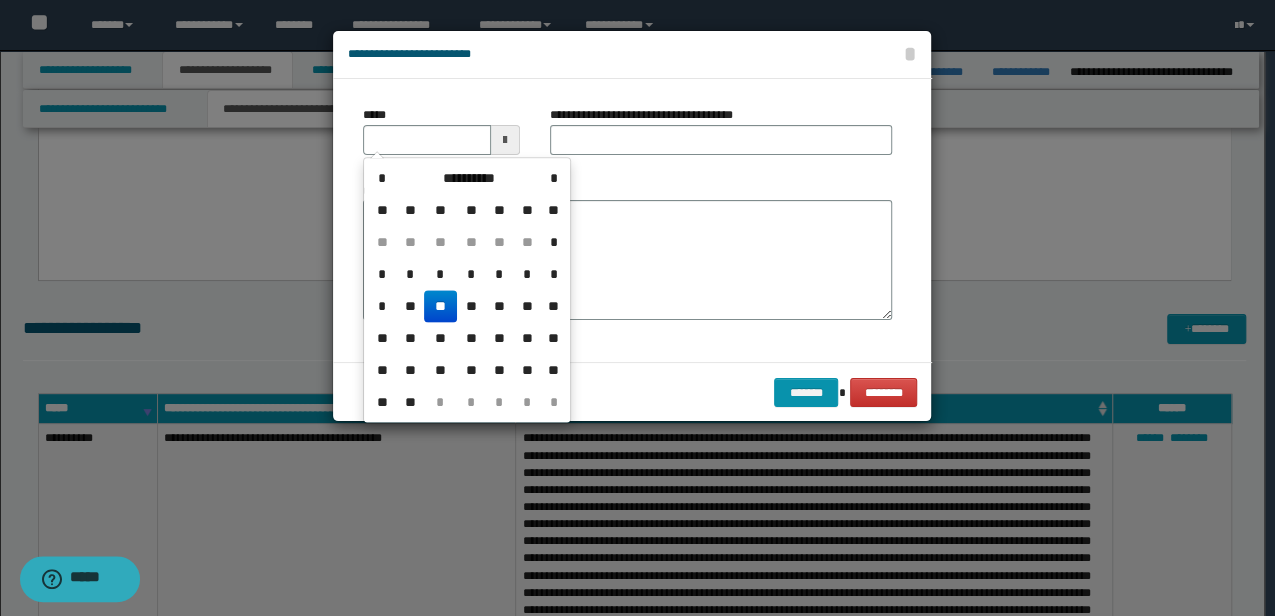 scroll, scrollTop: 0, scrollLeft: 0, axis: both 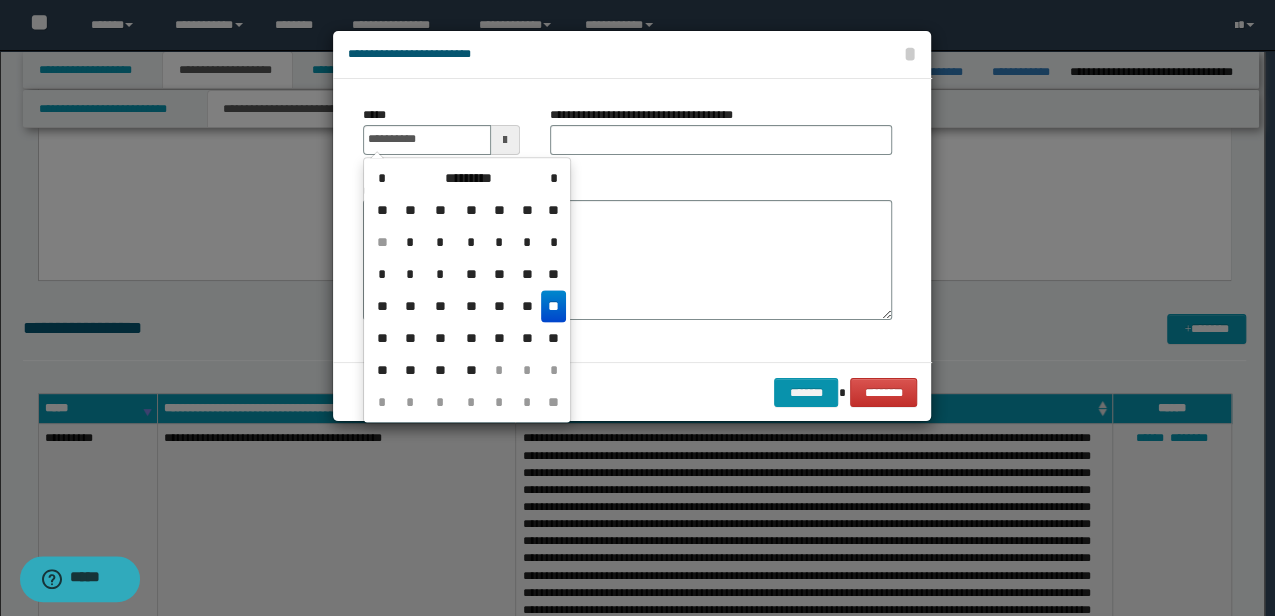 type on "**********" 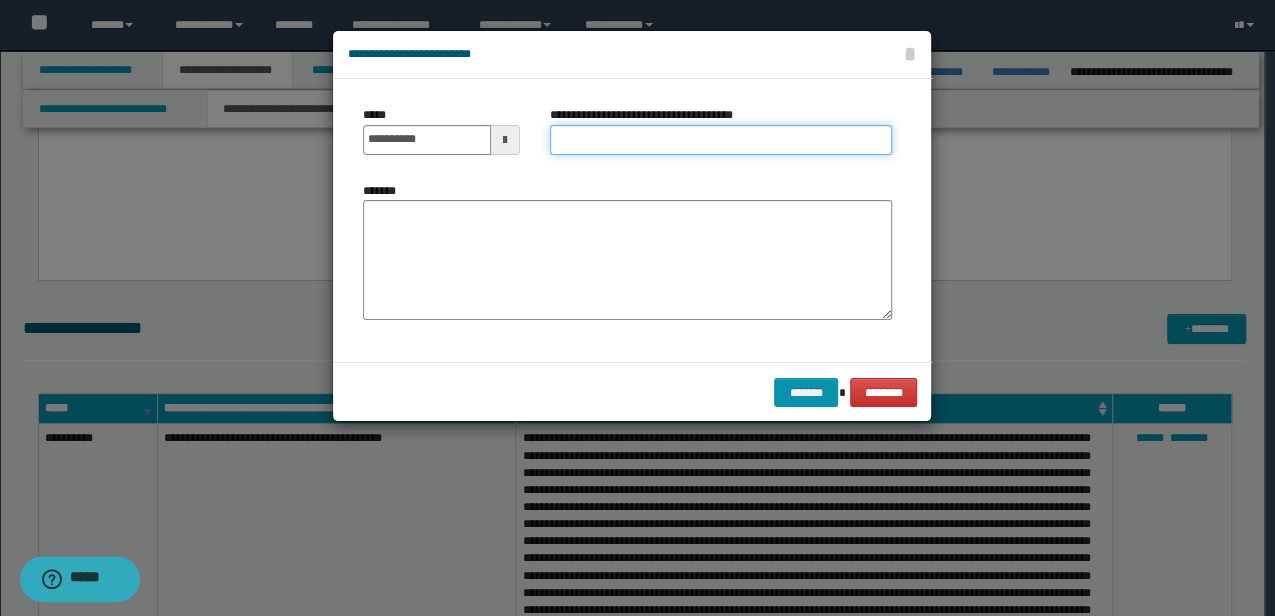 click on "**********" at bounding box center [721, 140] 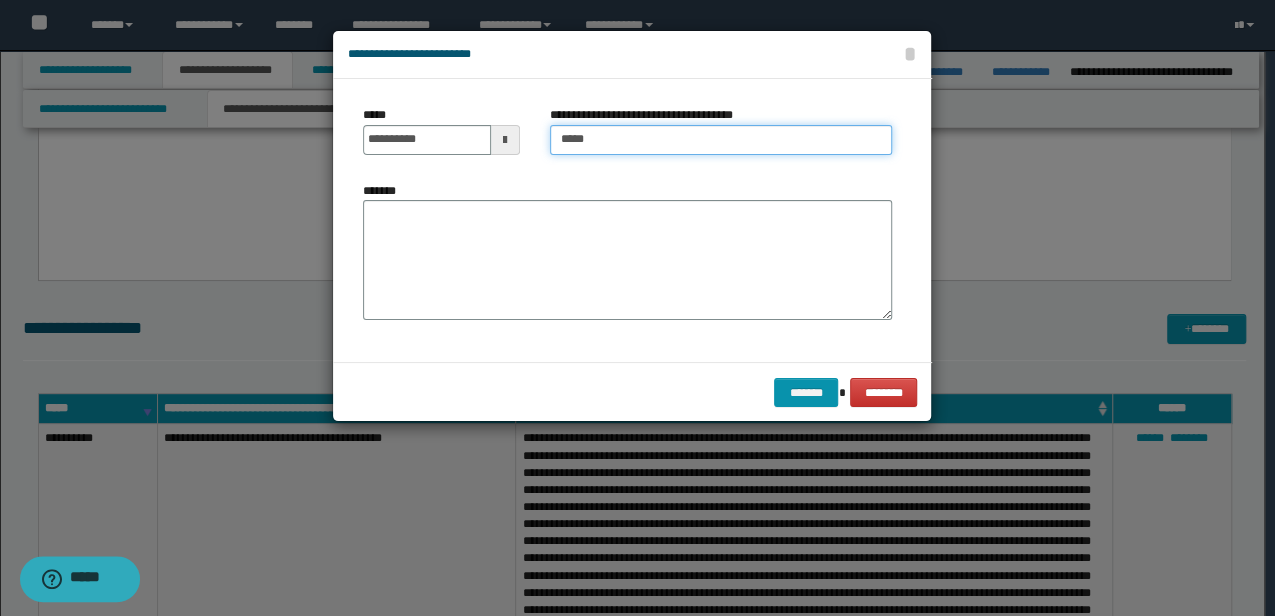 type on "**********" 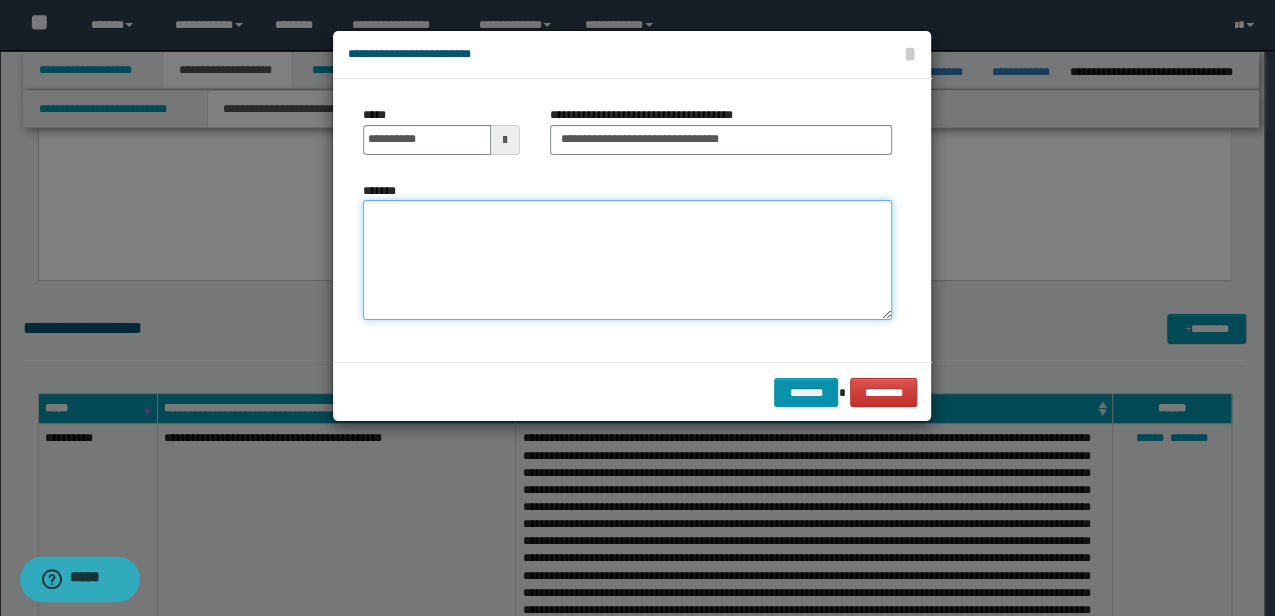 click on "*******" at bounding box center (627, 260) 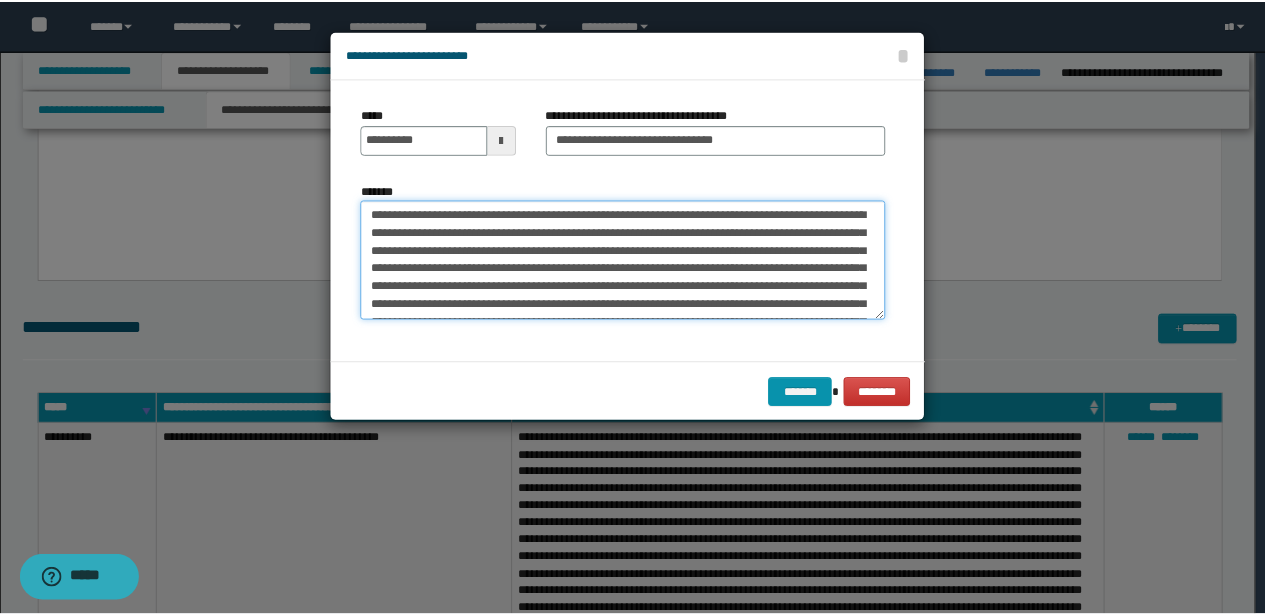 scroll, scrollTop: 138, scrollLeft: 0, axis: vertical 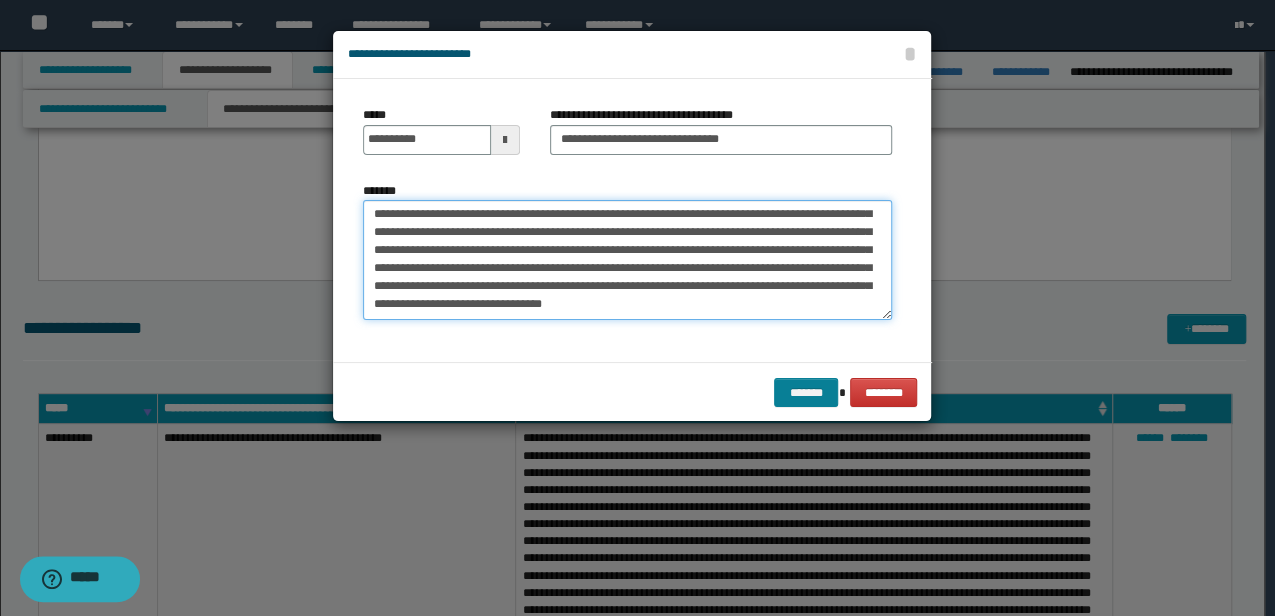 type on "**********" 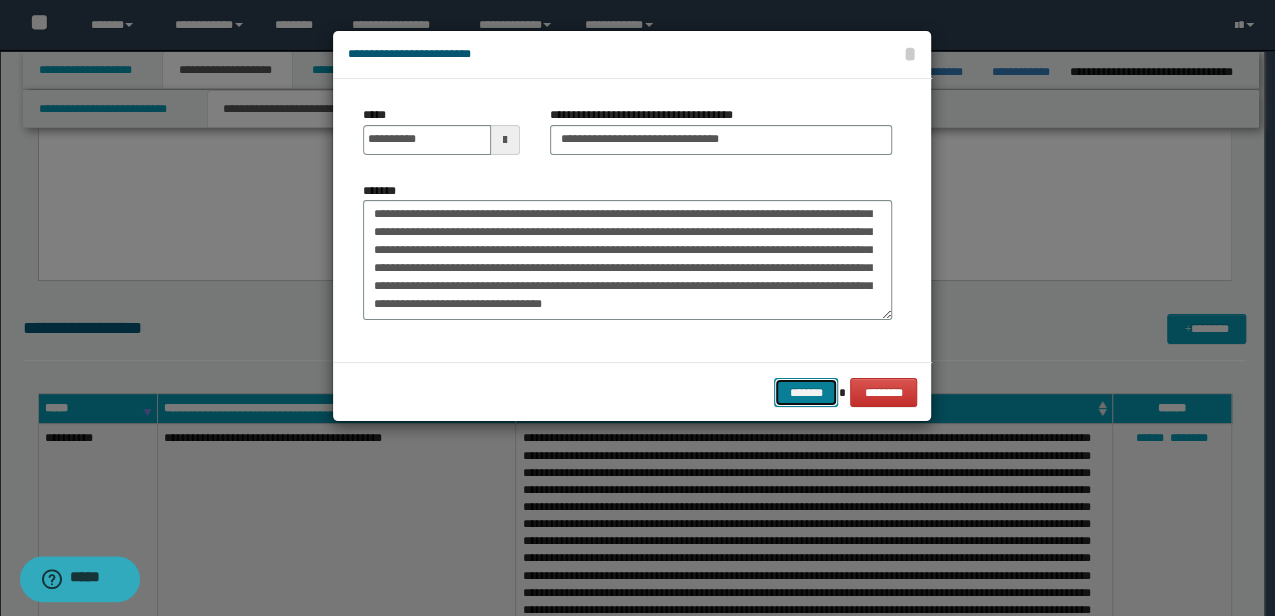 click on "*******" at bounding box center [806, 392] 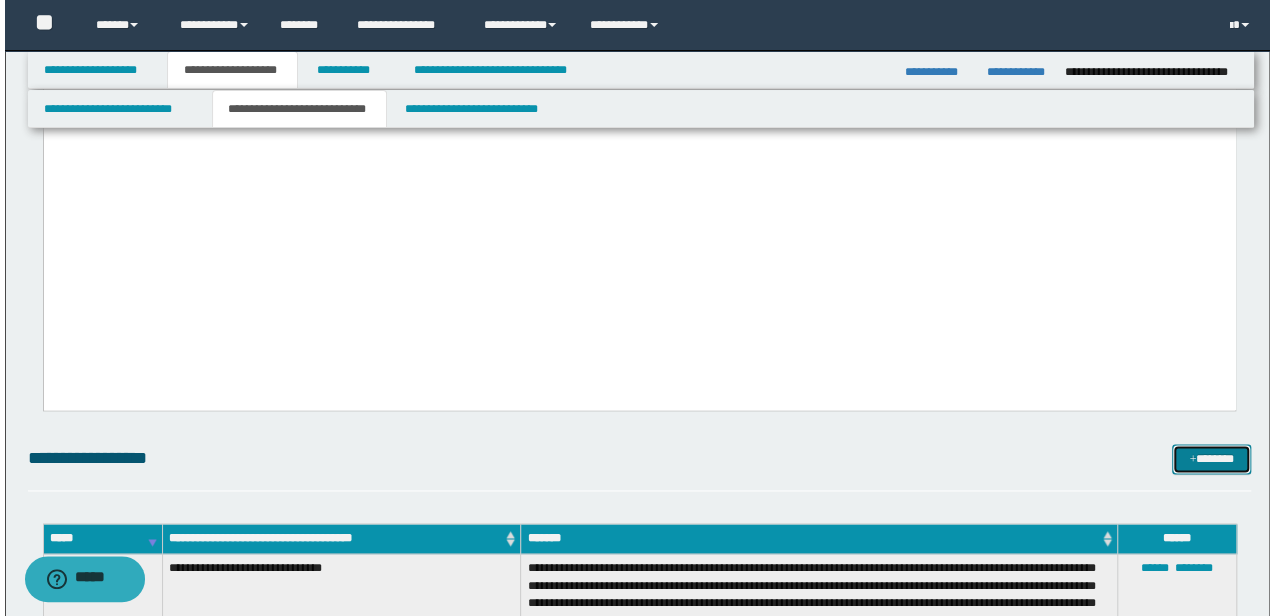 scroll, scrollTop: 1130, scrollLeft: 0, axis: vertical 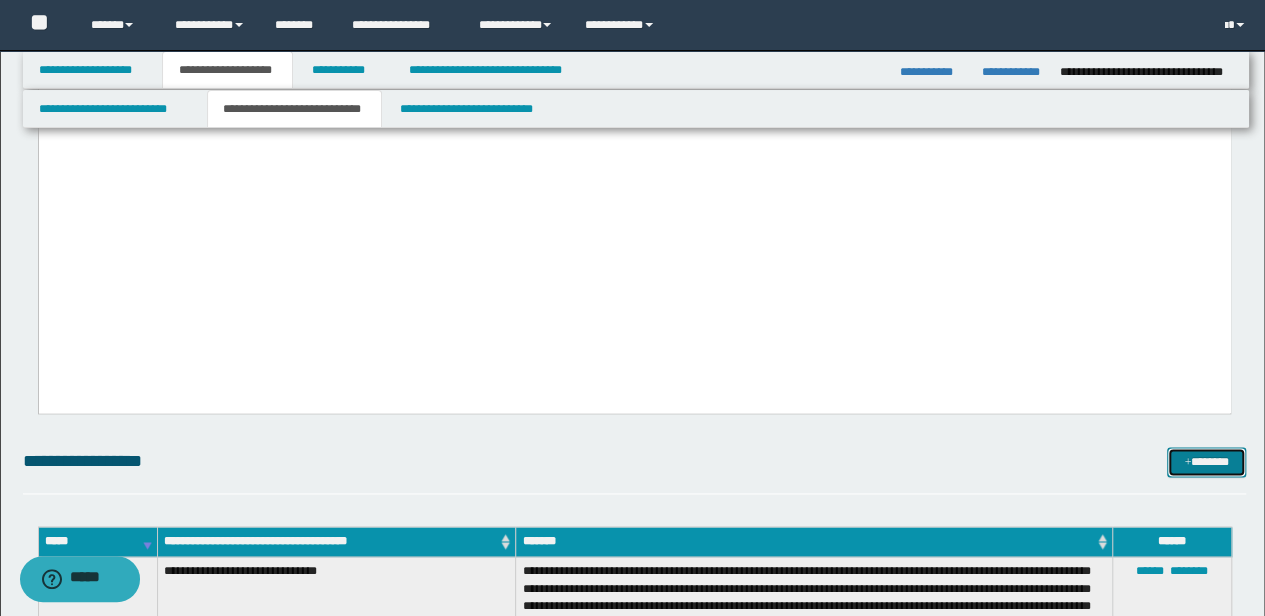 click on "*******" at bounding box center (1206, 461) 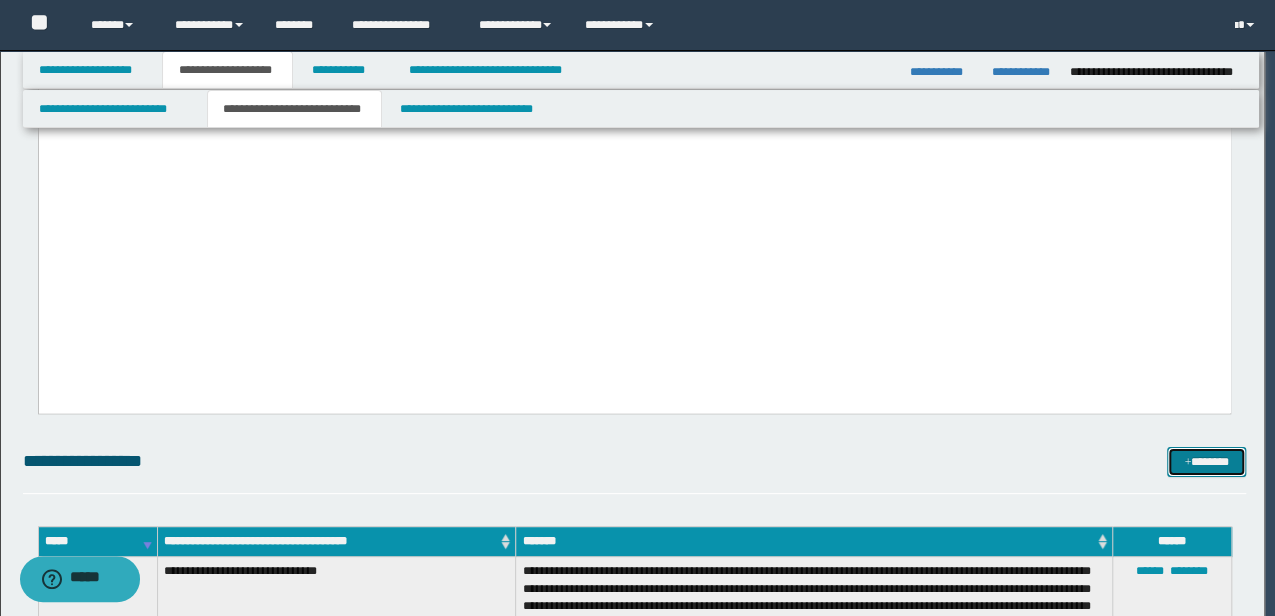 scroll, scrollTop: 0, scrollLeft: 0, axis: both 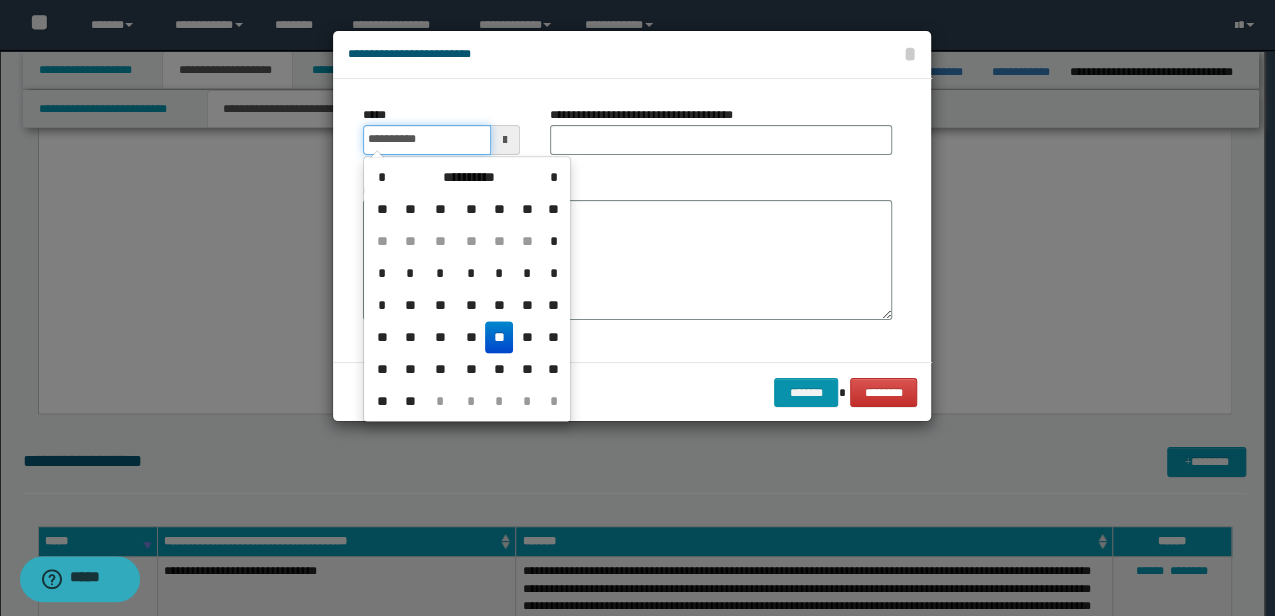 drag, startPoint x: 450, startPoint y: 142, endPoint x: 212, endPoint y: 150, distance: 238.13441 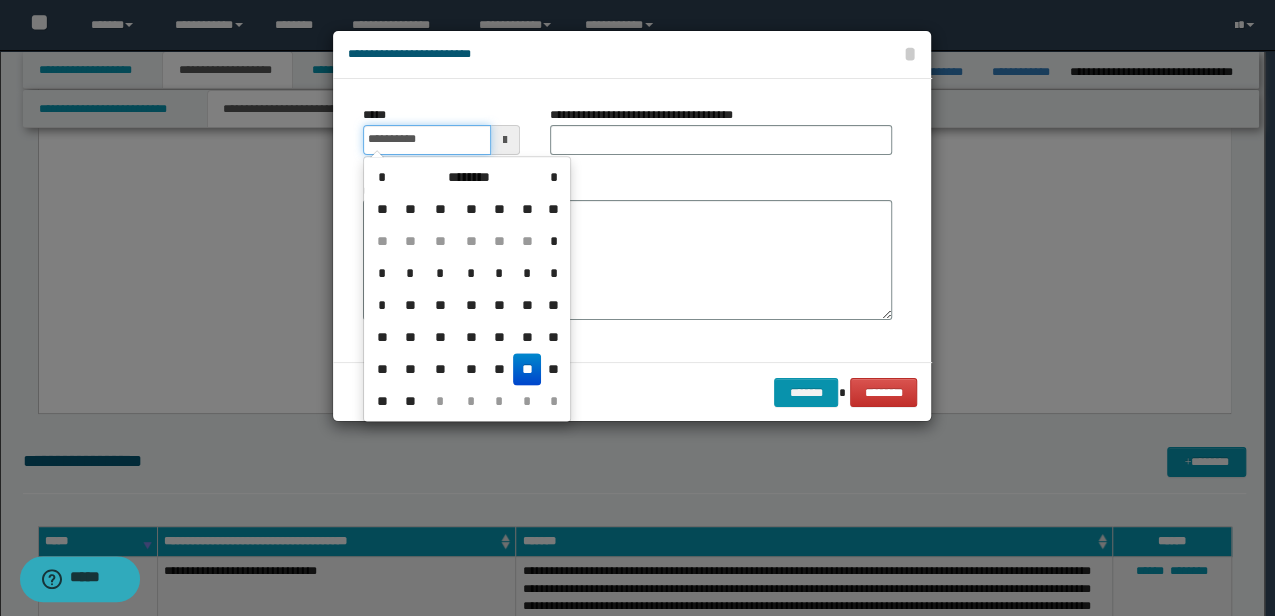 type on "**********" 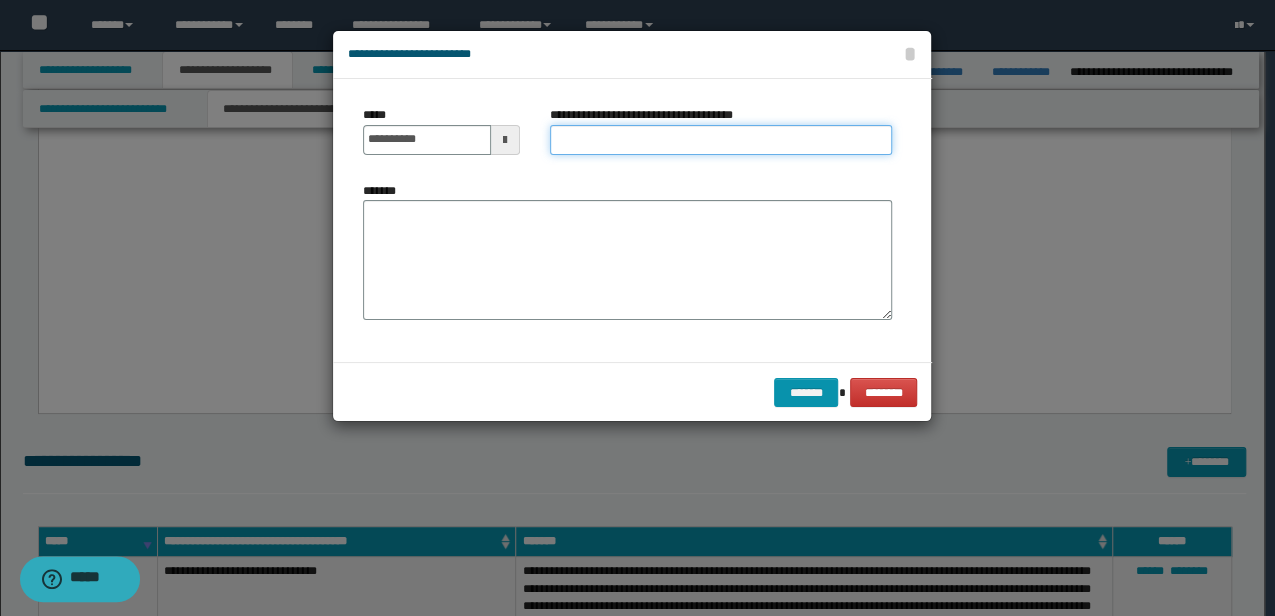 click on "**********" at bounding box center [721, 140] 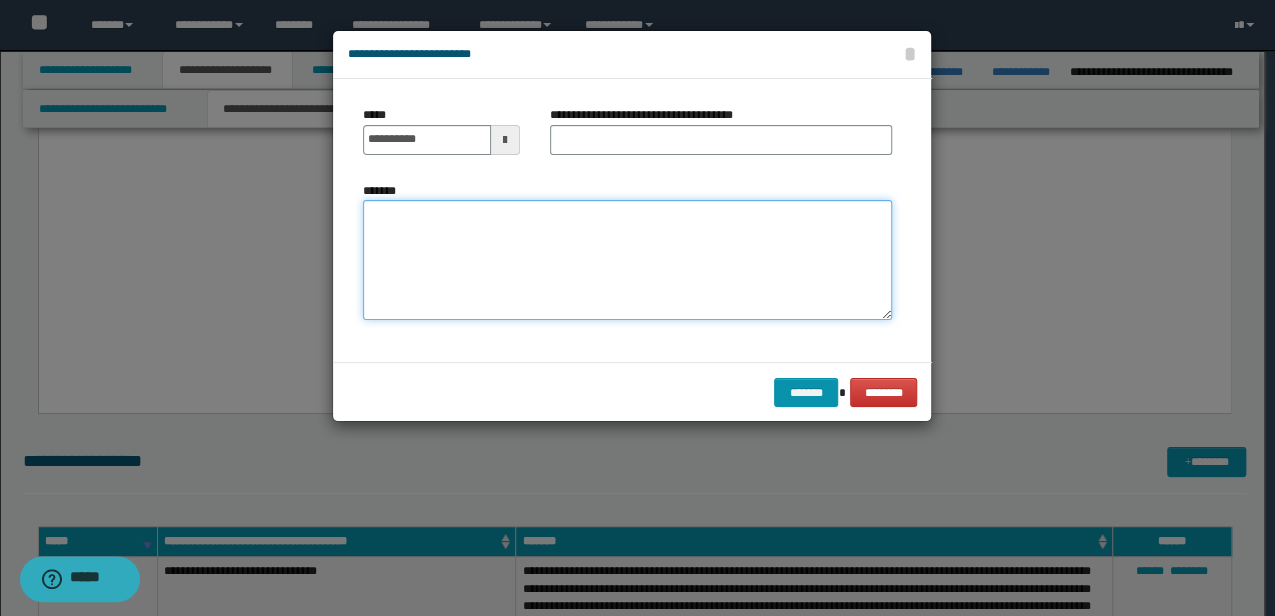 drag, startPoint x: 554, startPoint y: 280, endPoint x: 596, endPoint y: 222, distance: 71.610054 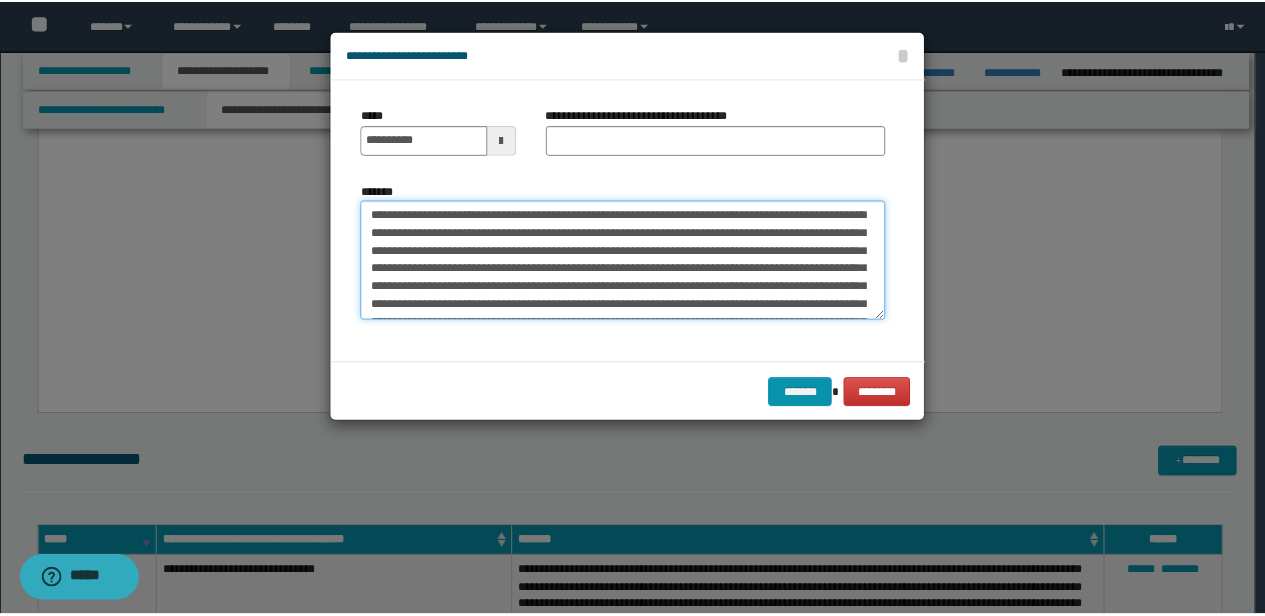 scroll, scrollTop: 318, scrollLeft: 0, axis: vertical 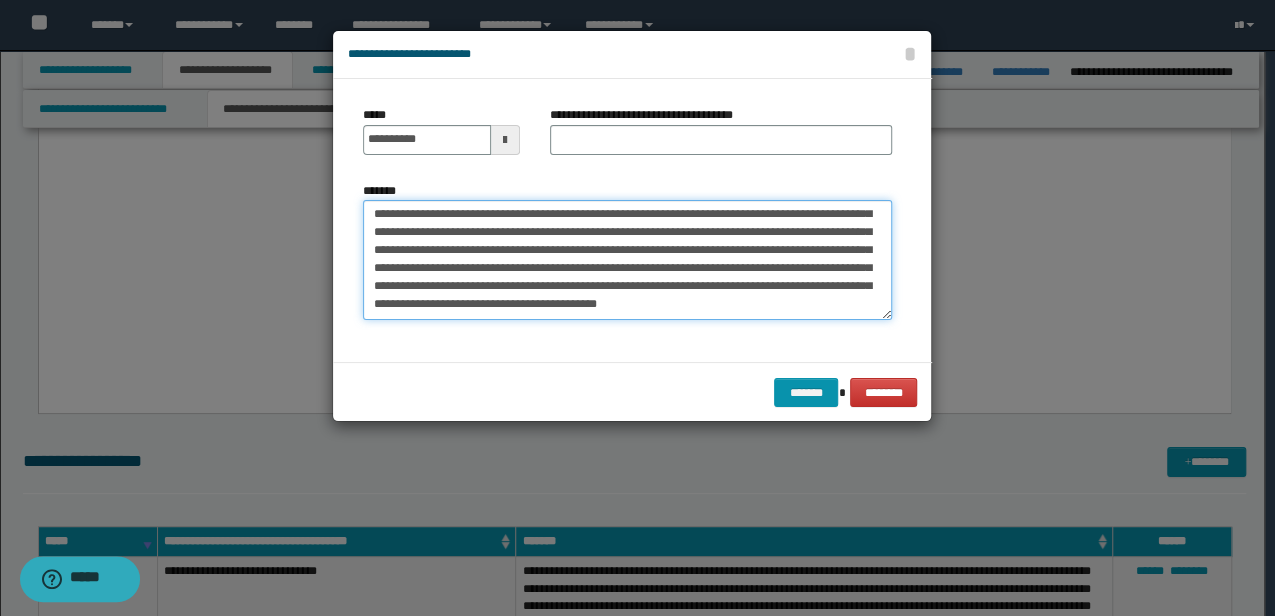 type on "**********" 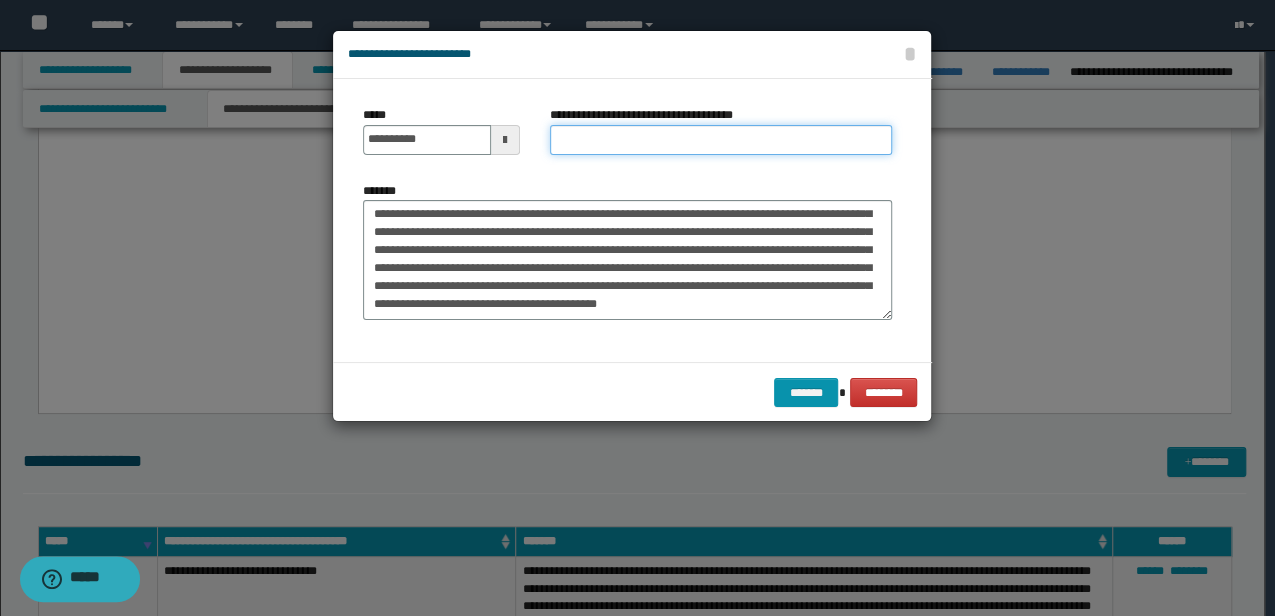 click on "**********" at bounding box center (721, 140) 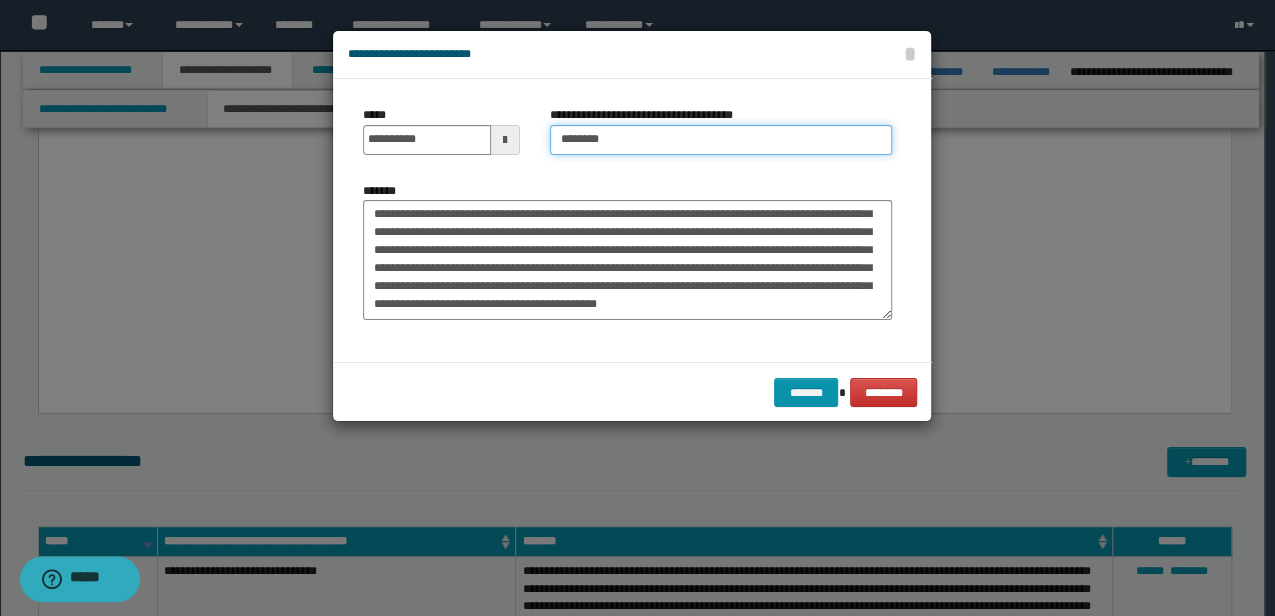 type on "**********" 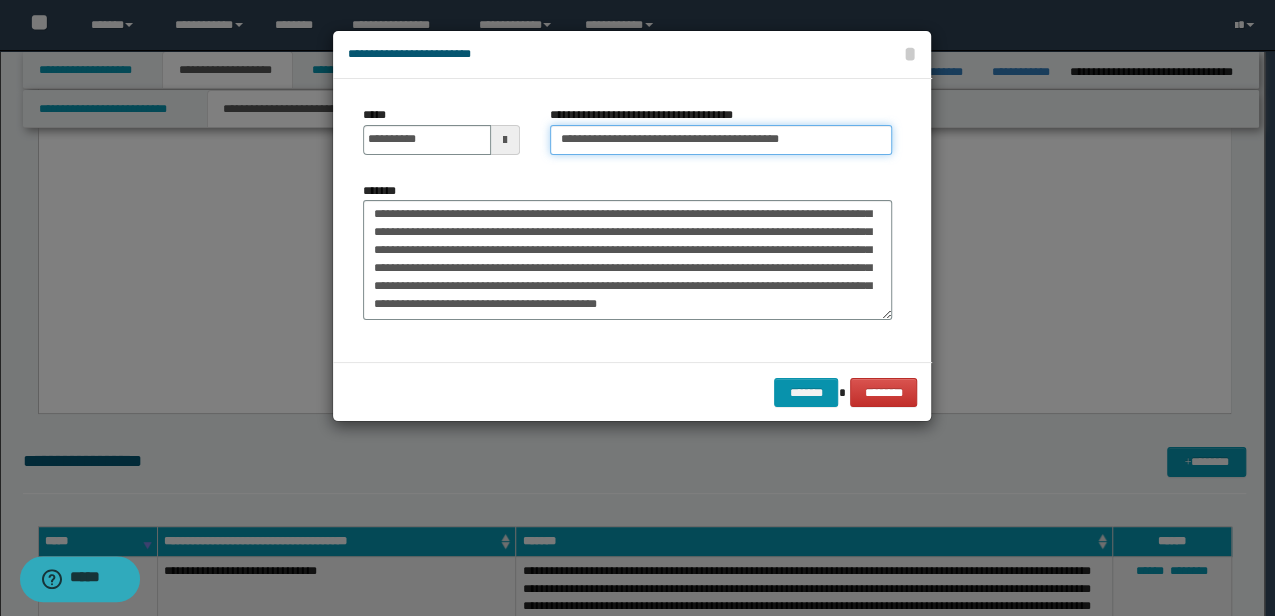 click on "*******" at bounding box center (806, 392) 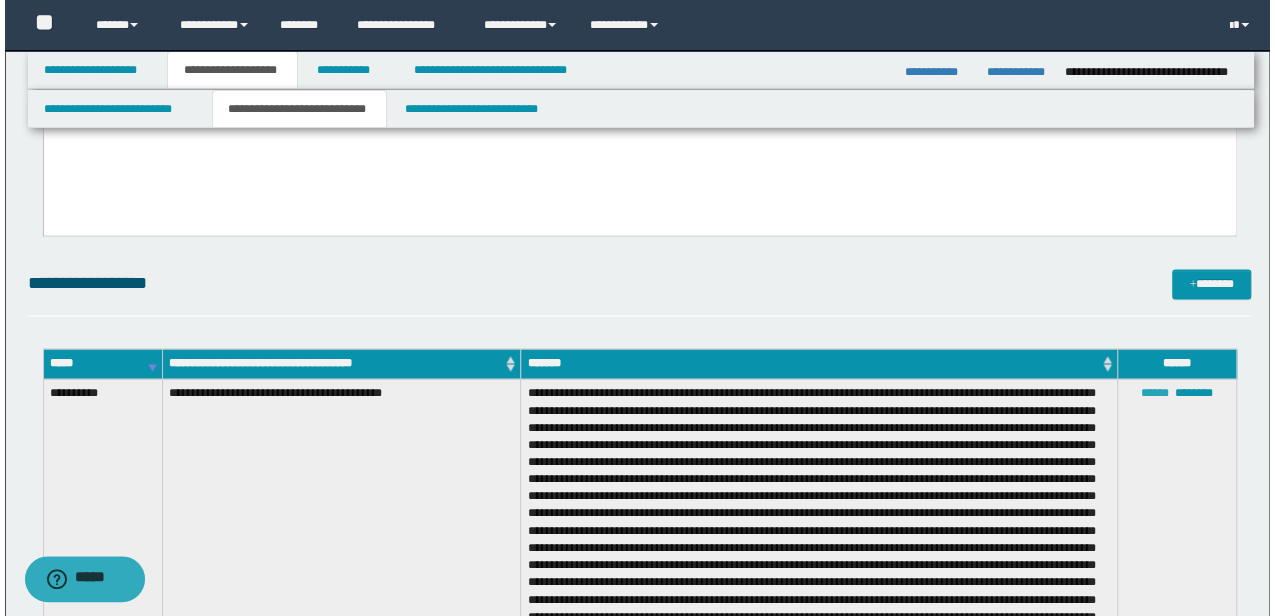 scroll, scrollTop: 1259, scrollLeft: 0, axis: vertical 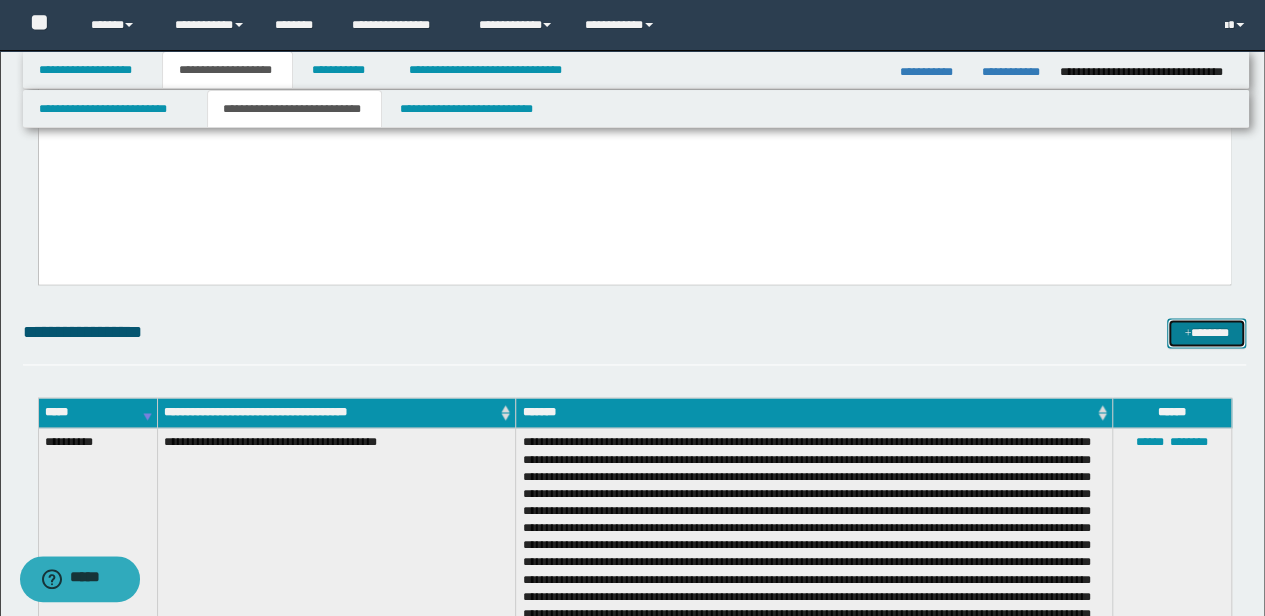 click on "*******" at bounding box center (1206, 332) 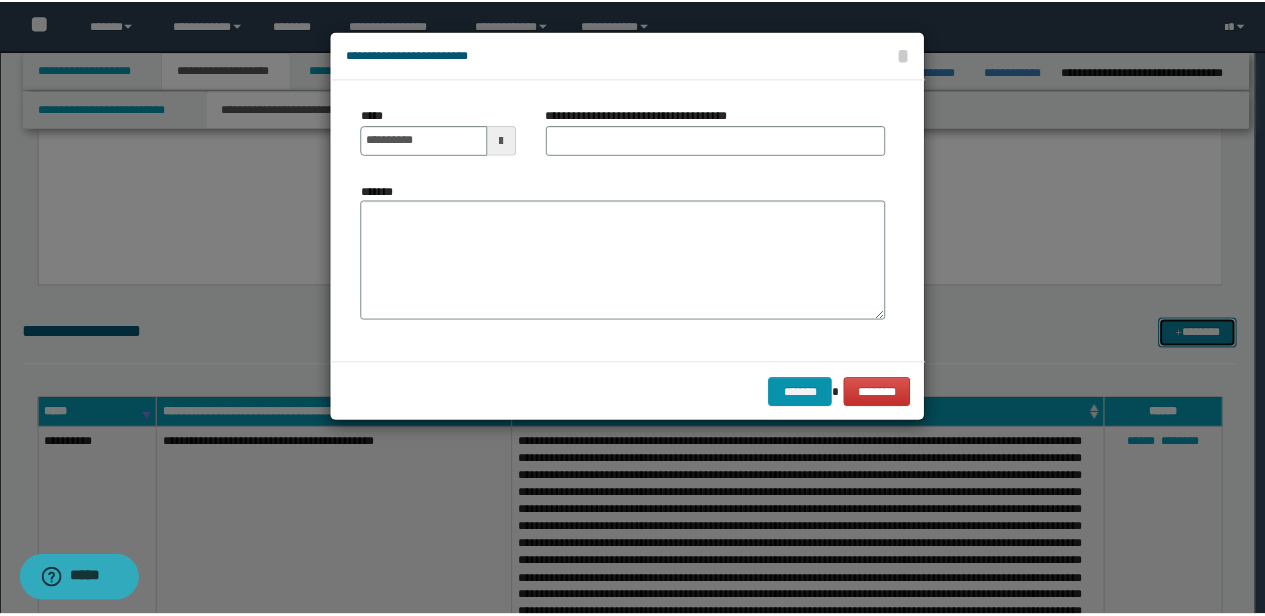 scroll, scrollTop: 0, scrollLeft: 0, axis: both 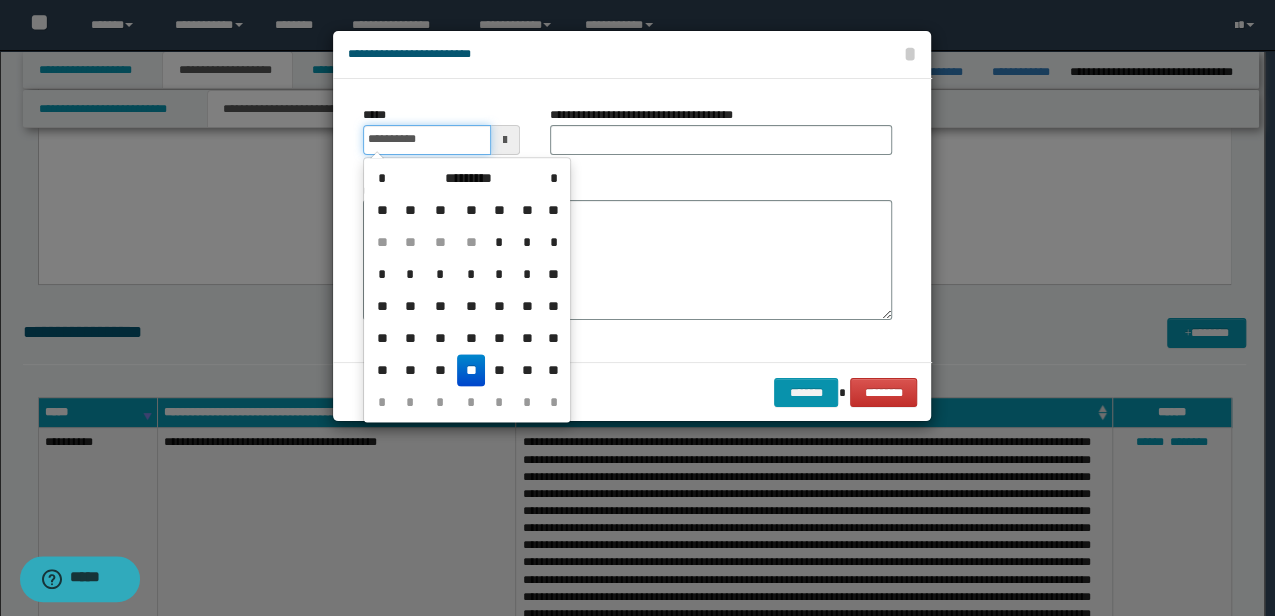 drag, startPoint x: 440, startPoint y: 132, endPoint x: 148, endPoint y: 110, distance: 292.8276 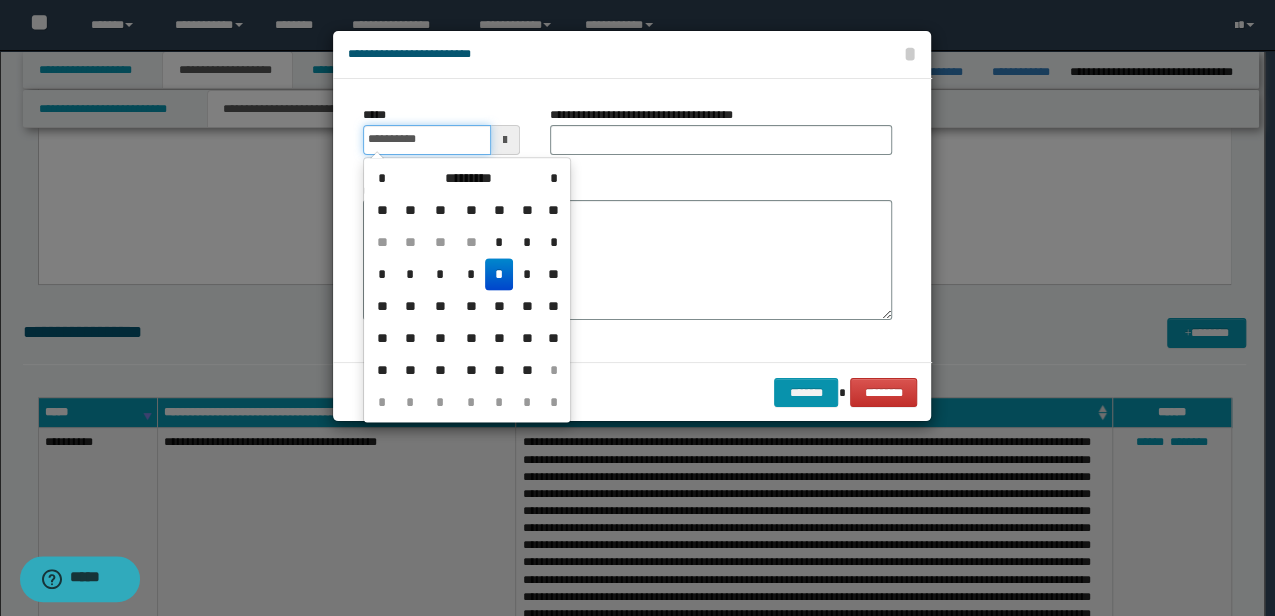 type on "**********" 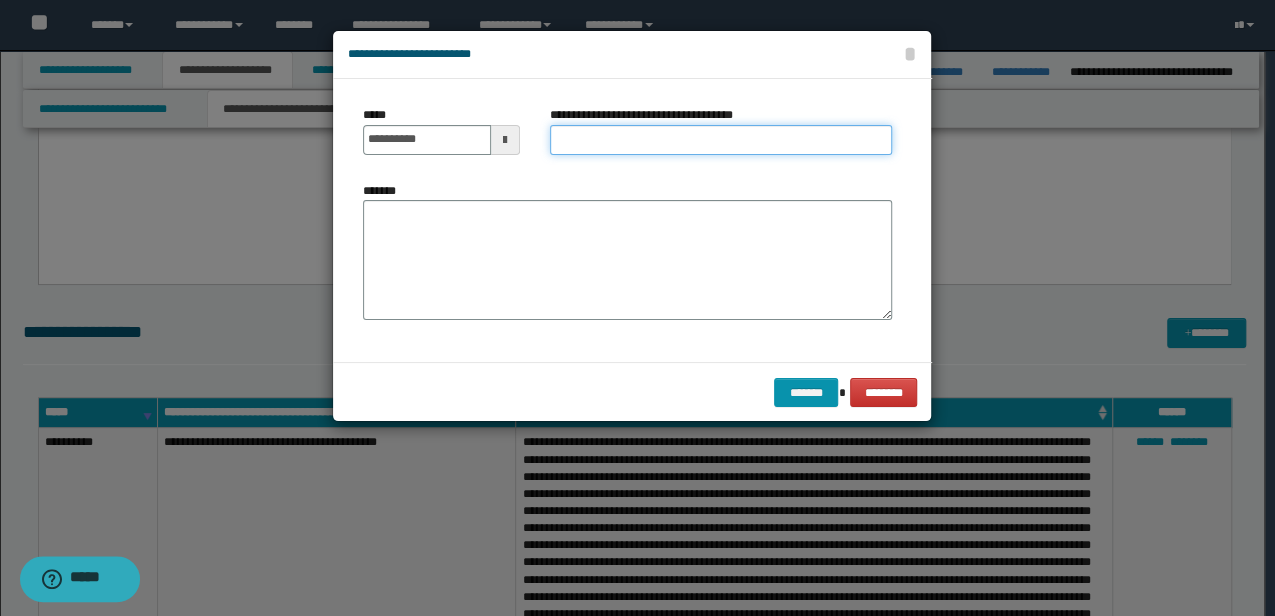 click on "**********" at bounding box center (721, 140) 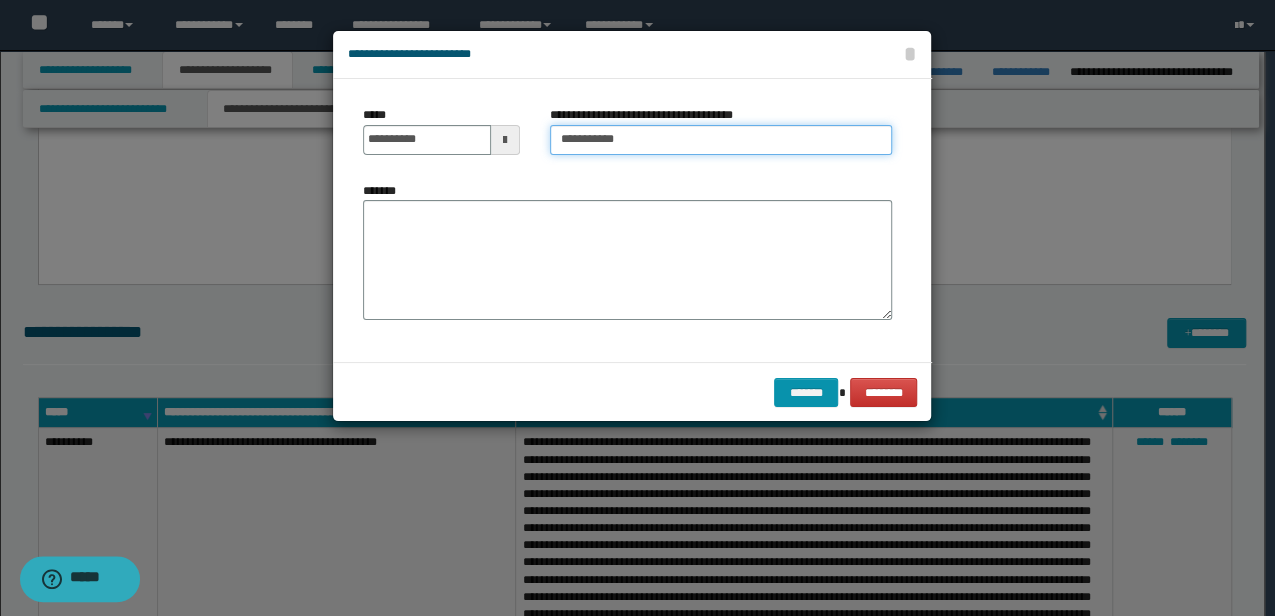 type on "**********" 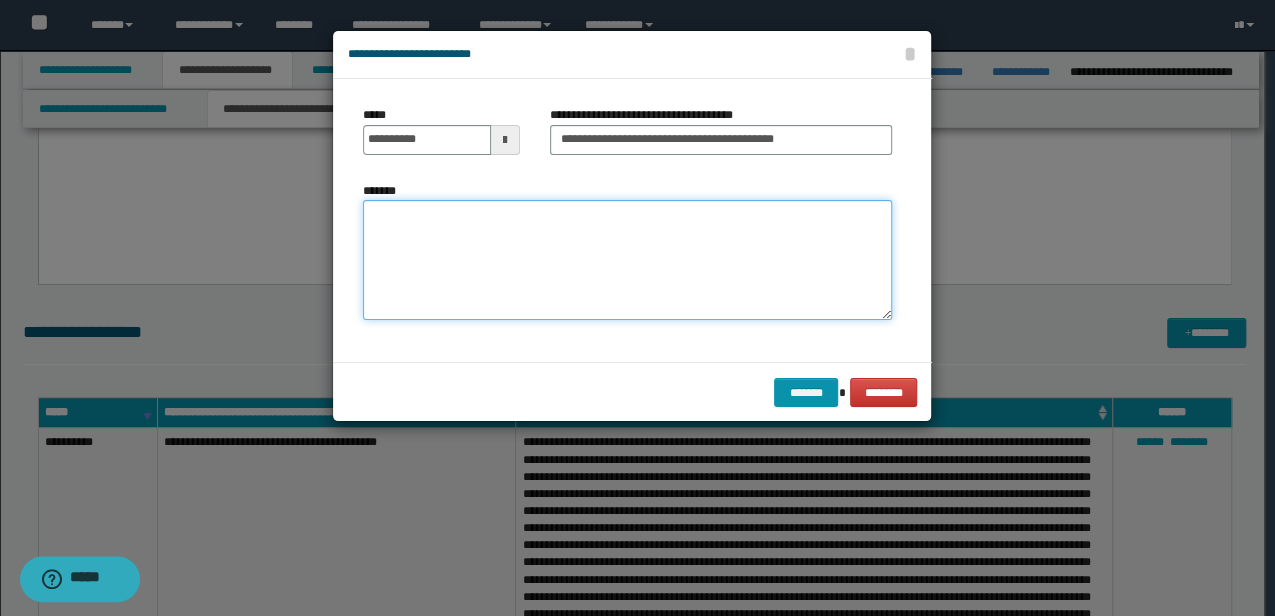click on "*******" at bounding box center (627, 259) 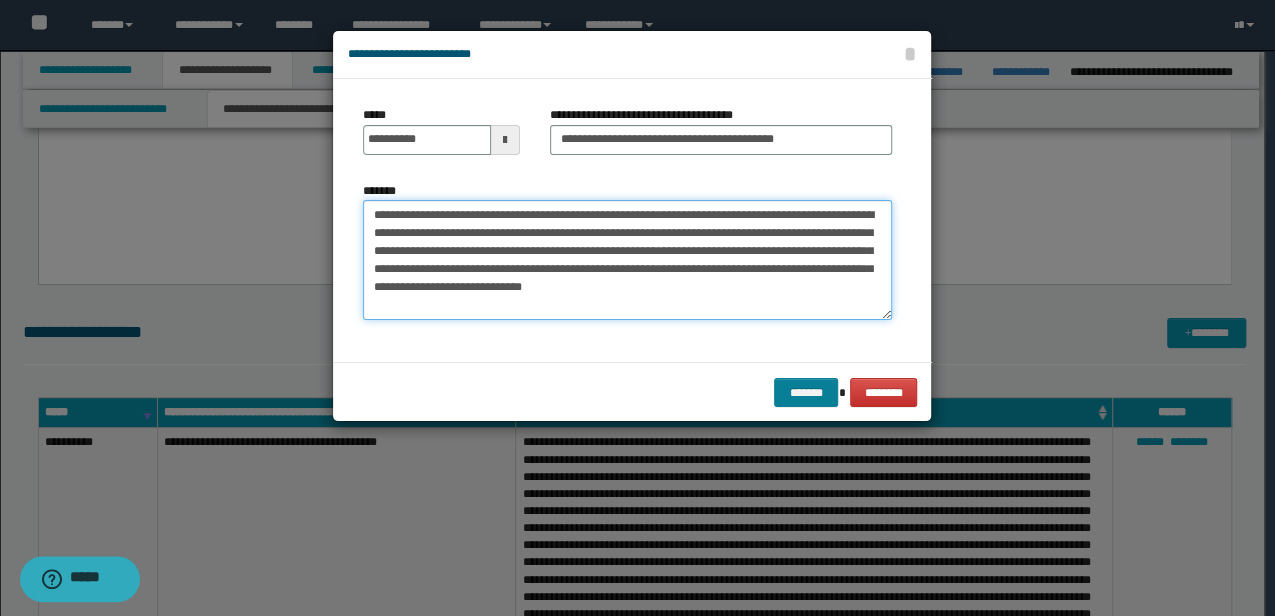 type on "**********" 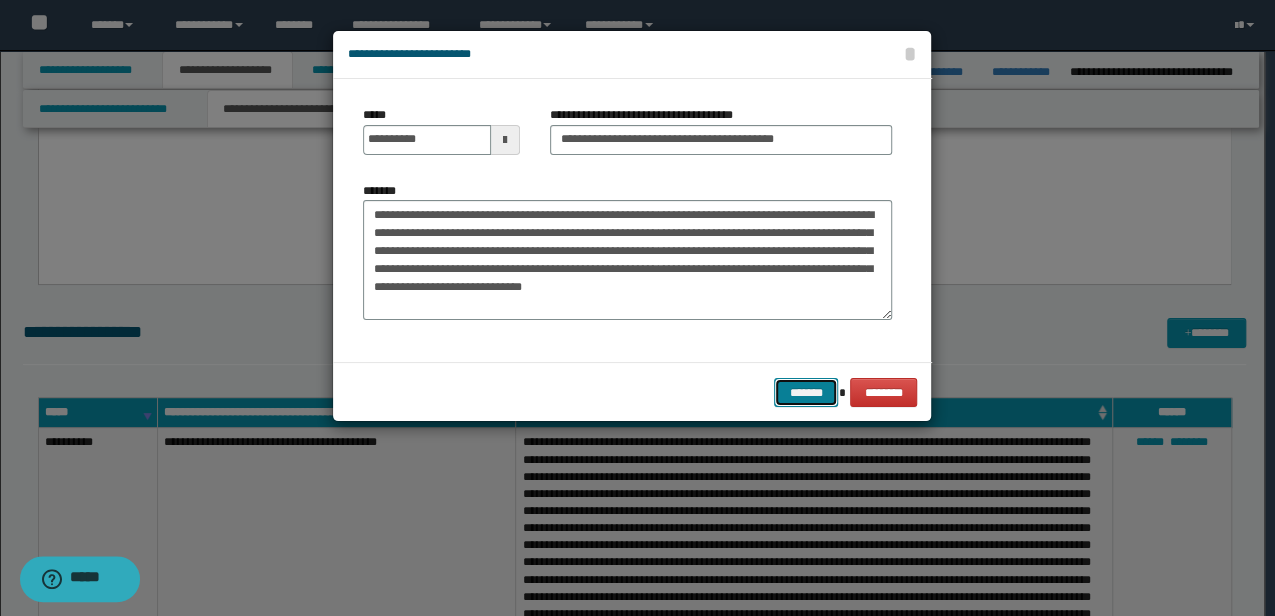 click on "*******" at bounding box center [806, 392] 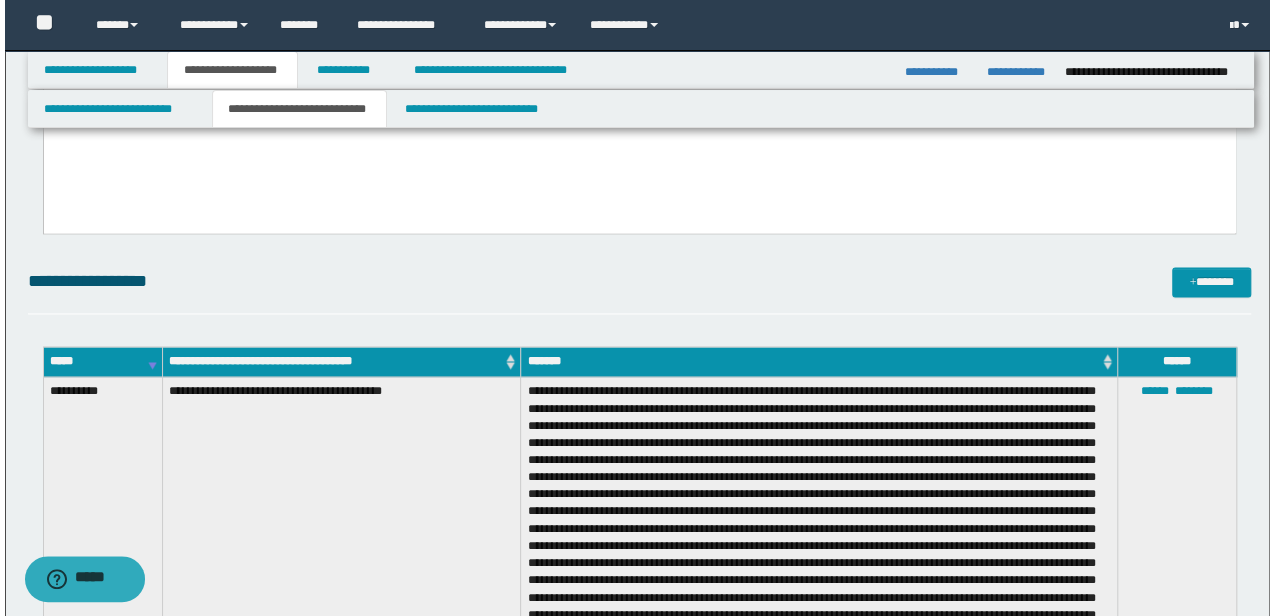 scroll, scrollTop: 1458, scrollLeft: 0, axis: vertical 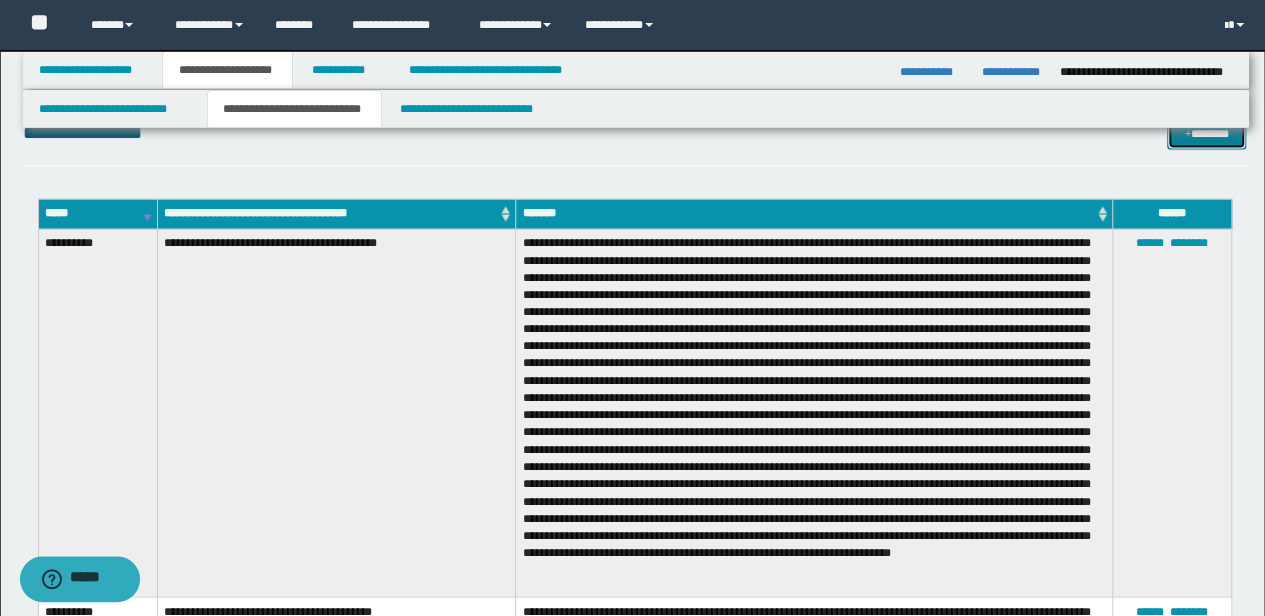 click on "*******" at bounding box center [1206, 133] 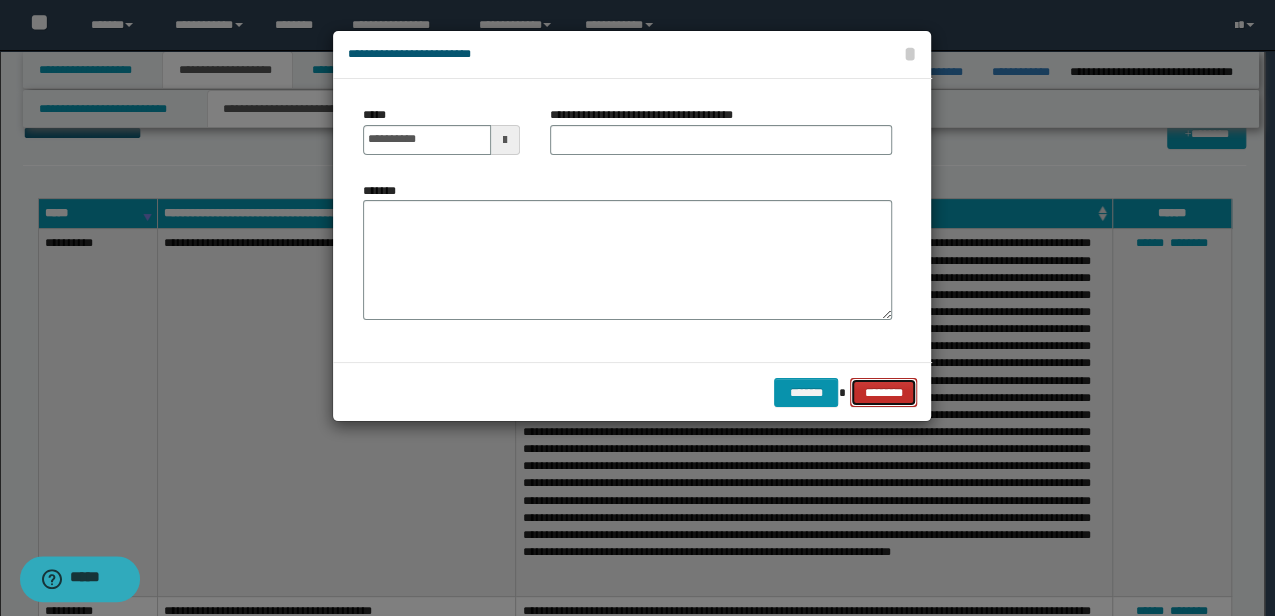 click on "********" at bounding box center (883, 392) 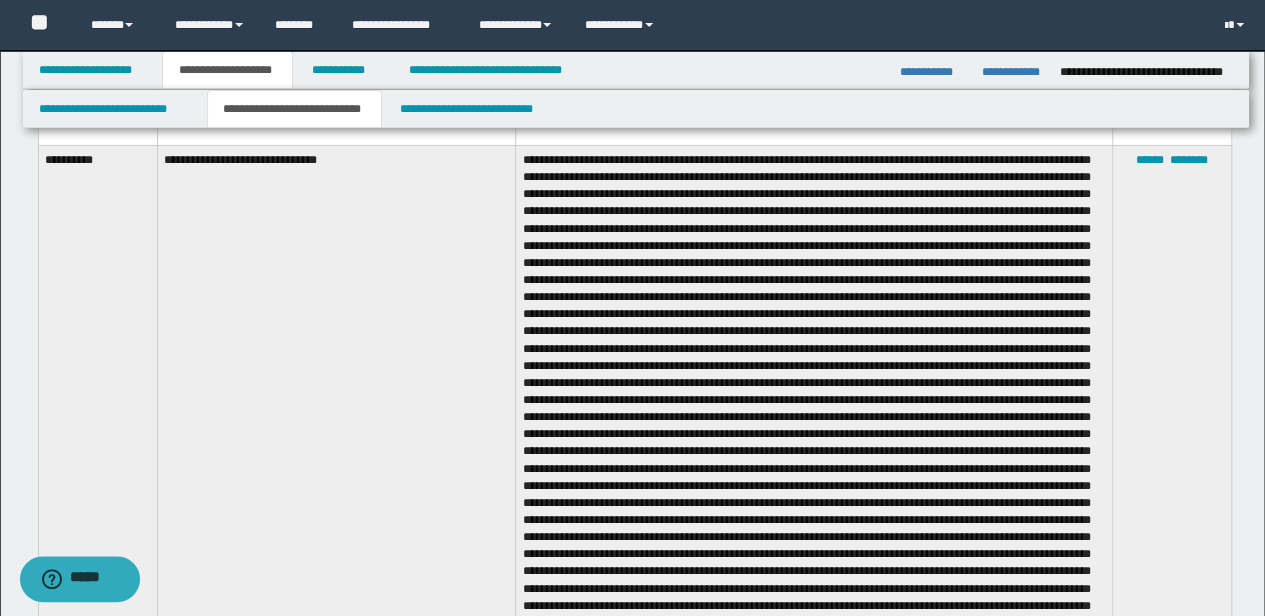 click at bounding box center [814, 506] 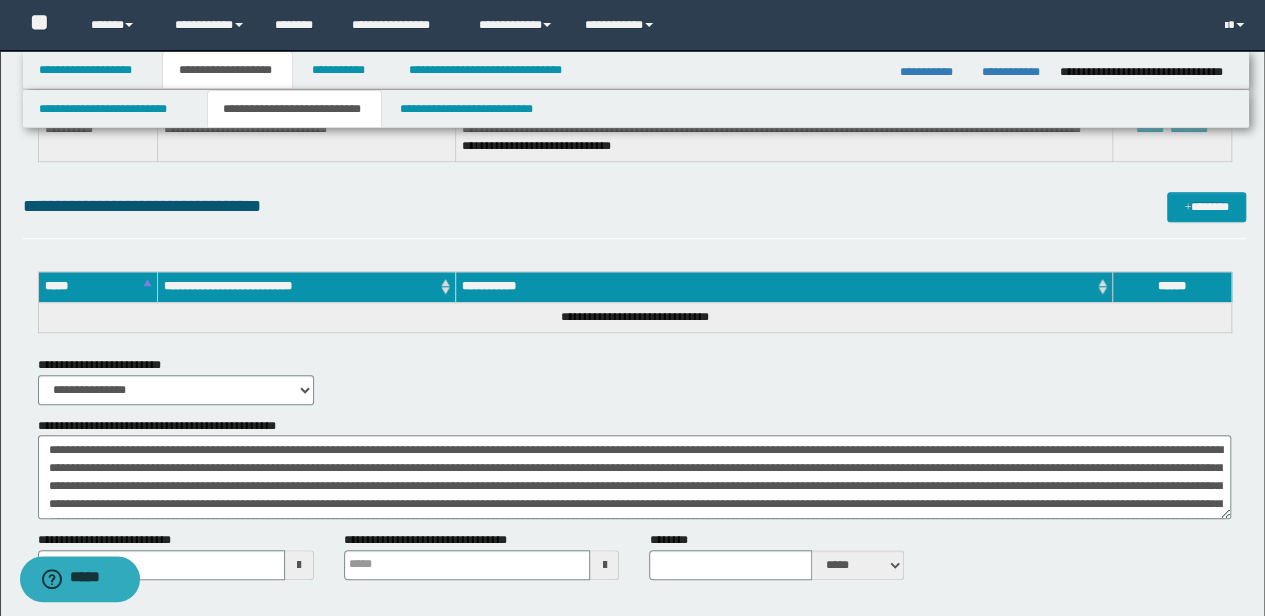 scroll, scrollTop: 8424, scrollLeft: 0, axis: vertical 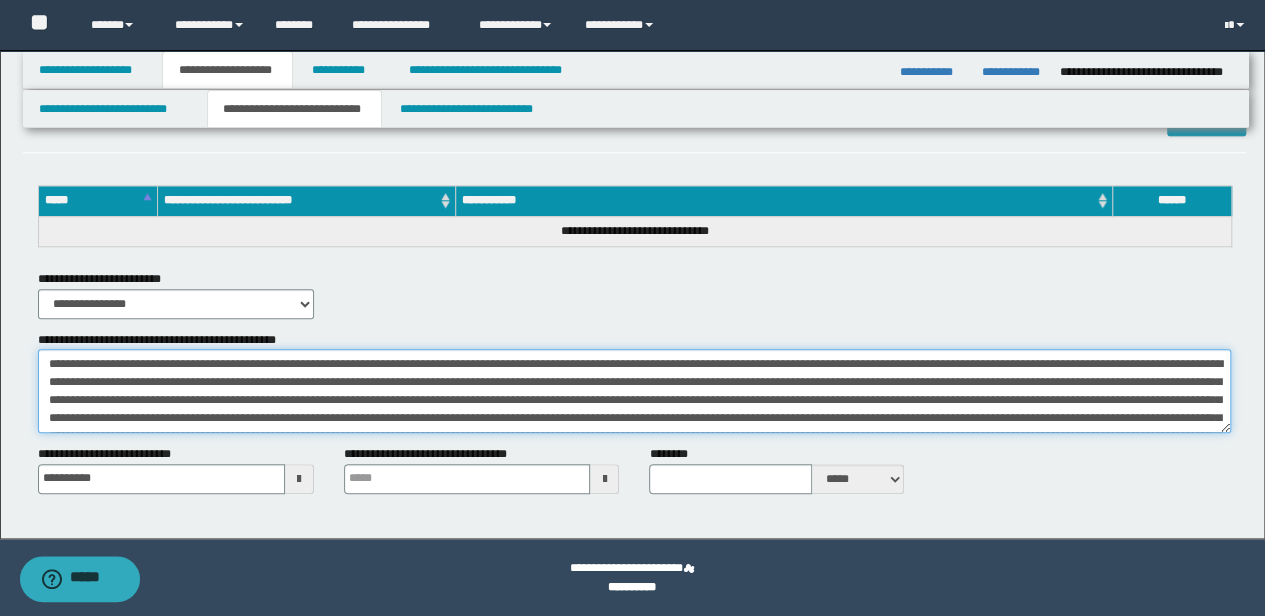 click on "**********" at bounding box center (635, 391) 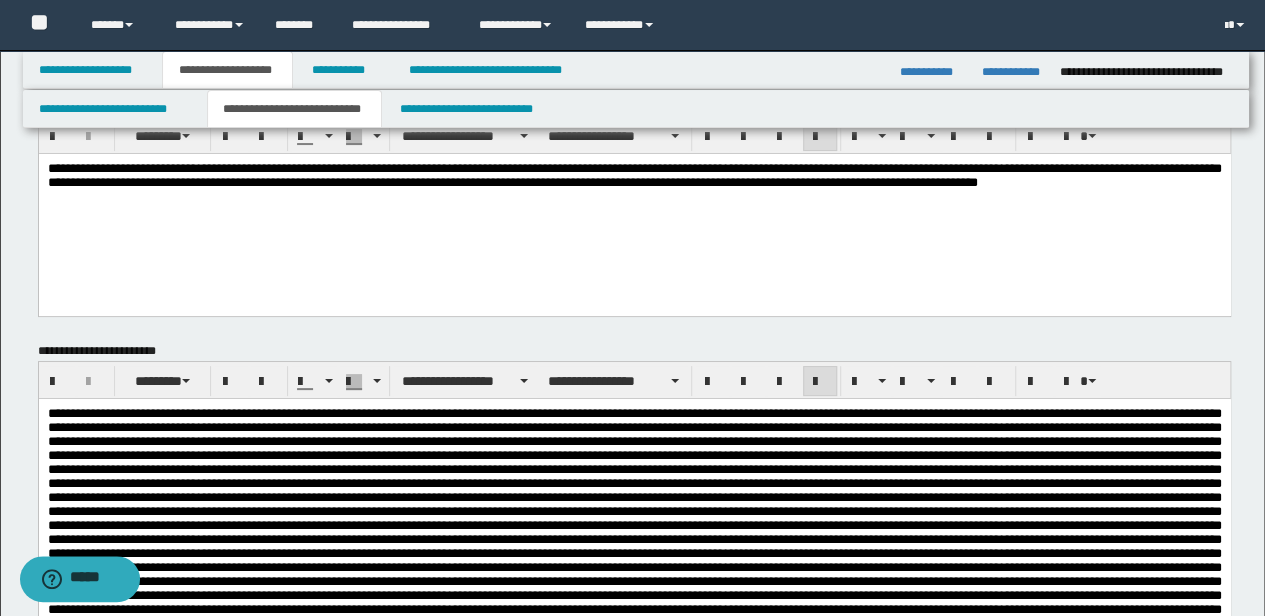 scroll, scrollTop: 0, scrollLeft: 0, axis: both 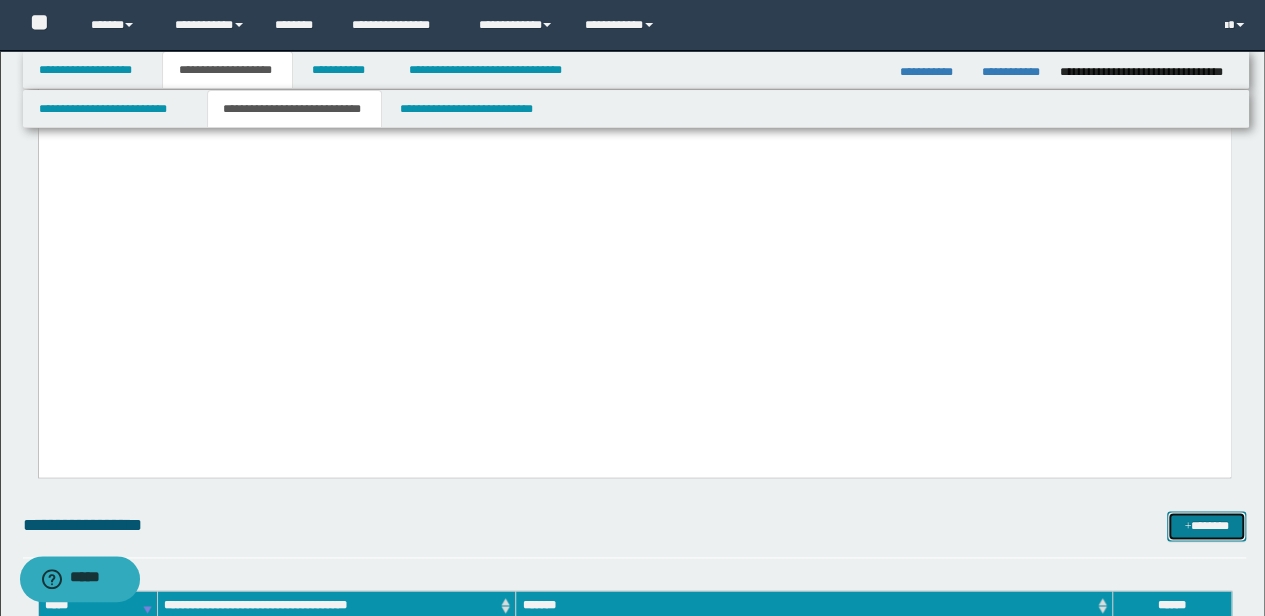 click on "*******" at bounding box center (1206, 525) 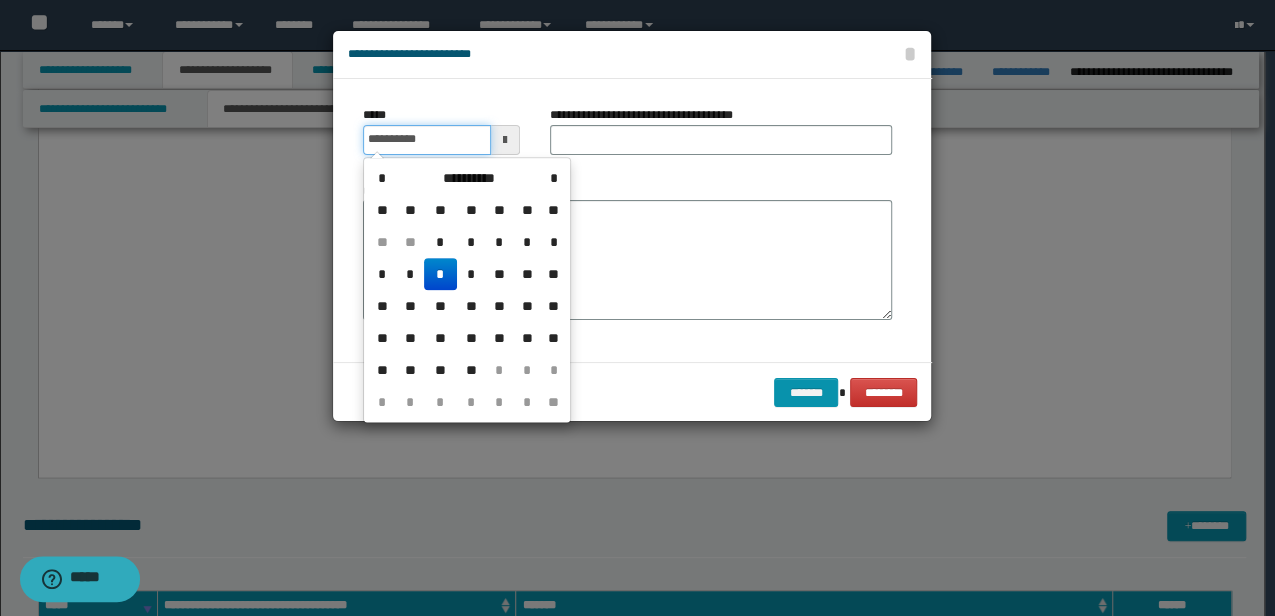 drag, startPoint x: 402, startPoint y: 138, endPoint x: 142, endPoint y: 133, distance: 260.04807 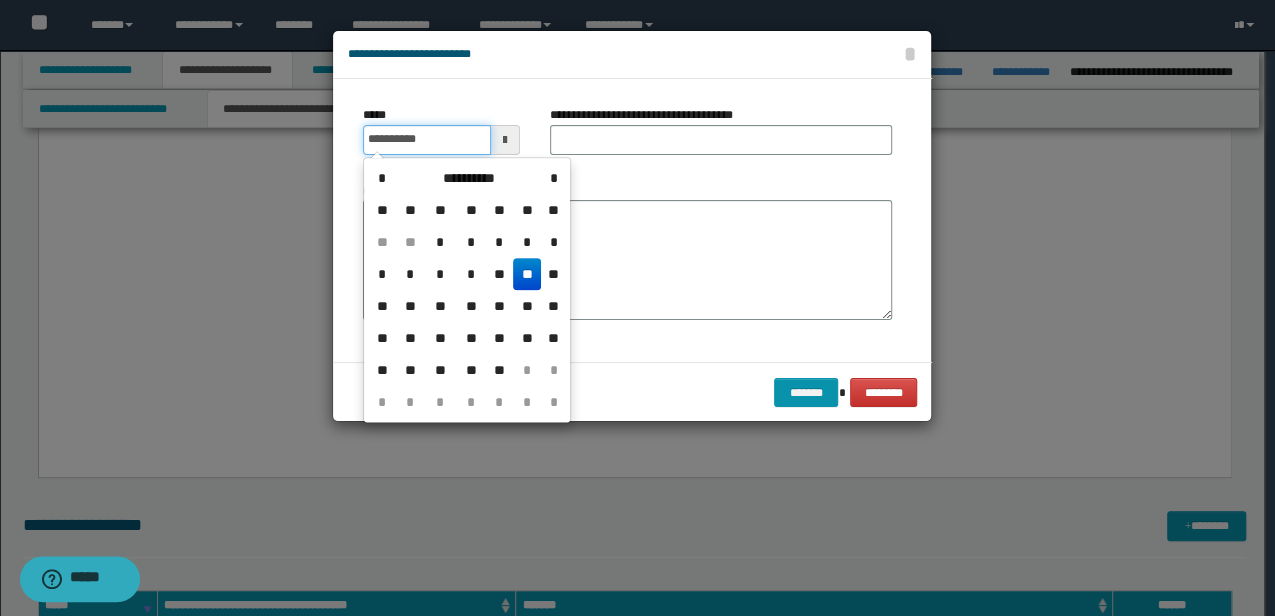 type on "**********" 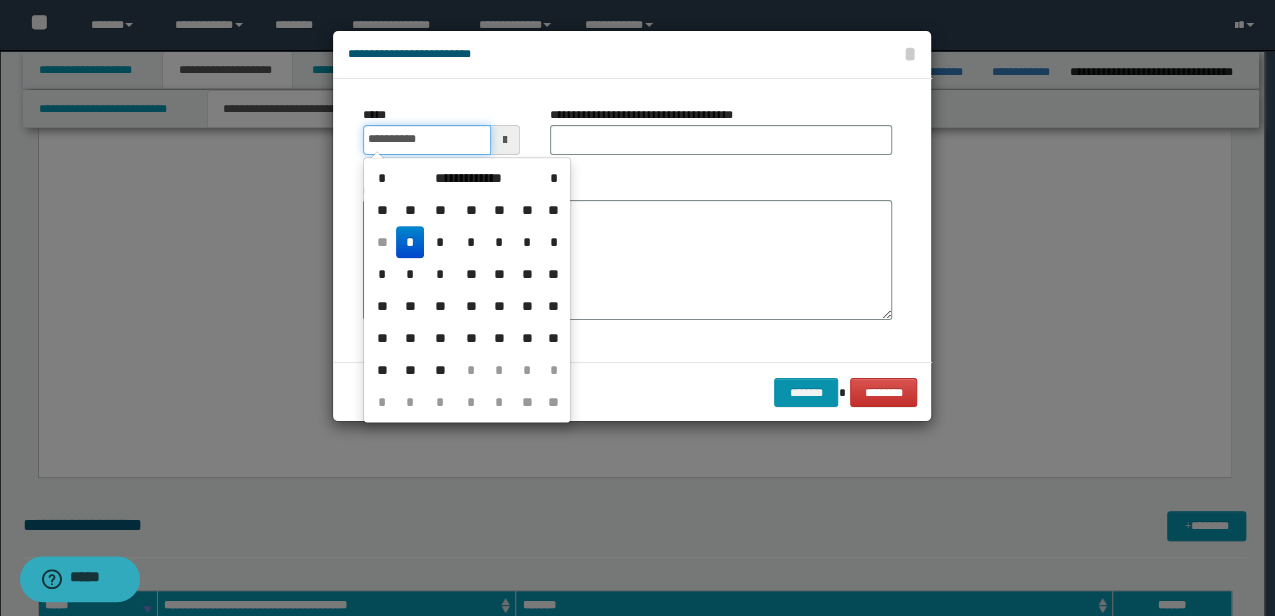 type on "**********" 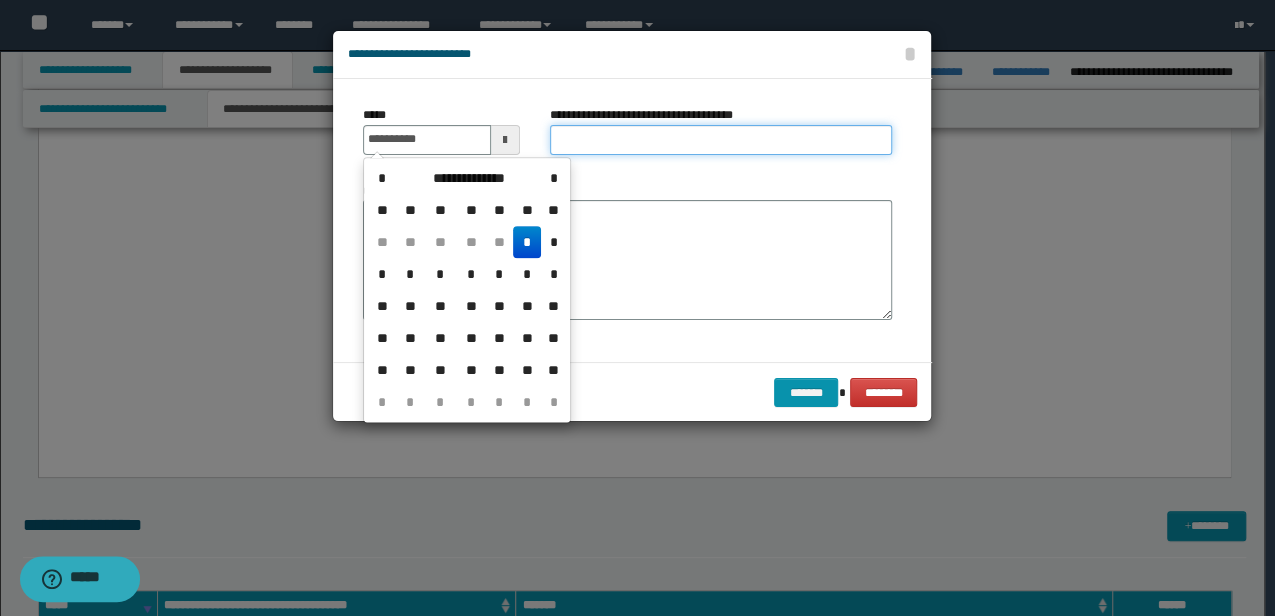click on "**********" at bounding box center [721, 140] 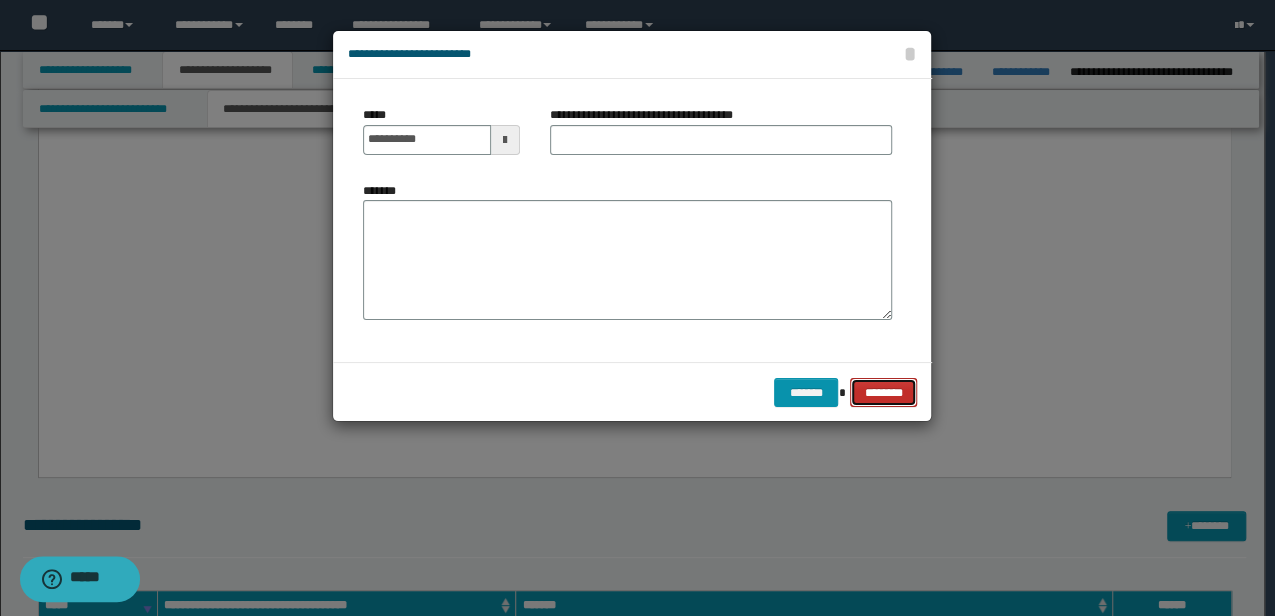 click on "********" at bounding box center [883, 392] 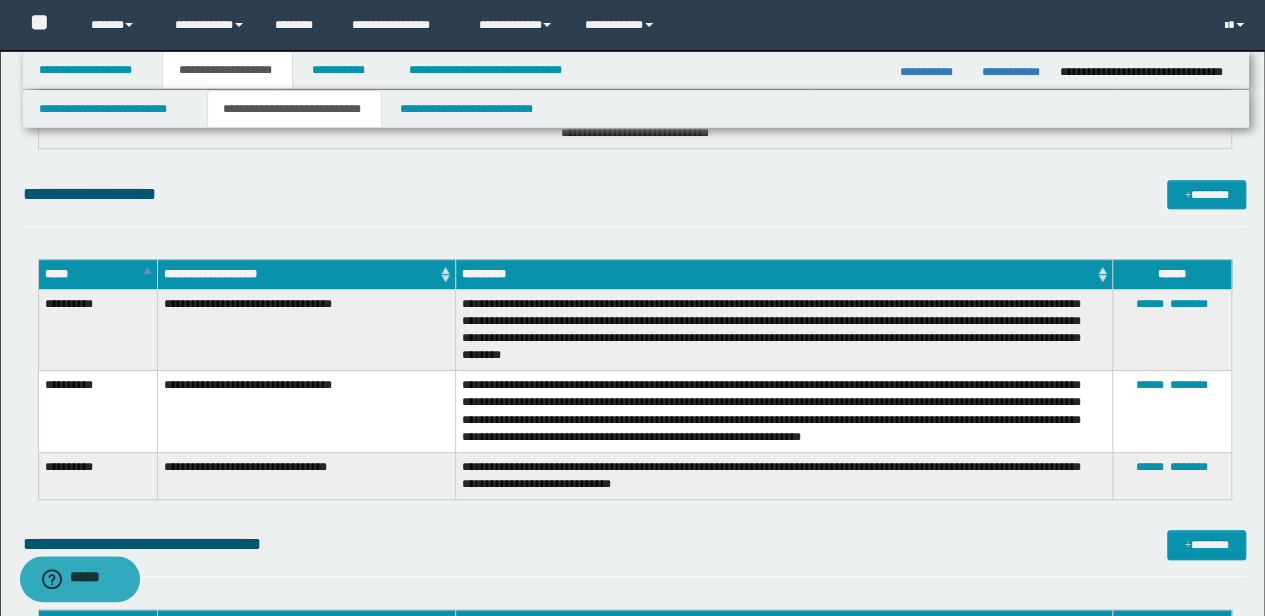 scroll, scrollTop: 8424, scrollLeft: 0, axis: vertical 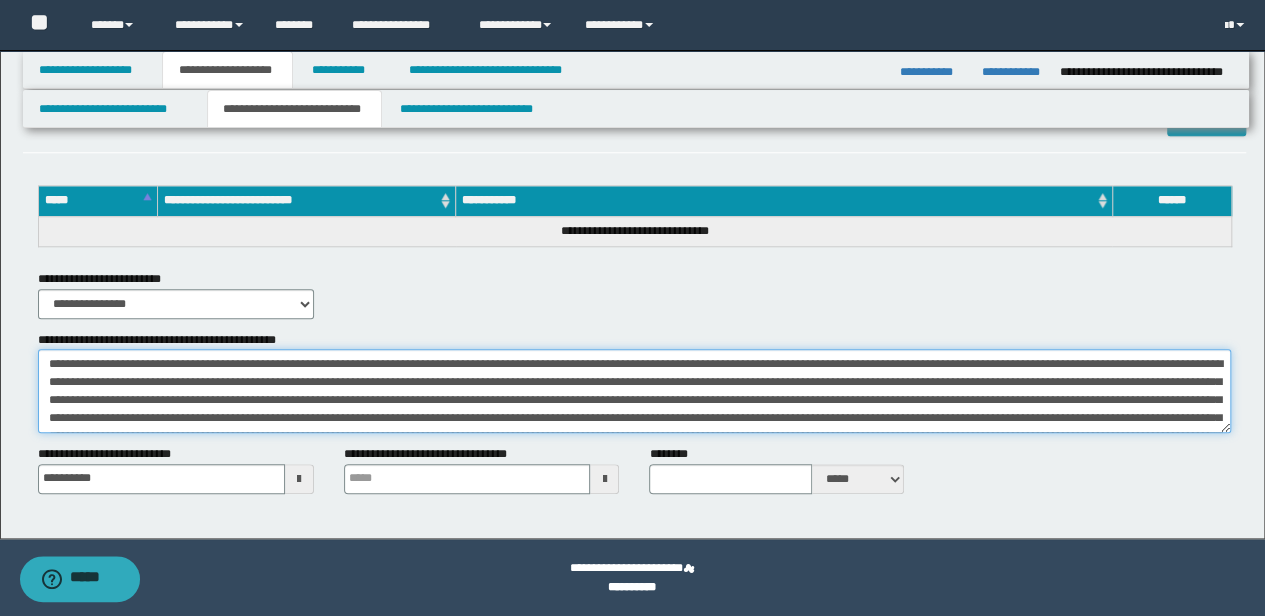 drag, startPoint x: 502, startPoint y: 416, endPoint x: -3, endPoint y: 149, distance: 571.239 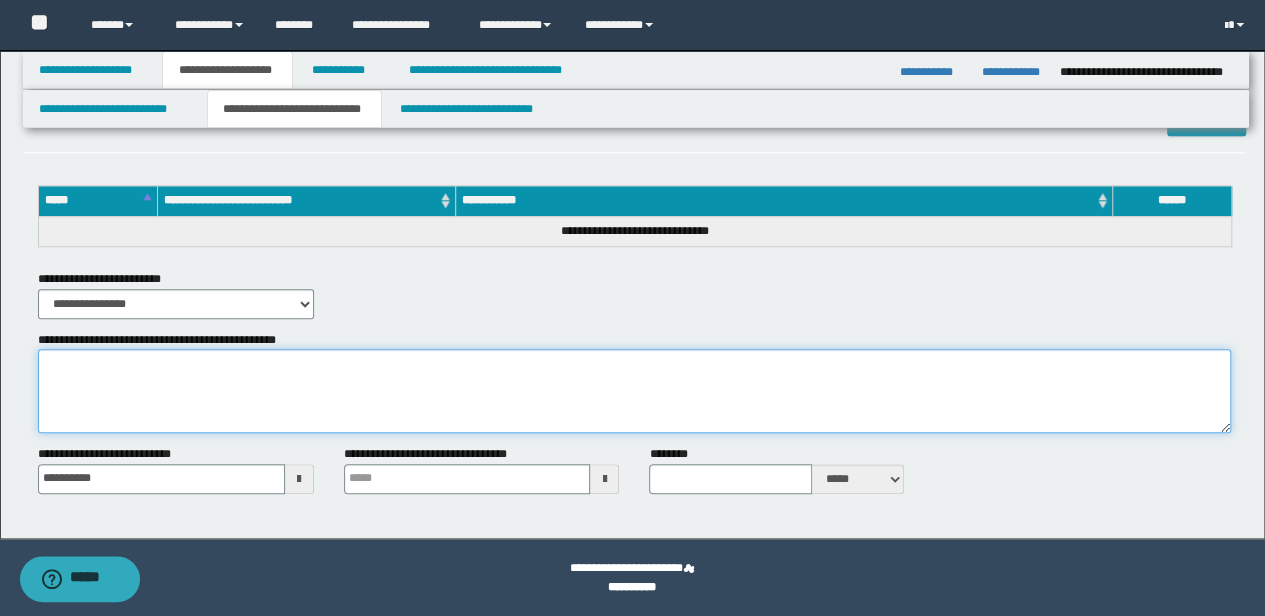 type 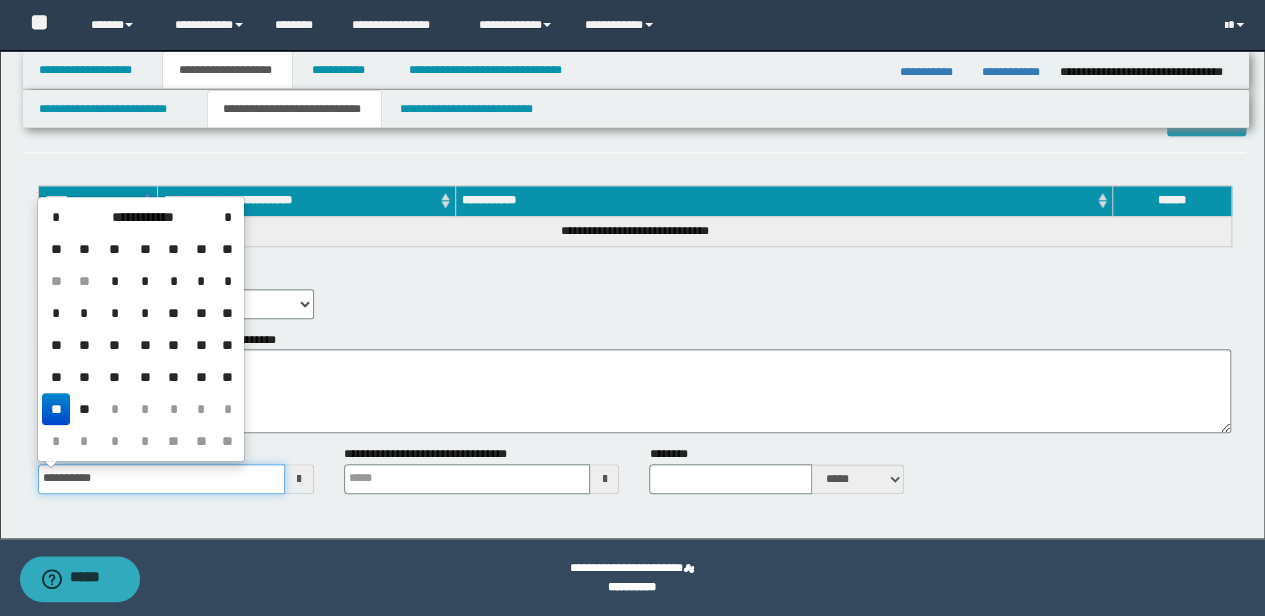drag, startPoint x: 121, startPoint y: 468, endPoint x: -3, endPoint y: 447, distance: 125.765656 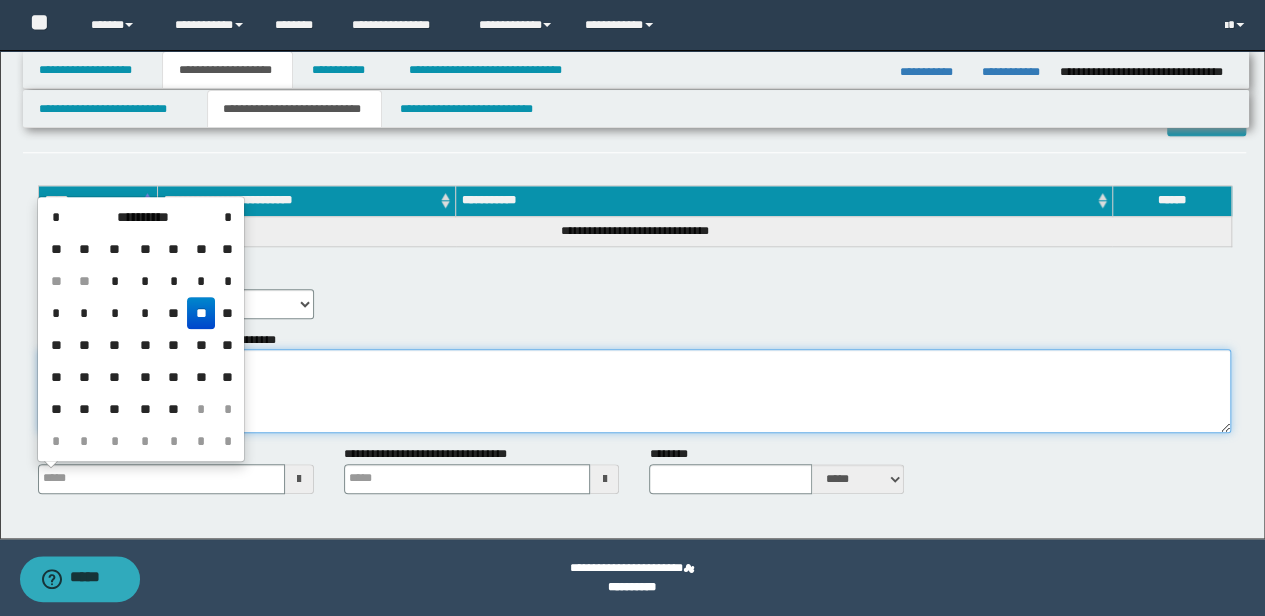 click on "**********" at bounding box center [635, 390] 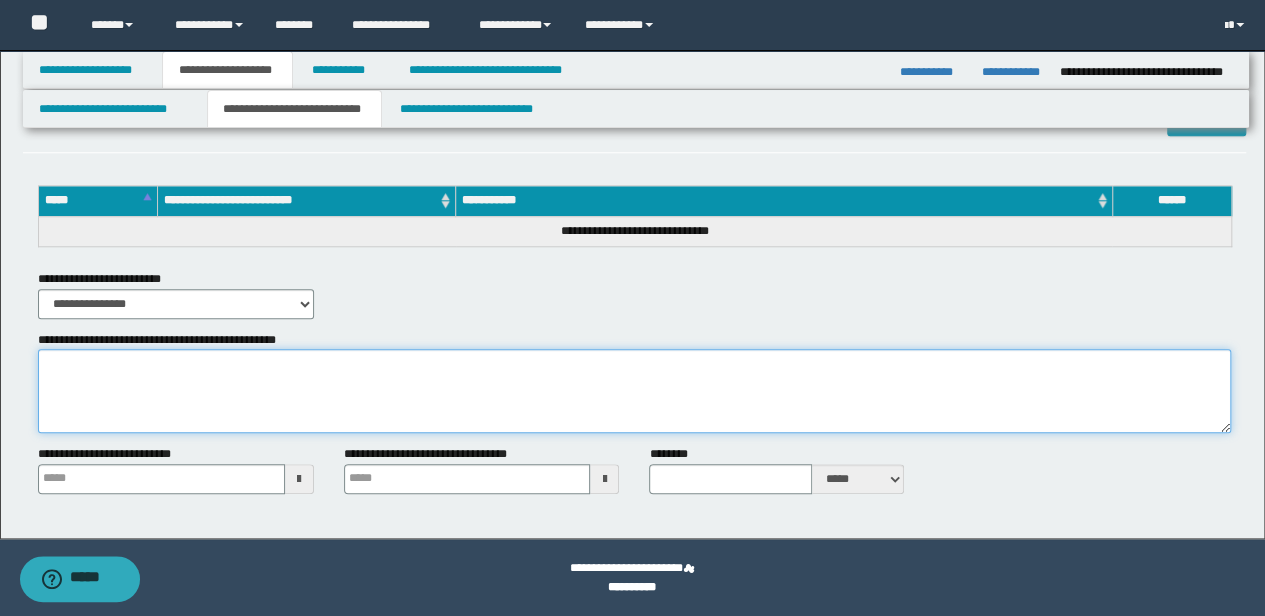 paste on "*" 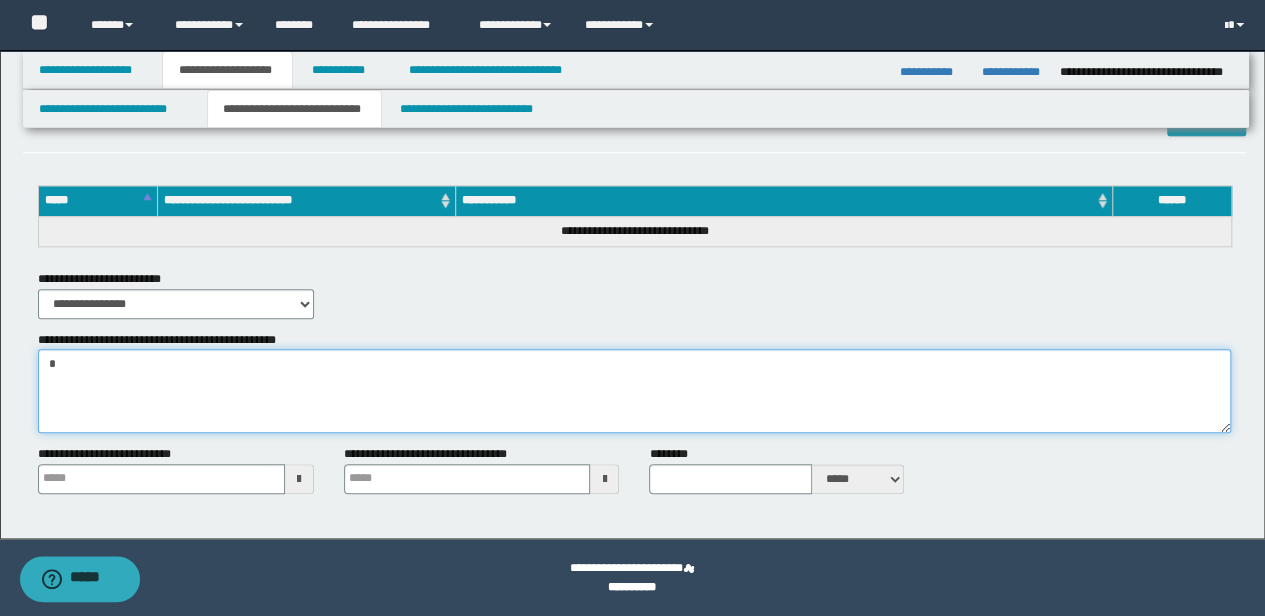 paste on "*" 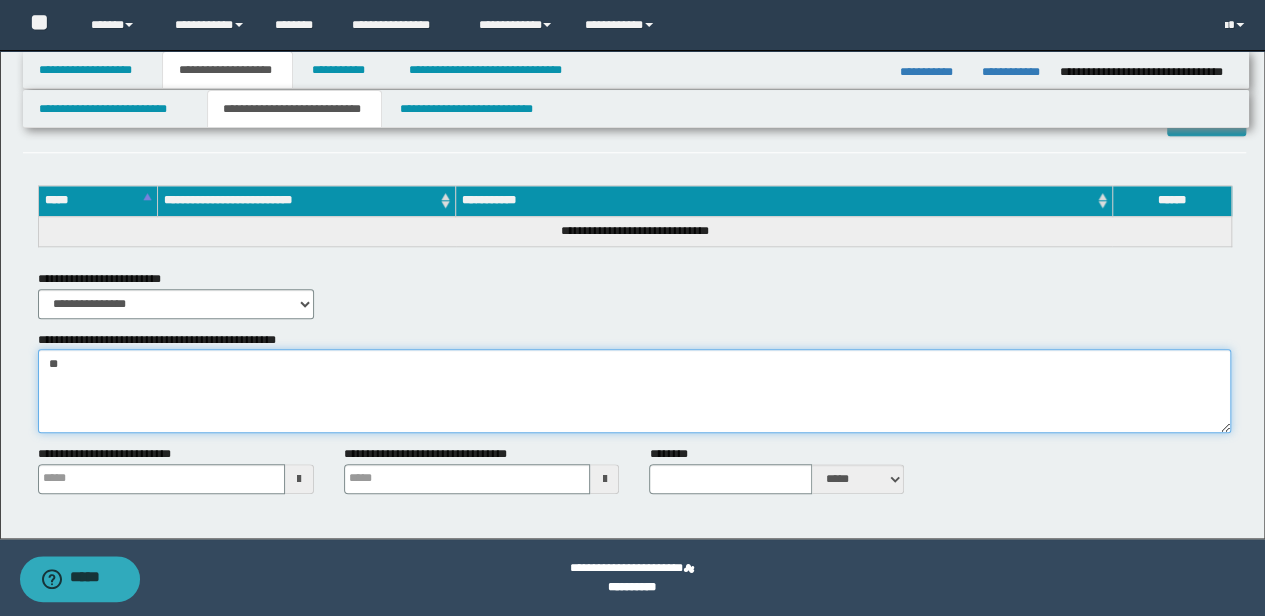 paste on "*" 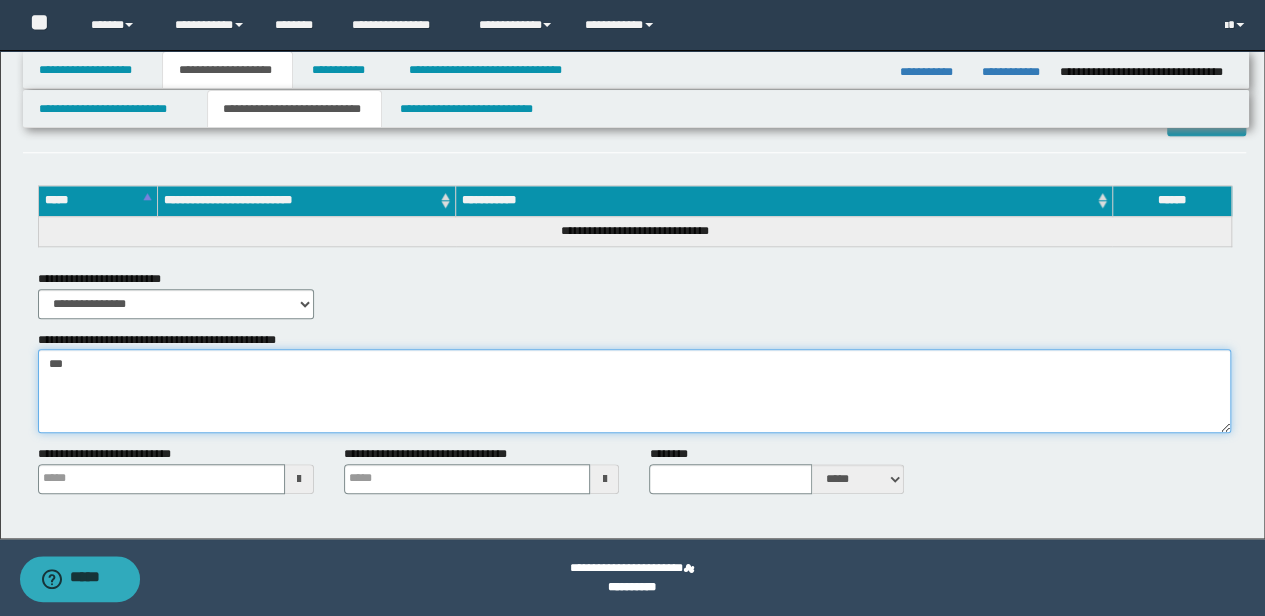paste on "*" 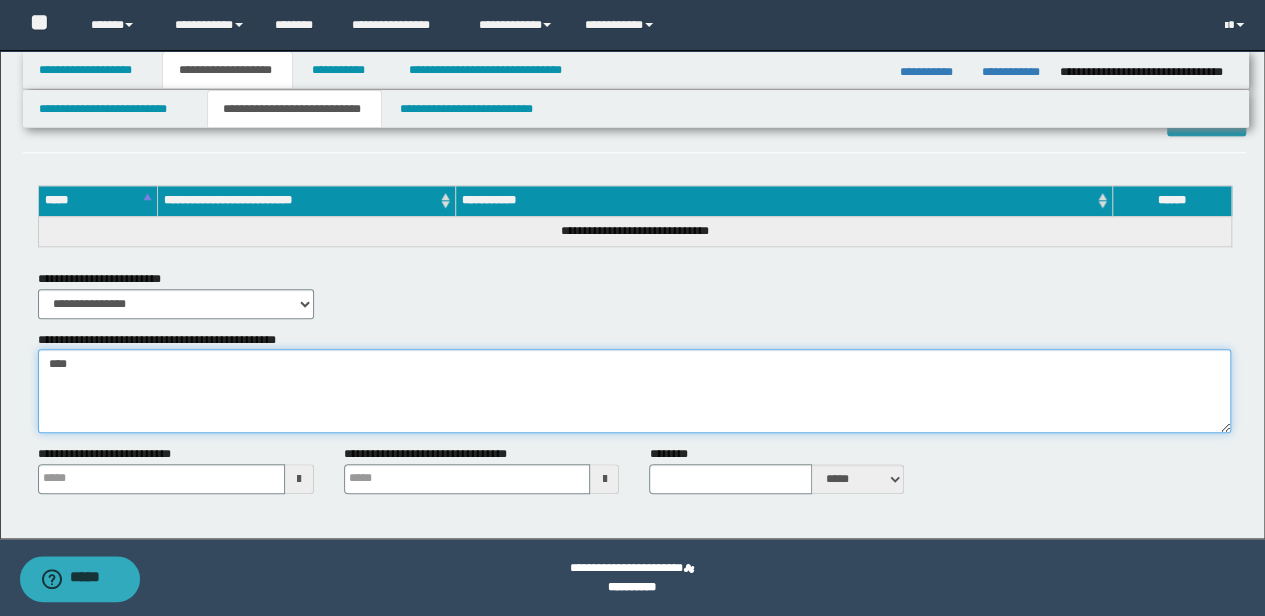 paste on "*" 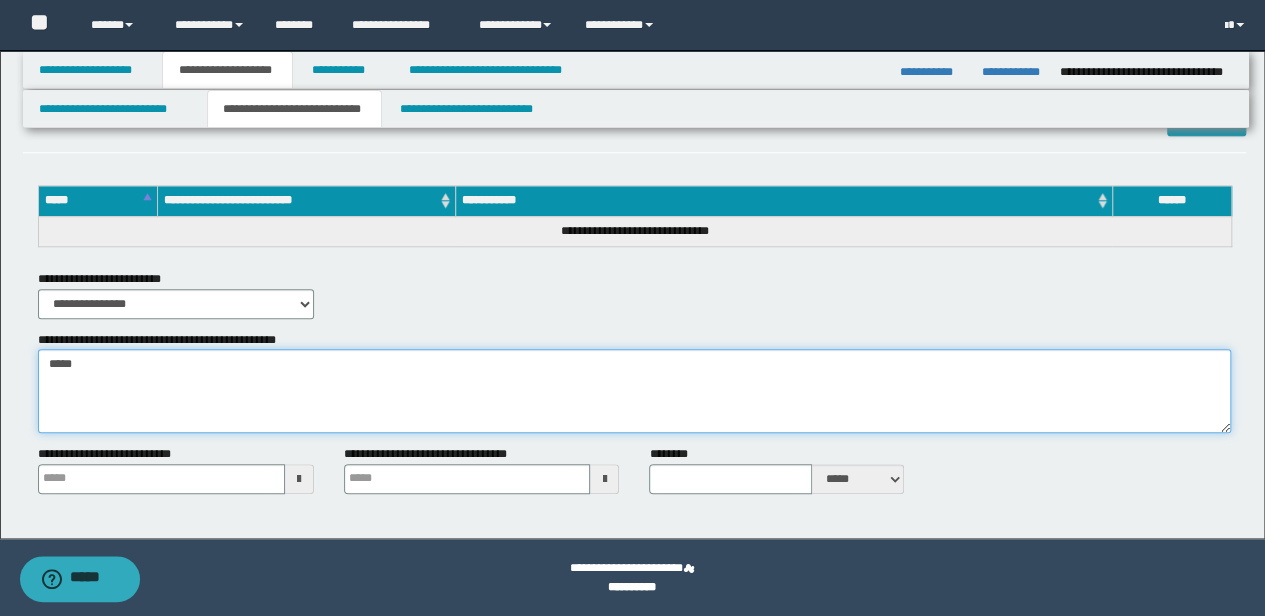 paste on "*" 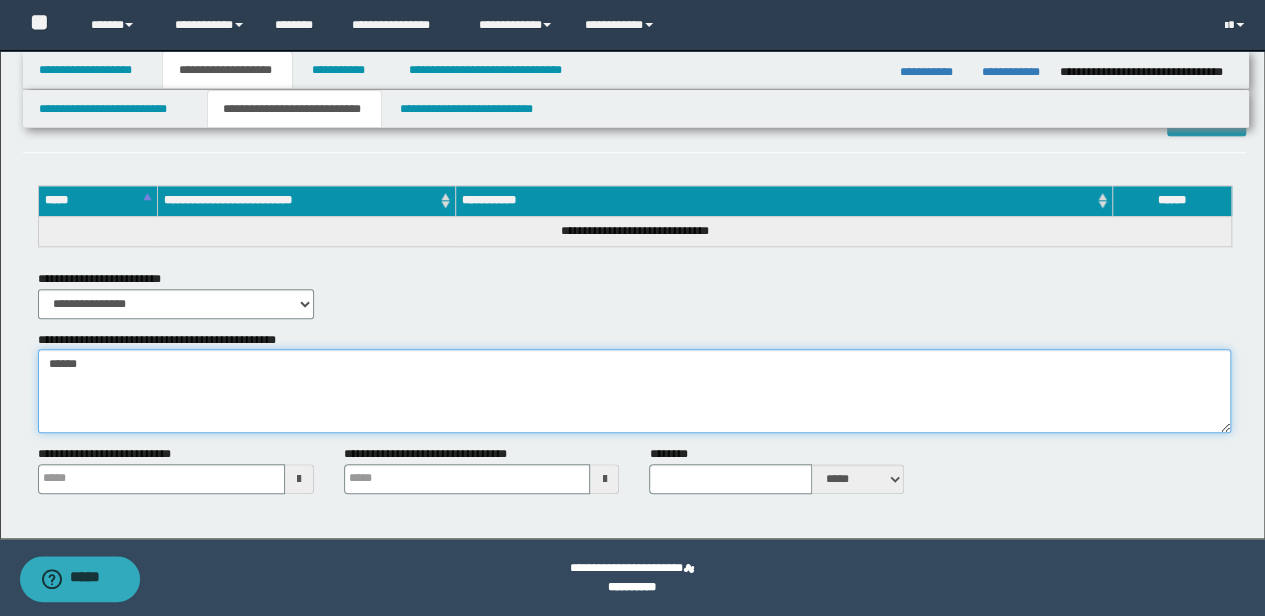paste on "*" 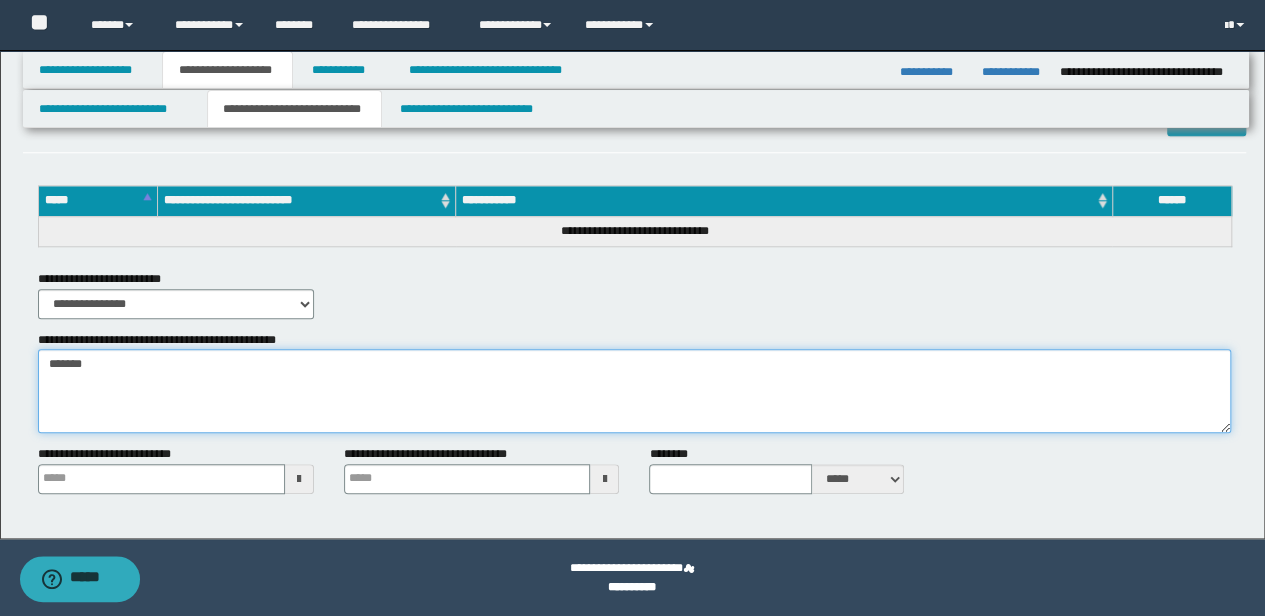 drag, startPoint x: 227, startPoint y: 360, endPoint x: -3, endPoint y: 343, distance: 230.62741 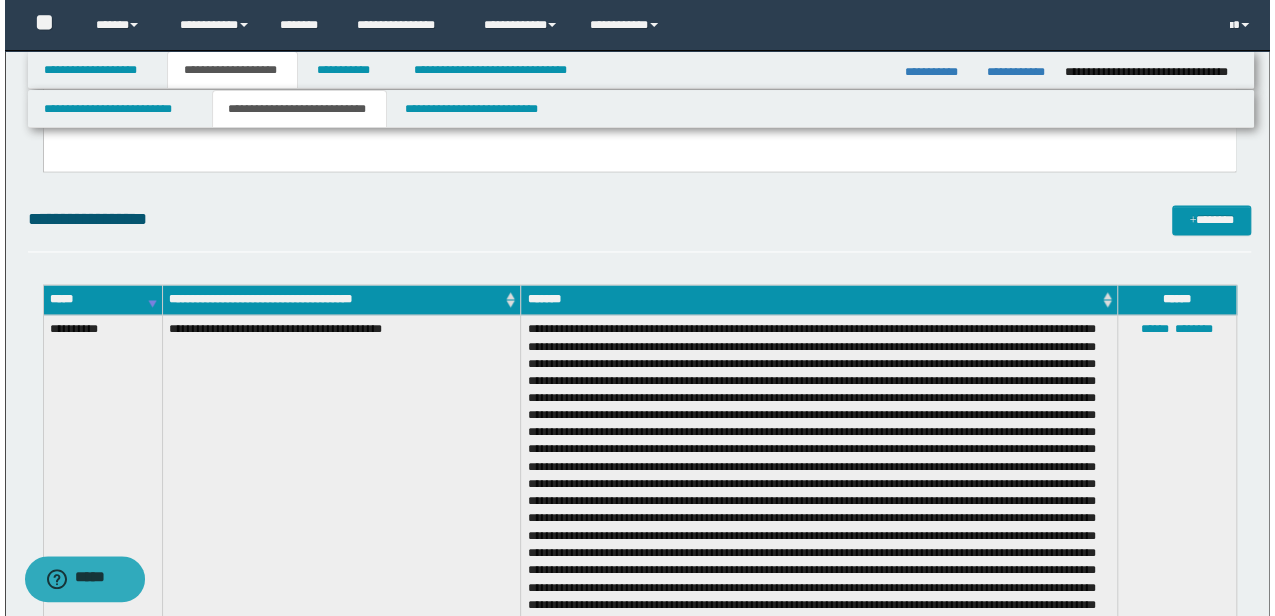 scroll, scrollTop: 1424, scrollLeft: 0, axis: vertical 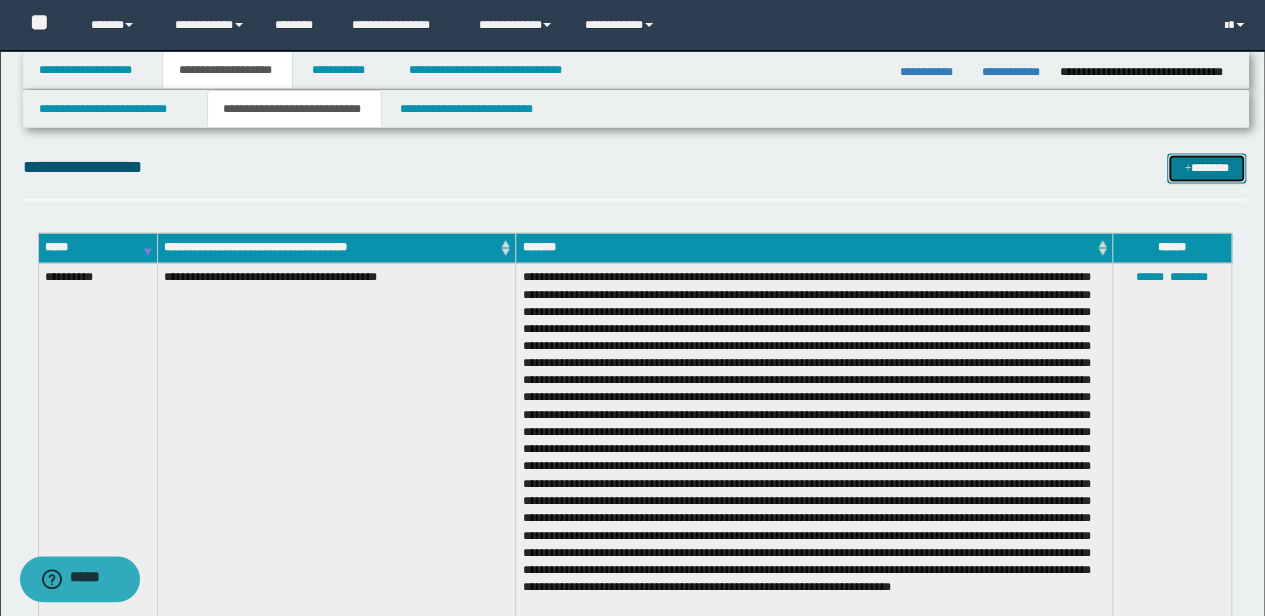 click on "*******" at bounding box center (1206, 167) 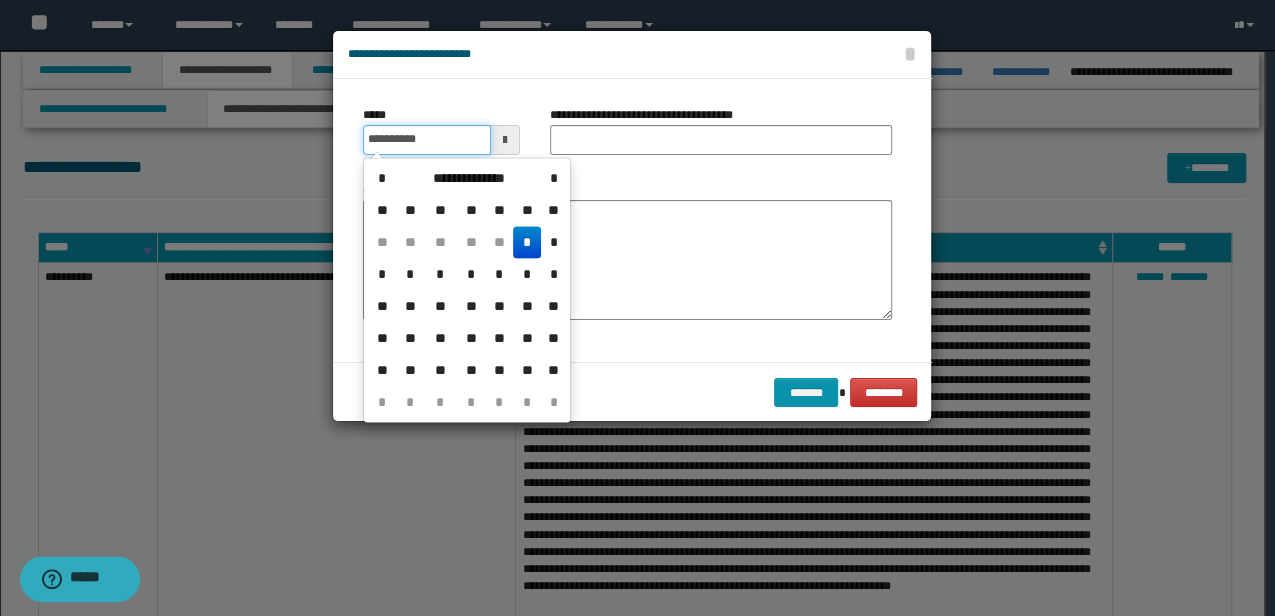 drag, startPoint x: 456, startPoint y: 144, endPoint x: 248, endPoint y: 142, distance: 208.00961 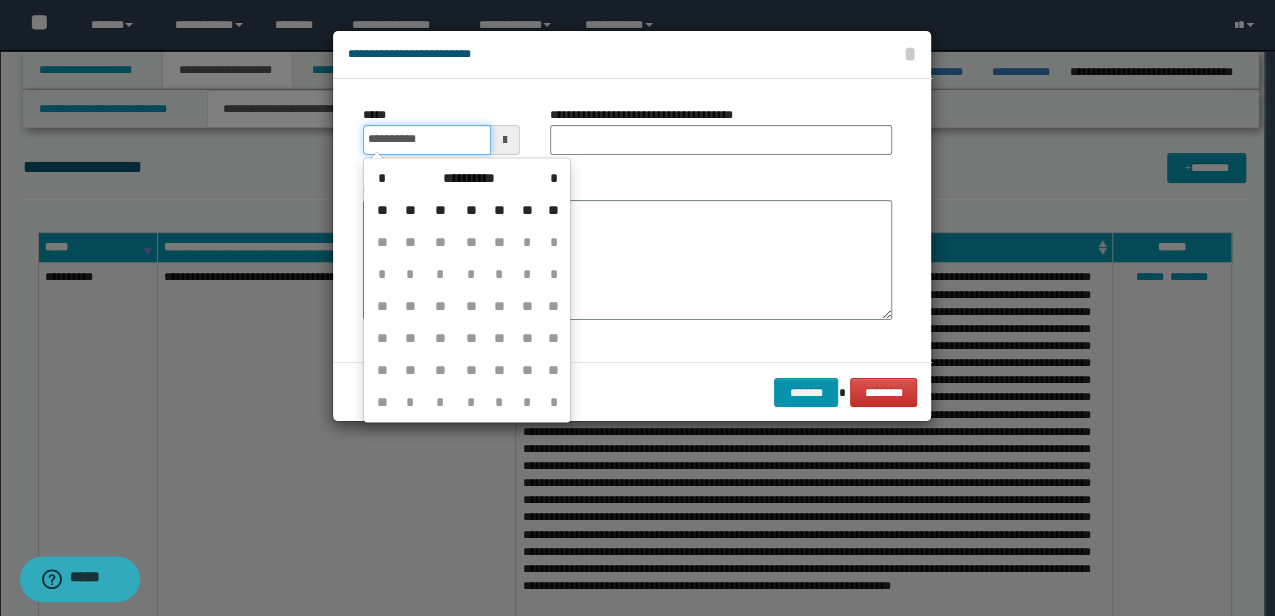 type on "**********" 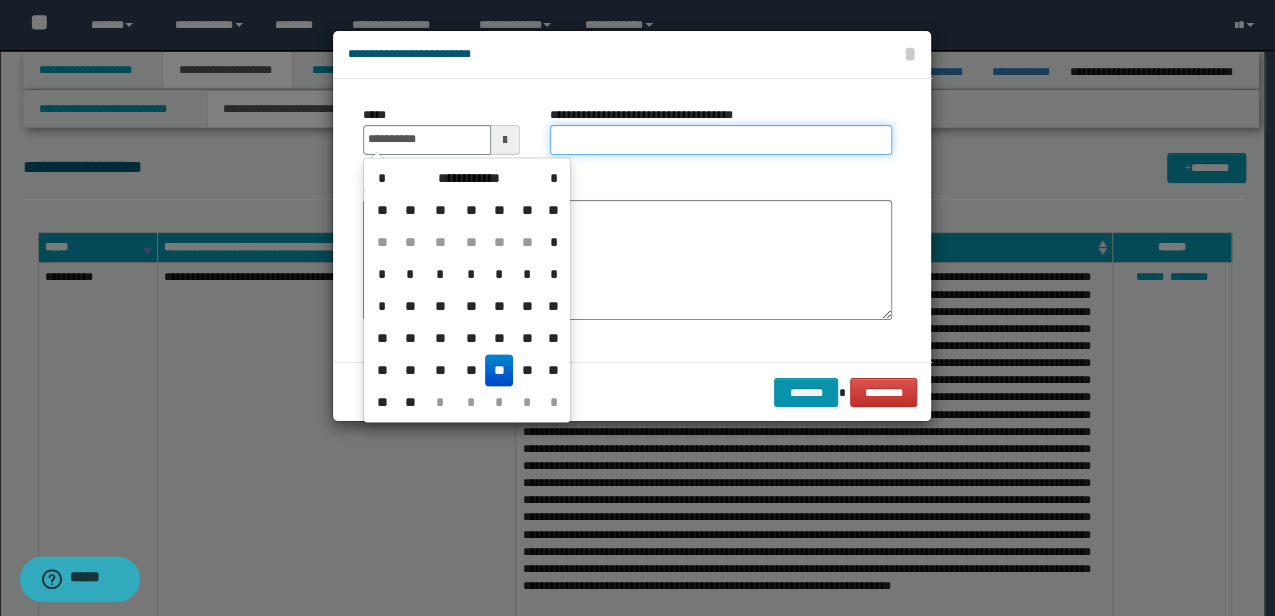 click on "**********" at bounding box center (721, 140) 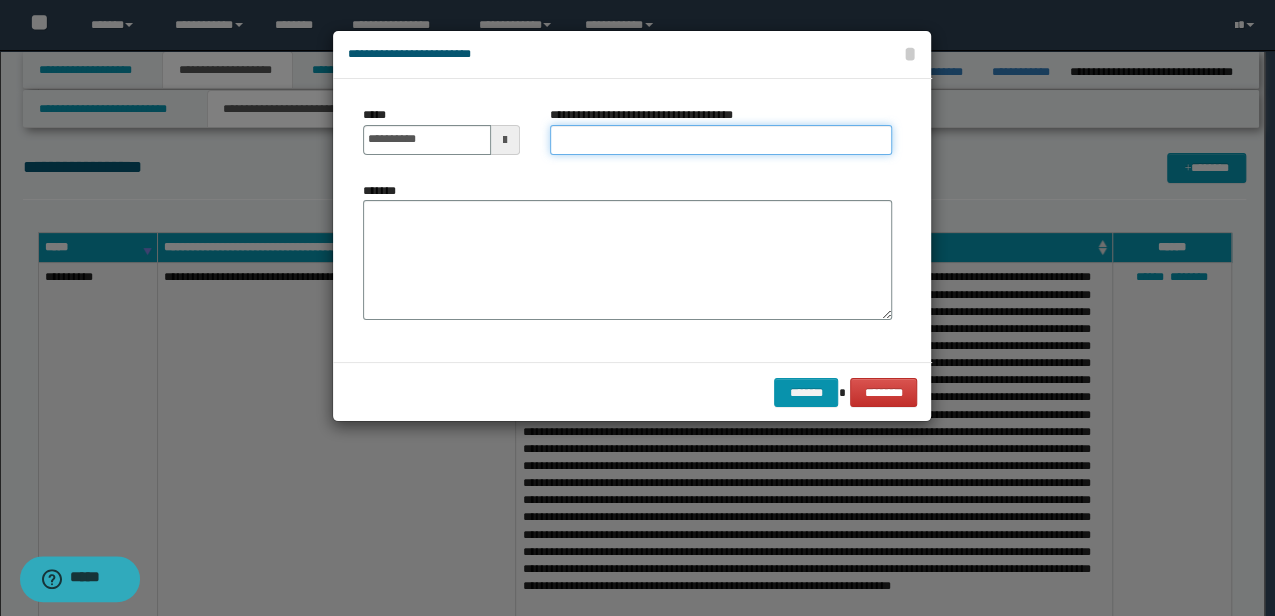 paste on "**********" 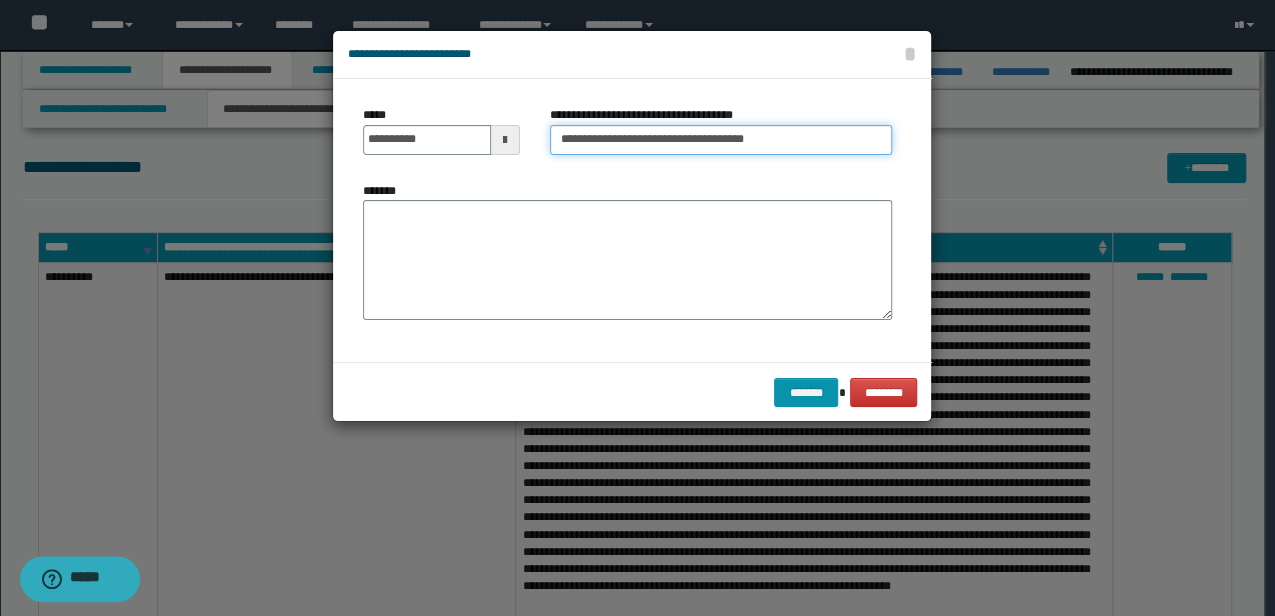 type on "**********" 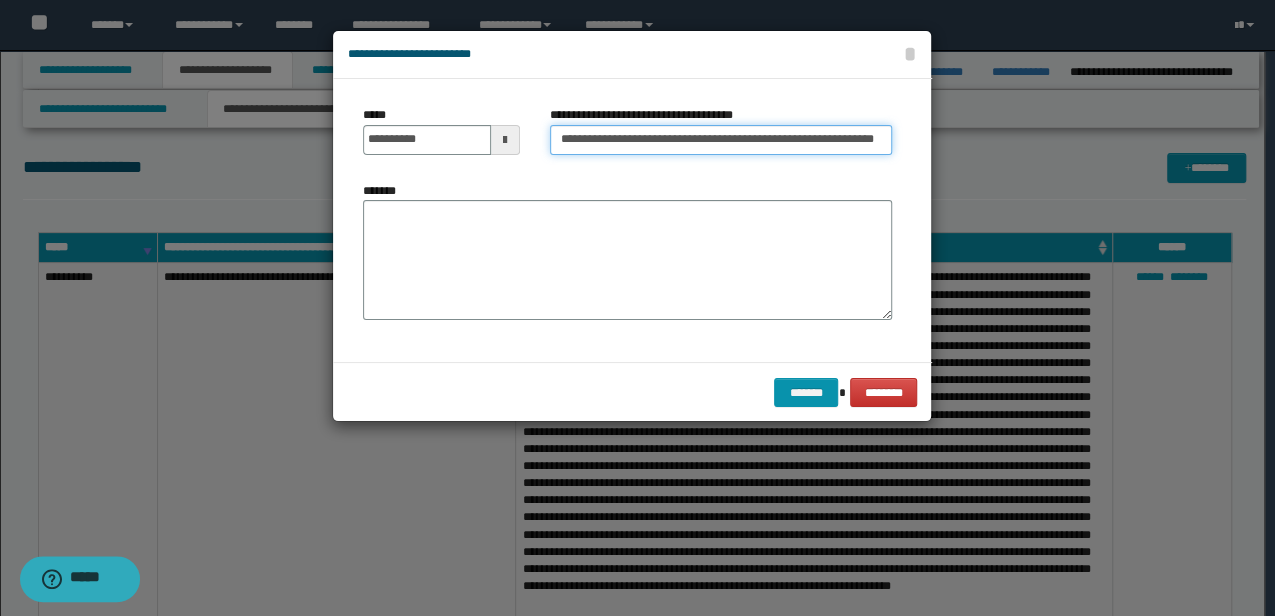 scroll, scrollTop: 0, scrollLeft: 40, axis: horizontal 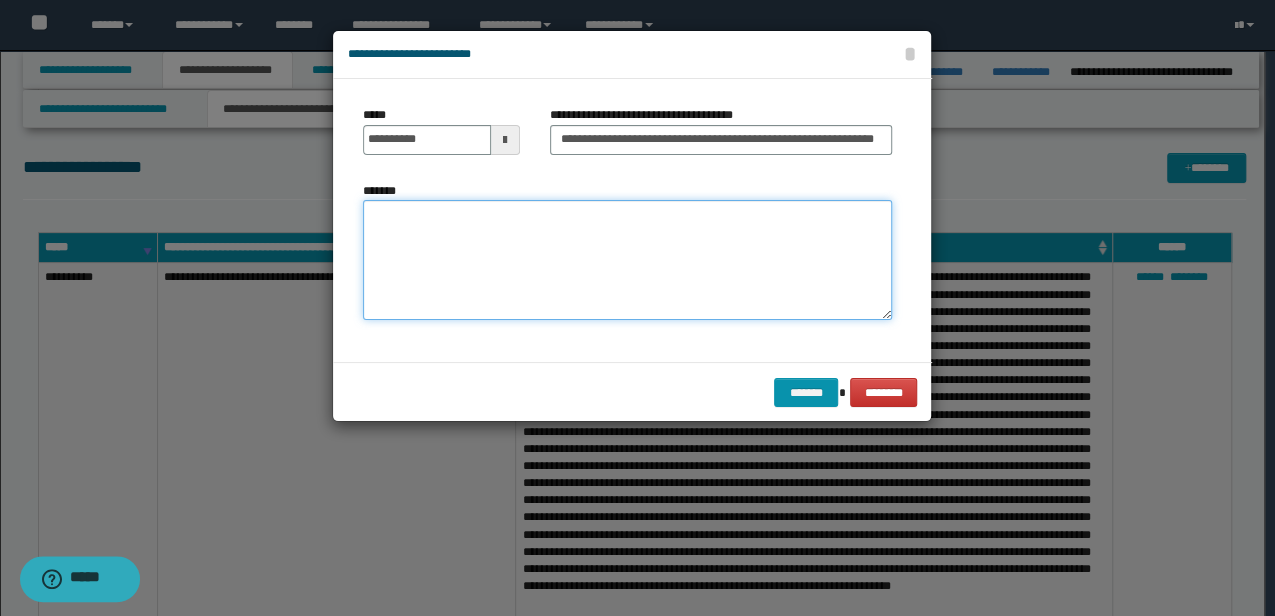 click on "*******" at bounding box center (627, 259) 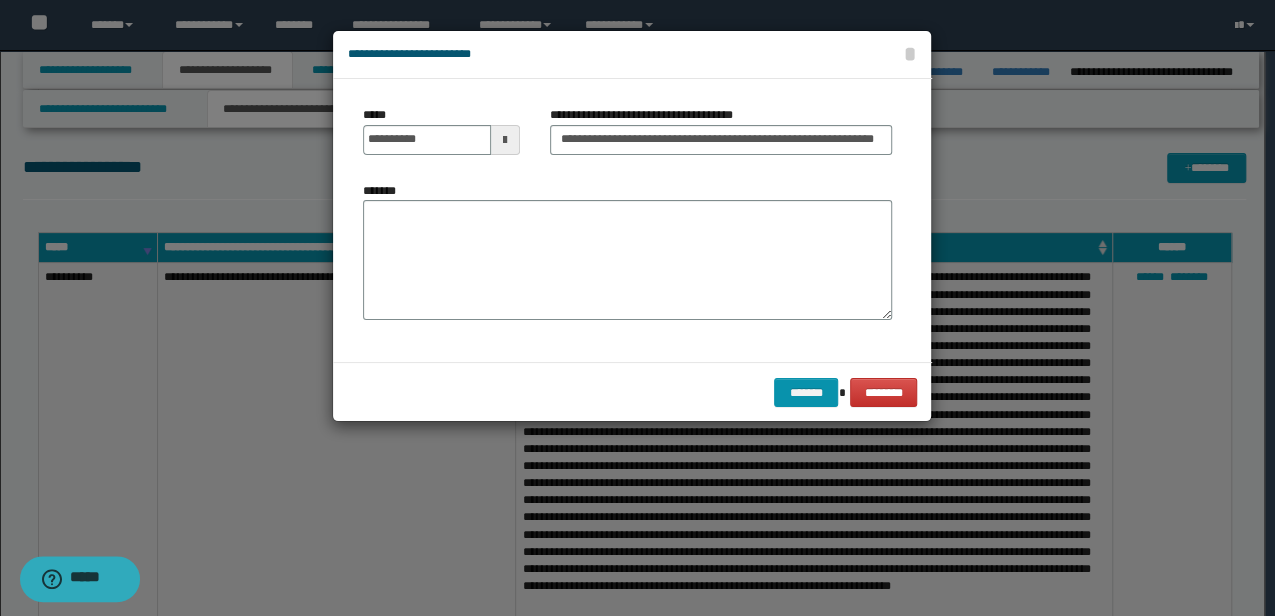 scroll, scrollTop: 0, scrollLeft: 0, axis: both 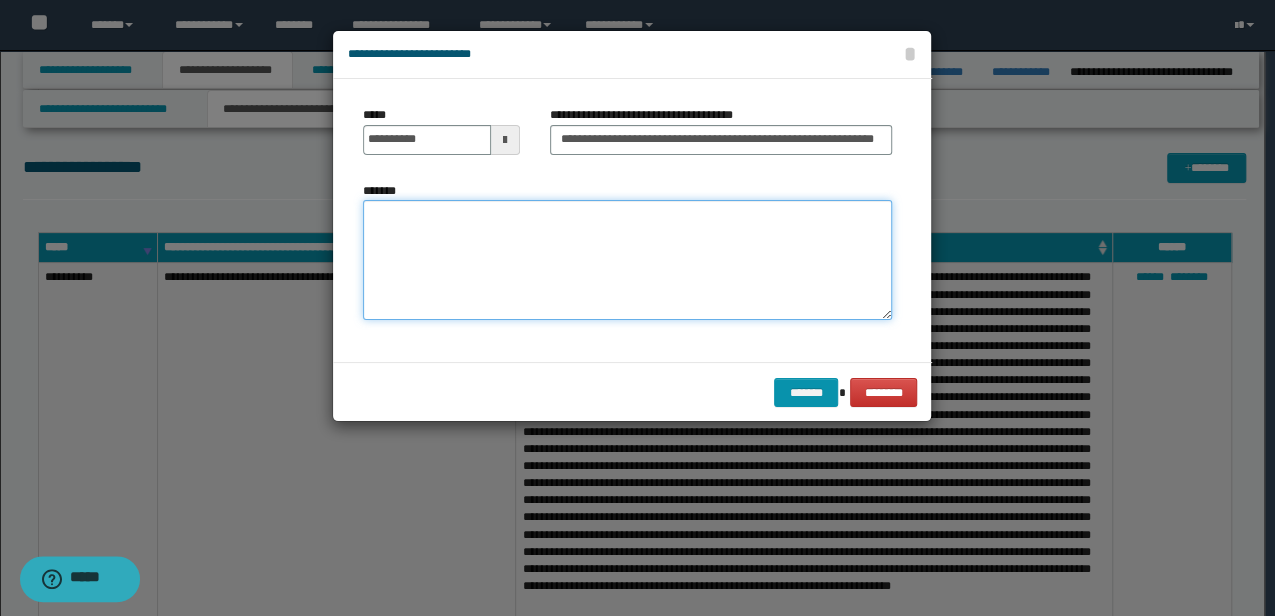 click on "*******" at bounding box center (627, 259) 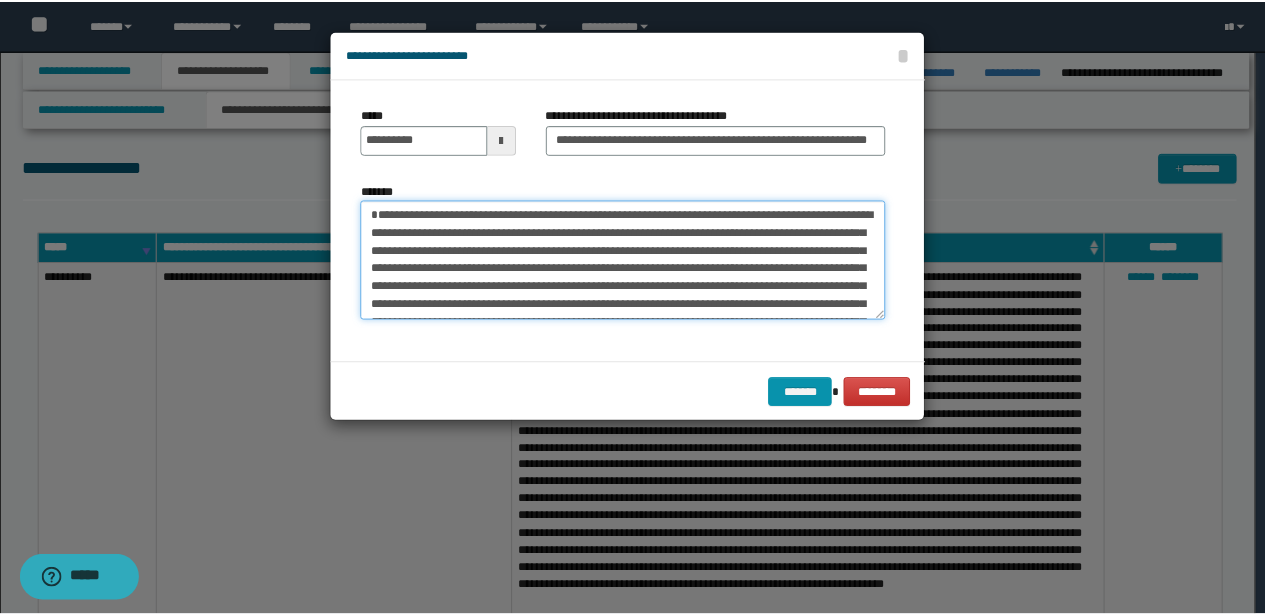 scroll, scrollTop: 624, scrollLeft: 0, axis: vertical 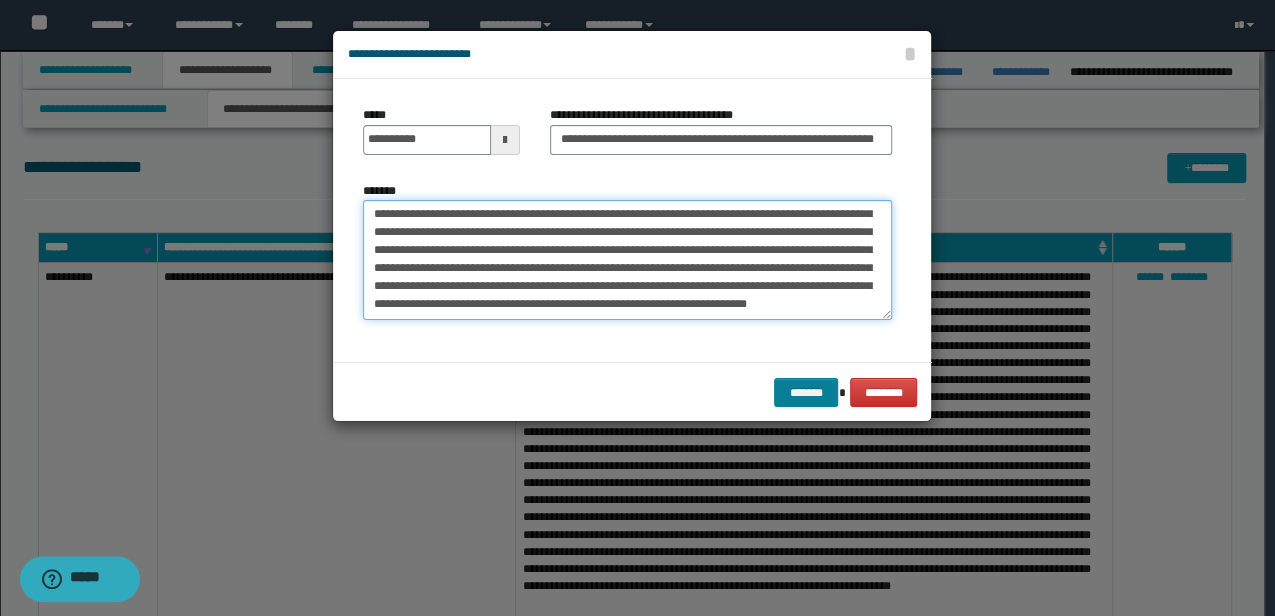 type on "**********" 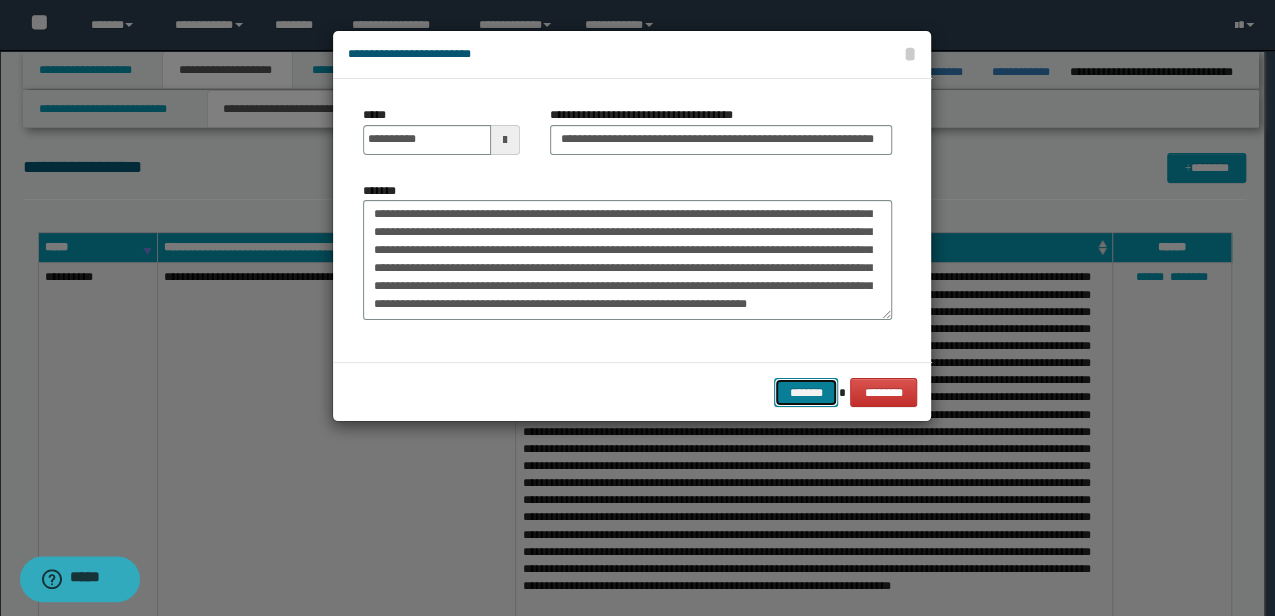click on "*******" at bounding box center (806, 392) 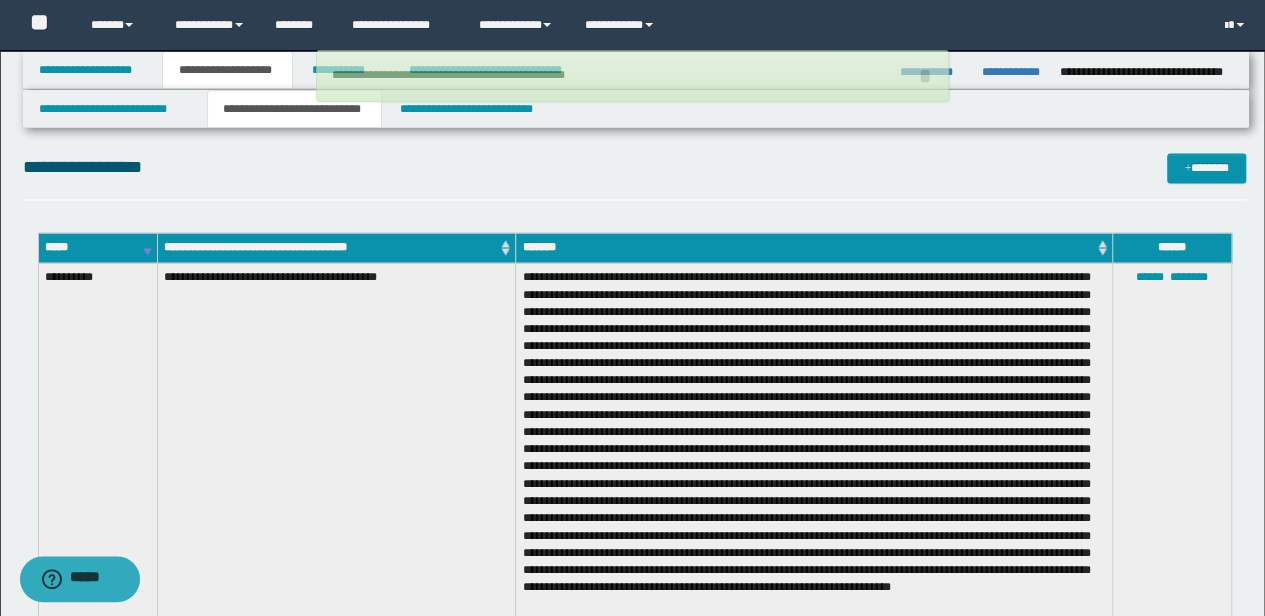 click on "**********" at bounding box center (336, 447) 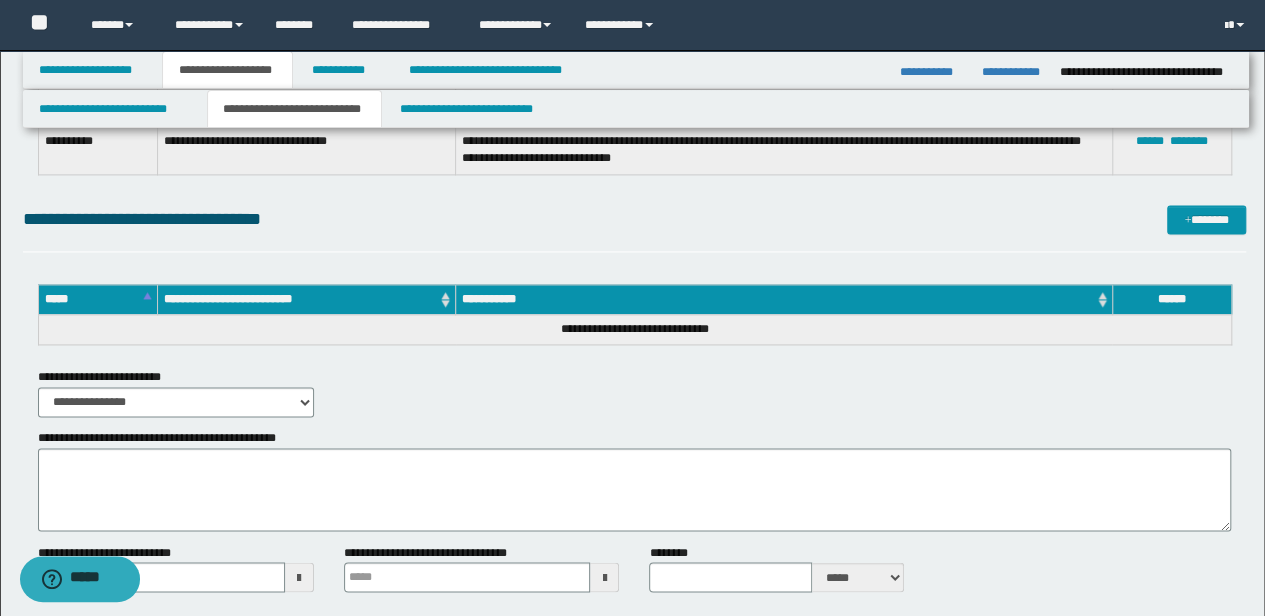 scroll, scrollTop: 9037, scrollLeft: 0, axis: vertical 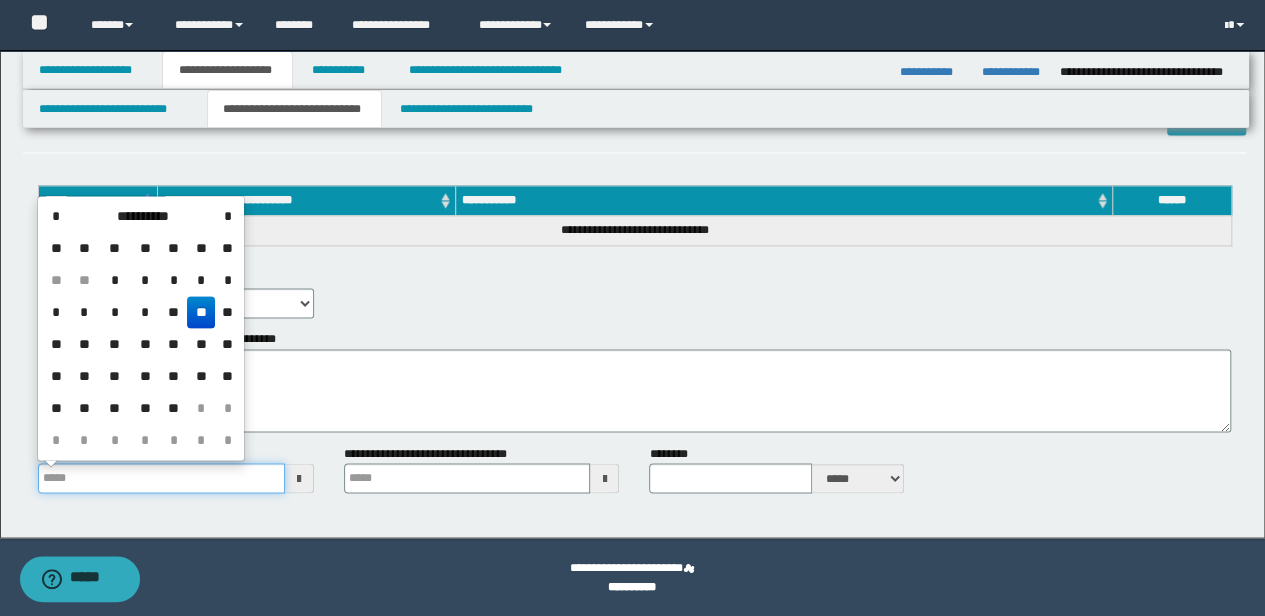drag, startPoint x: 128, startPoint y: 466, endPoint x: 21, endPoint y: 466, distance: 107 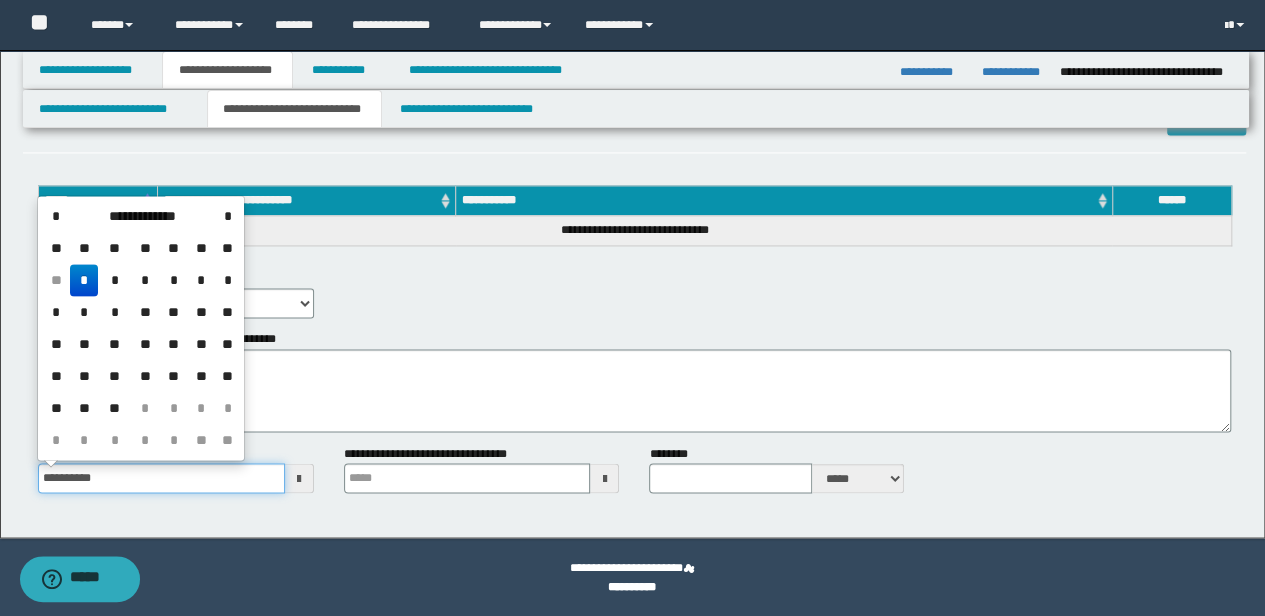 type on "**********" 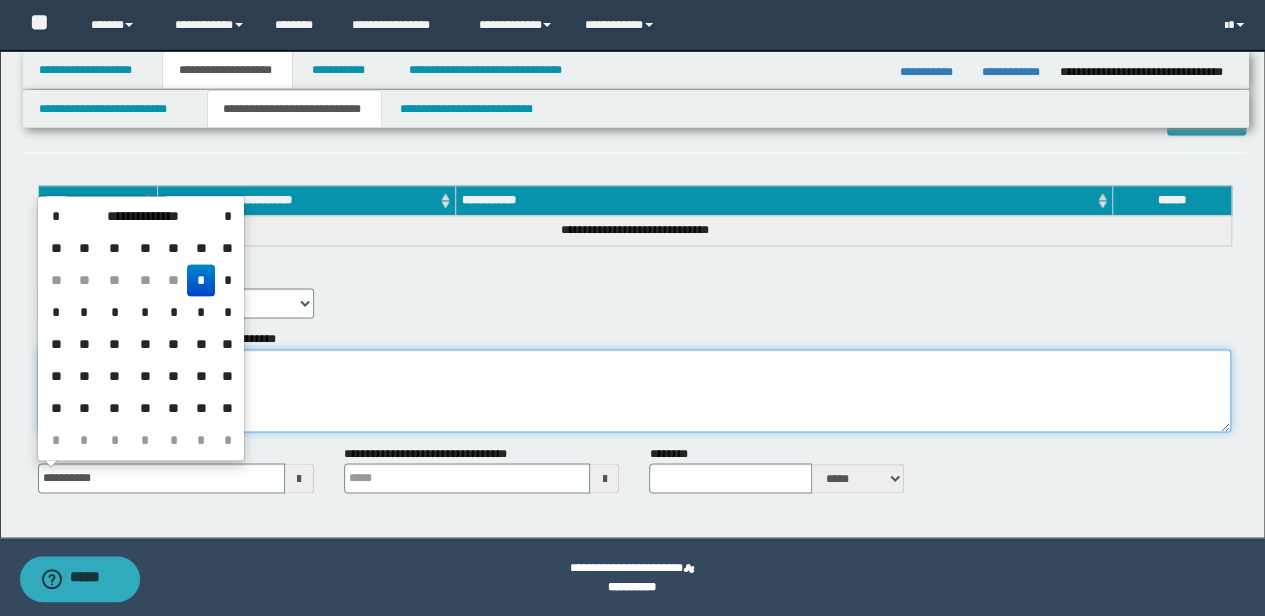 click on "**********" at bounding box center [635, 390] 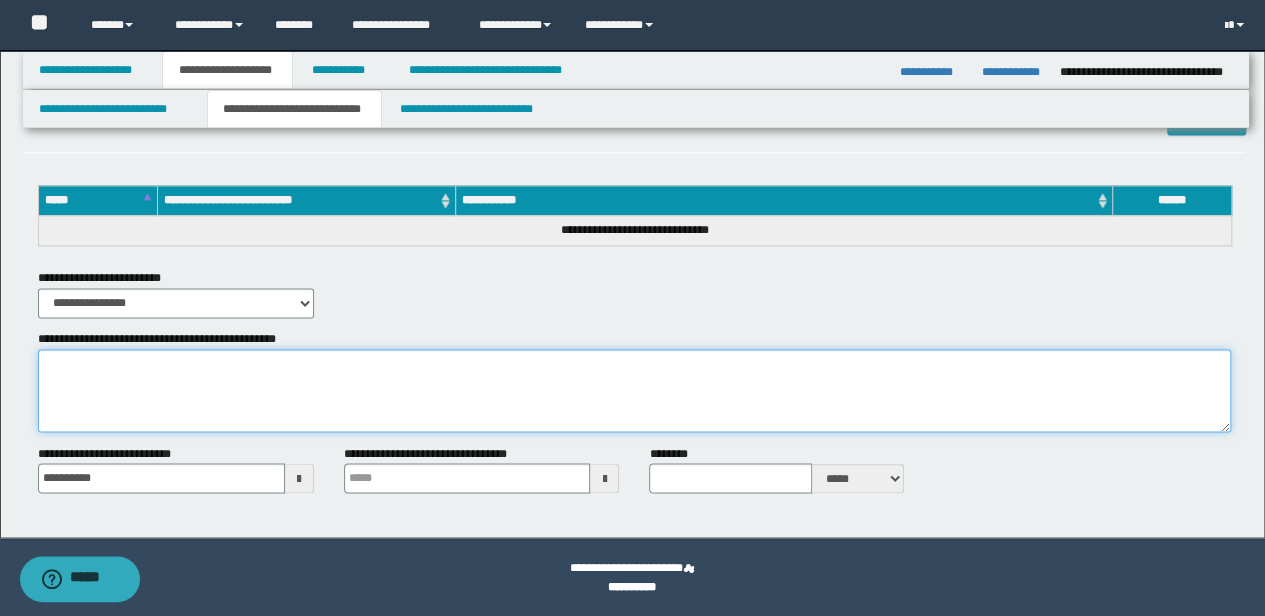 paste on "**********" 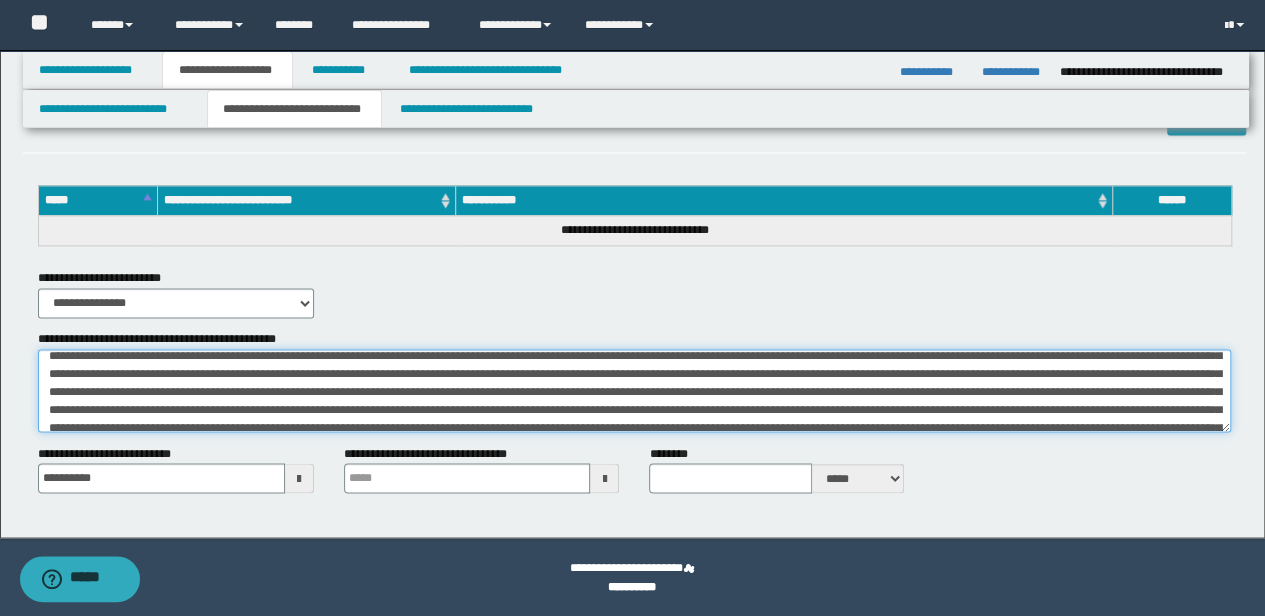 scroll, scrollTop: 0, scrollLeft: 0, axis: both 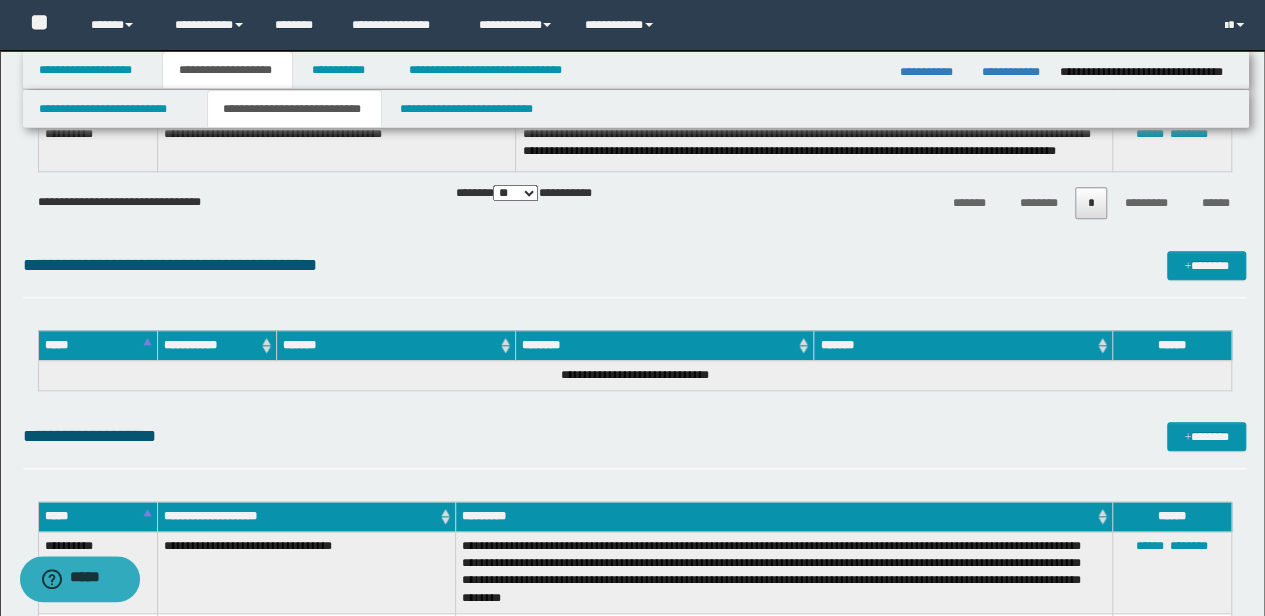 type on "**********" 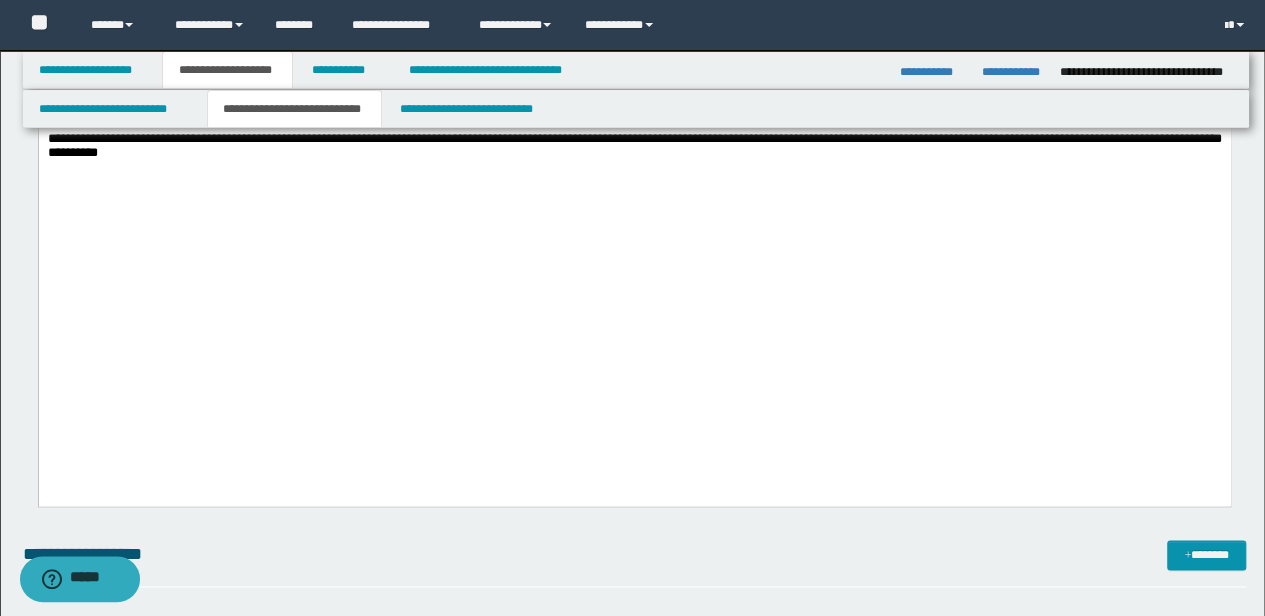 scroll, scrollTop: 1304, scrollLeft: 0, axis: vertical 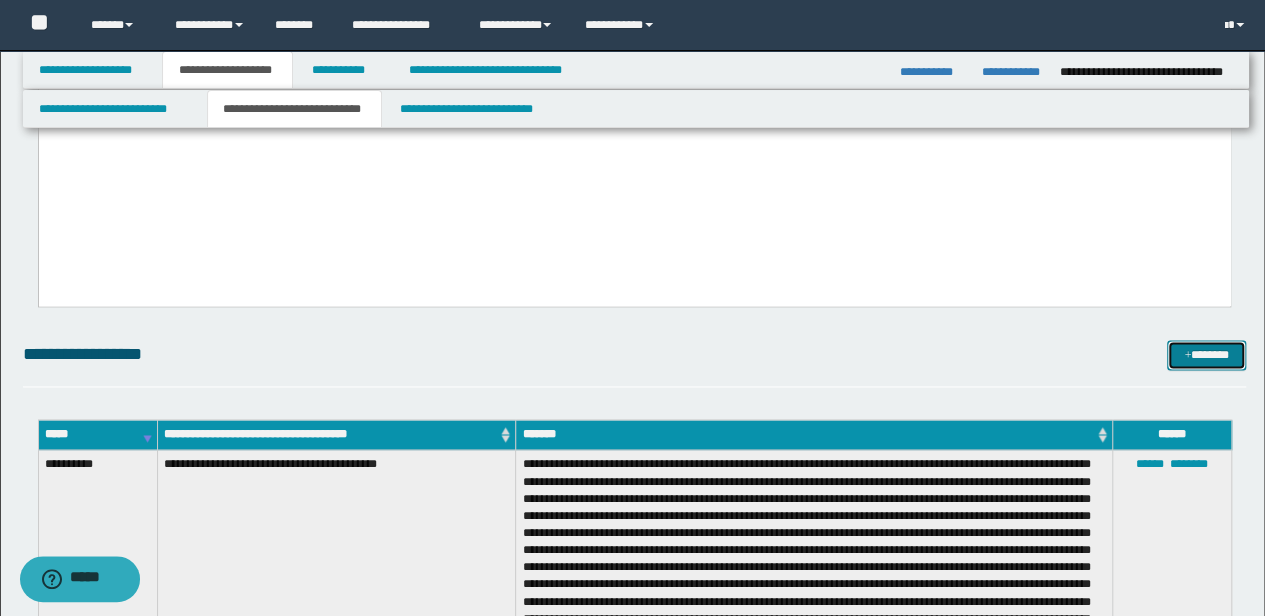 click on "*******" at bounding box center (1206, 354) 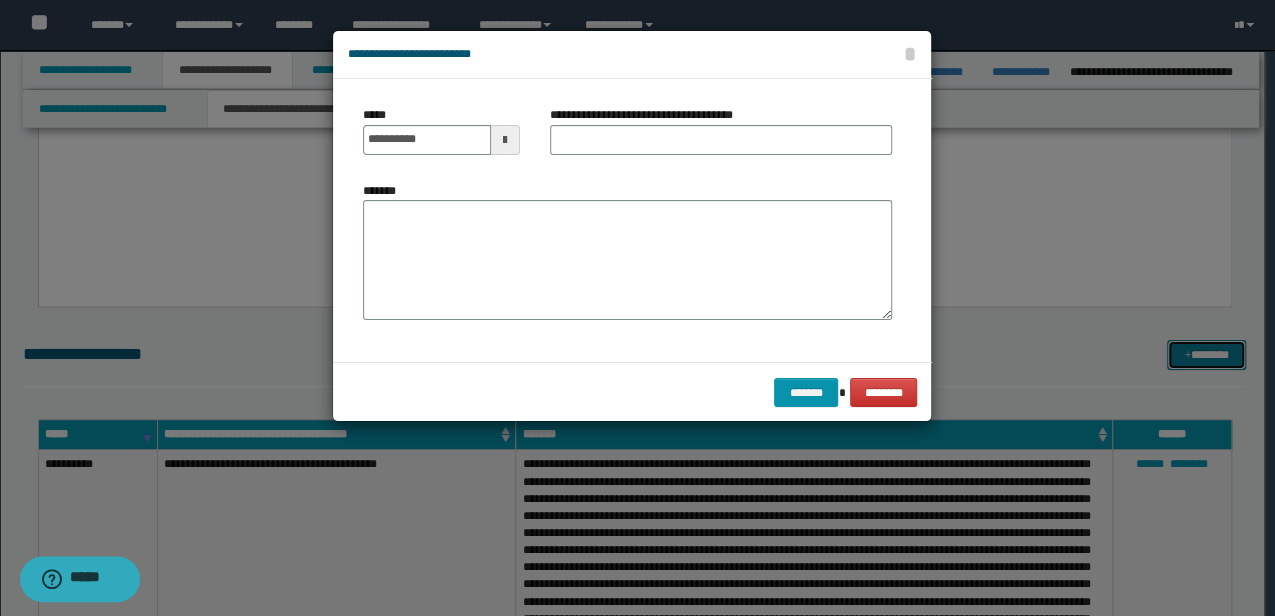 scroll, scrollTop: 0, scrollLeft: 0, axis: both 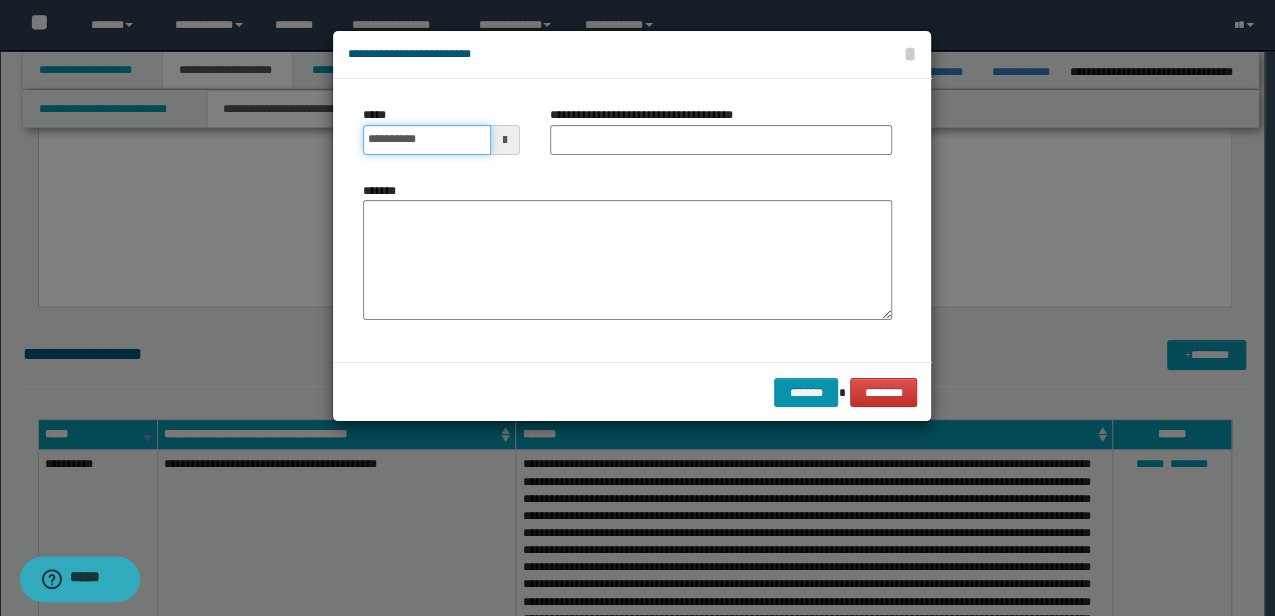 drag, startPoint x: 458, startPoint y: 140, endPoint x: 78, endPoint y: 142, distance: 380.00525 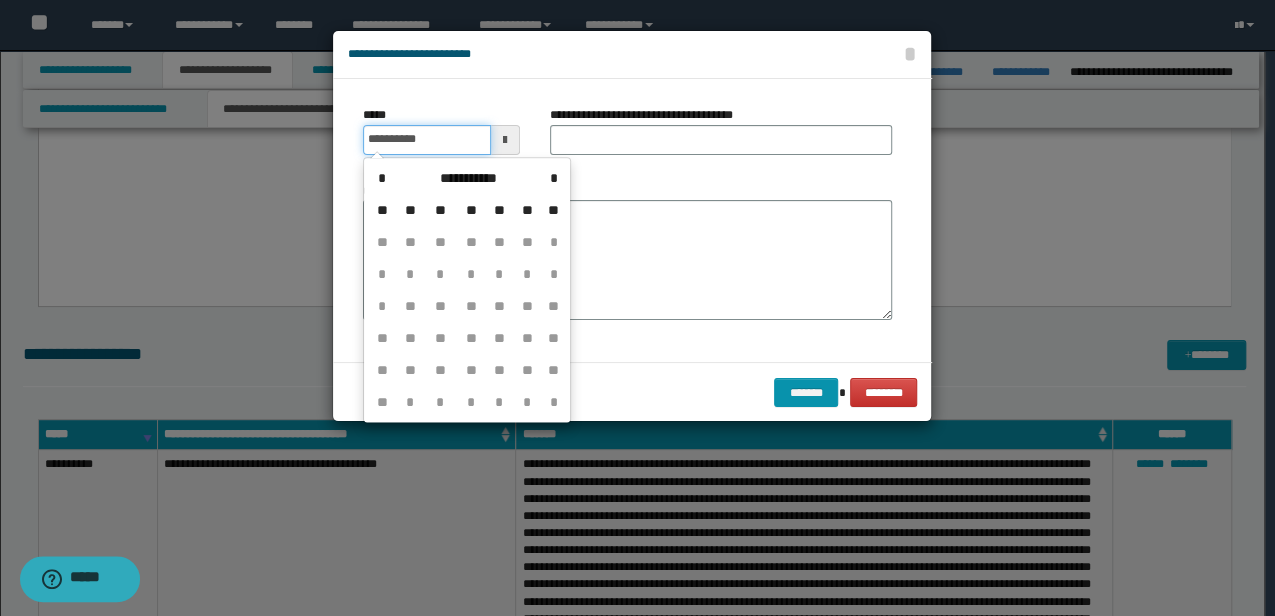 type on "**********" 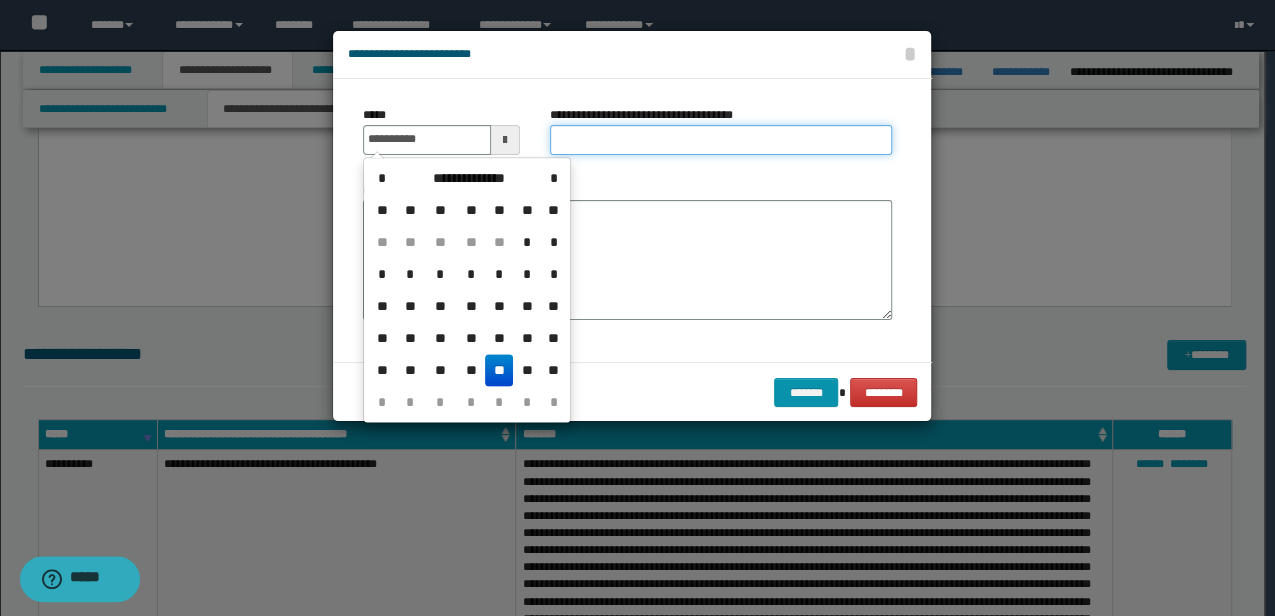 click on "**********" at bounding box center [721, 140] 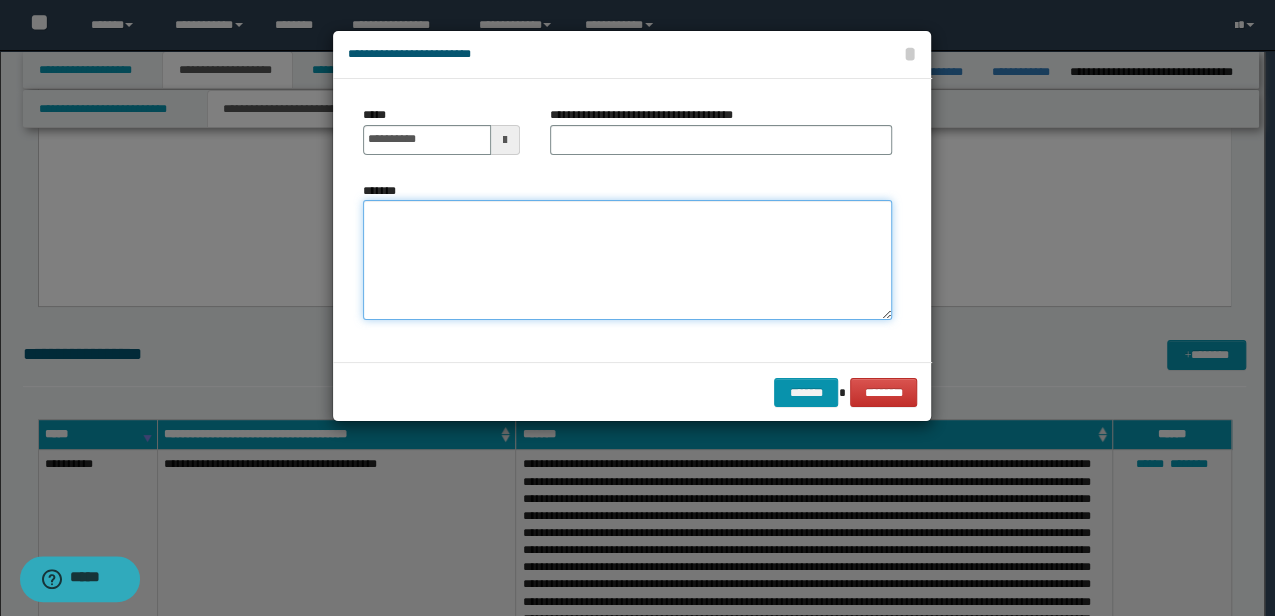 click on "*******" at bounding box center (627, 259) 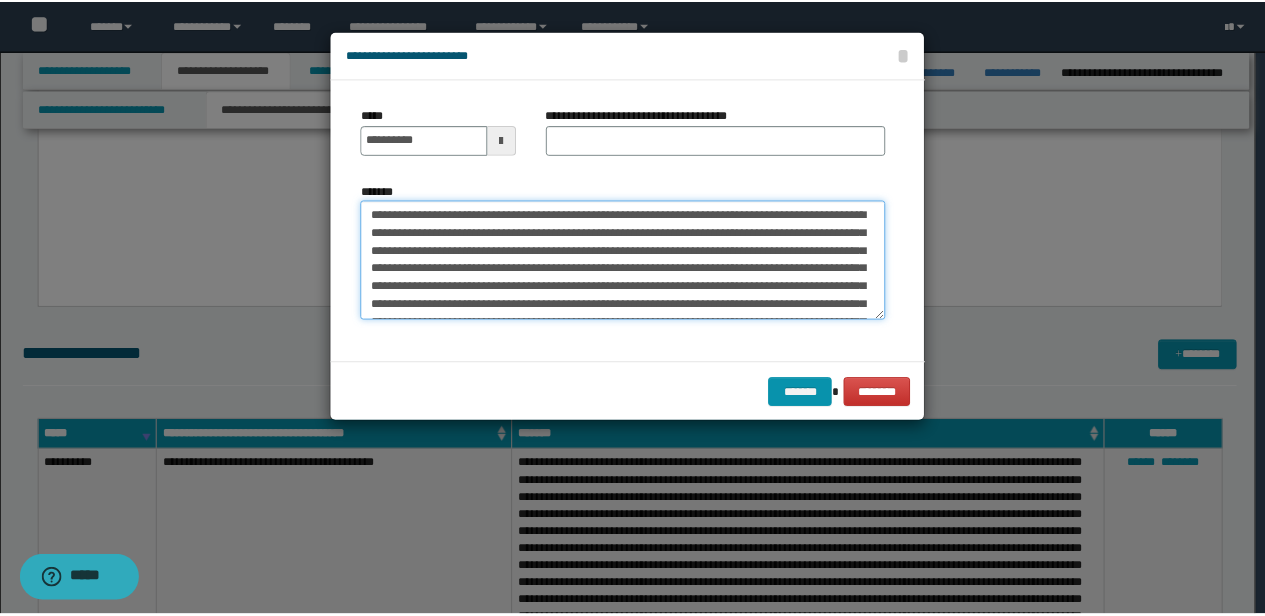 scroll, scrollTop: 174, scrollLeft: 0, axis: vertical 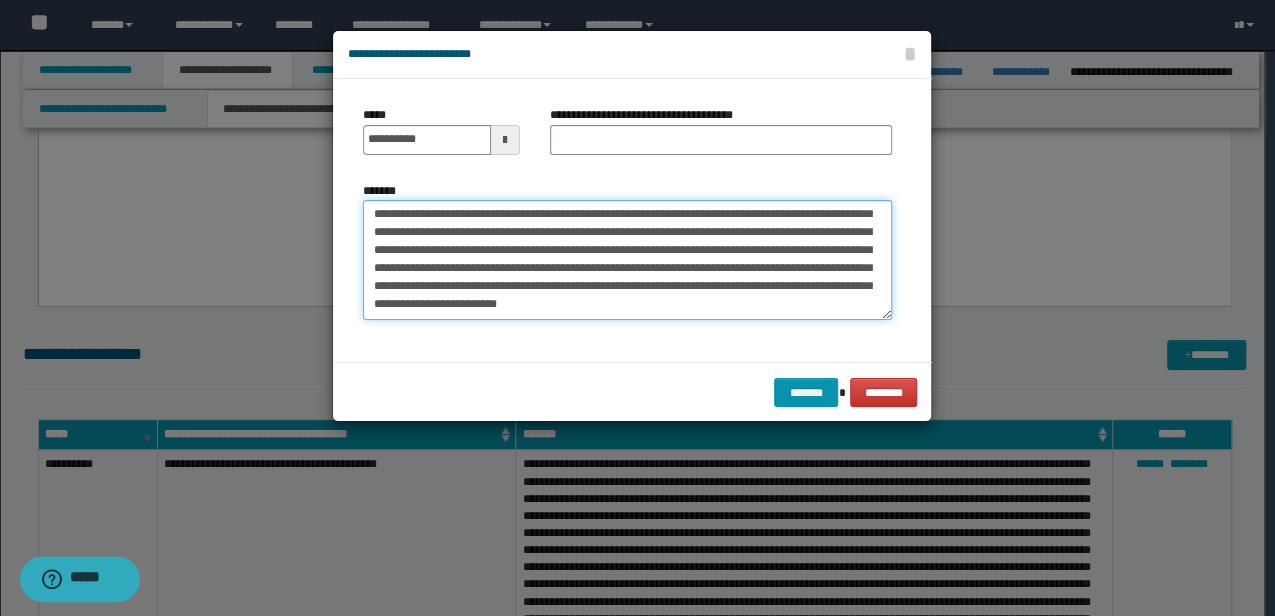 type on "**********" 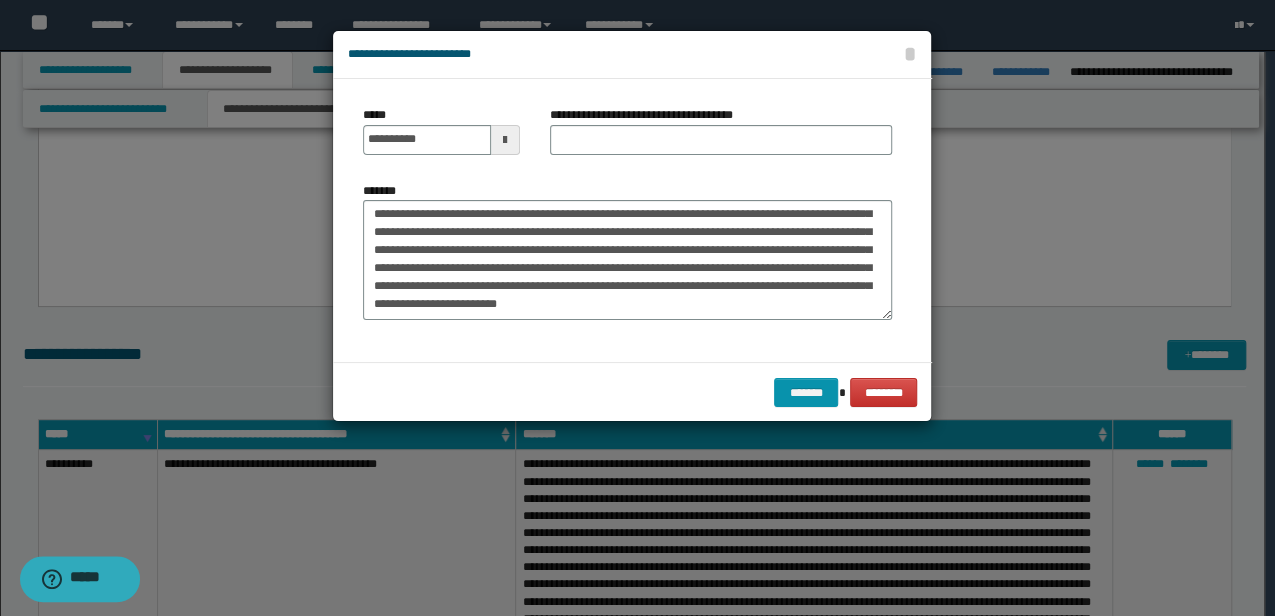 click on "**********" at bounding box center (649, 115) 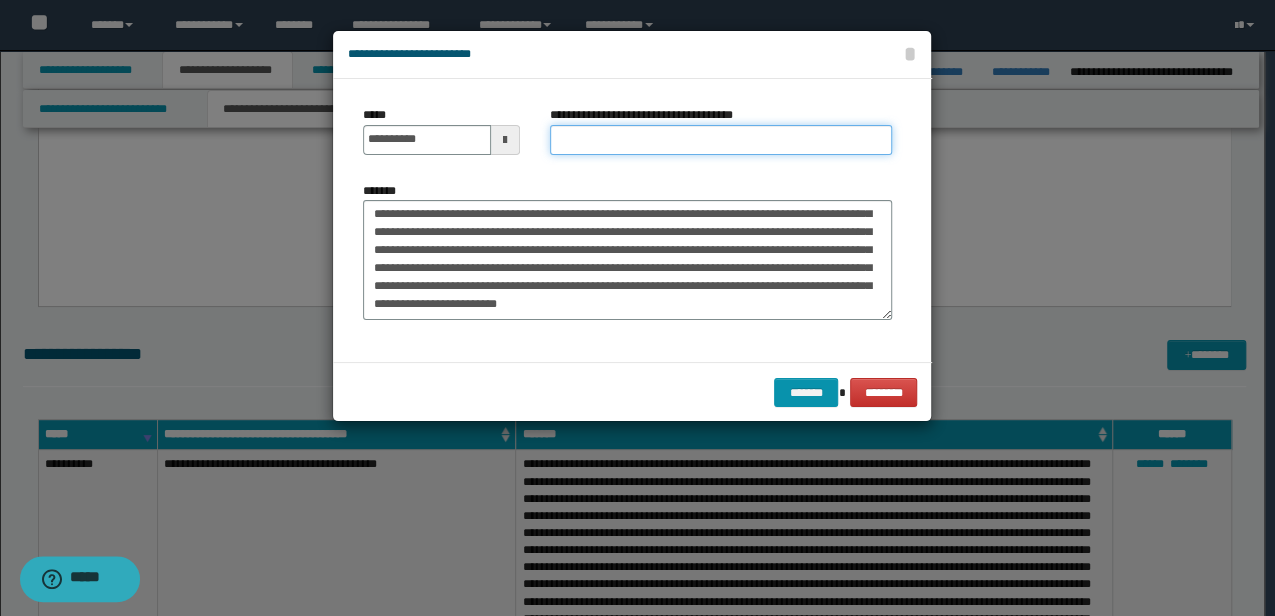 click on "**********" at bounding box center (721, 140) 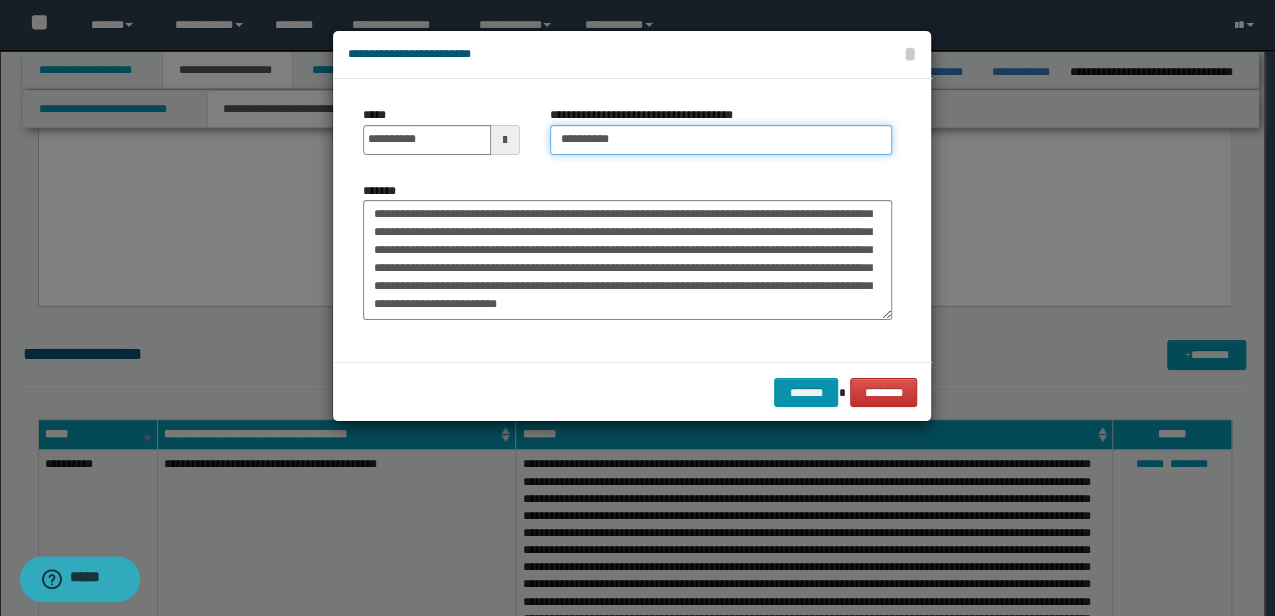 type on "**********" 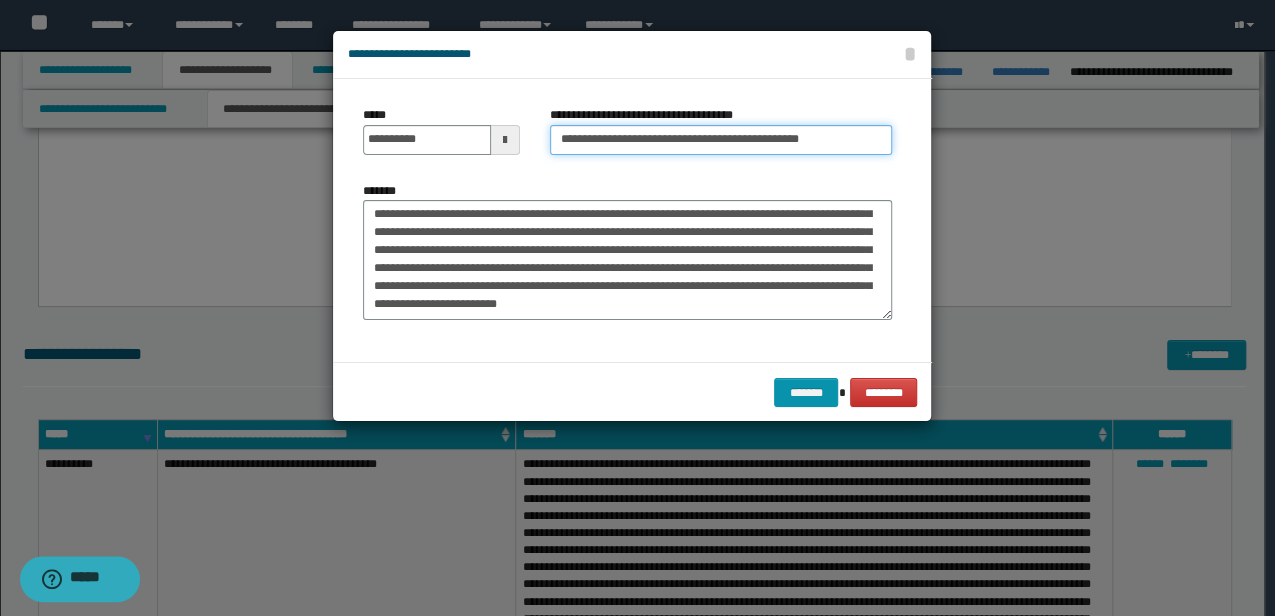 click on "*******" at bounding box center [806, 392] 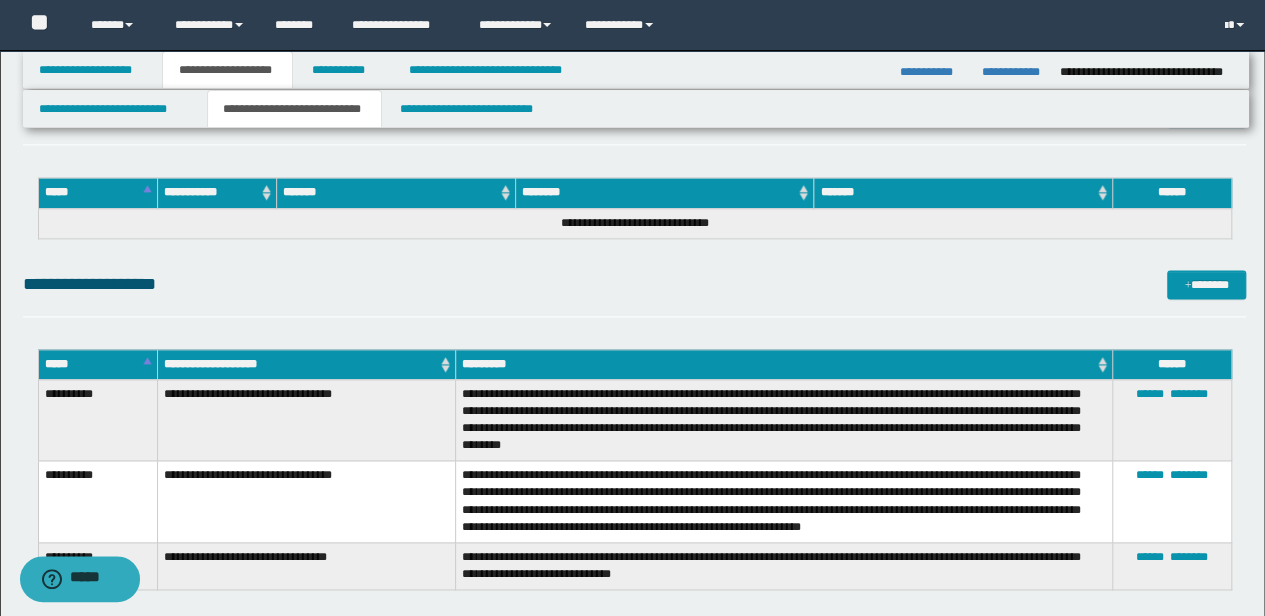 scroll, scrollTop: 8770, scrollLeft: 0, axis: vertical 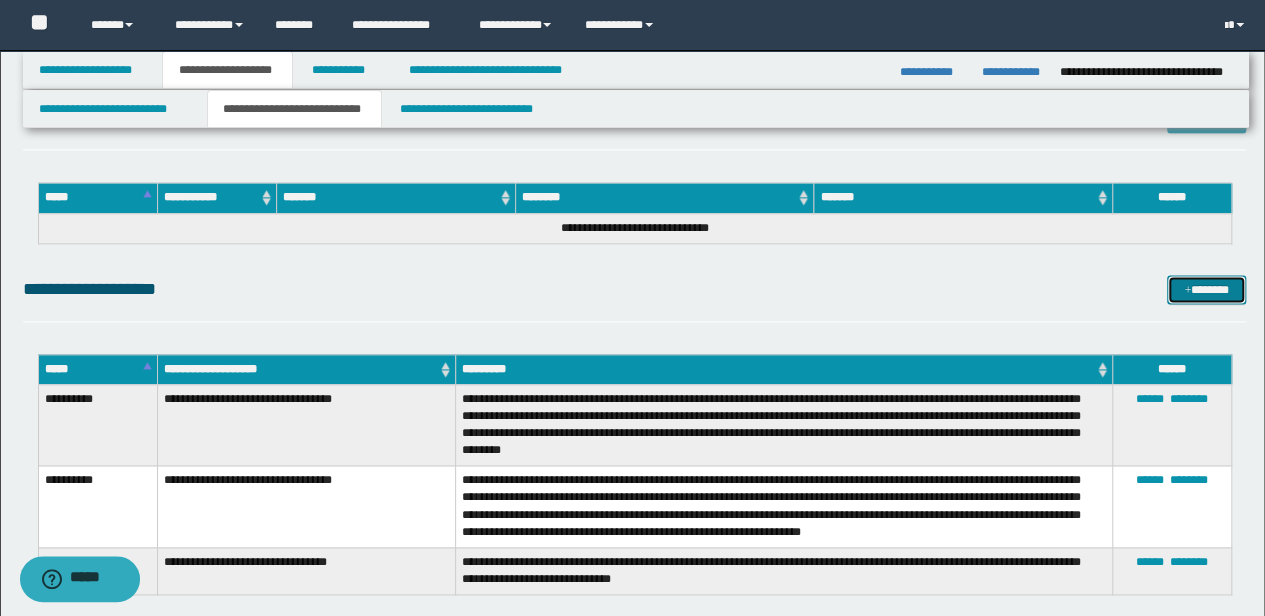 click on "*******" at bounding box center (1206, 289) 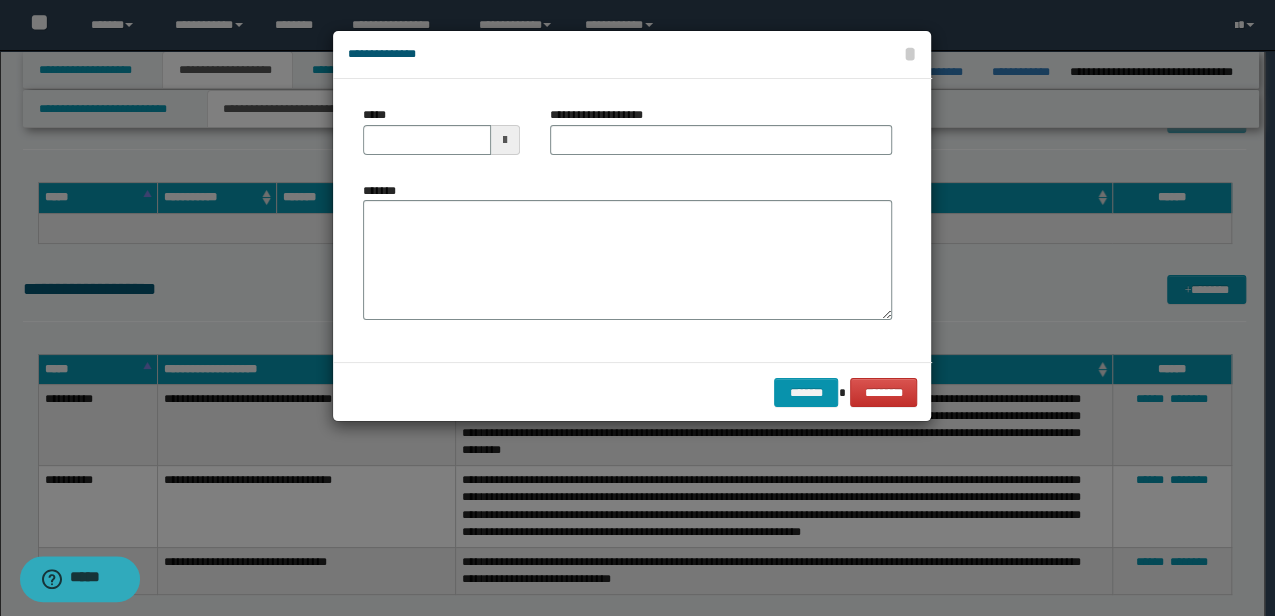 drag, startPoint x: 486, startPoint y: 140, endPoint x: 355, endPoint y: 144, distance: 131.06105 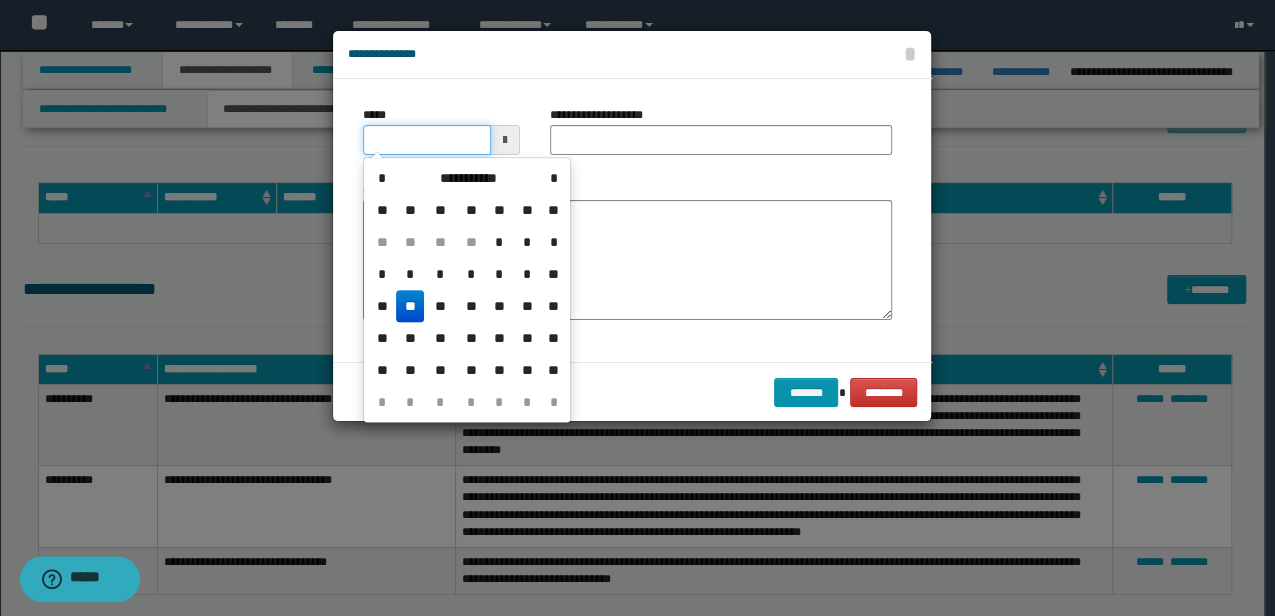 drag, startPoint x: 467, startPoint y: 142, endPoint x: 244, endPoint y: 135, distance: 223.10983 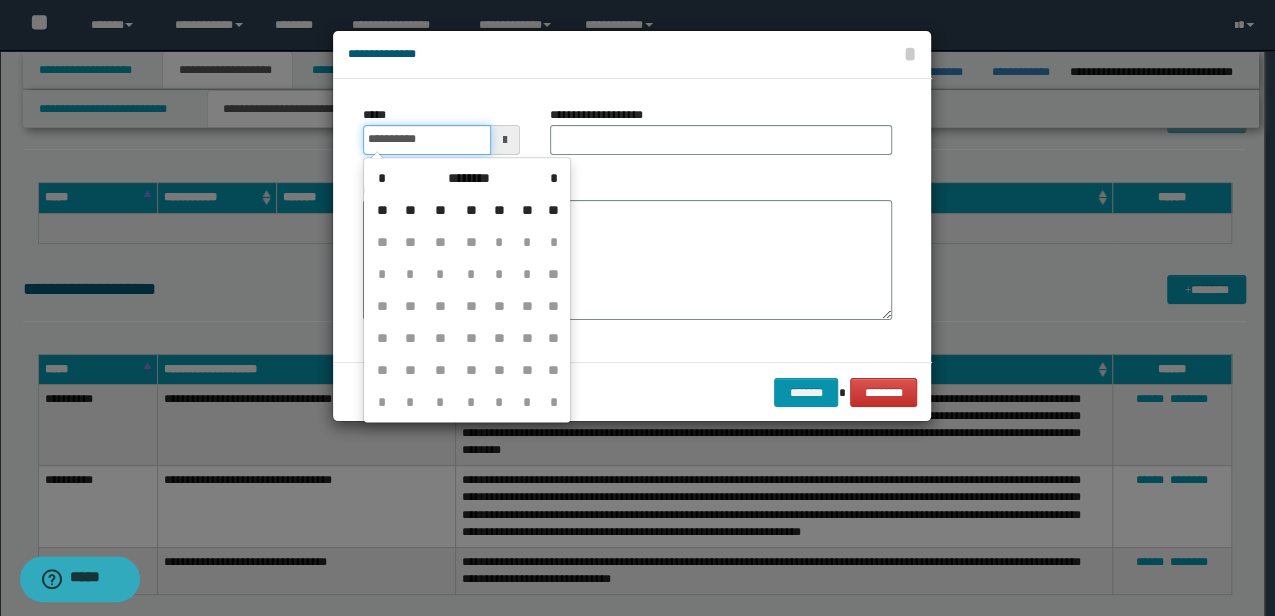 type on "**********" 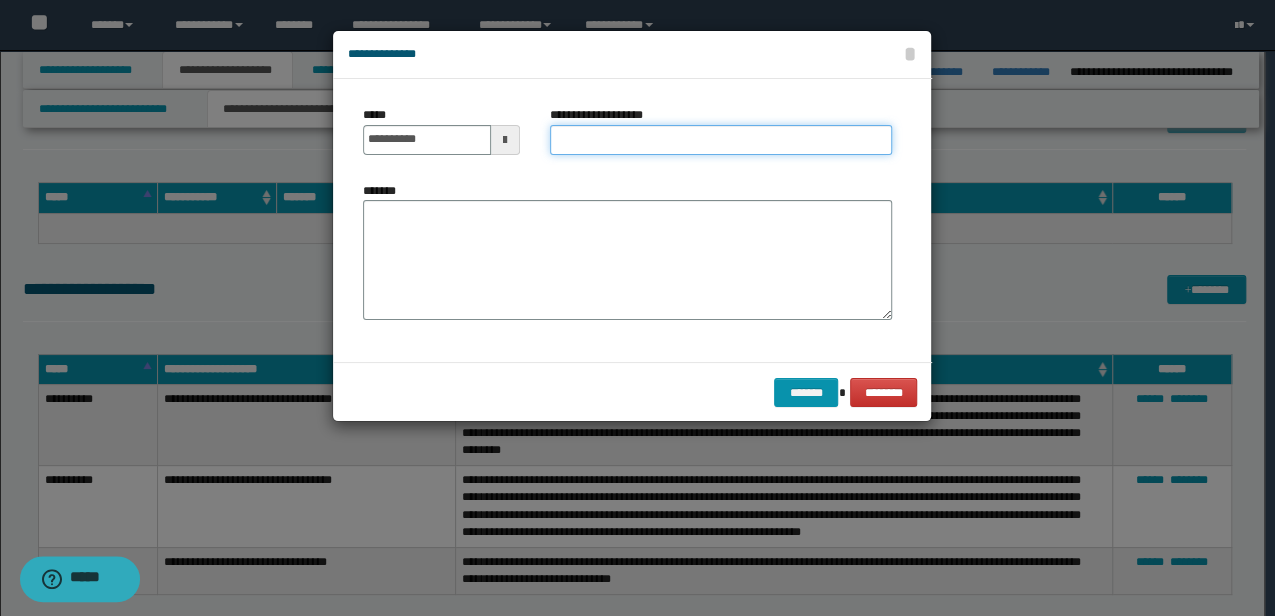 click on "**********" at bounding box center [721, 140] 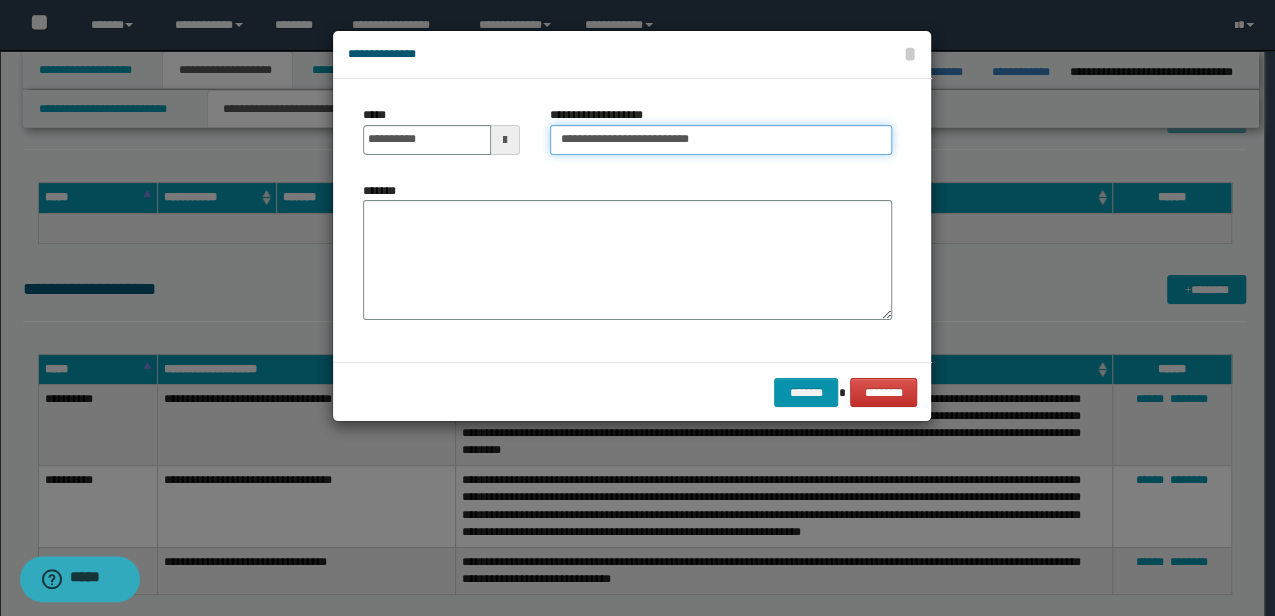 type on "**********" 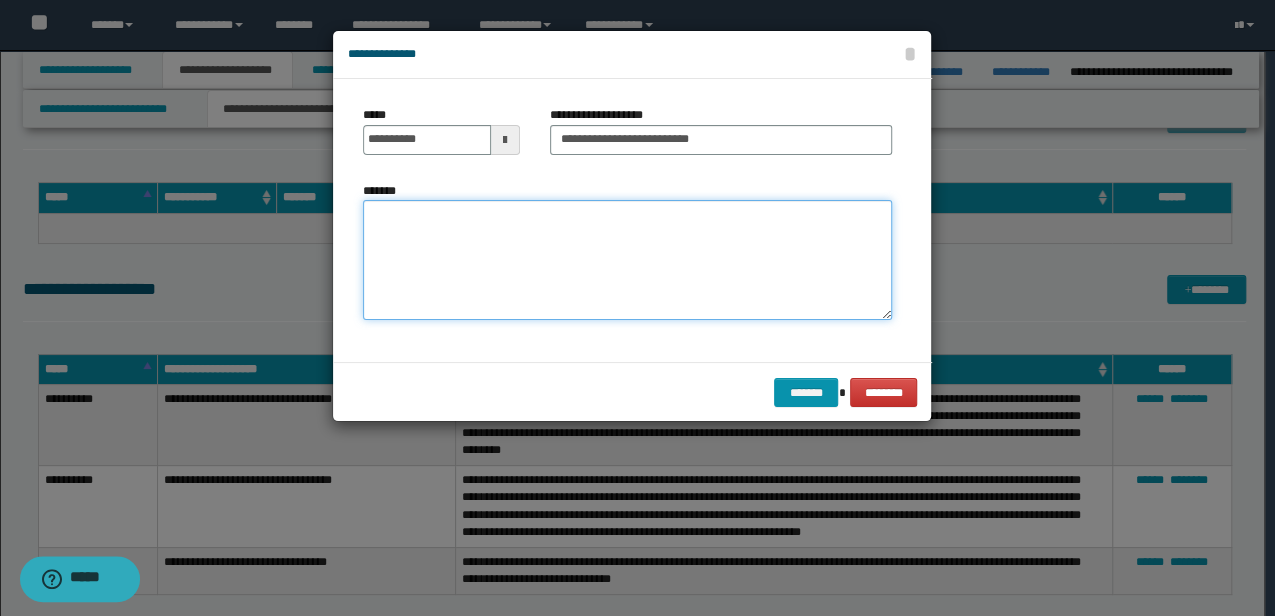 click on "*******" at bounding box center (627, 260) 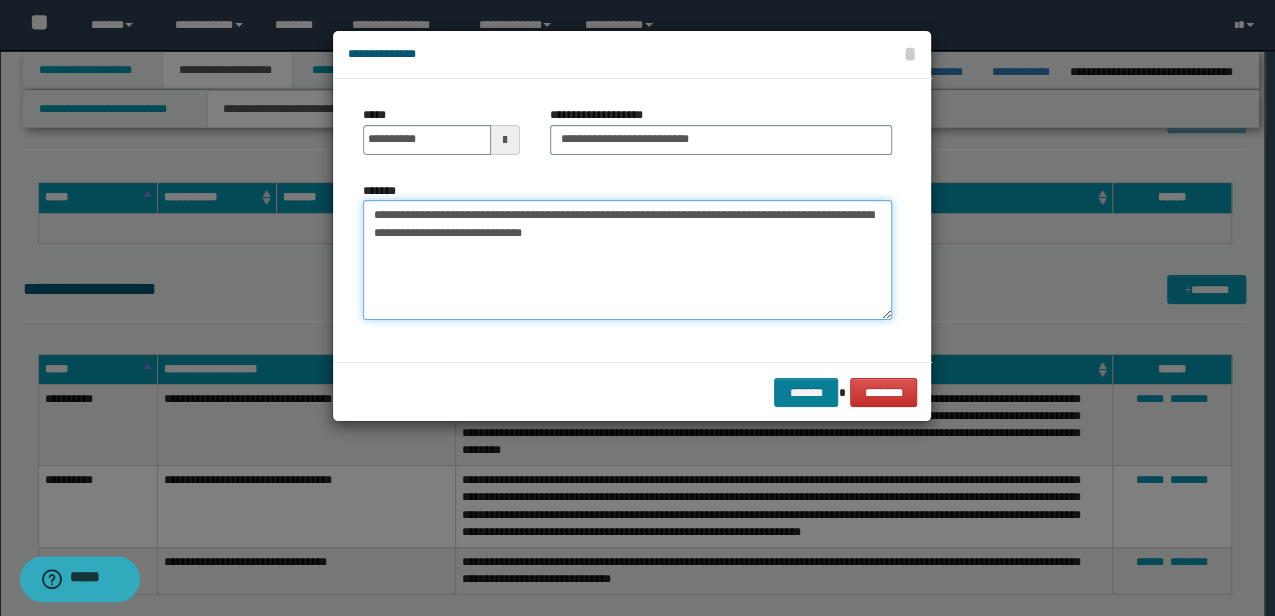 type on "**********" 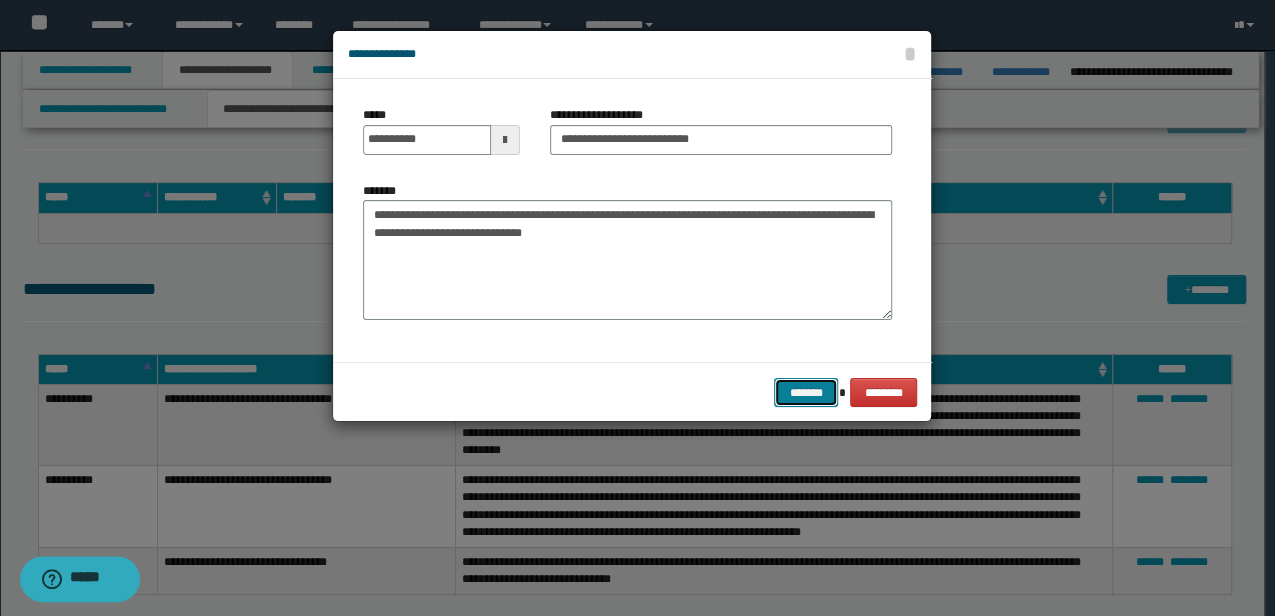 click on "*******" at bounding box center (806, 392) 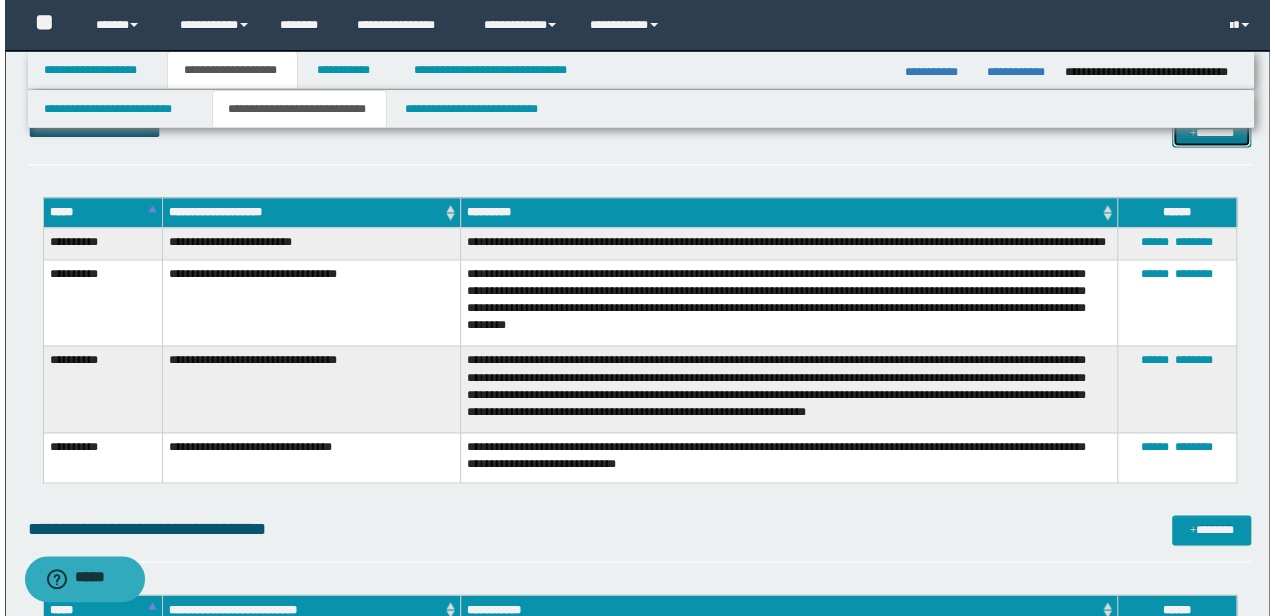 scroll, scrollTop: 8904, scrollLeft: 0, axis: vertical 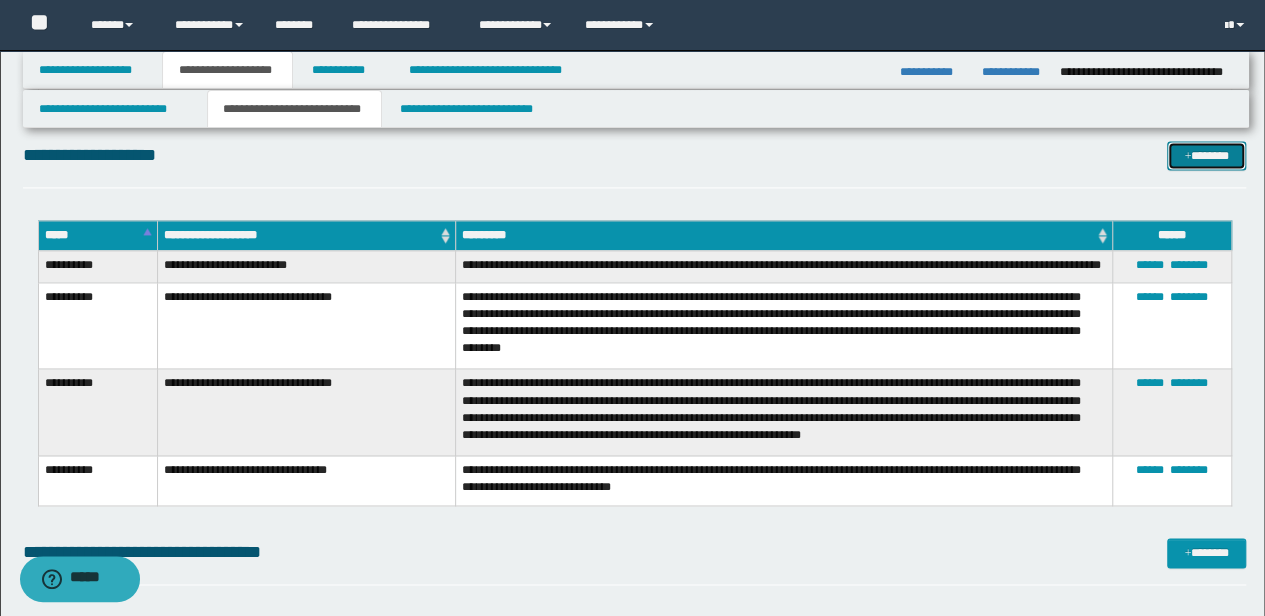 click on "*******" at bounding box center (1206, 155) 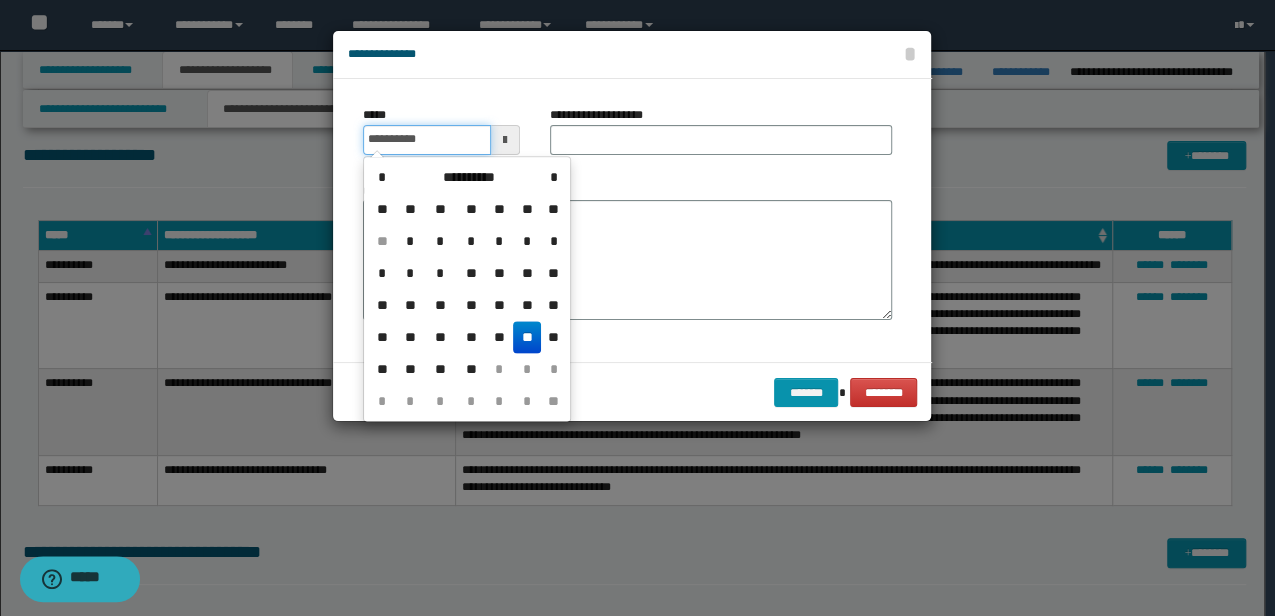 drag, startPoint x: 448, startPoint y: 130, endPoint x: 354, endPoint y: 128, distance: 94.02127 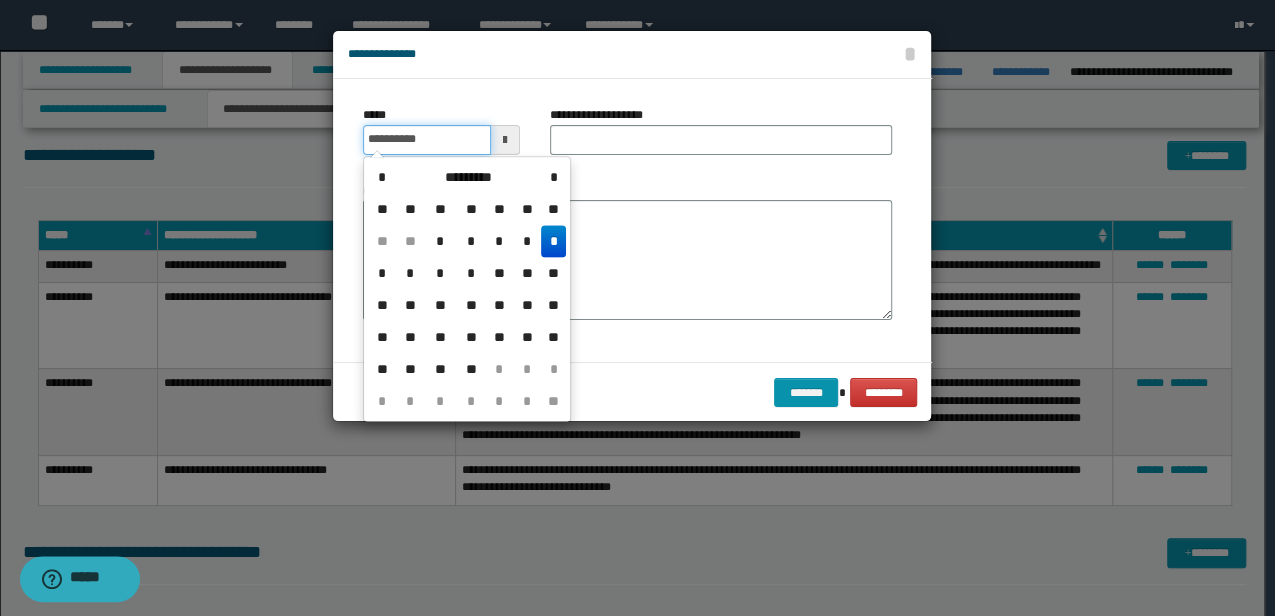 type on "**********" 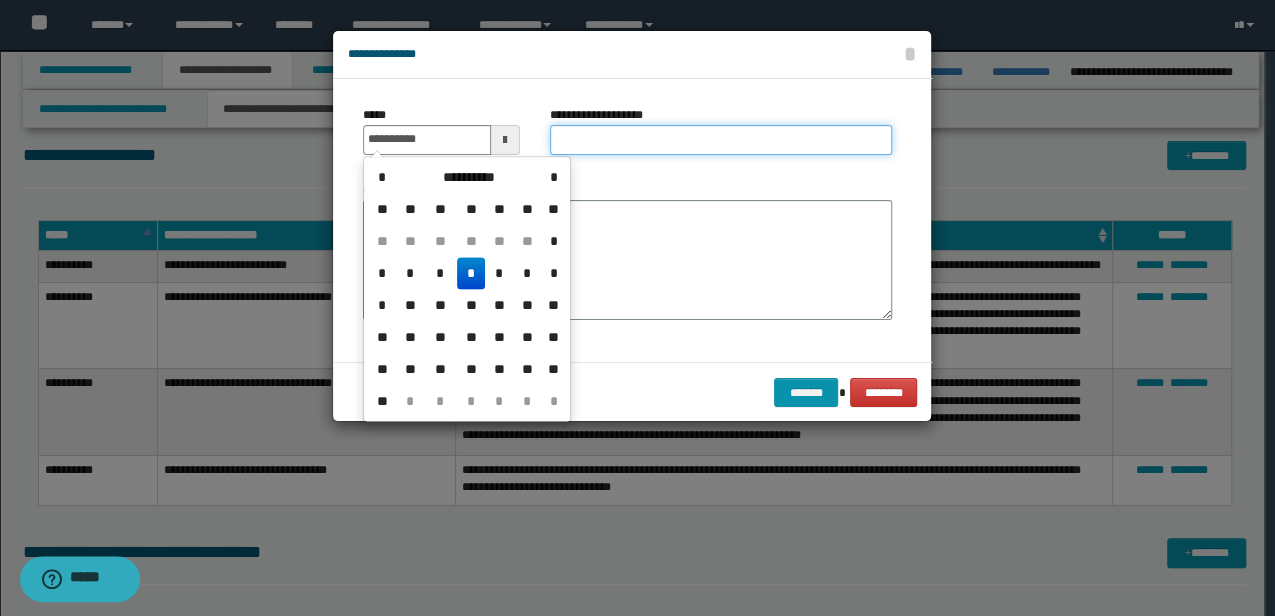 click on "**********" at bounding box center (721, 140) 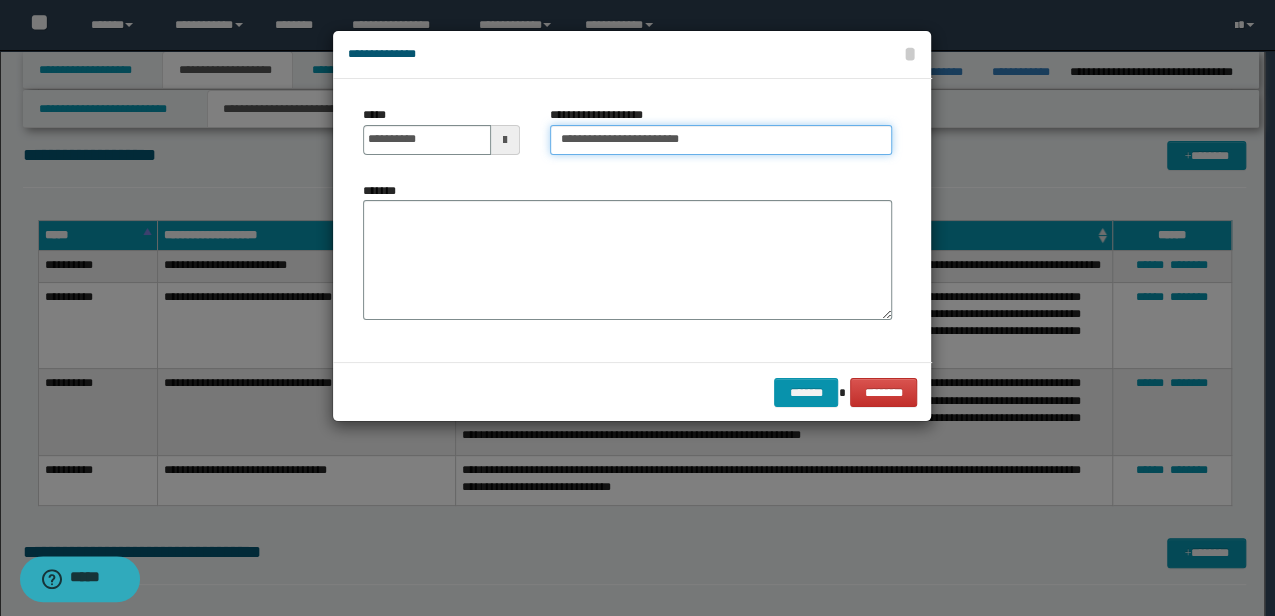 type on "**********" 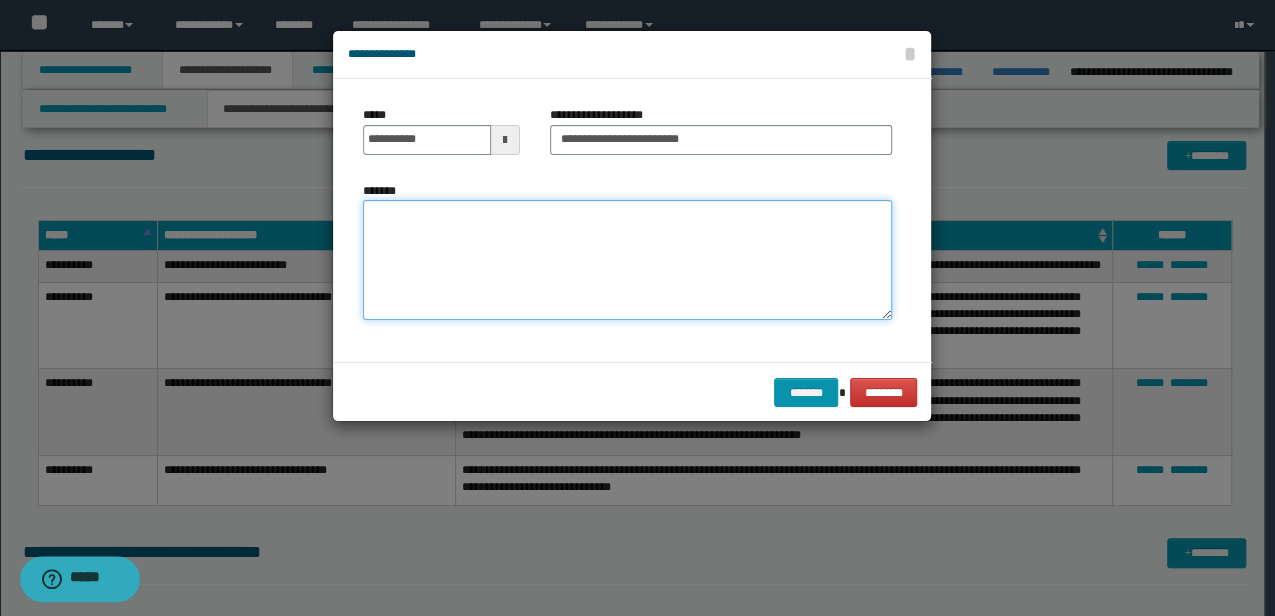click on "*******" at bounding box center (627, 260) 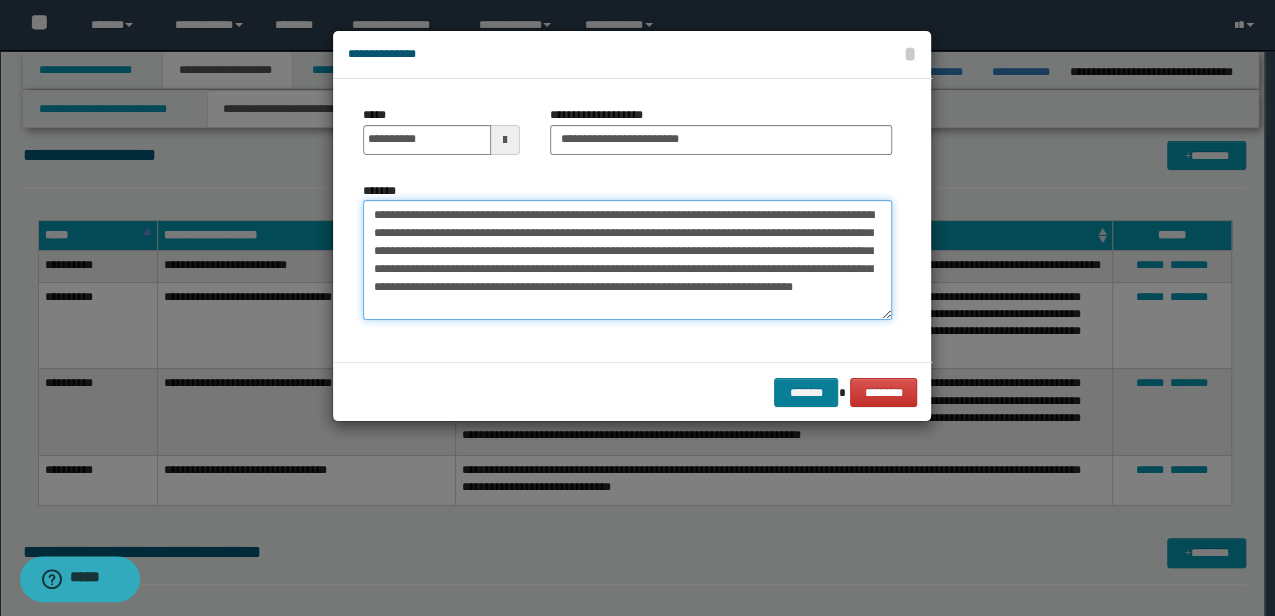 type on "**********" 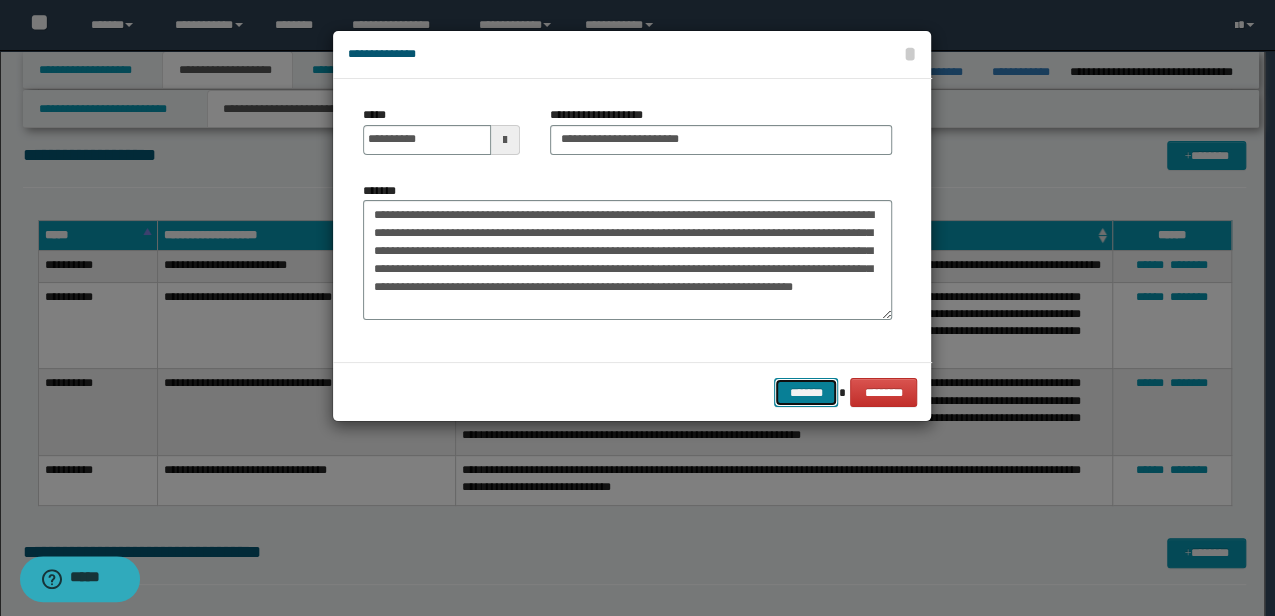 click on "*******" at bounding box center (806, 392) 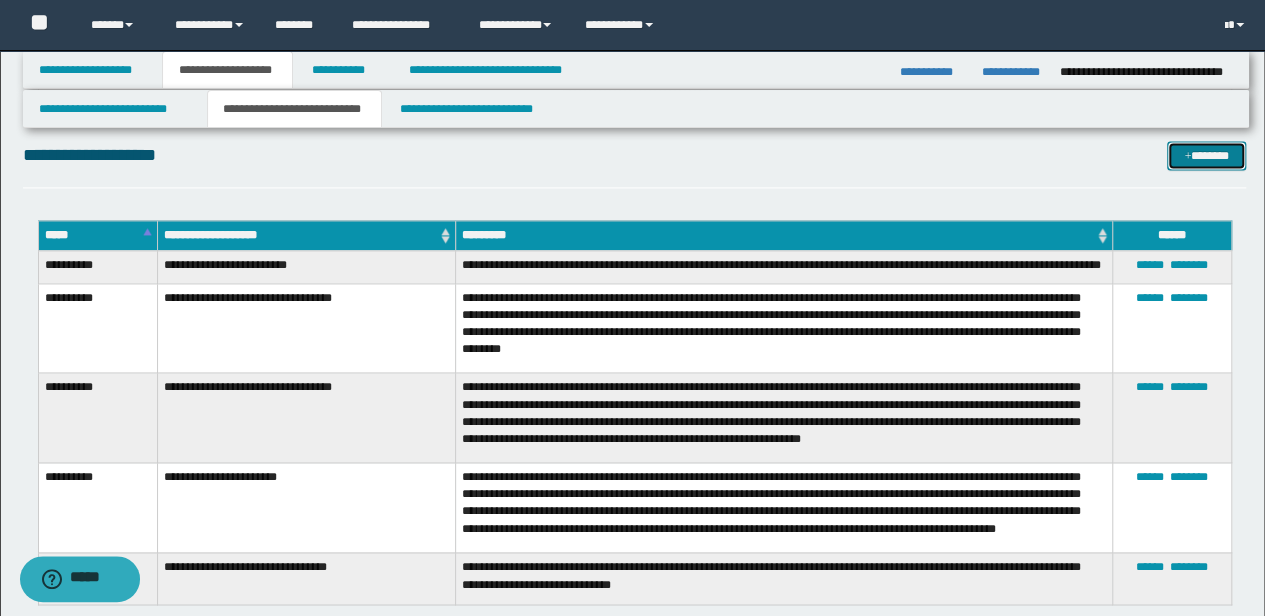 click at bounding box center (1187, 157) 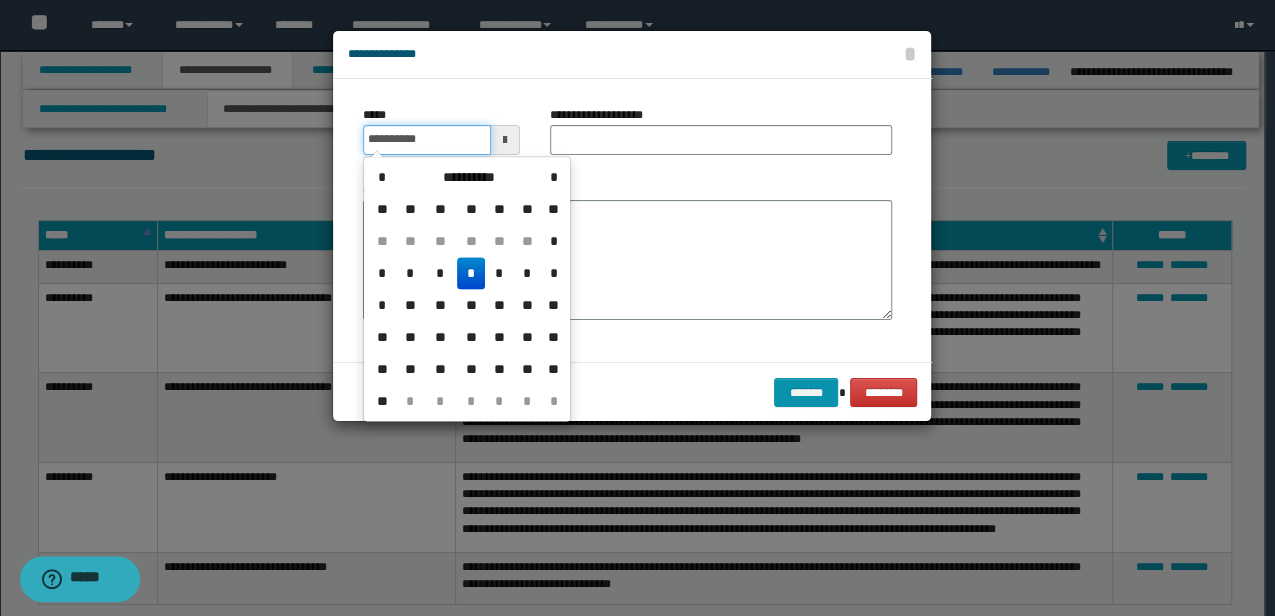 drag, startPoint x: 454, startPoint y: 131, endPoint x: 324, endPoint y: 135, distance: 130.06152 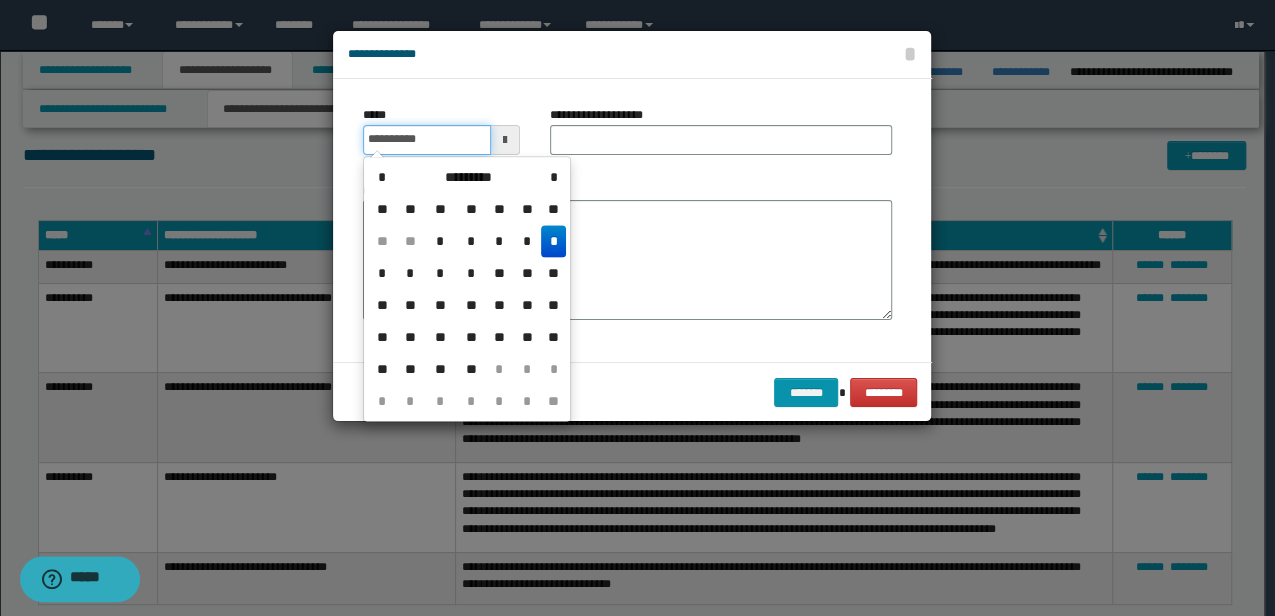 type on "**********" 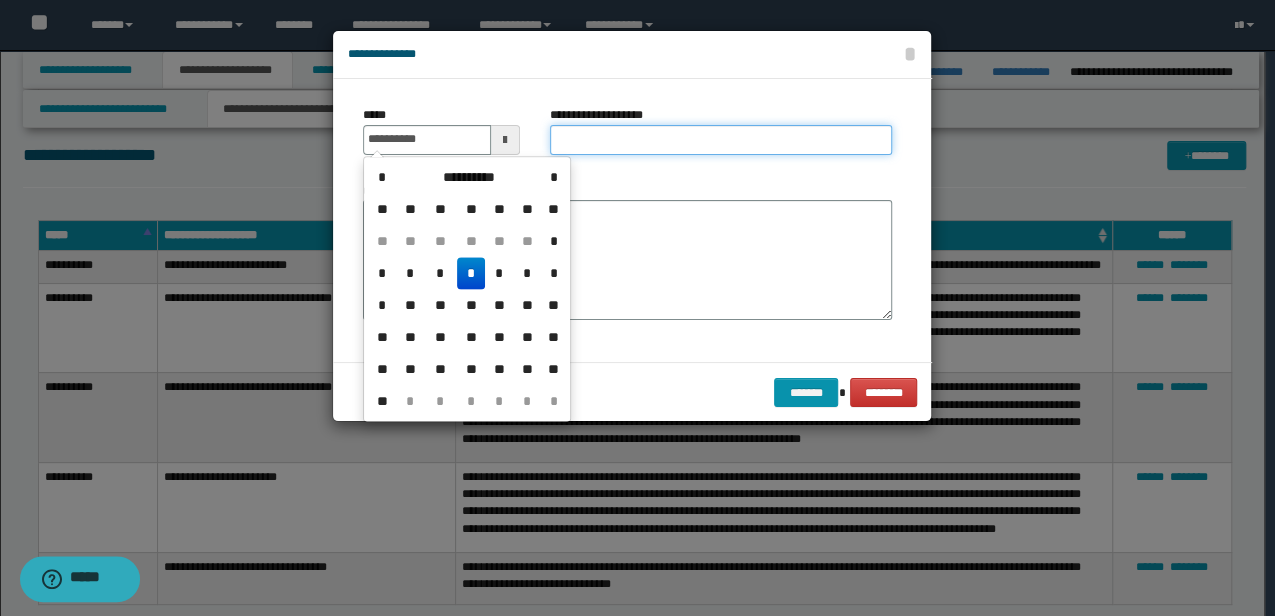 click on "**********" at bounding box center (721, 140) 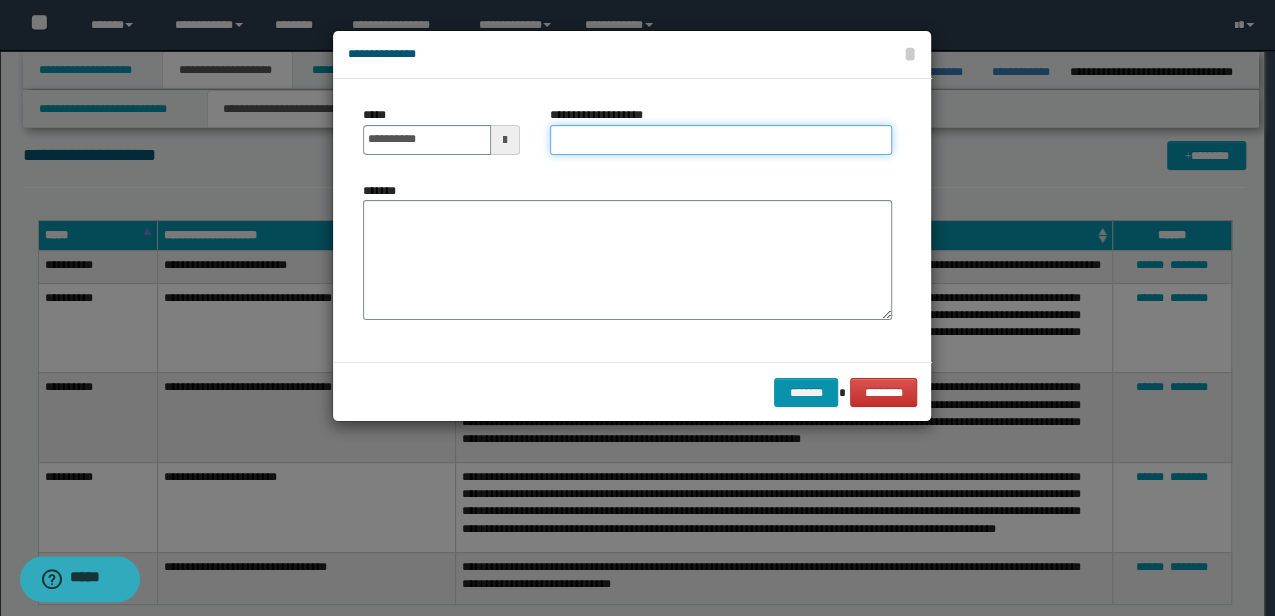 click on "**********" at bounding box center (721, 140) 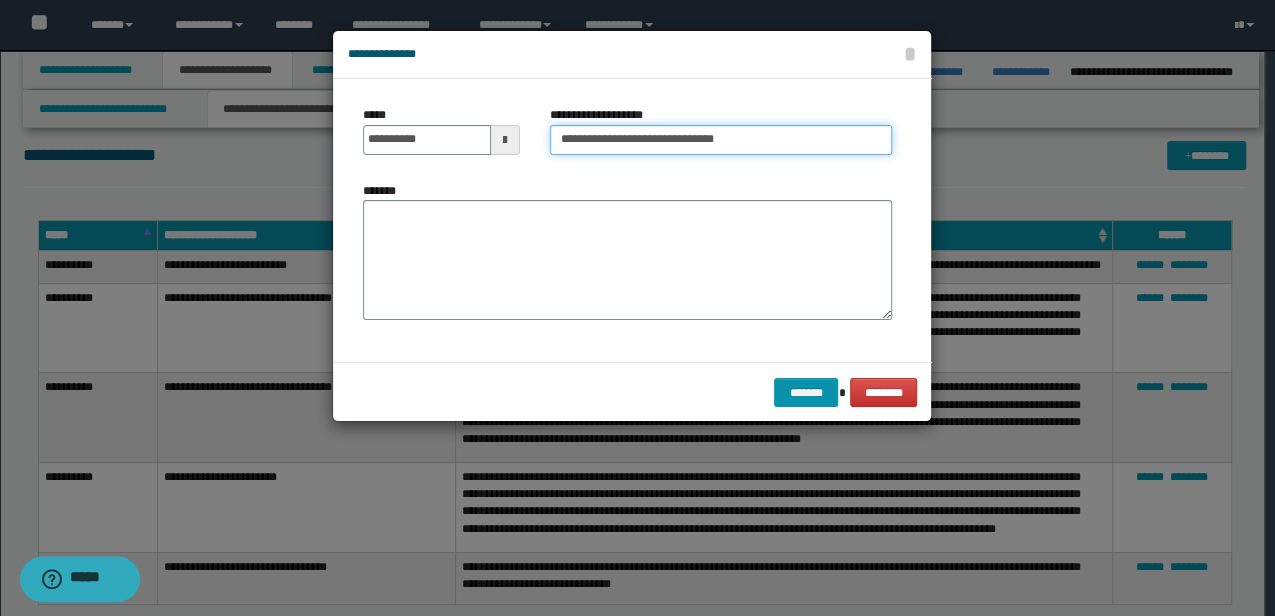 type on "**********" 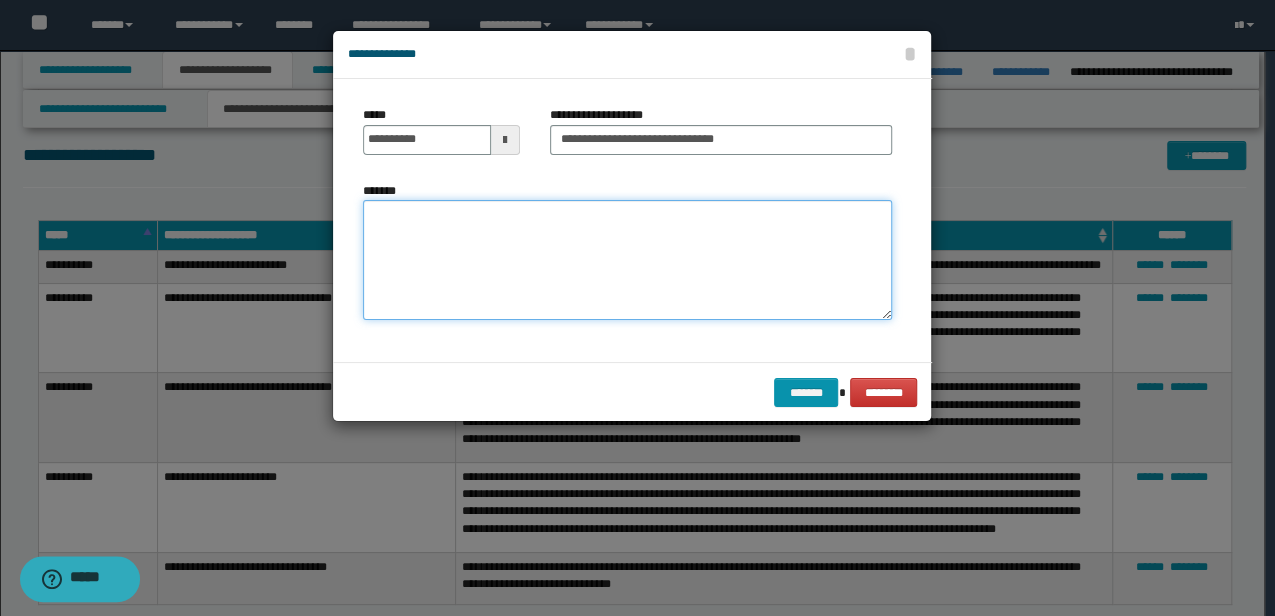 click on "*******" at bounding box center (627, 260) 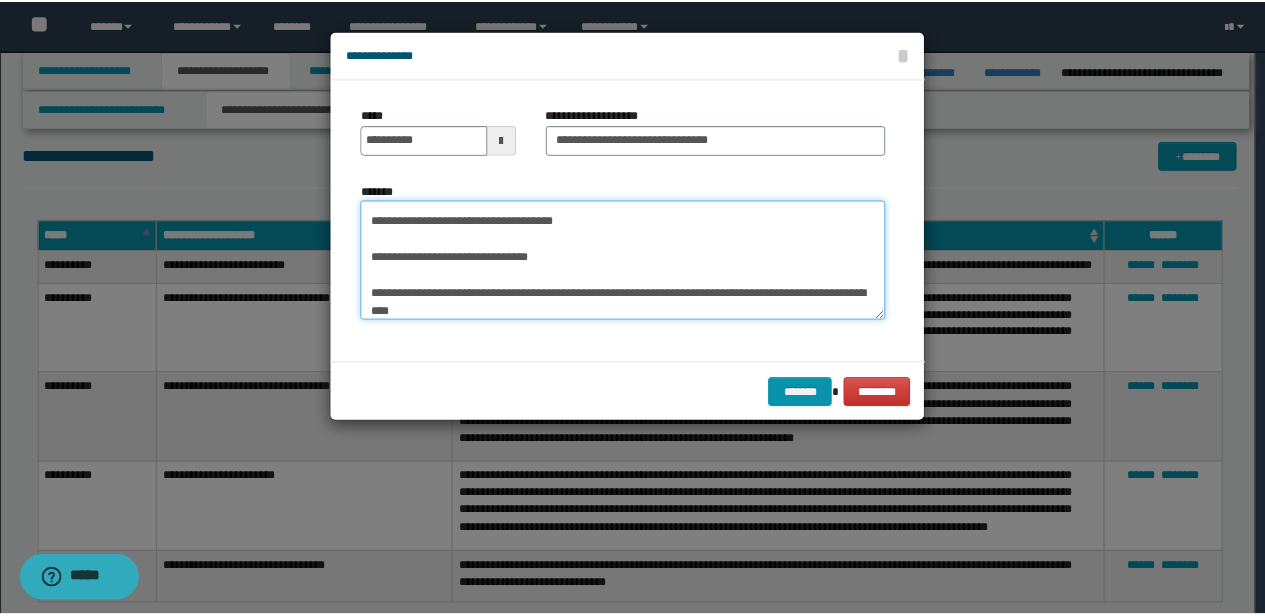 scroll, scrollTop: 0, scrollLeft: 0, axis: both 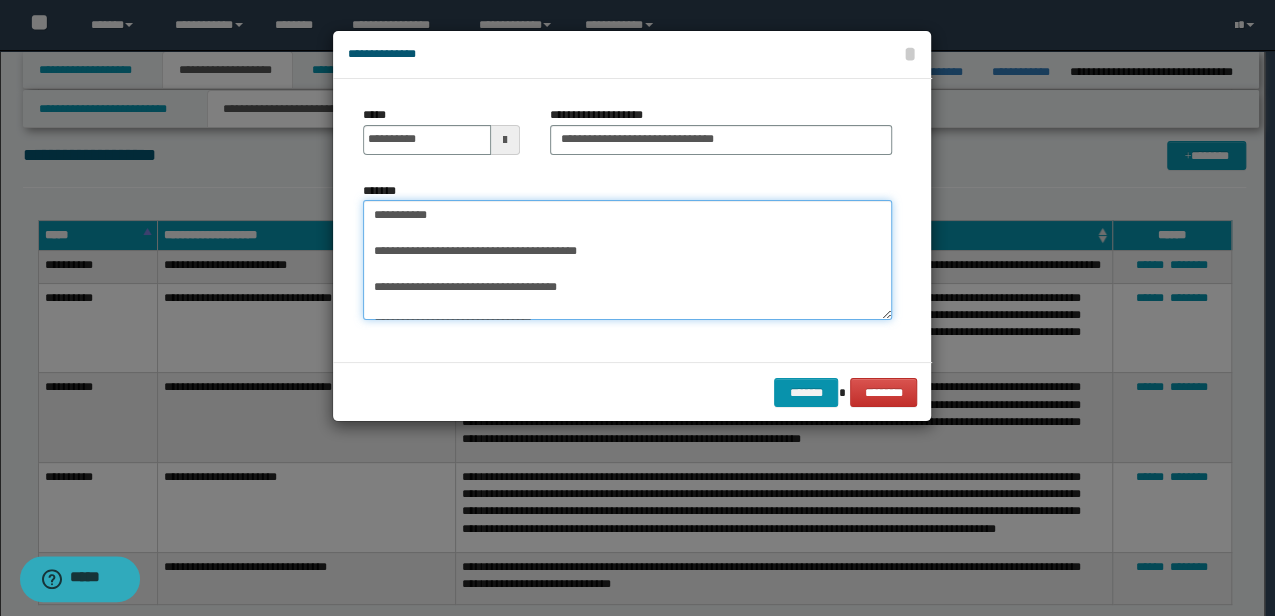 click on "**********" at bounding box center [627, 259] 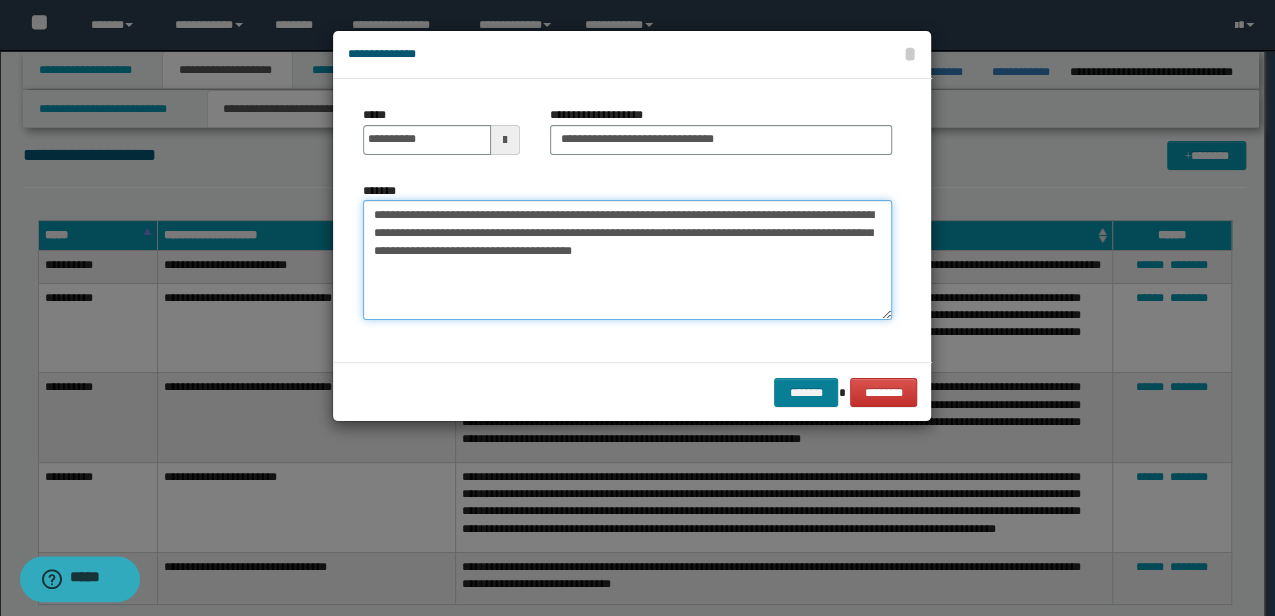 type on "**********" 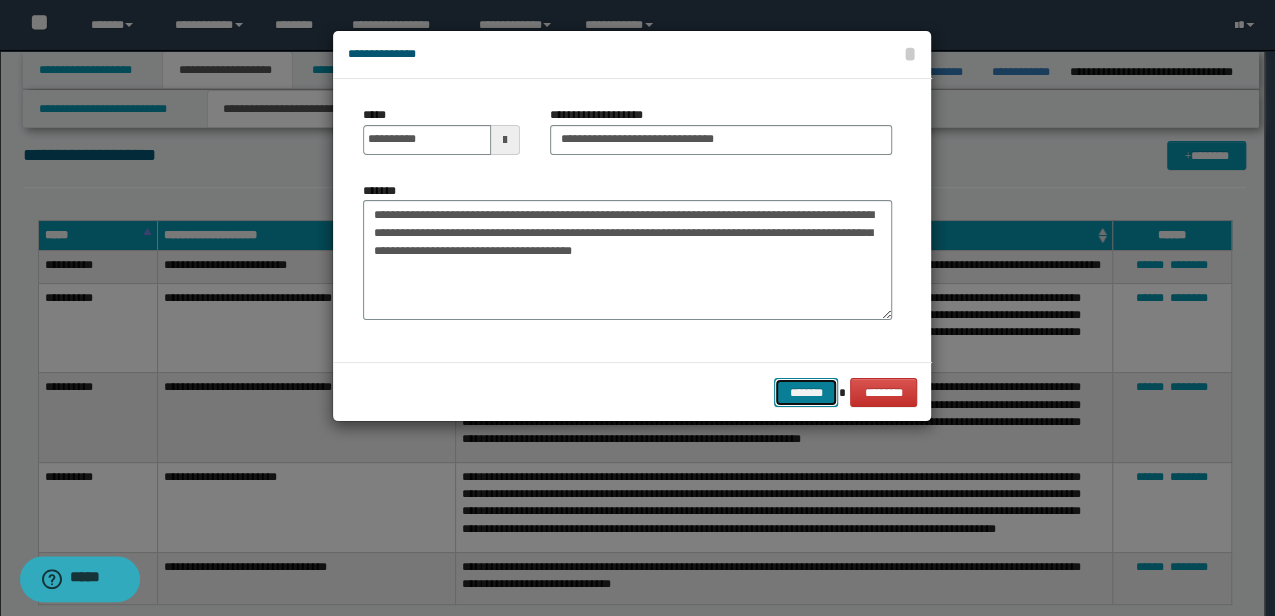click on "*******" at bounding box center [806, 392] 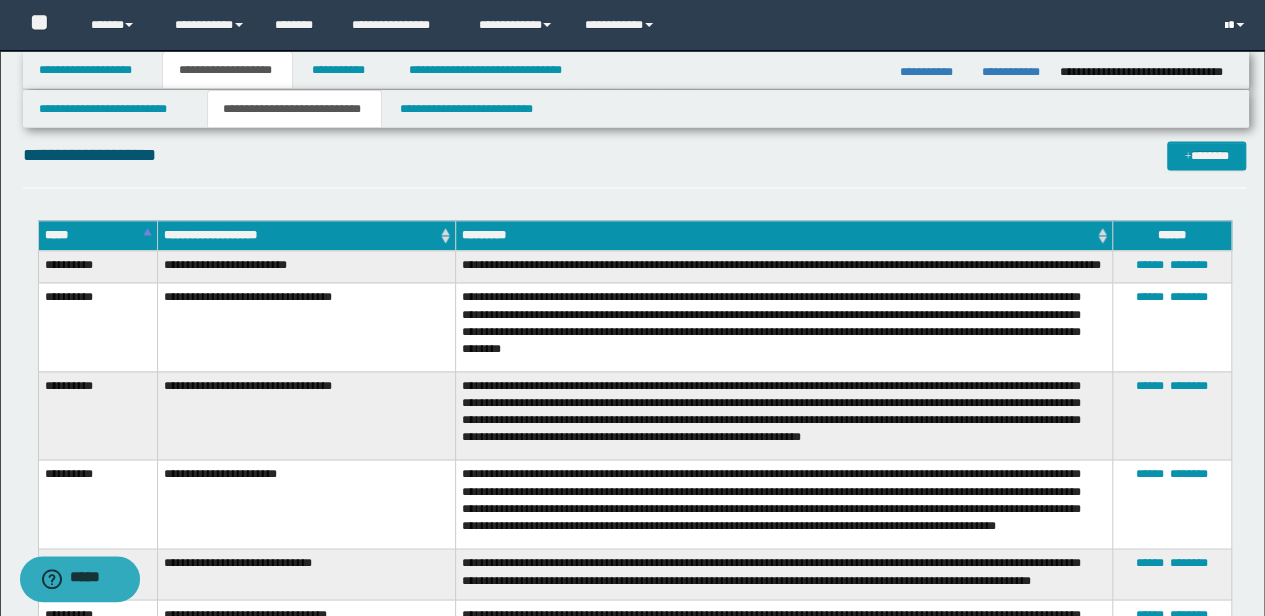 scroll, scrollTop: 2655, scrollLeft: 0, axis: vertical 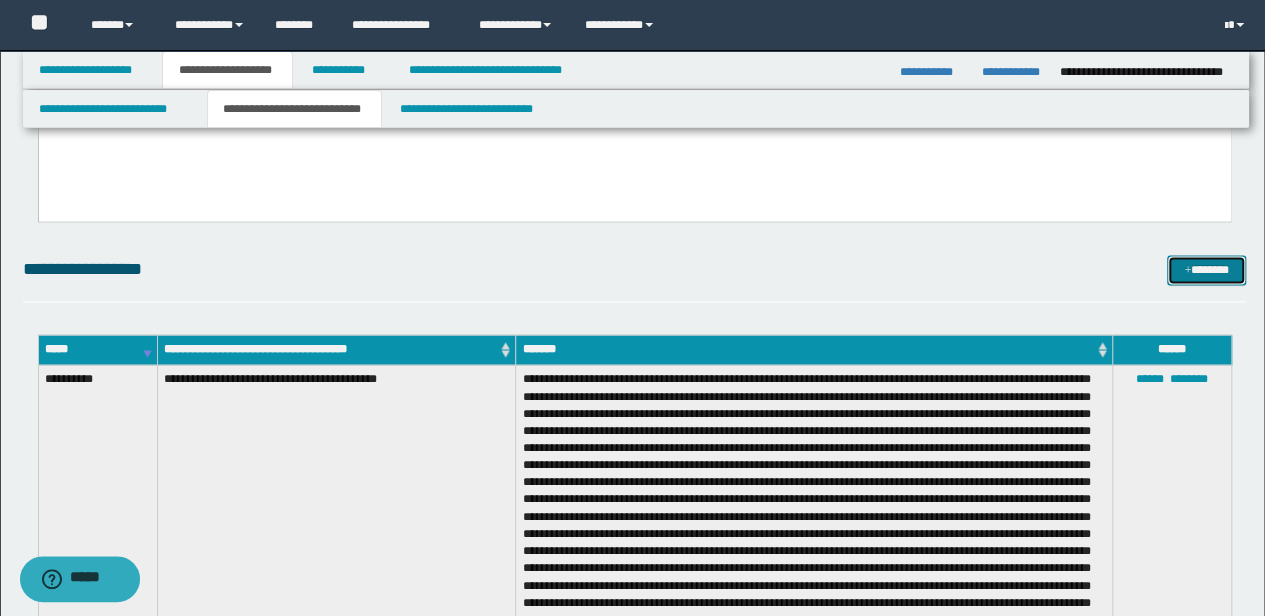 click on "*******" at bounding box center [1206, 269] 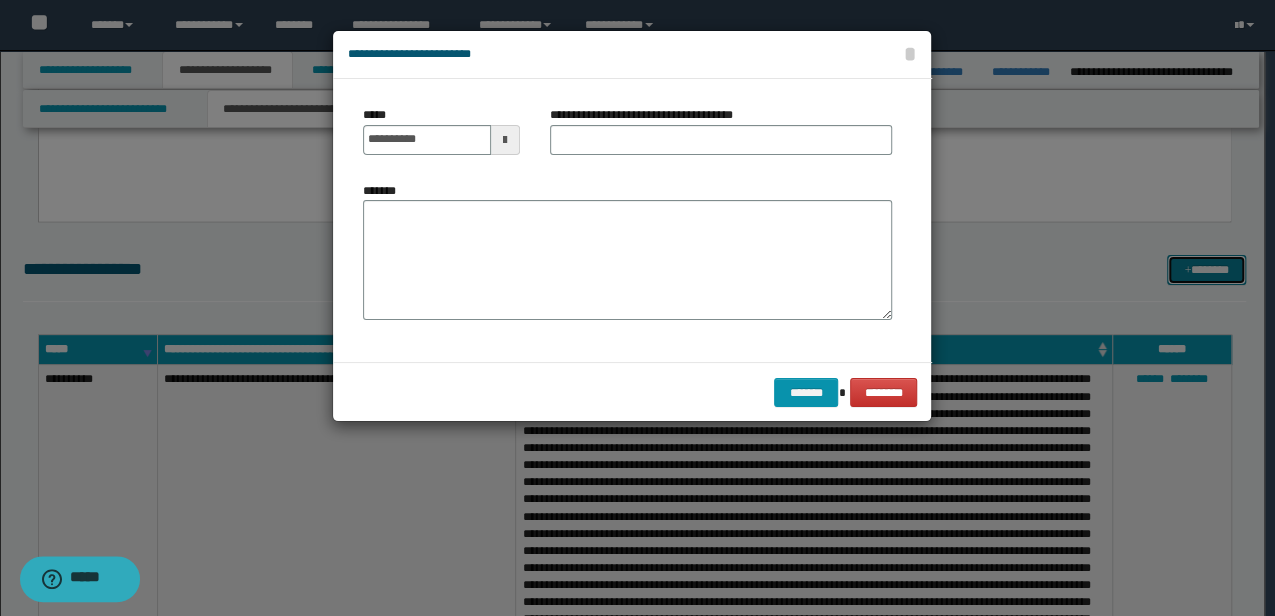 scroll, scrollTop: 0, scrollLeft: 0, axis: both 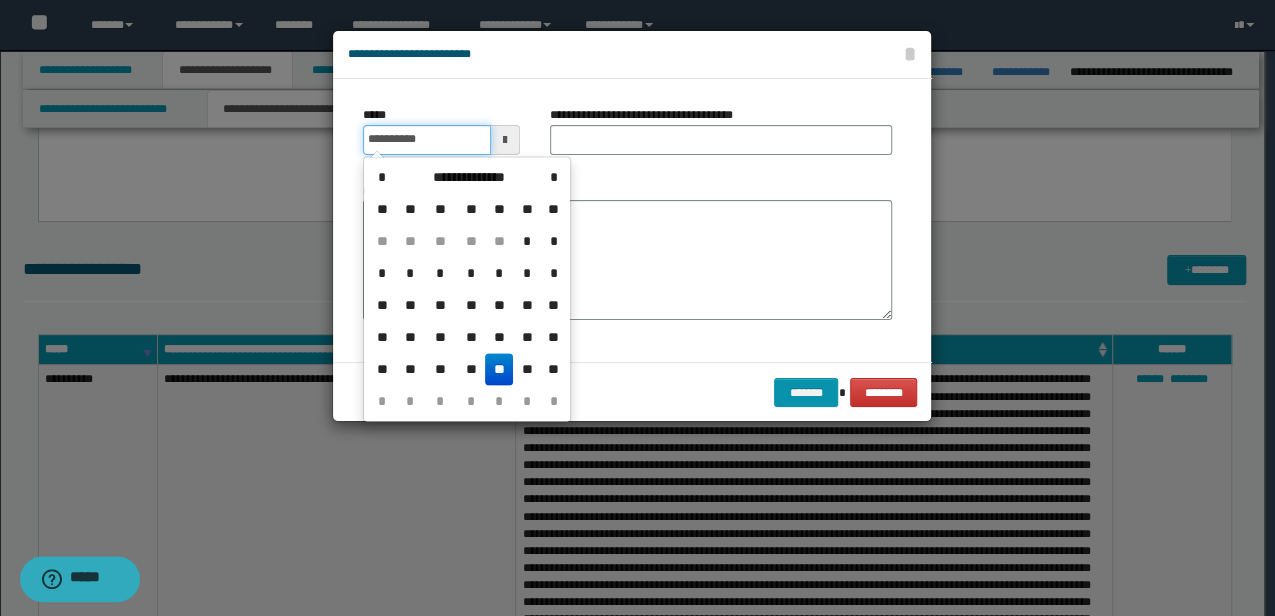 drag, startPoint x: 454, startPoint y: 130, endPoint x: 317, endPoint y: 130, distance: 137 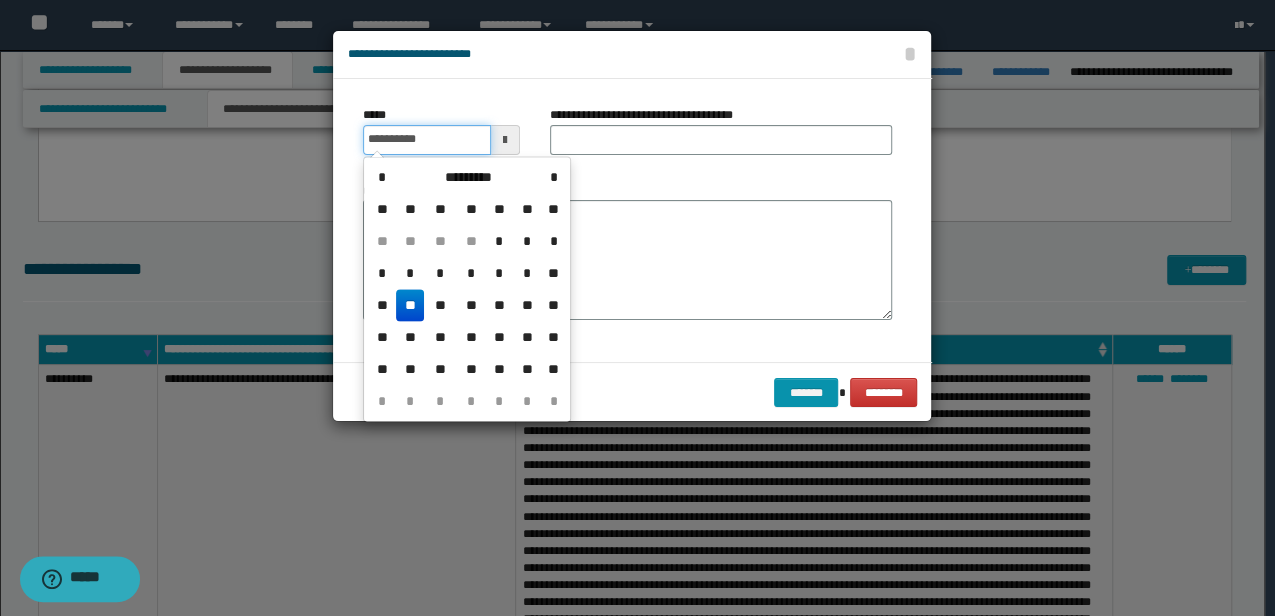 type on "**********" 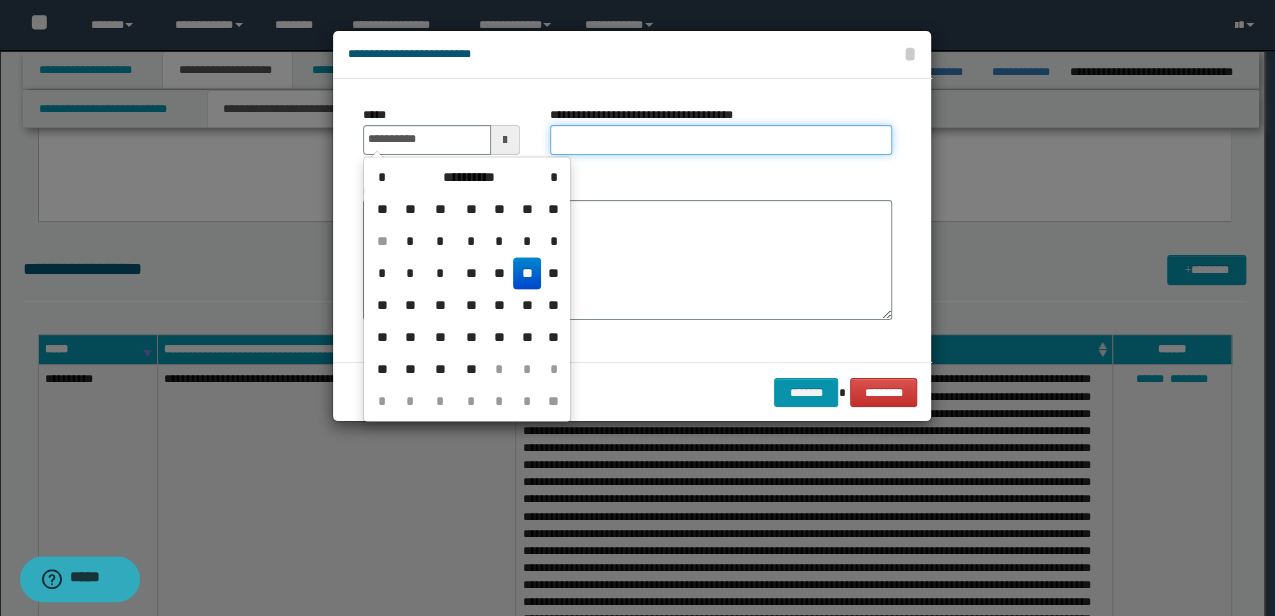 click on "**********" at bounding box center (721, 140) 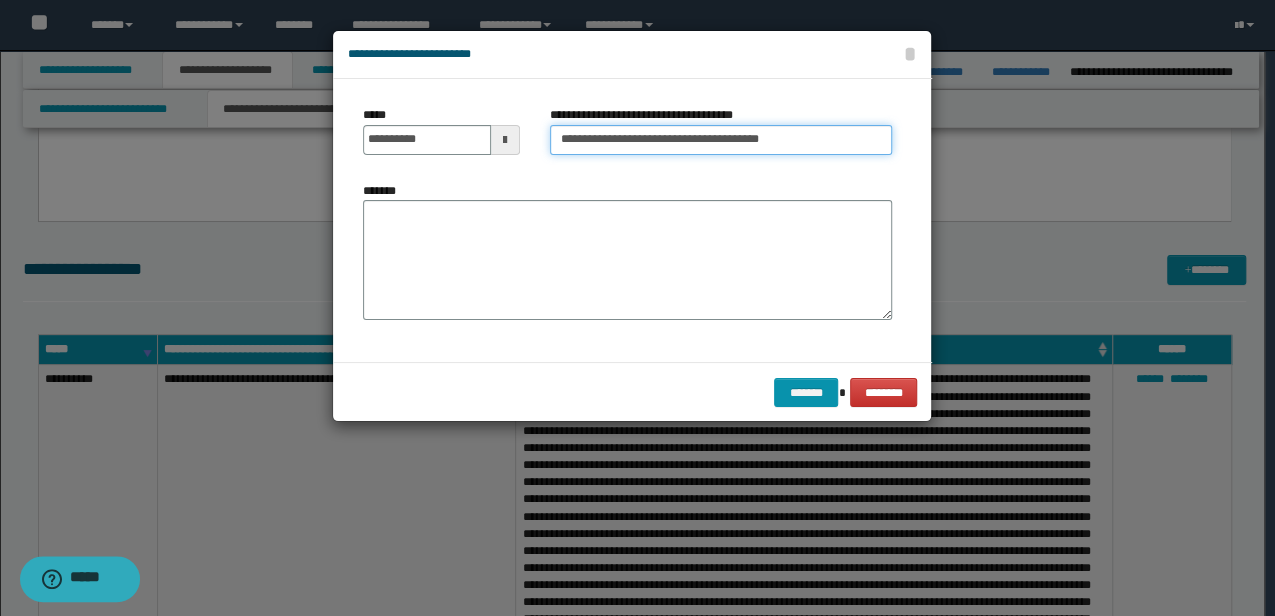 type on "**********" 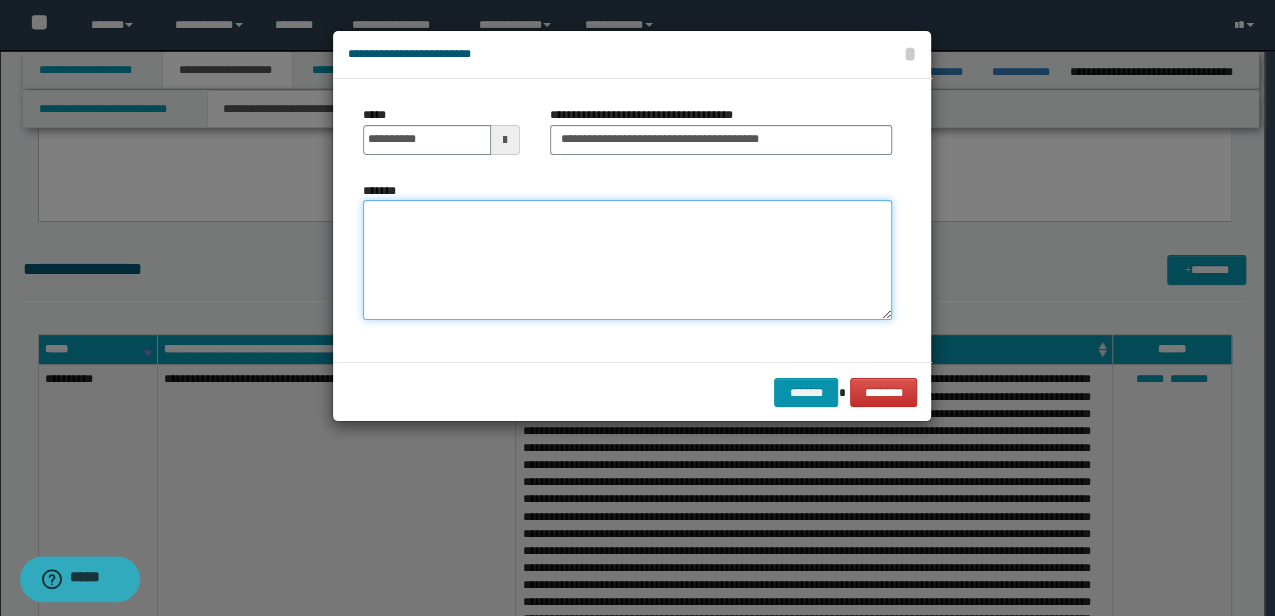 click on "*******" at bounding box center (627, 259) 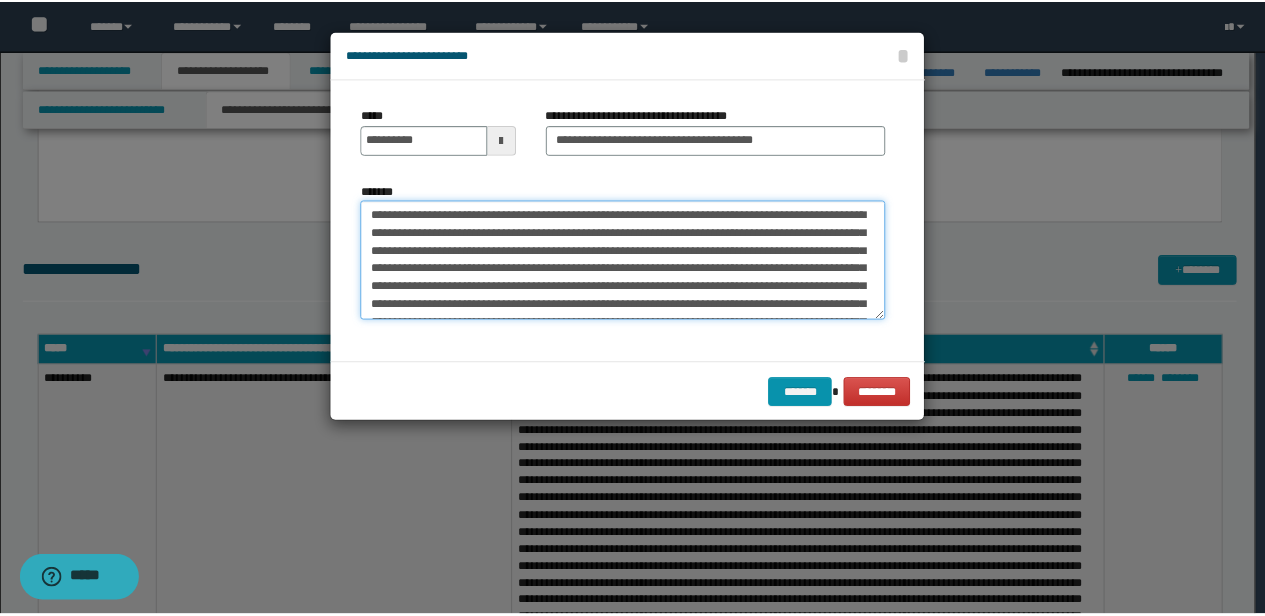 scroll, scrollTop: 174, scrollLeft: 0, axis: vertical 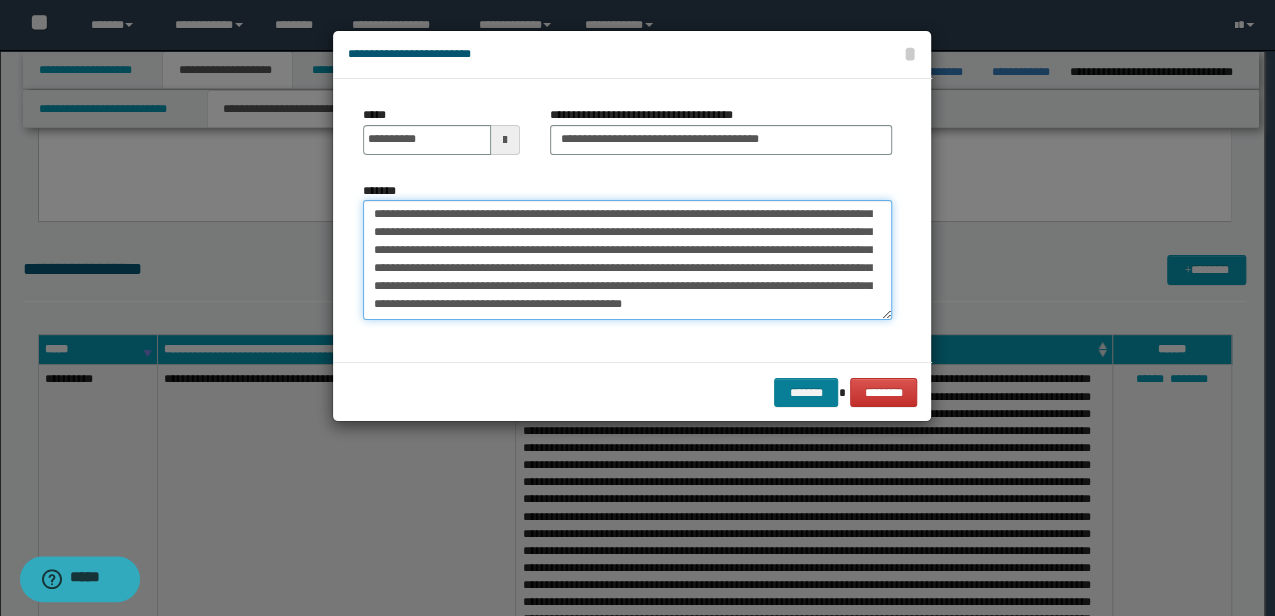type on "**********" 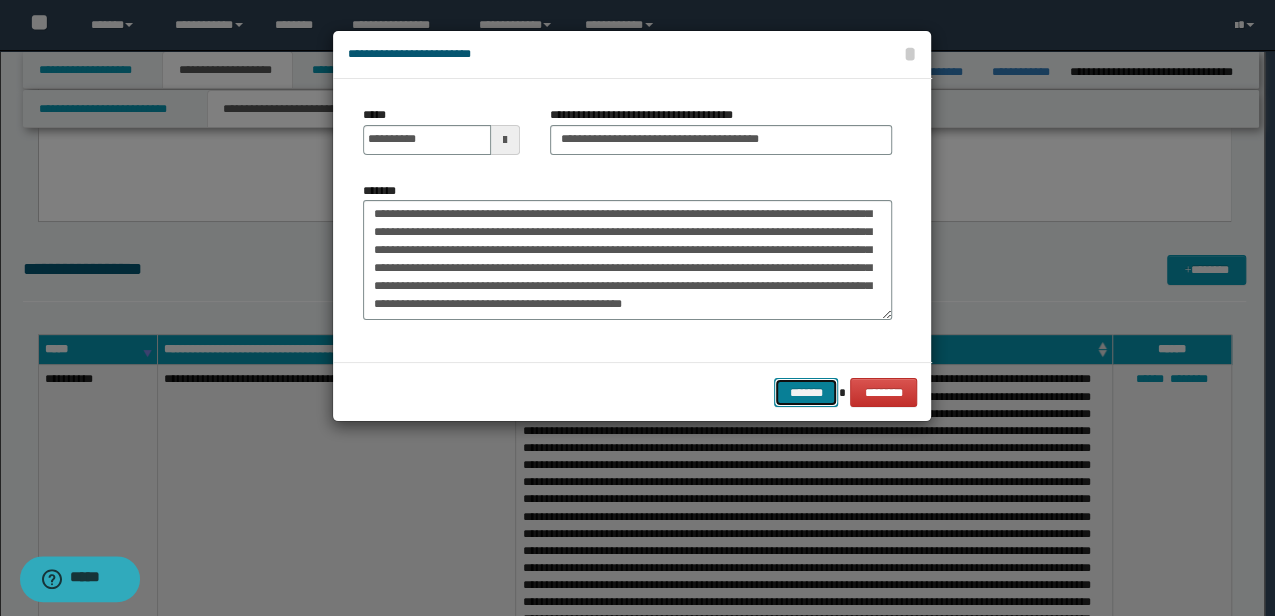 click on "*******" at bounding box center [806, 392] 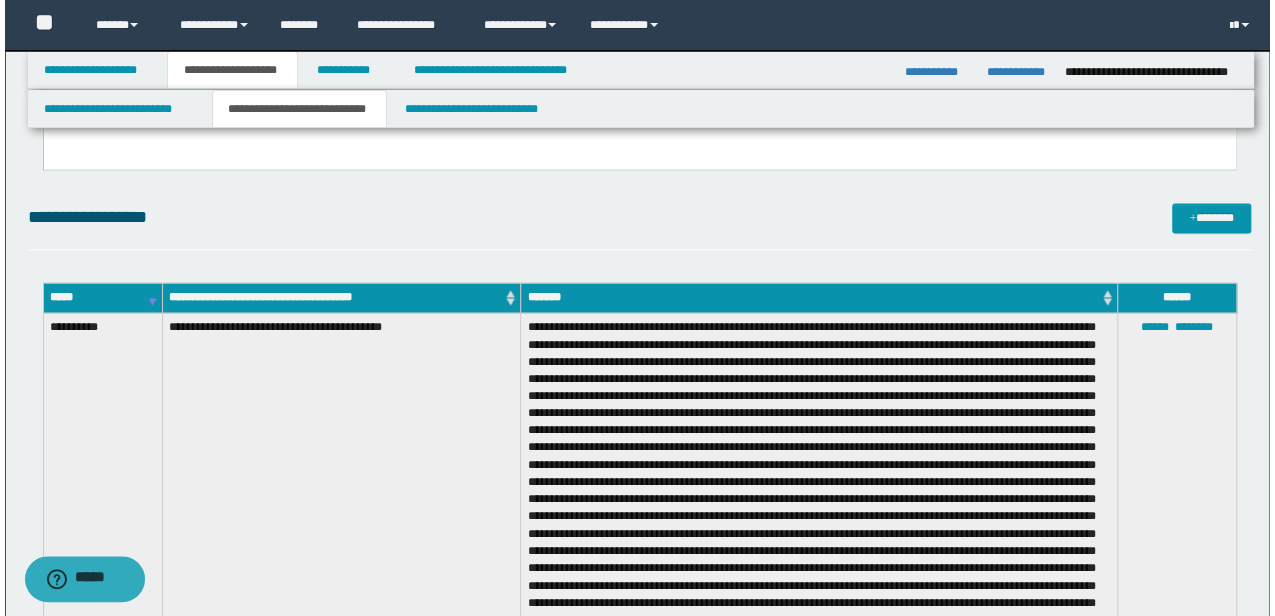 scroll, scrollTop: 1271, scrollLeft: 0, axis: vertical 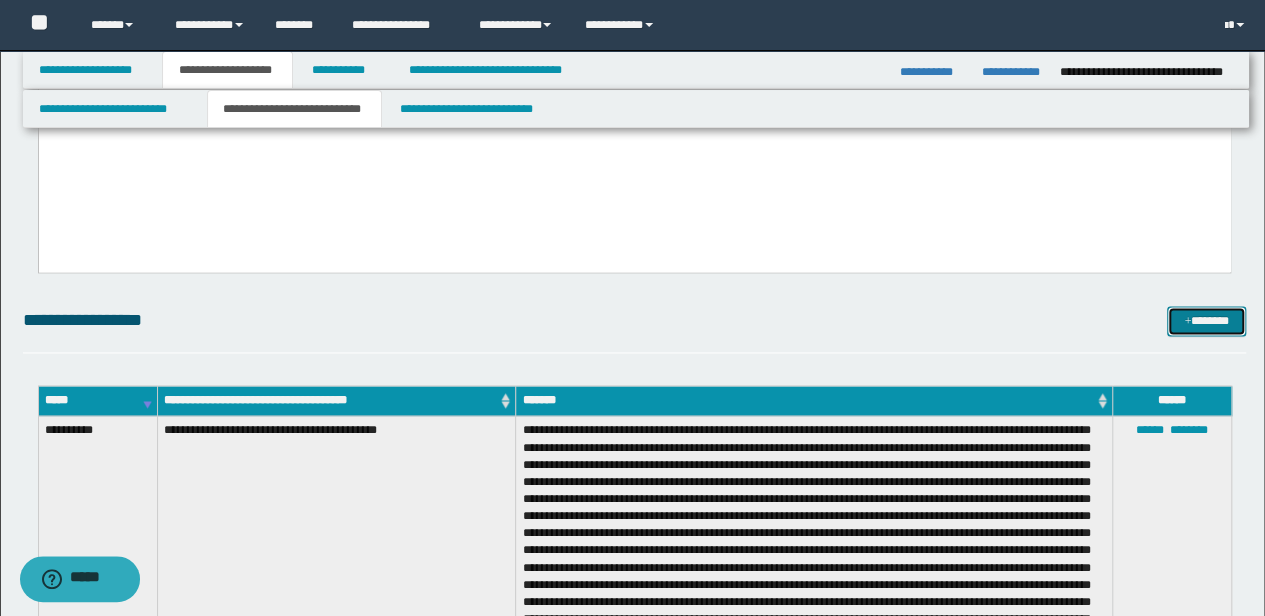 click on "*******" at bounding box center [1206, 320] 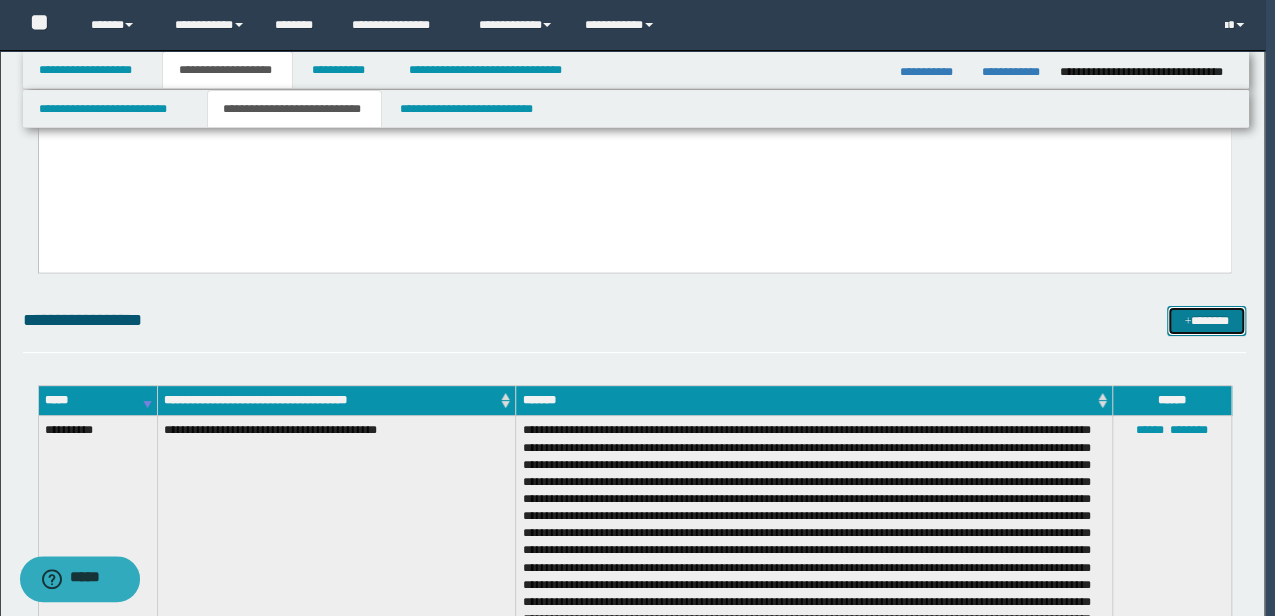 scroll, scrollTop: 0, scrollLeft: 0, axis: both 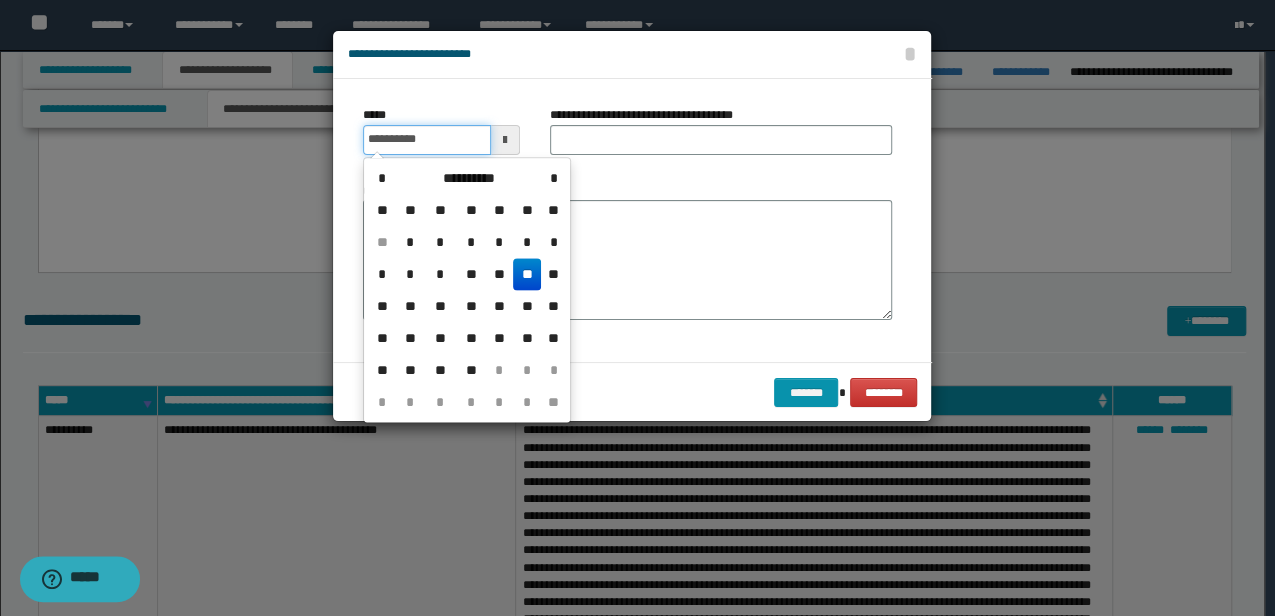 drag, startPoint x: 445, startPoint y: 142, endPoint x: 138, endPoint y: 142, distance: 307 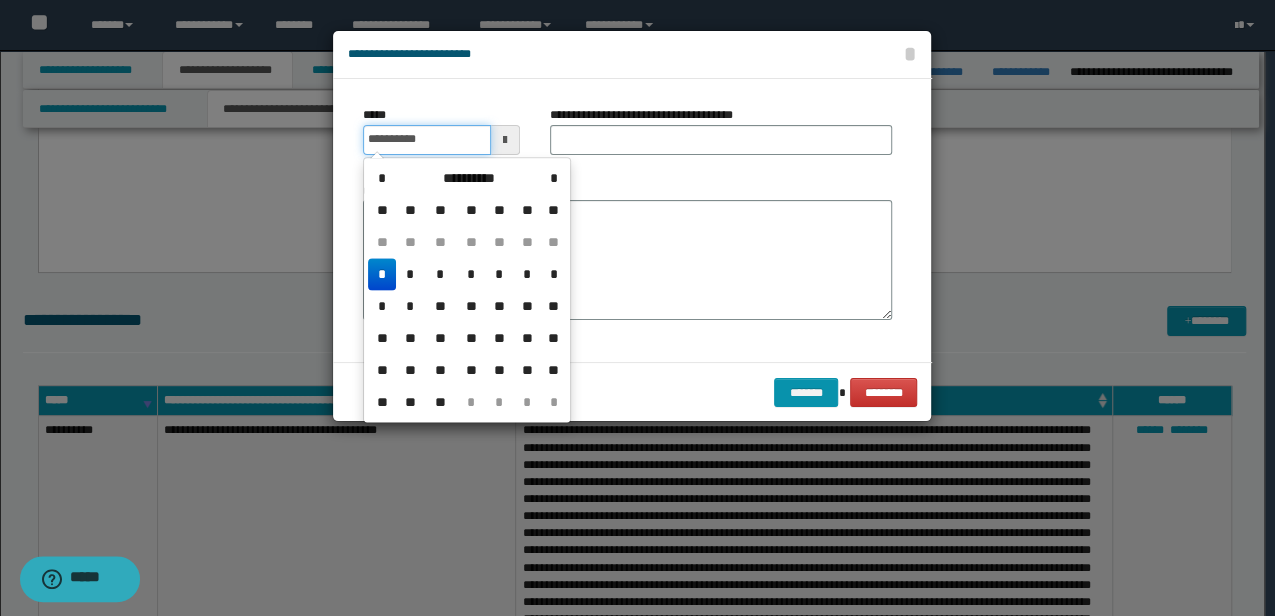 type on "**********" 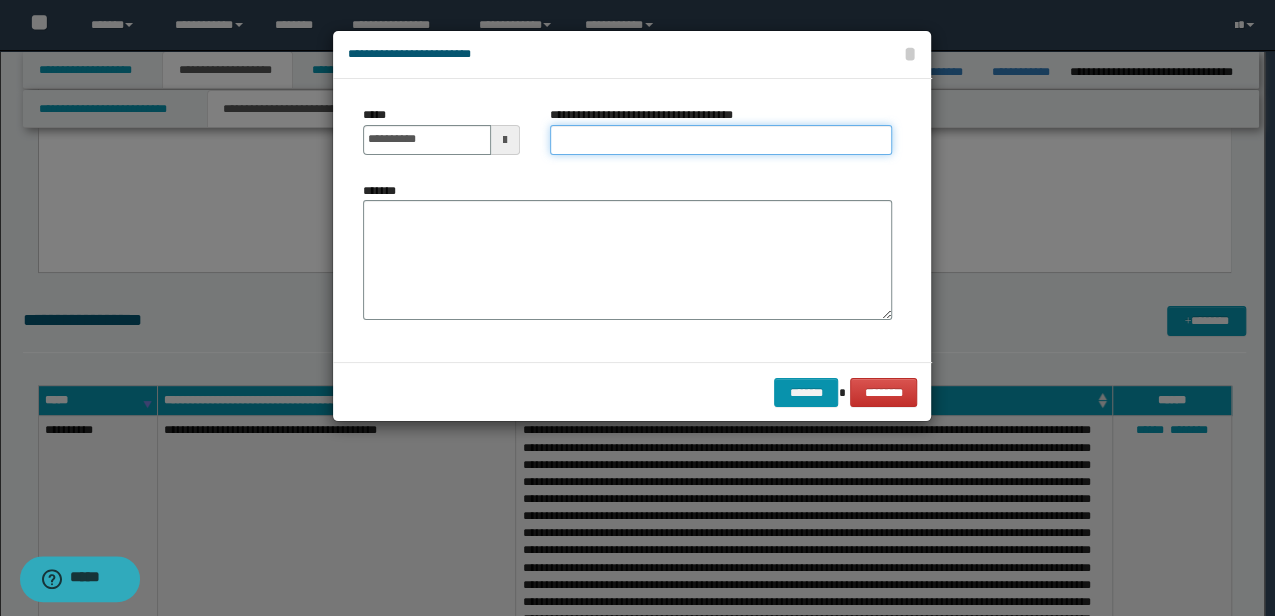 click on "**********" at bounding box center [721, 140] 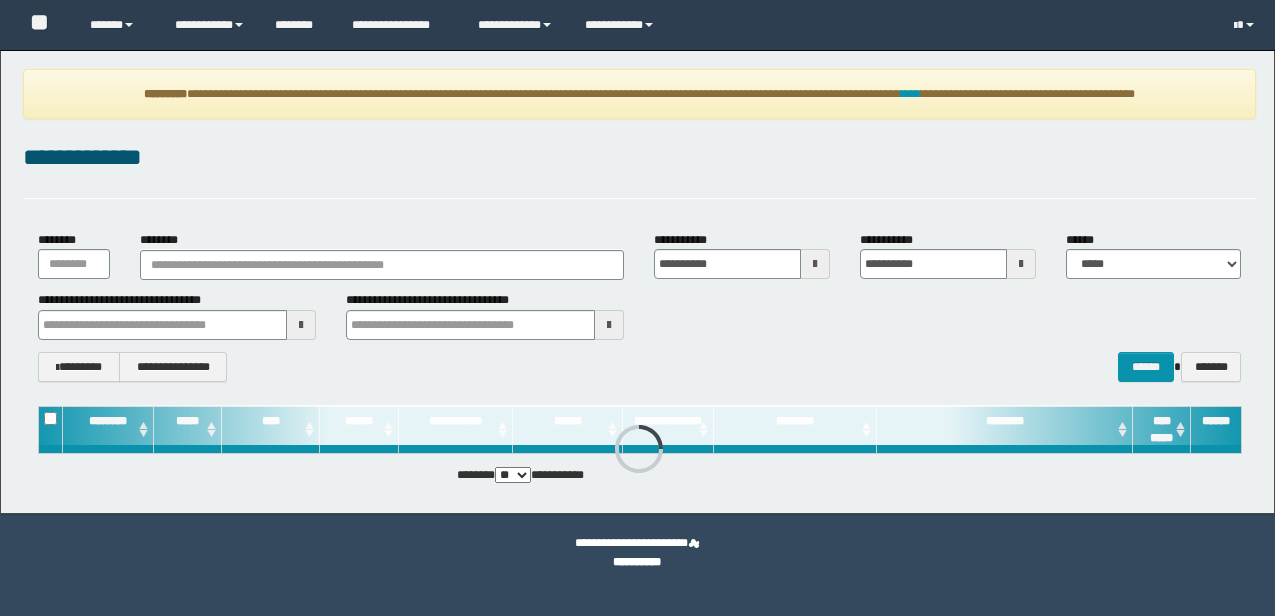 scroll, scrollTop: 0, scrollLeft: 0, axis: both 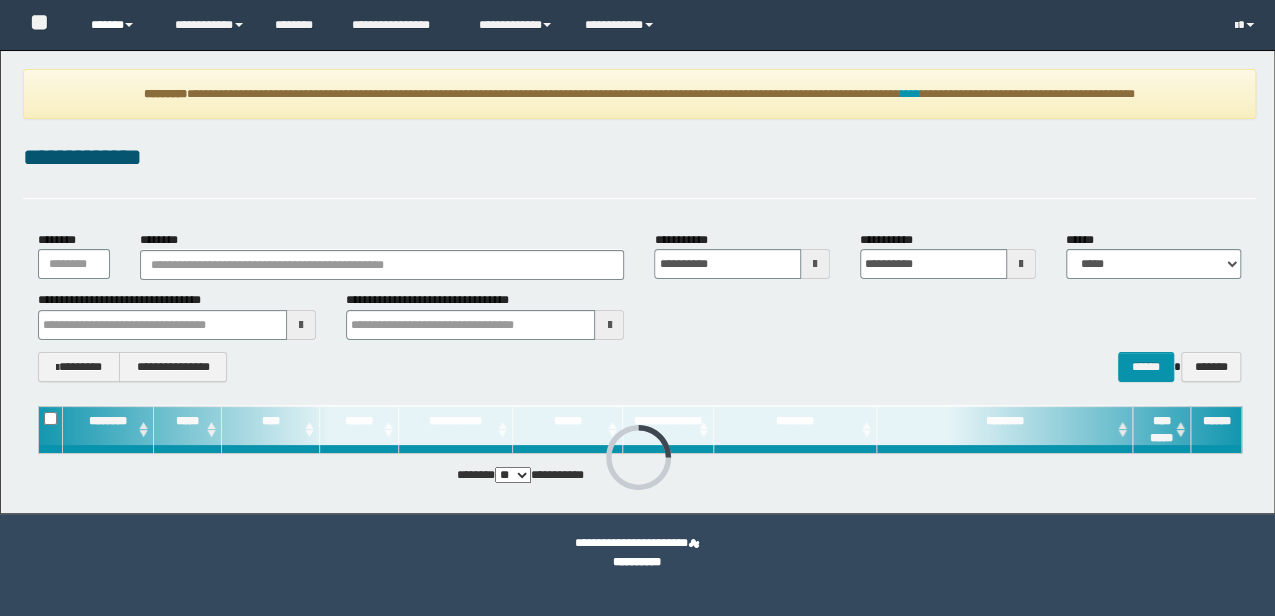 click on "******" at bounding box center (117, 25) 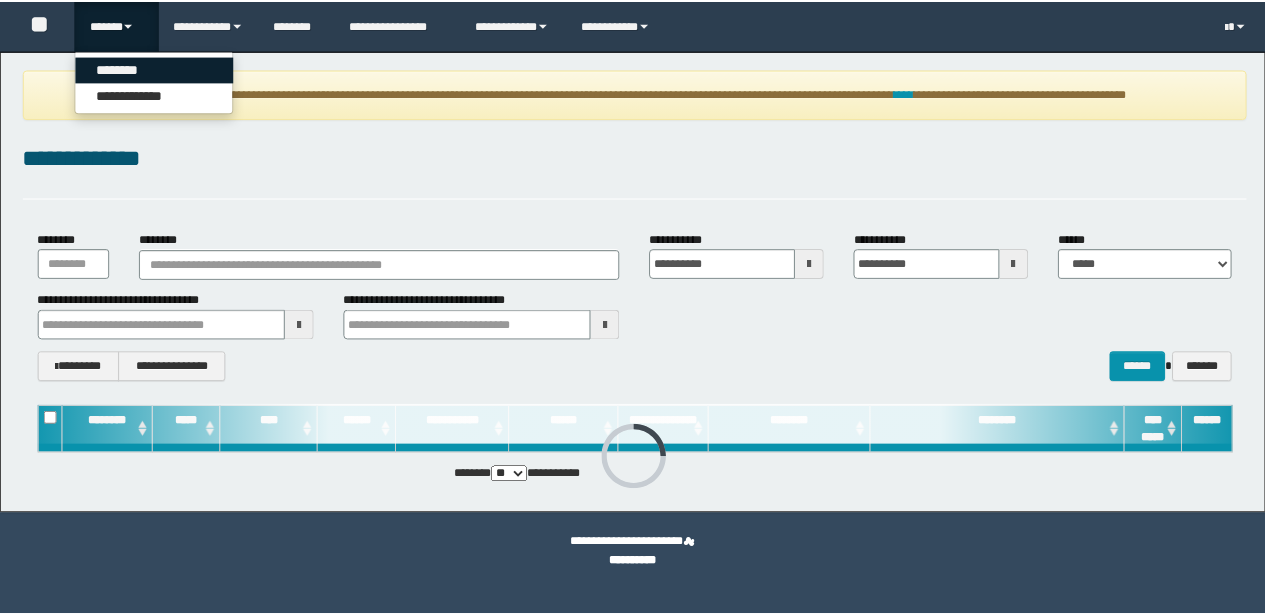 scroll, scrollTop: 0, scrollLeft: 0, axis: both 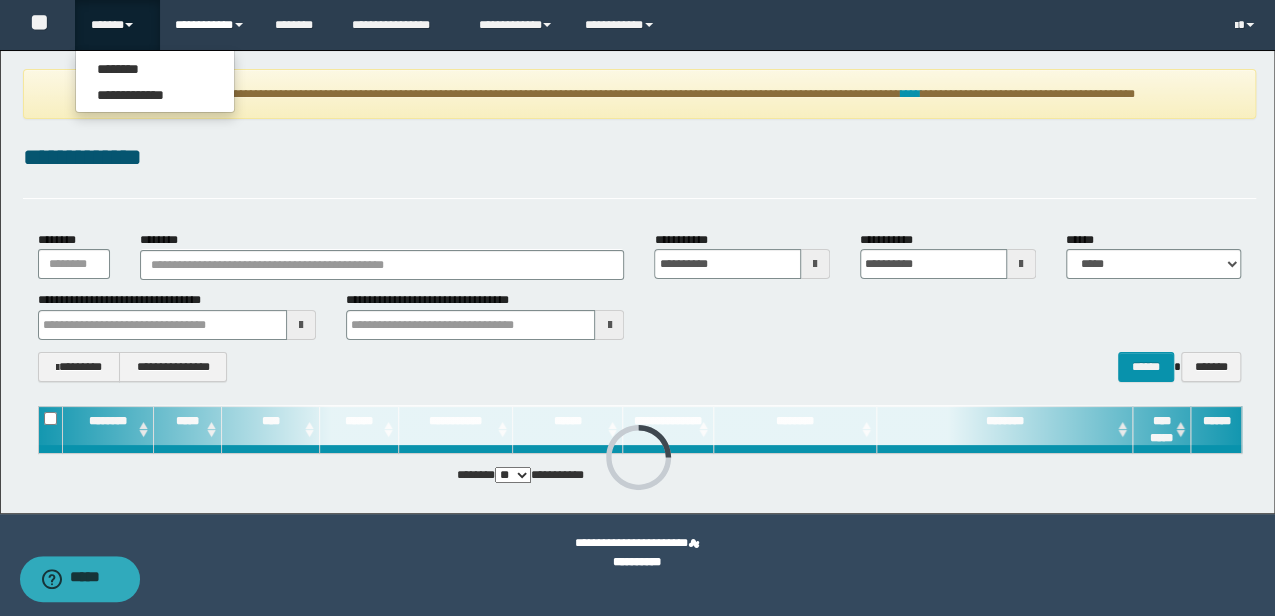 click on "**********" at bounding box center [210, 25] 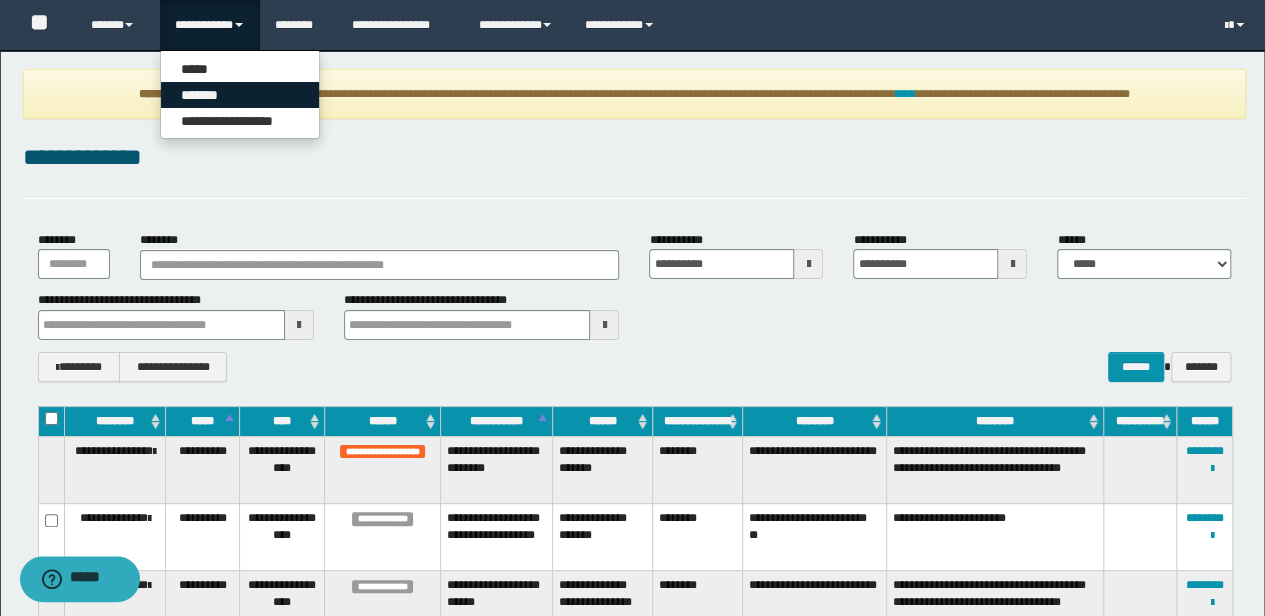 click on "*******" at bounding box center [240, 95] 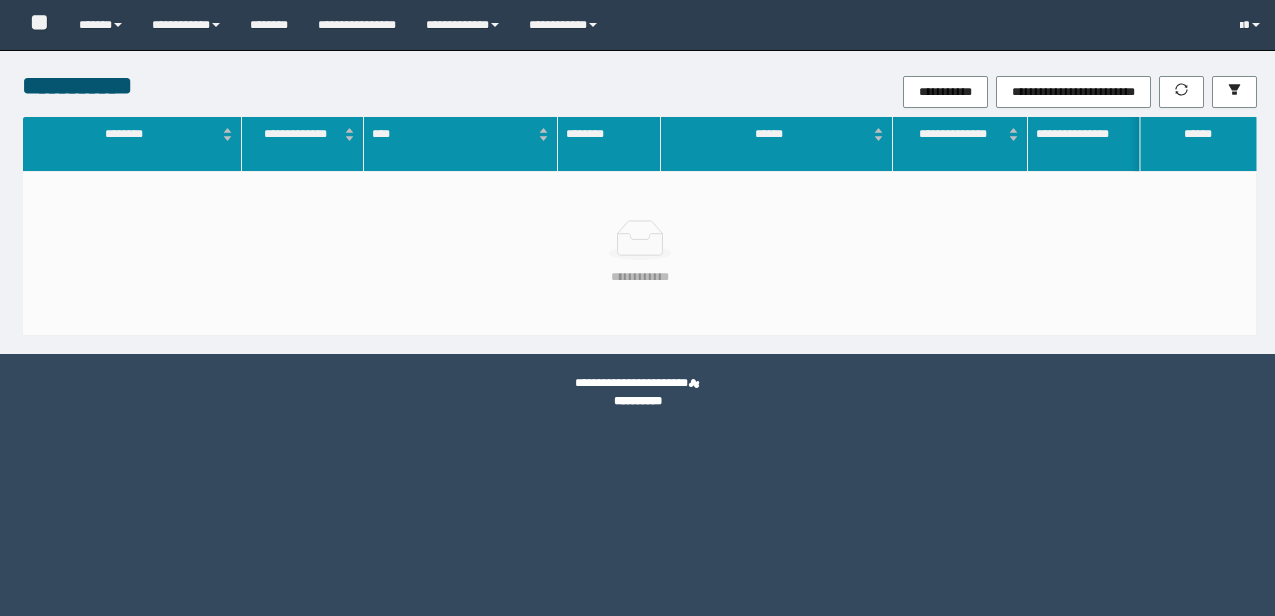 scroll, scrollTop: 0, scrollLeft: 0, axis: both 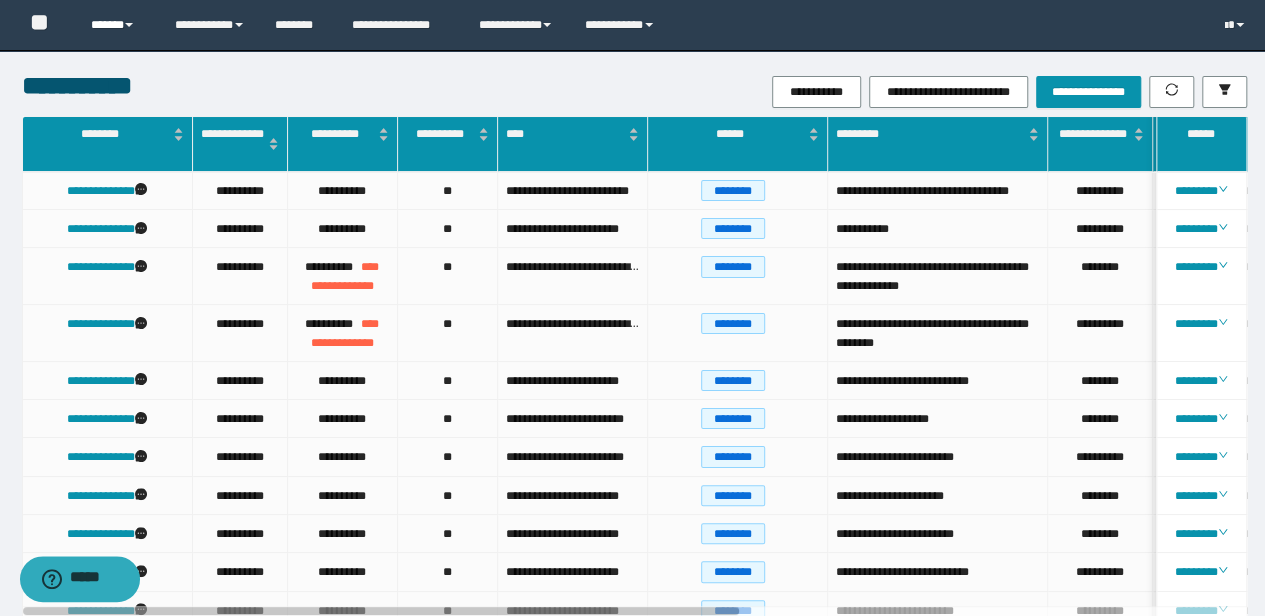 click on "******" at bounding box center (117, 25) 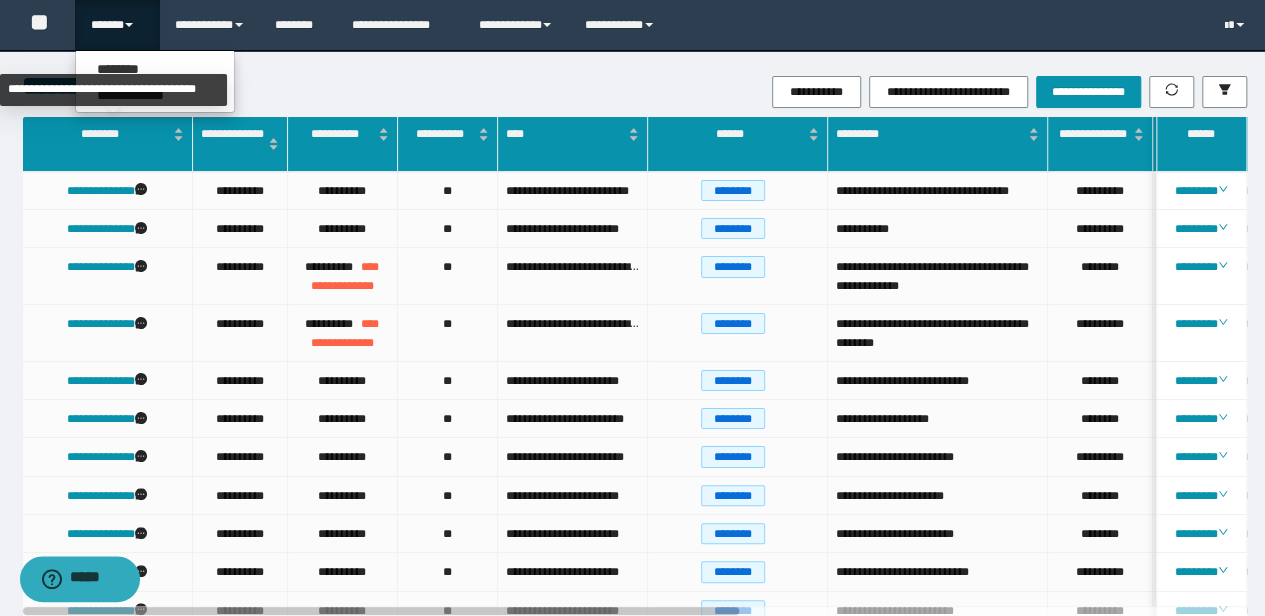 click on "**********" at bounding box center (113, 90) 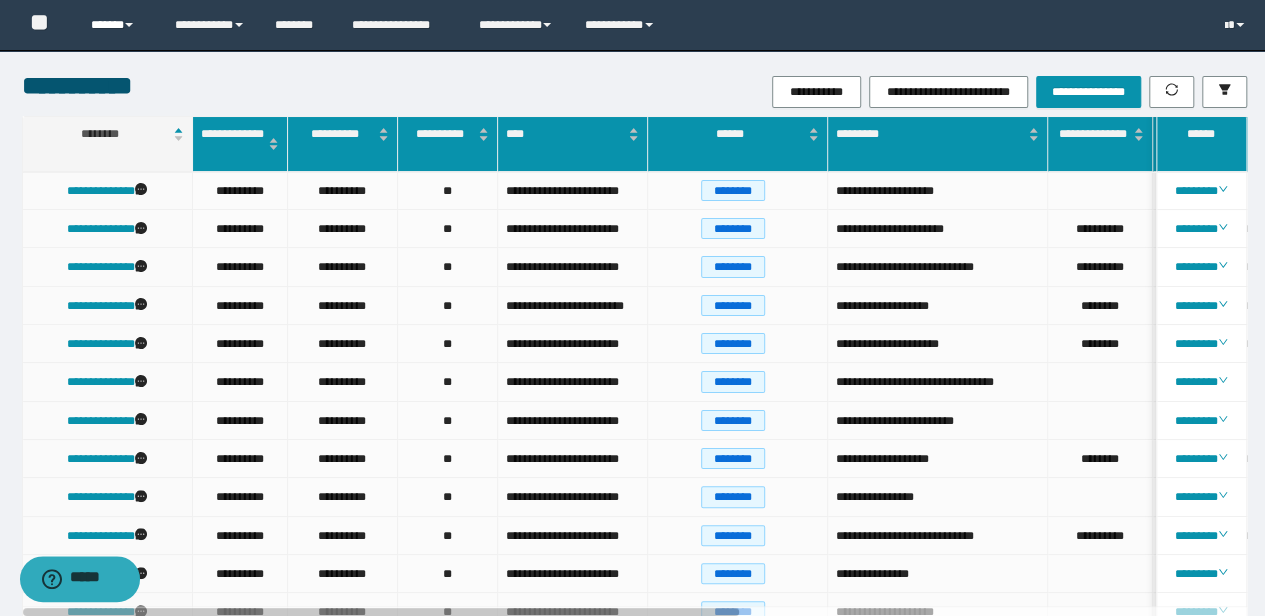 click on "******" at bounding box center (117, 25) 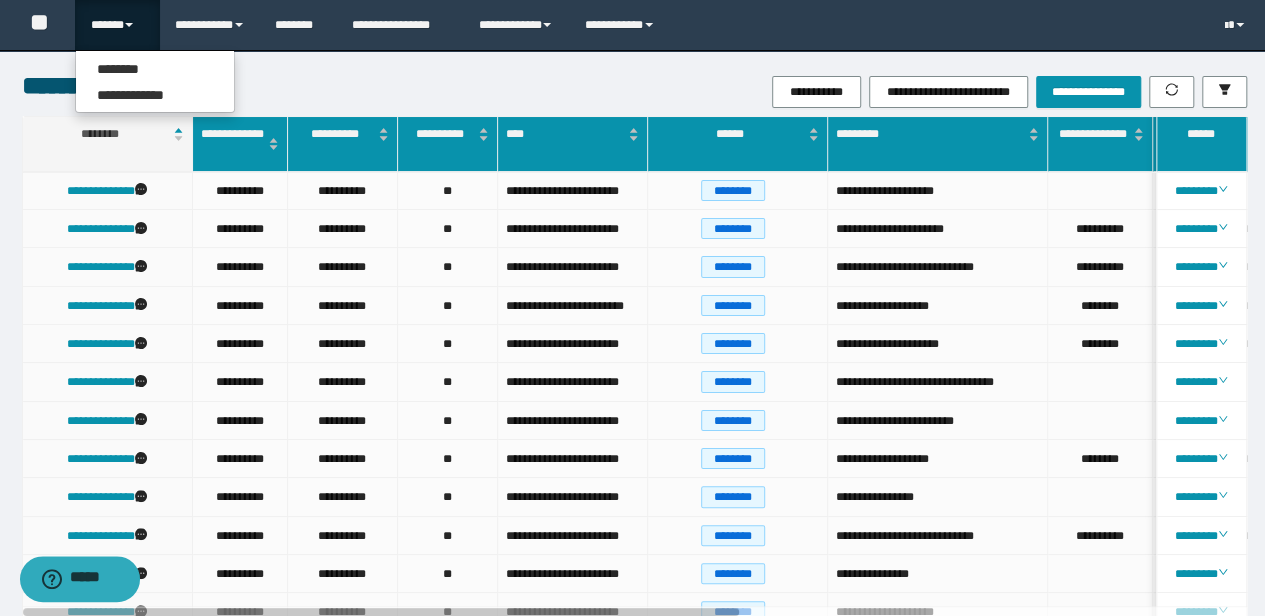 click on "**********" at bounding box center [155, 81] 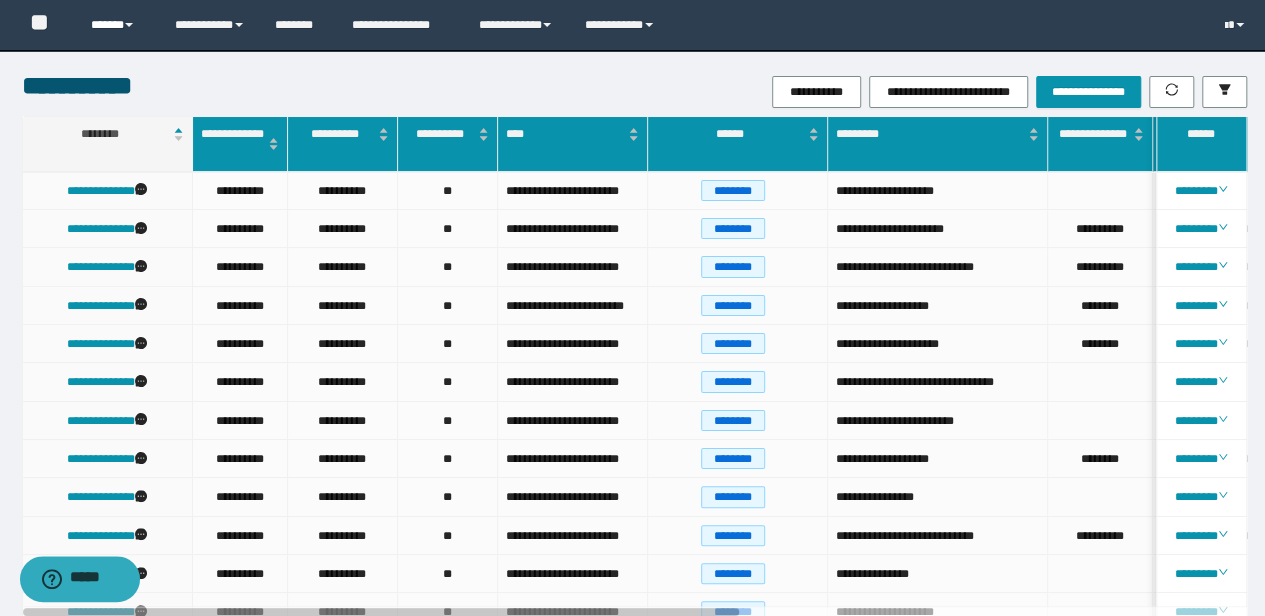 click on "******" at bounding box center [117, 25] 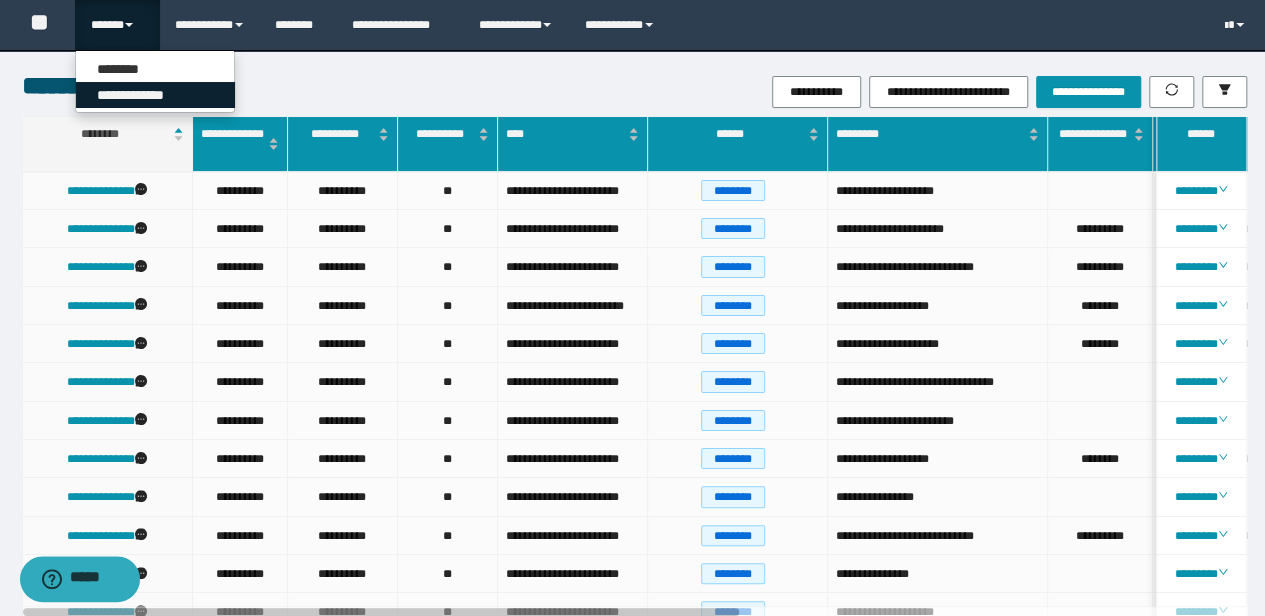 click on "**********" at bounding box center [155, 95] 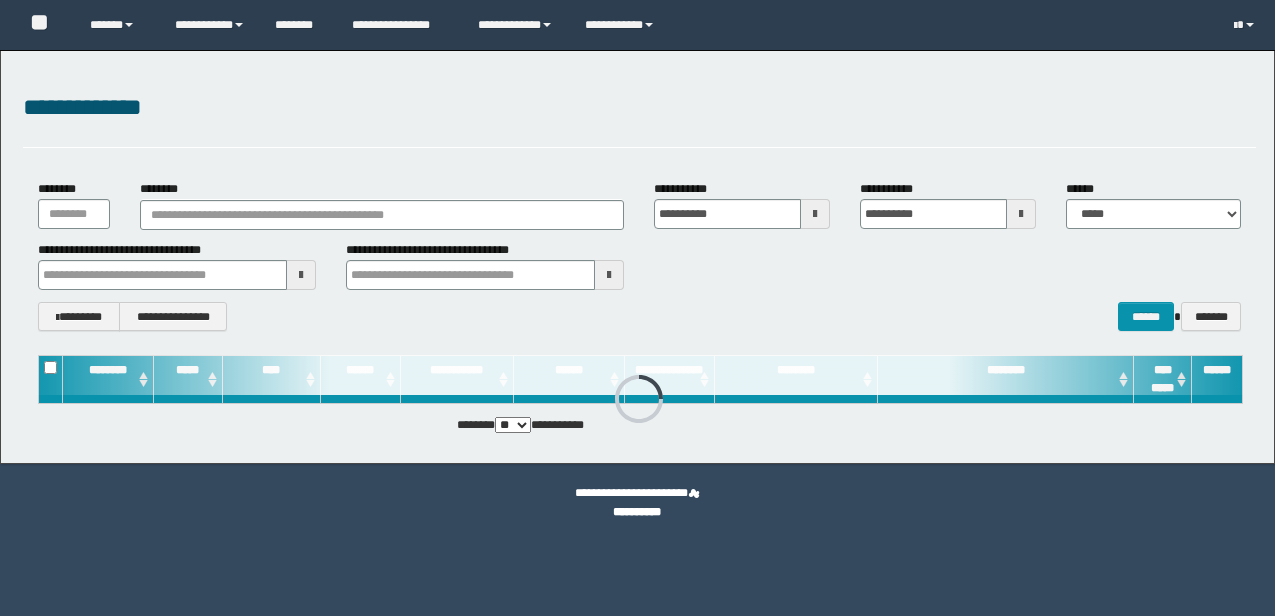 scroll, scrollTop: 0, scrollLeft: 0, axis: both 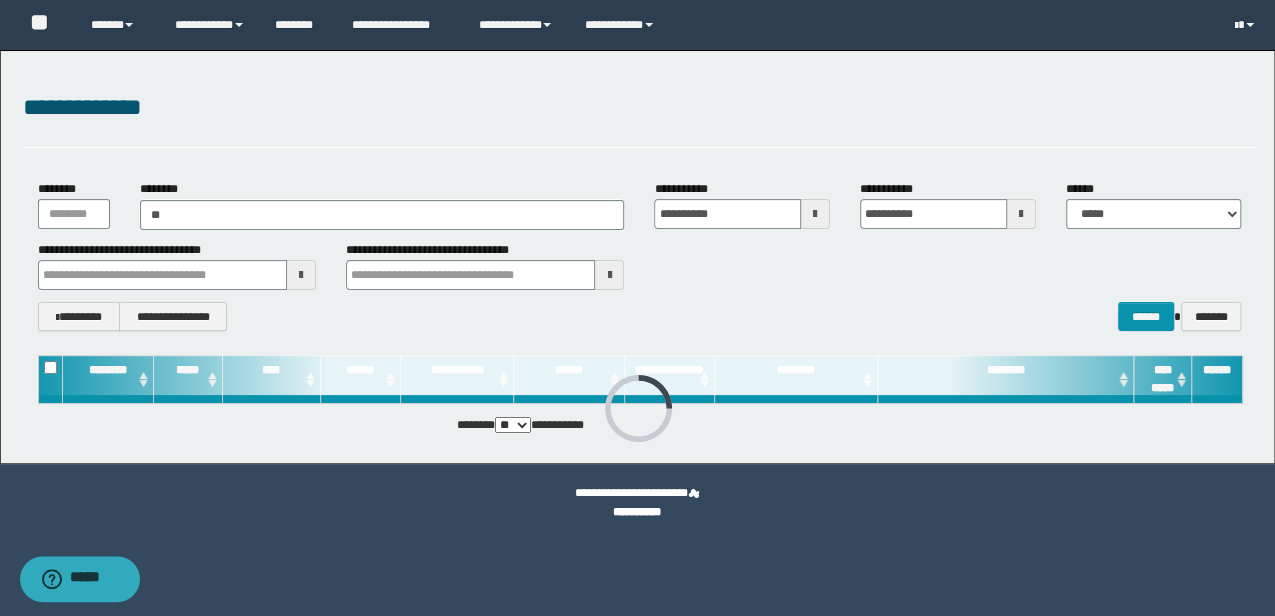 type on "***" 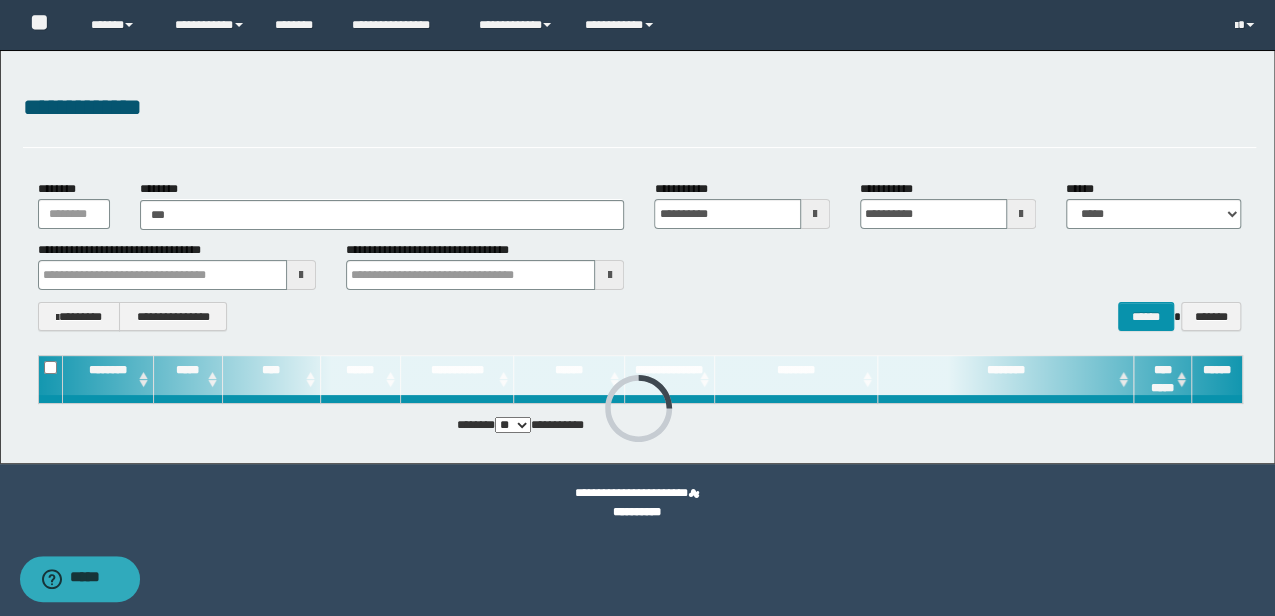 type on "***" 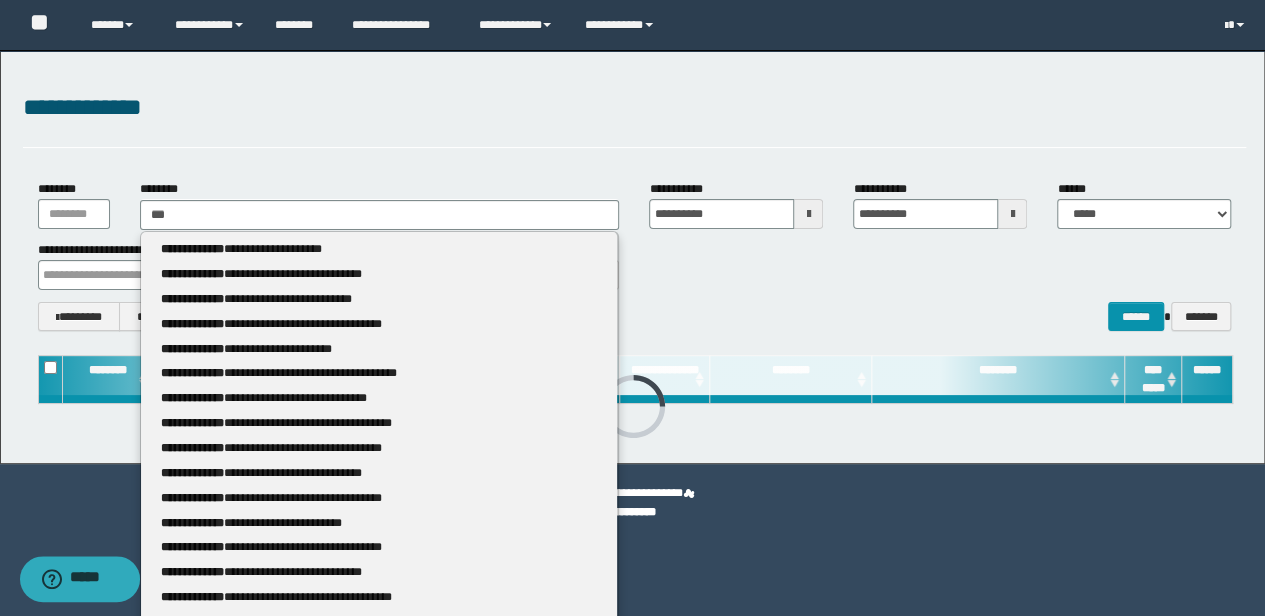 type 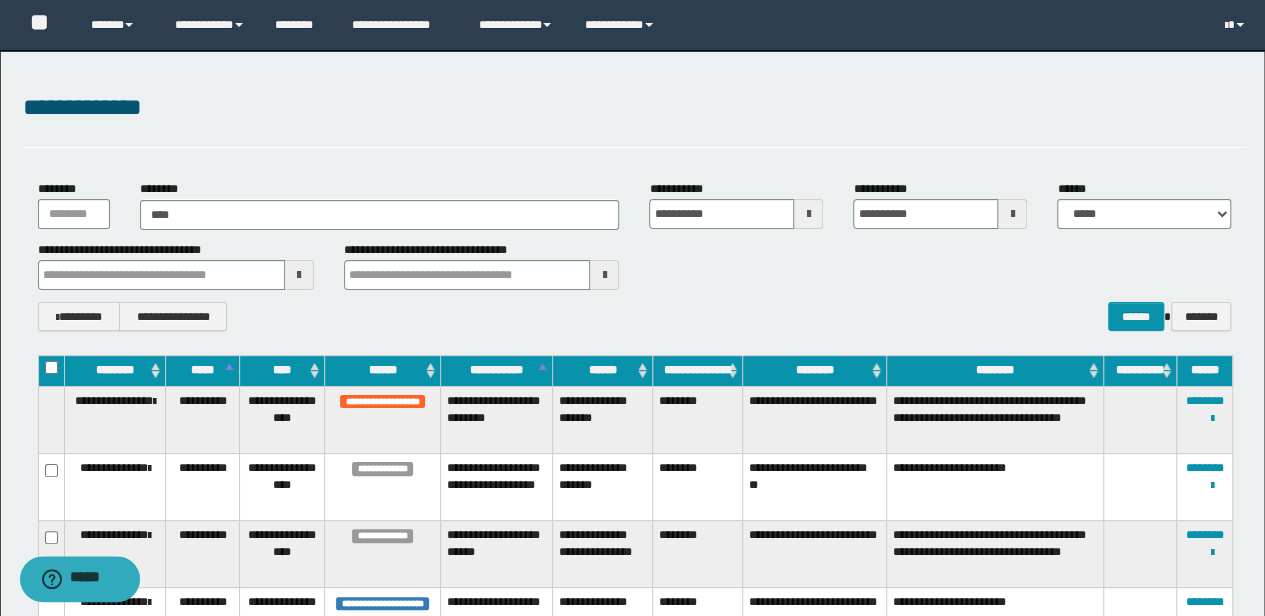 type on "****" 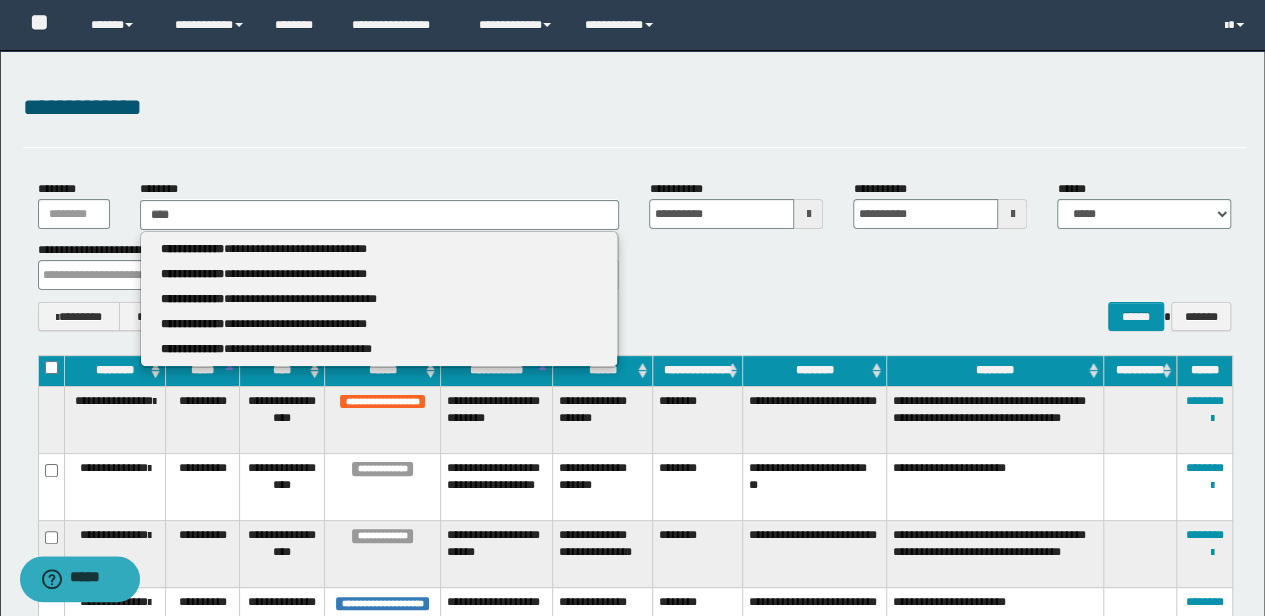 type 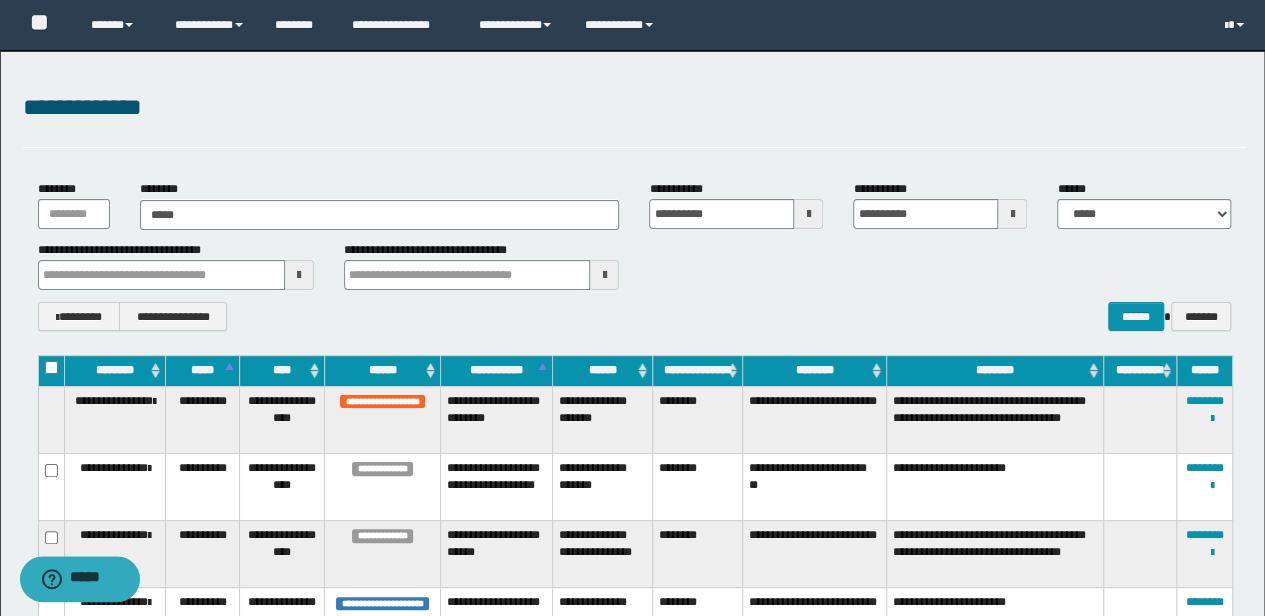 type on "*****" 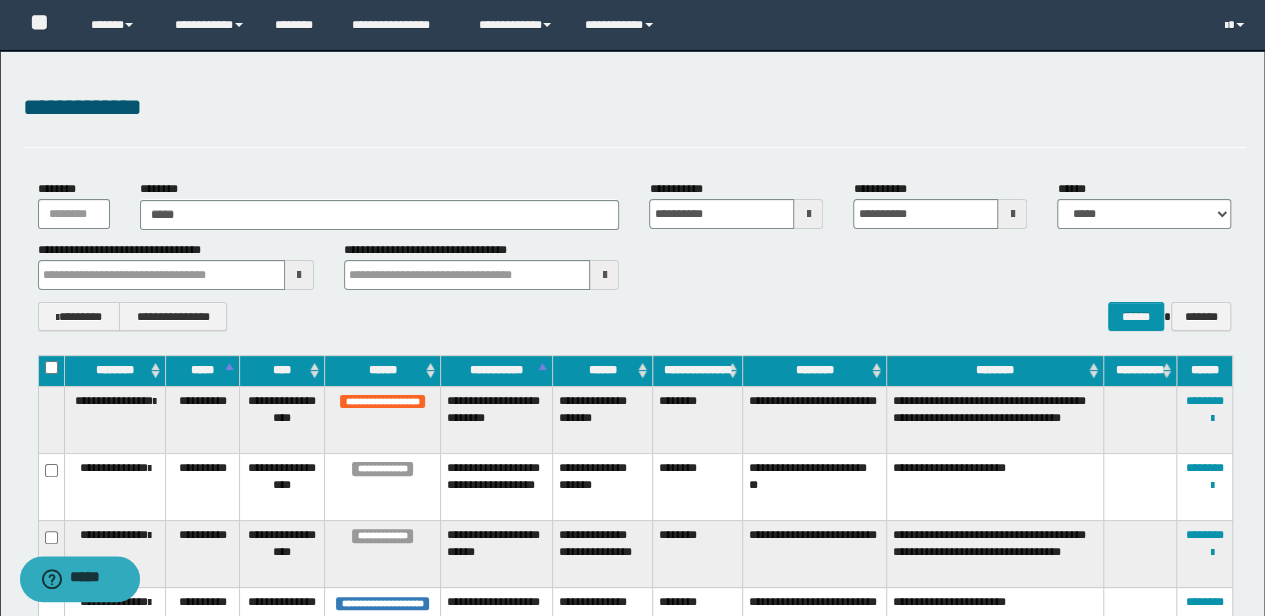 type 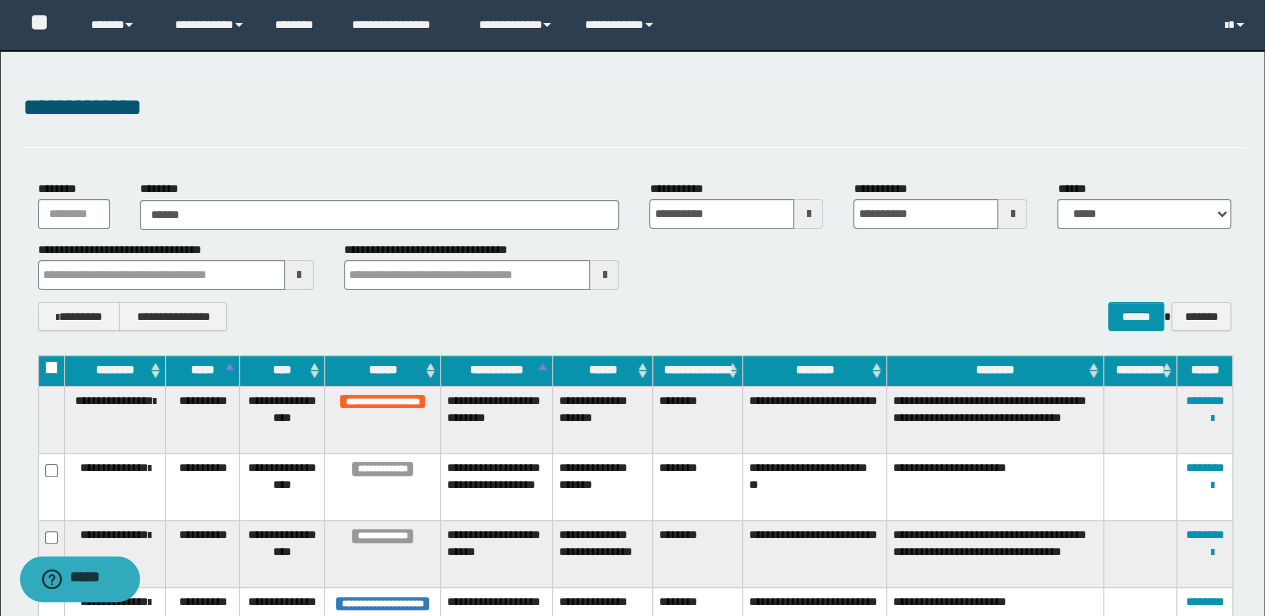 type on "*******" 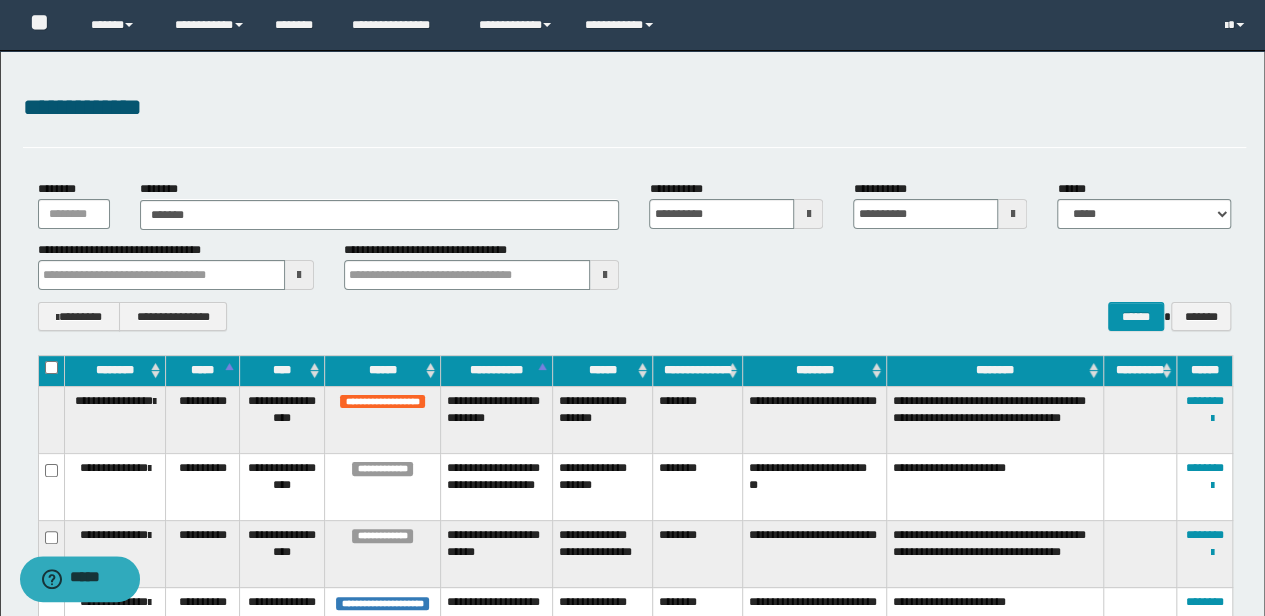 type on "*******" 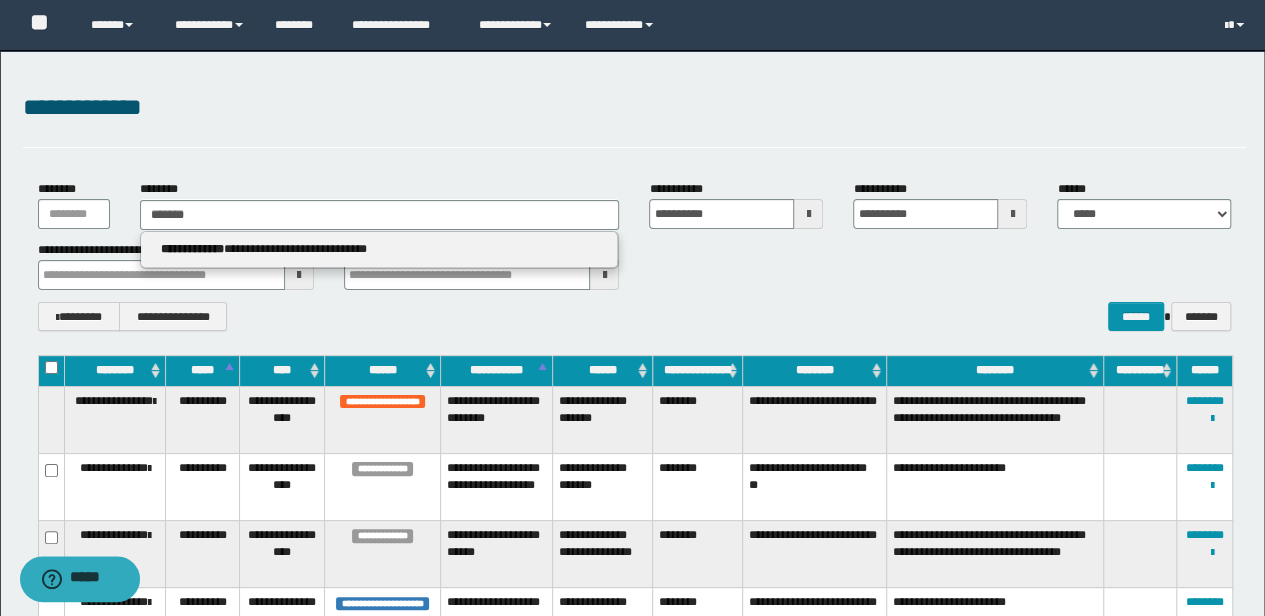 type 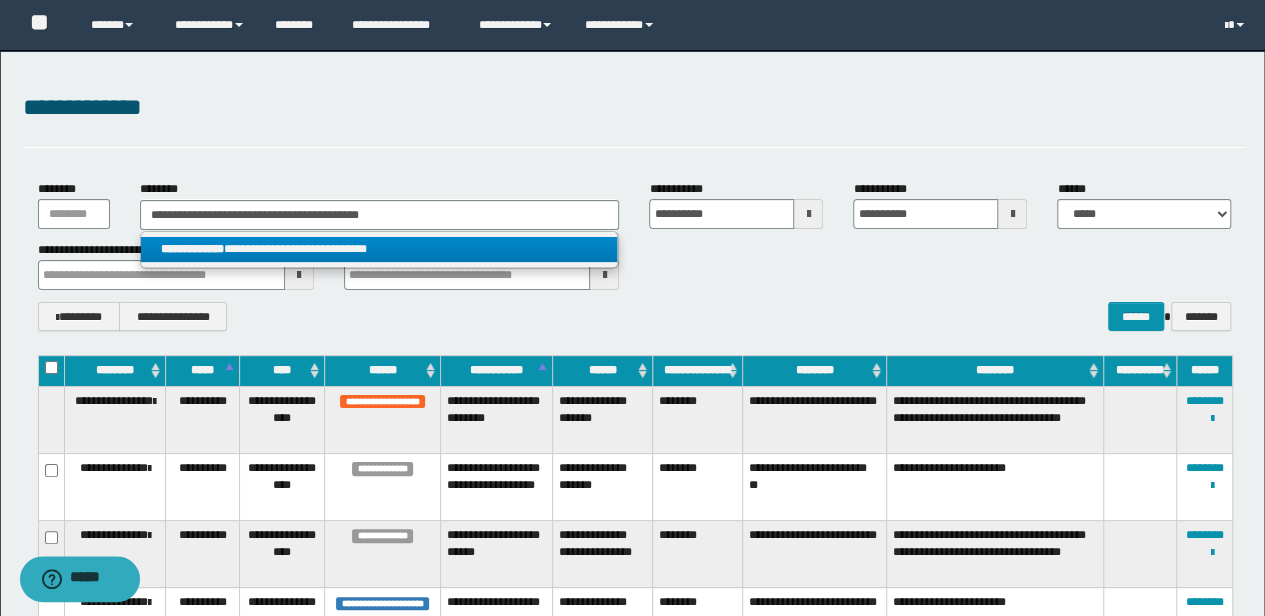 type on "**********" 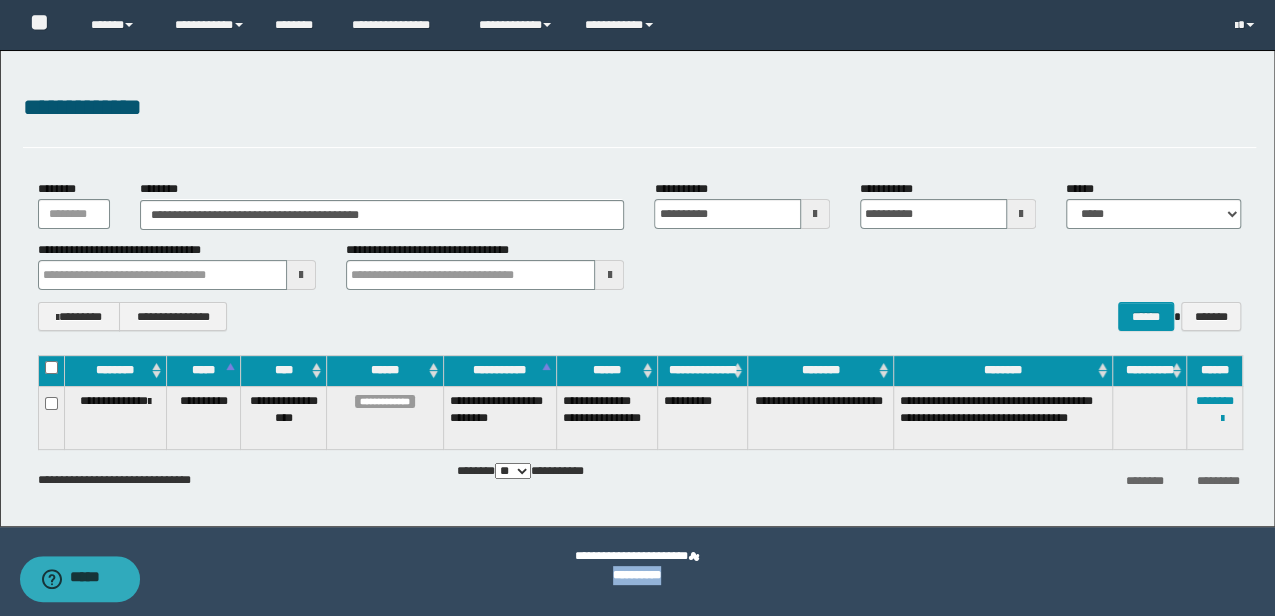 click on "**********" at bounding box center (637, 566) 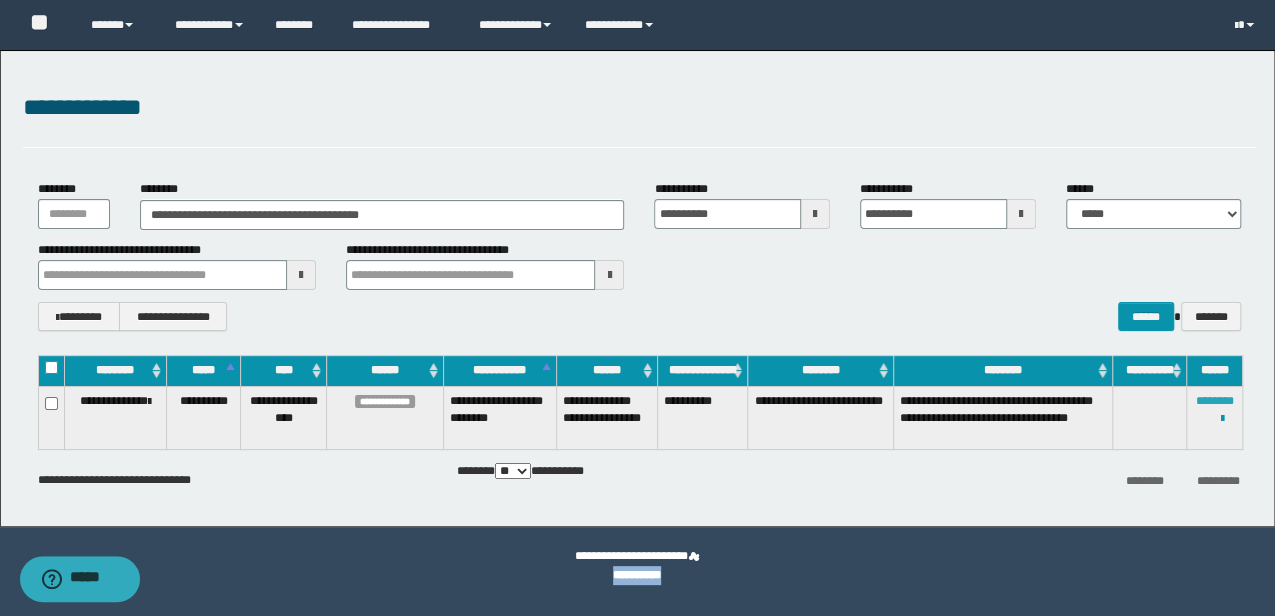 click on "********" at bounding box center (1214, 401) 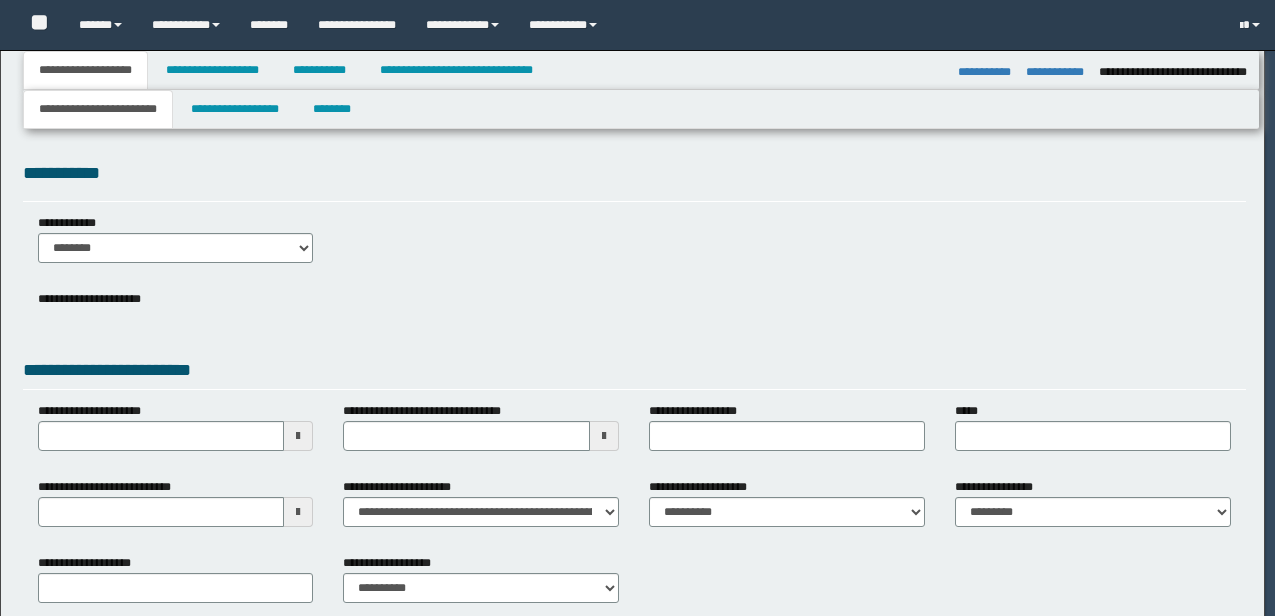 select on "**" 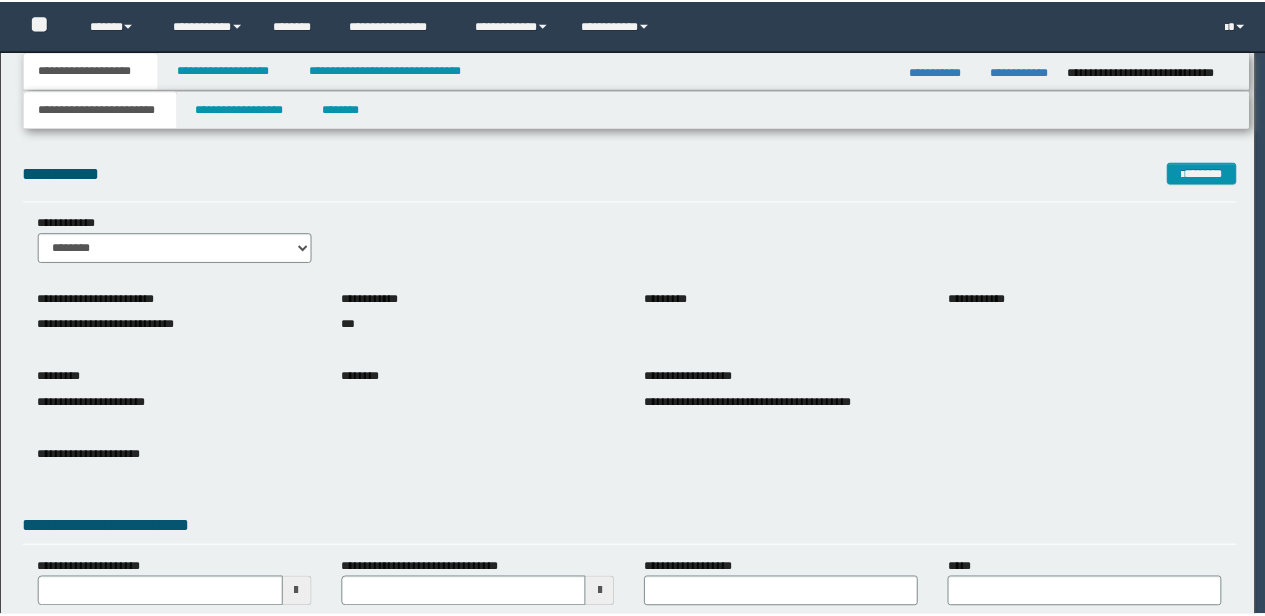 scroll, scrollTop: 0, scrollLeft: 0, axis: both 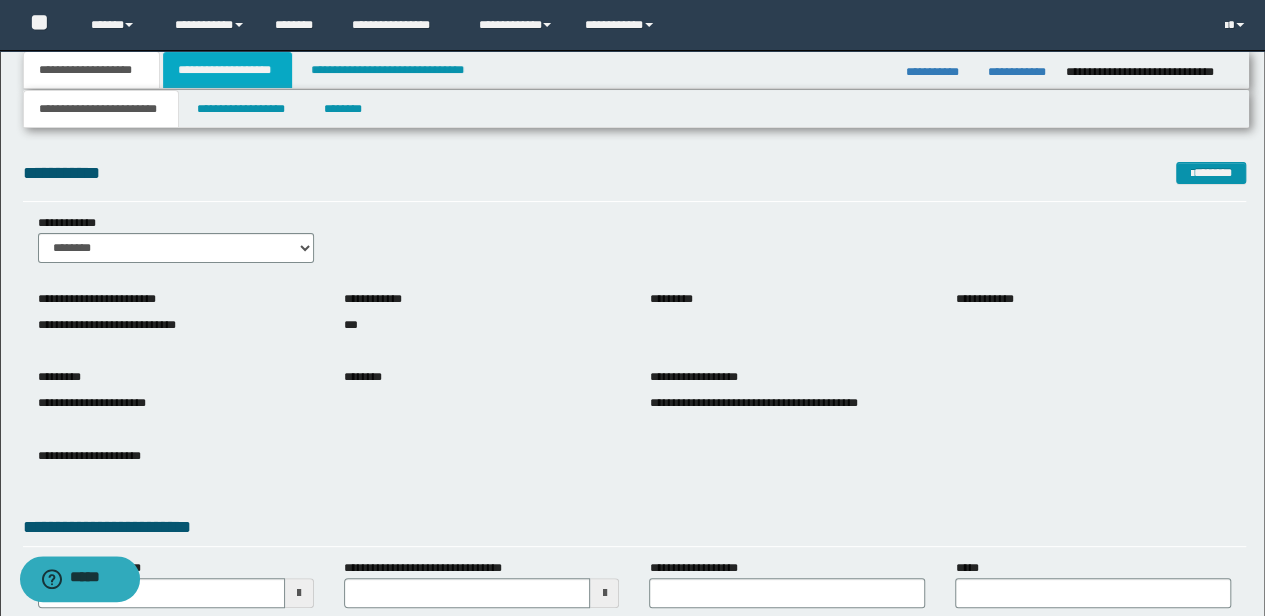 click on "**********" at bounding box center [227, 70] 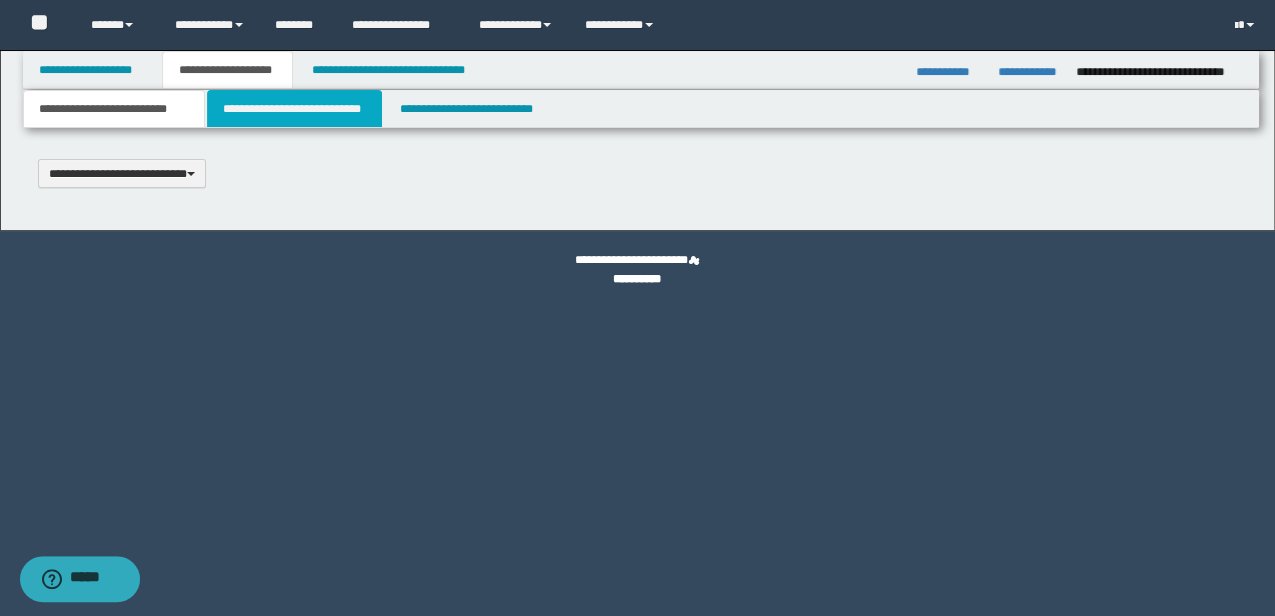 click on "**********" at bounding box center (294, 109) 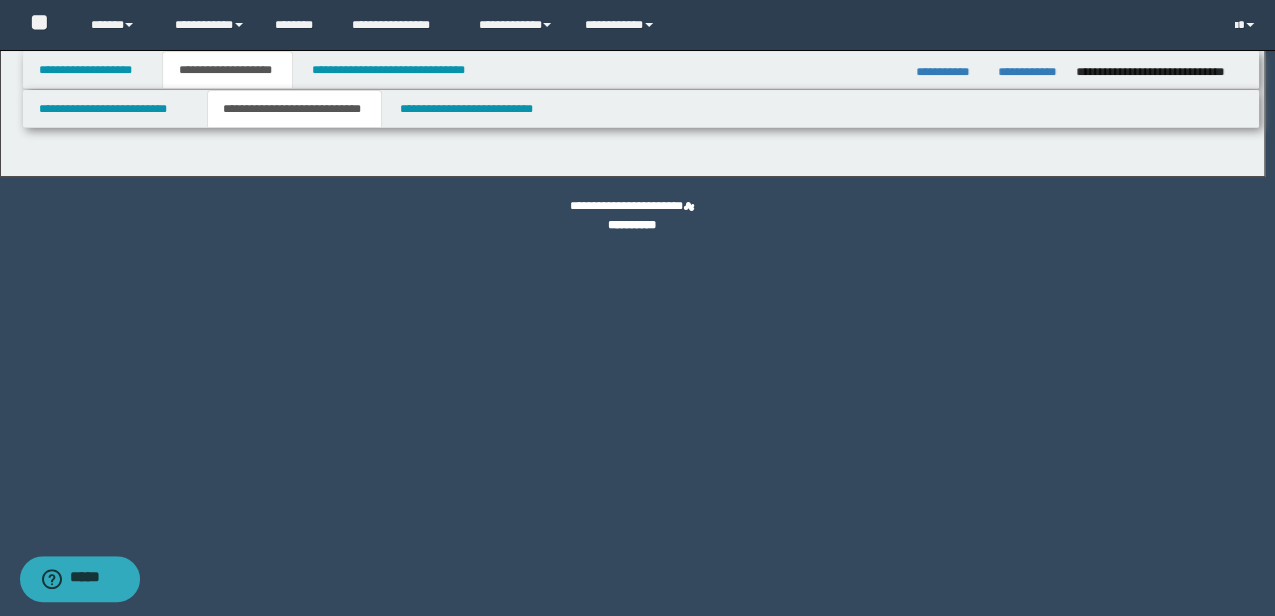 scroll, scrollTop: 0, scrollLeft: 0, axis: both 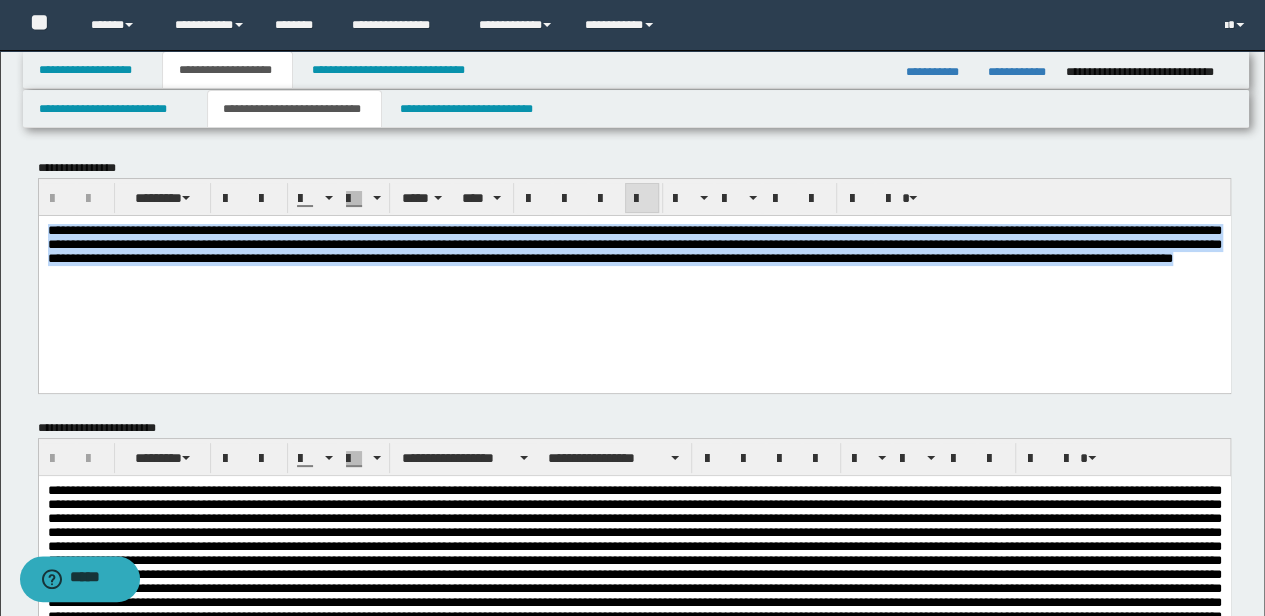 drag, startPoint x: 994, startPoint y: 286, endPoint x: 611, endPoint y: 409, distance: 402.26608 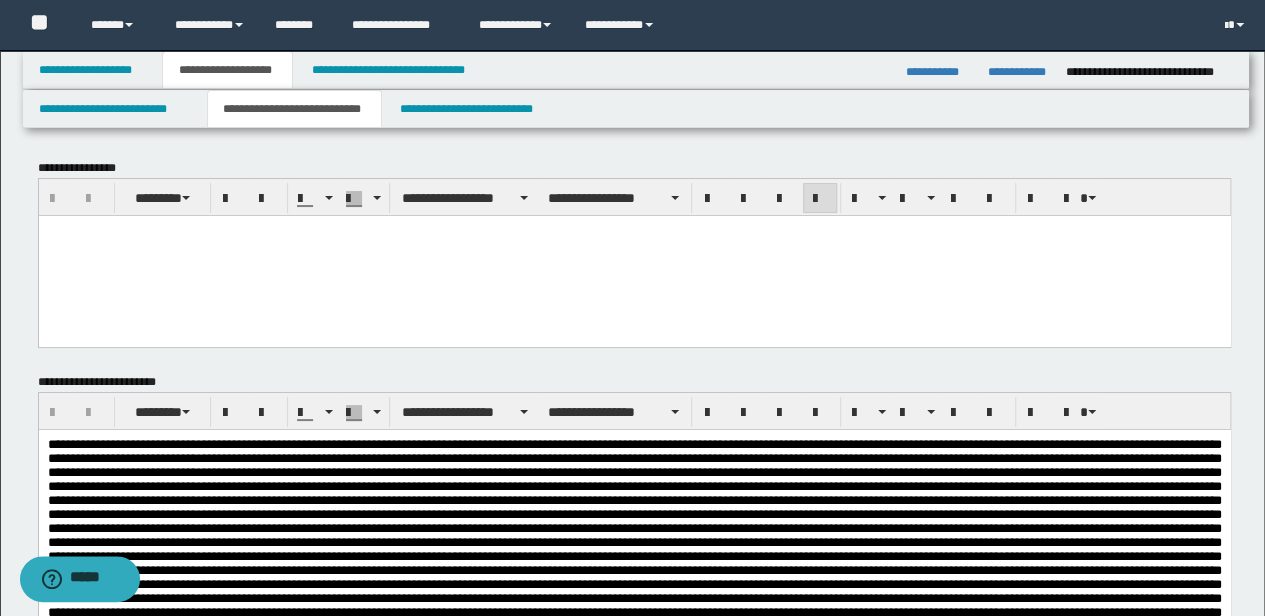 click at bounding box center [634, 255] 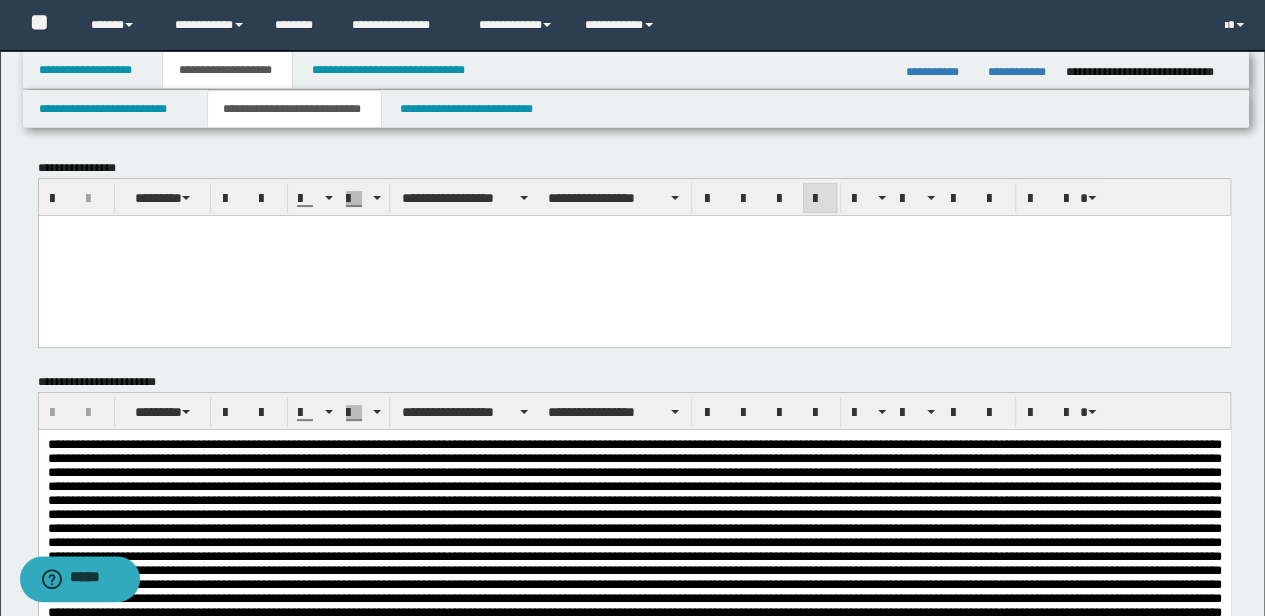 click at bounding box center [634, 255] 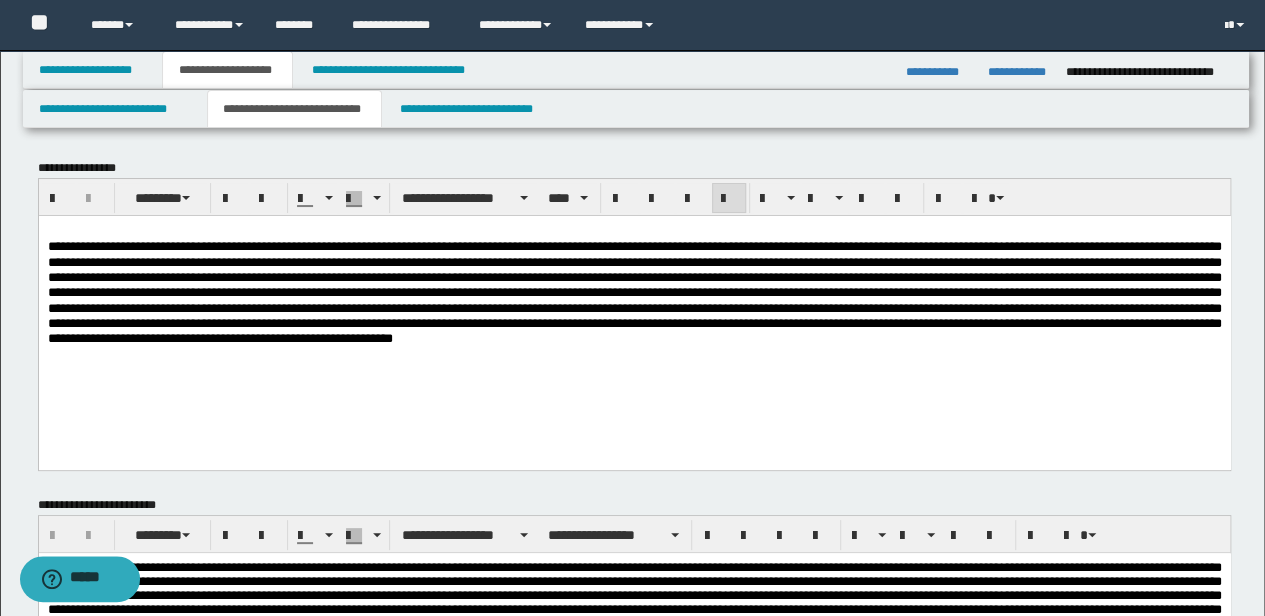 click at bounding box center [634, 309] 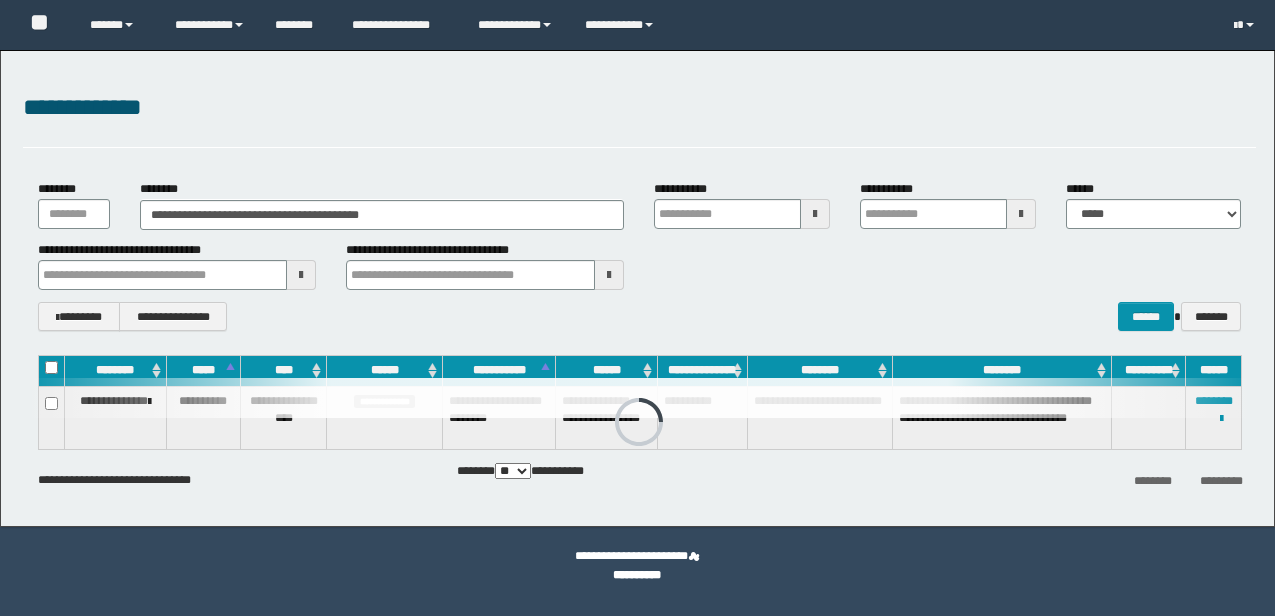 scroll, scrollTop: 0, scrollLeft: 0, axis: both 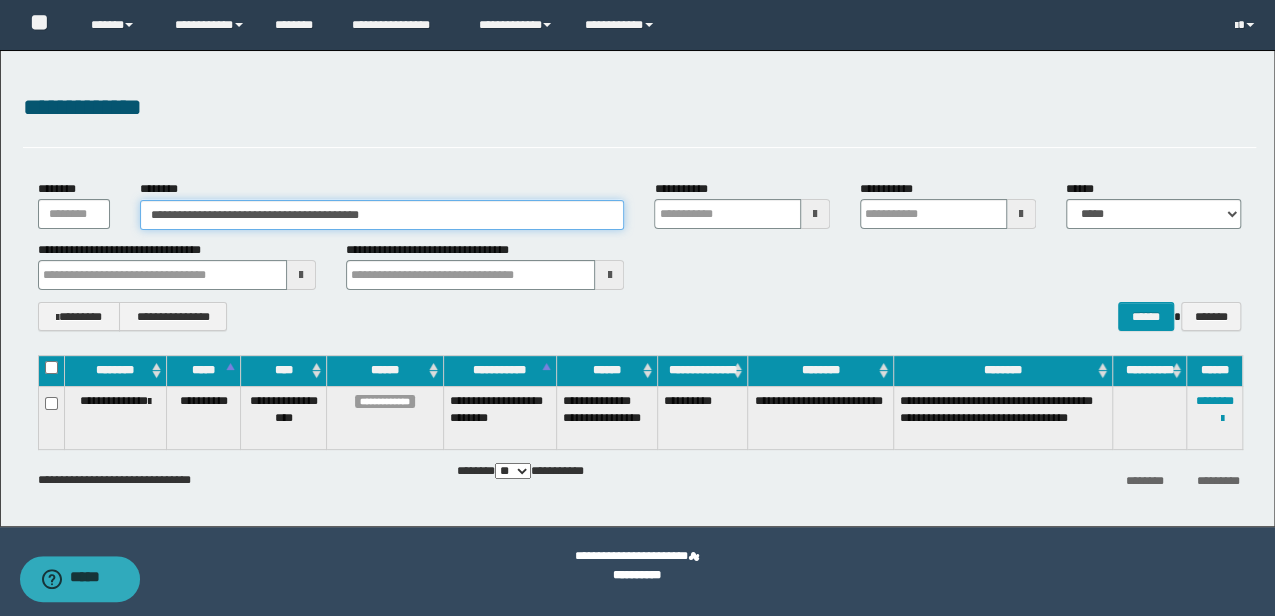 drag, startPoint x: 418, startPoint y: 206, endPoint x: 0, endPoint y: 182, distance: 418.68842 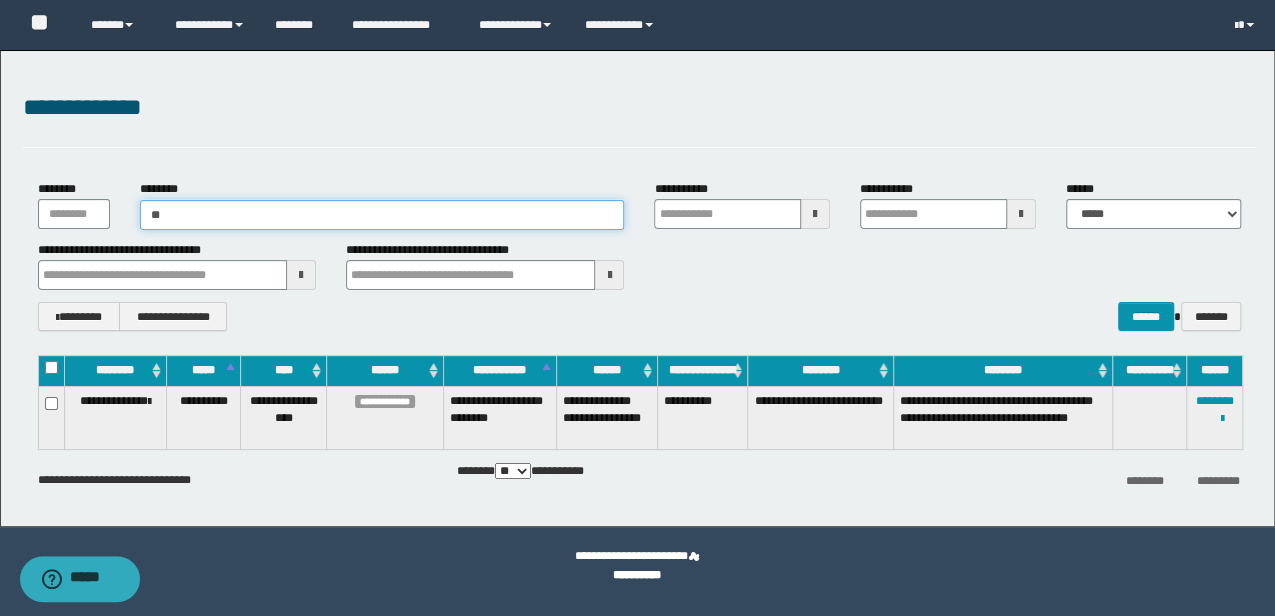 type on "***" 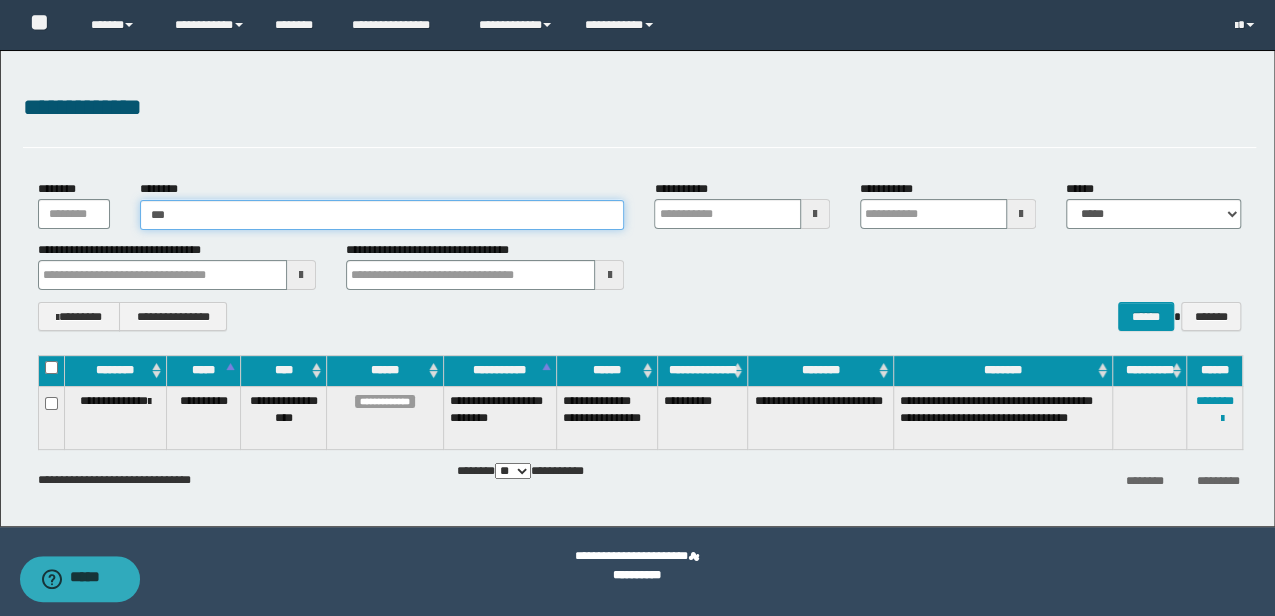 type on "***" 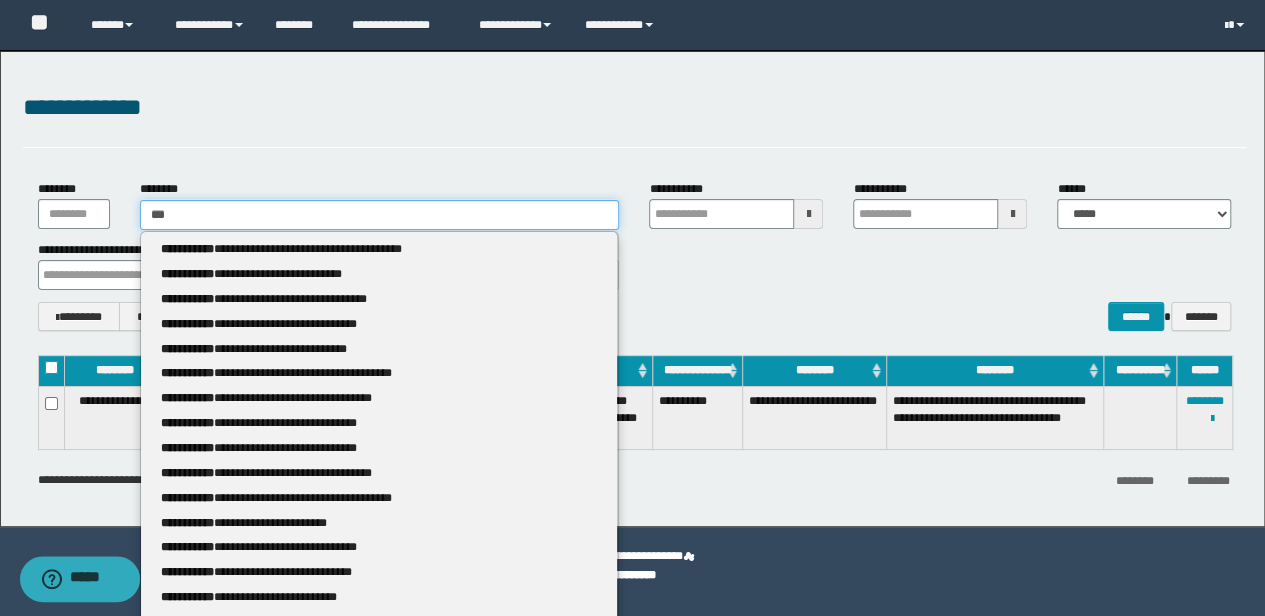 type 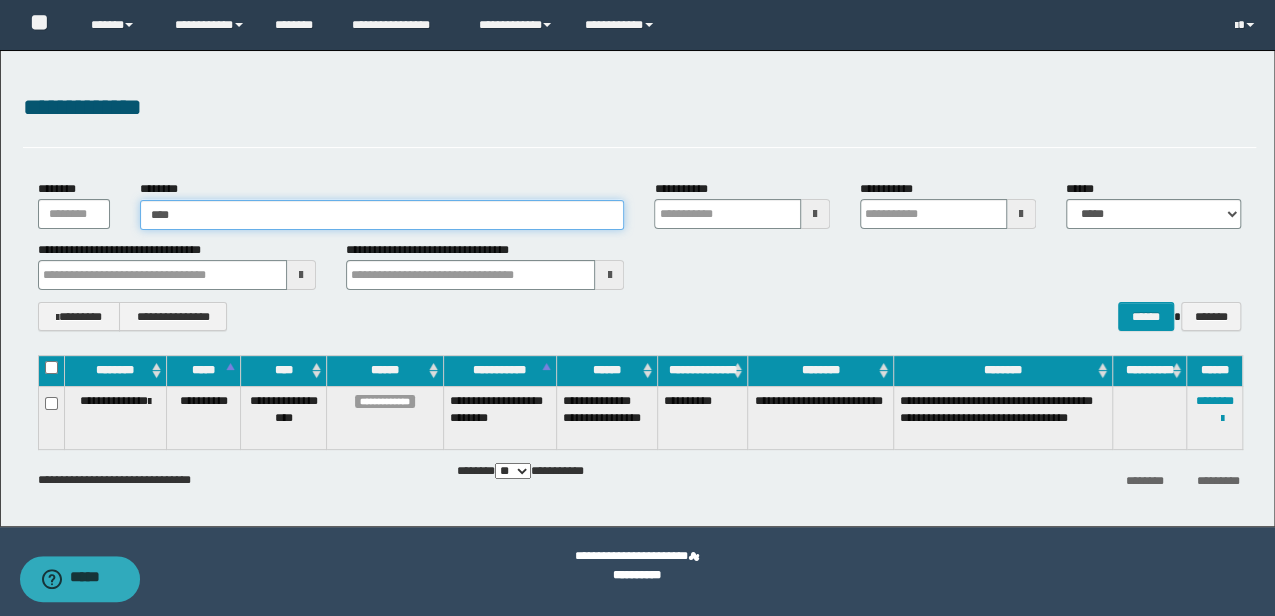type on "*****" 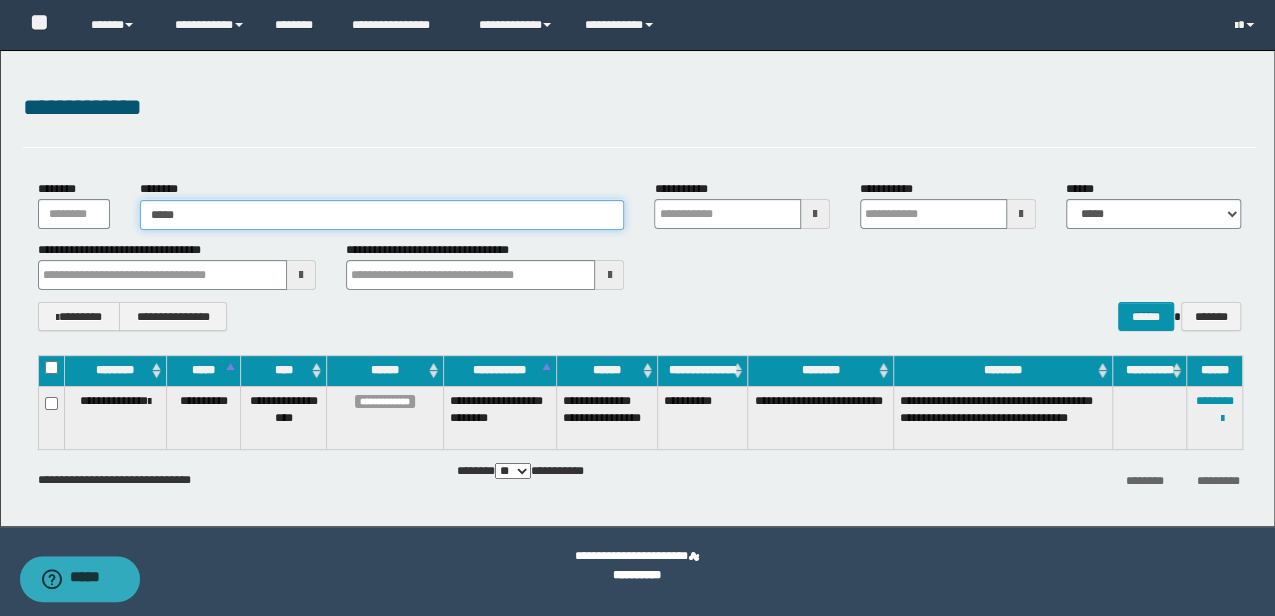 type on "*****" 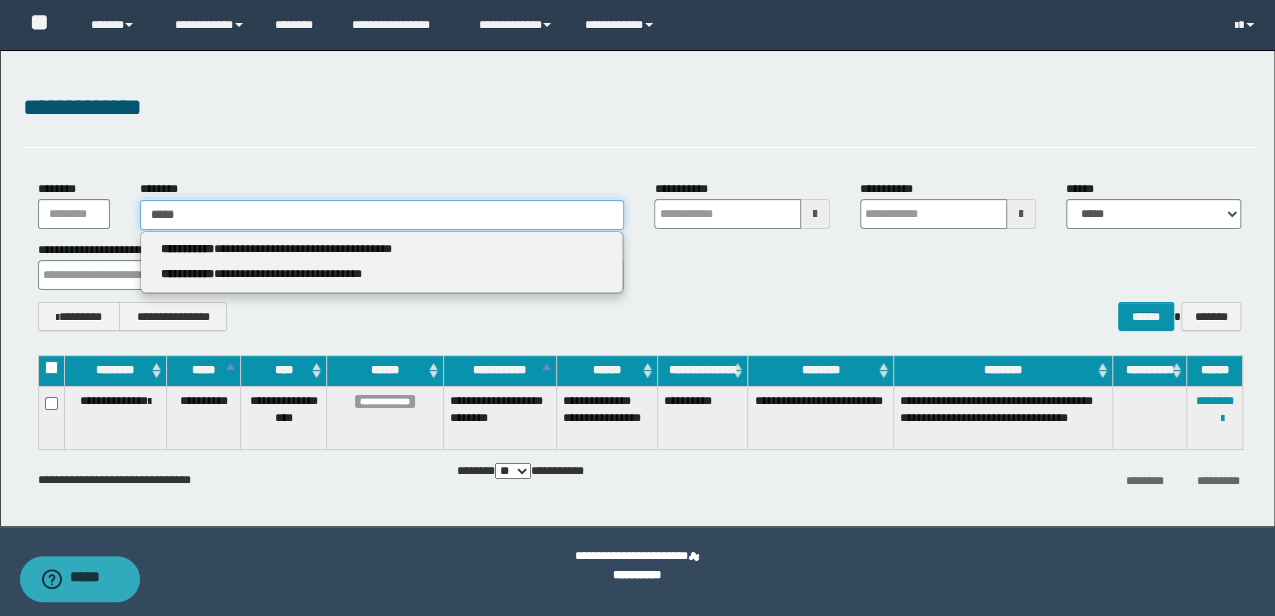 type 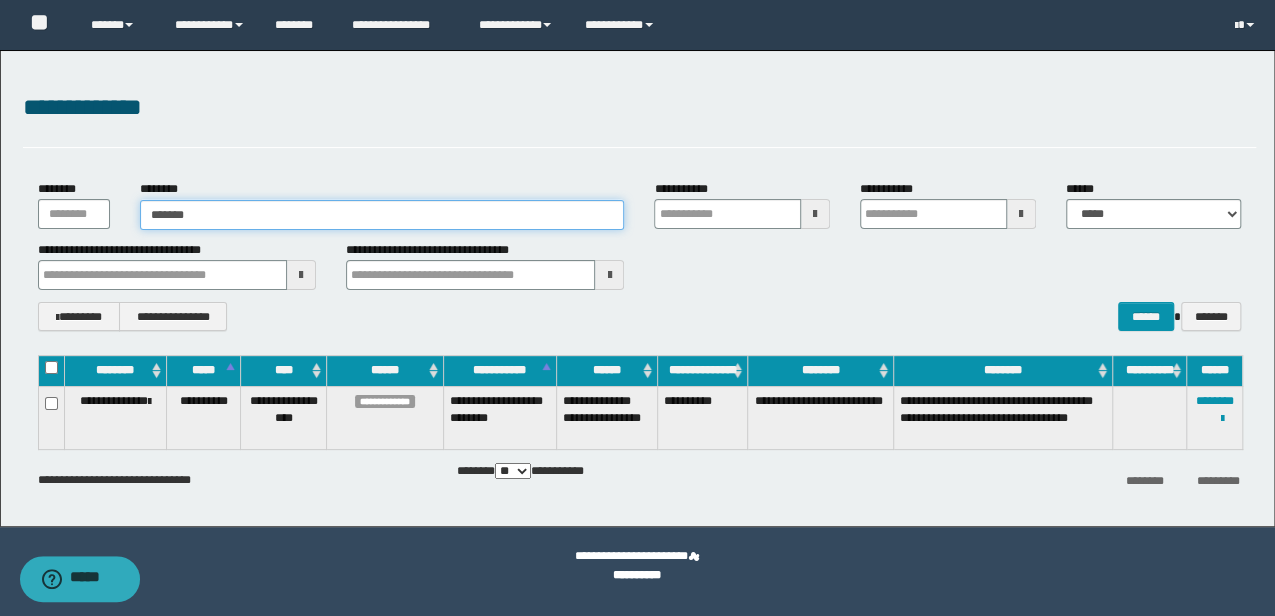 type on "********" 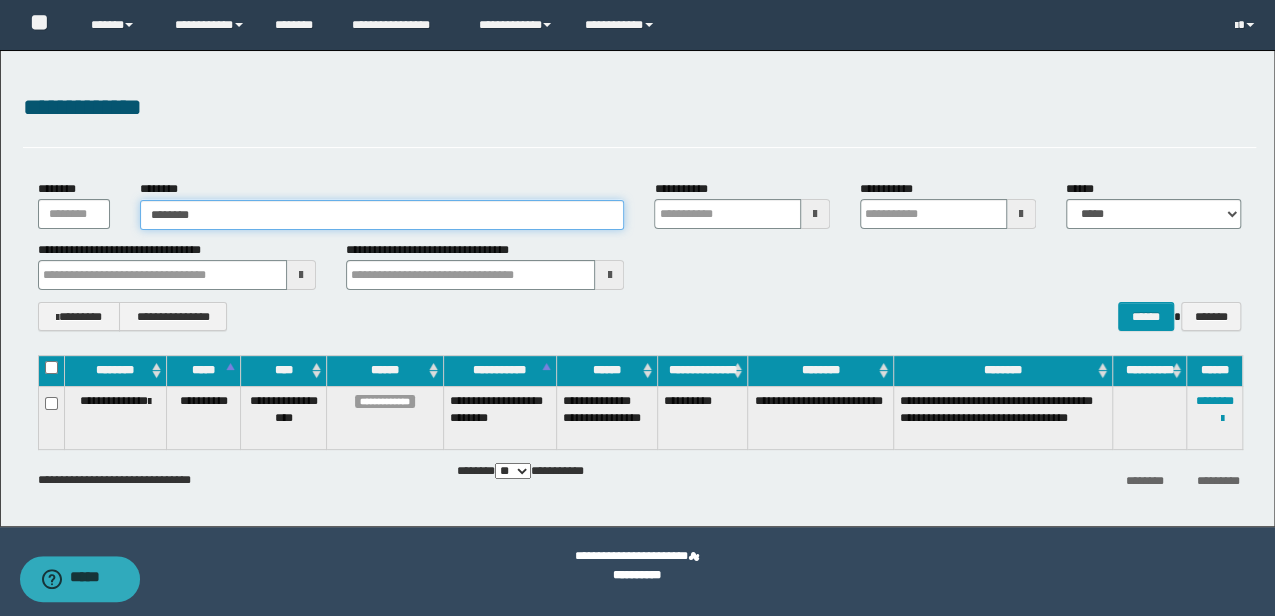 type on "********" 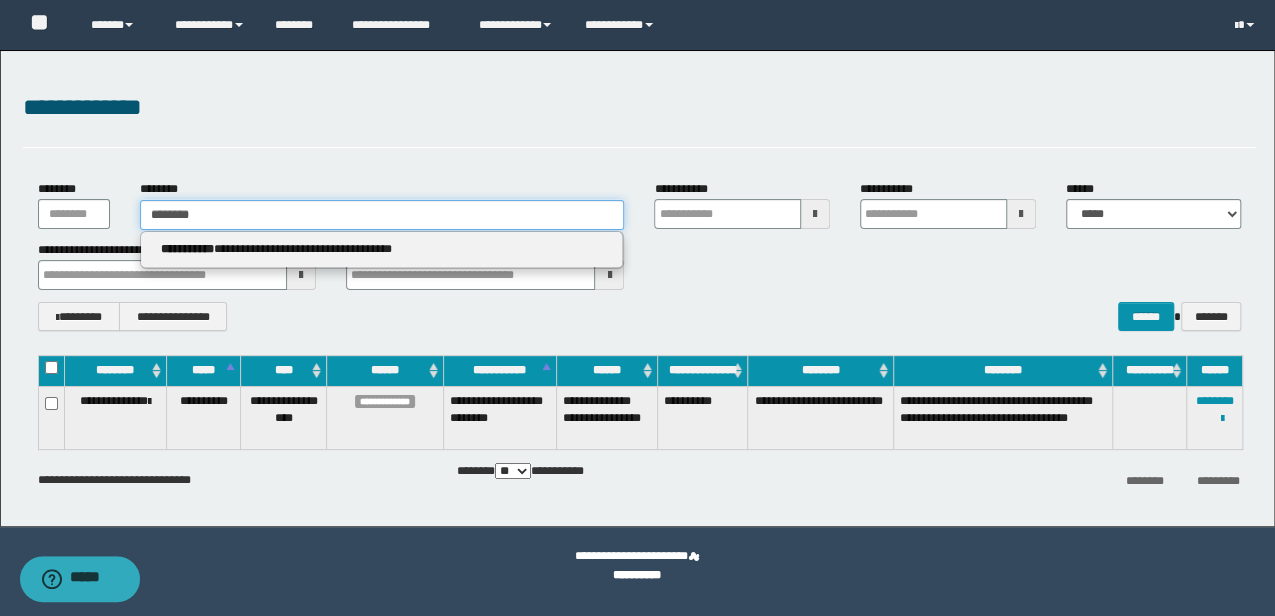 type 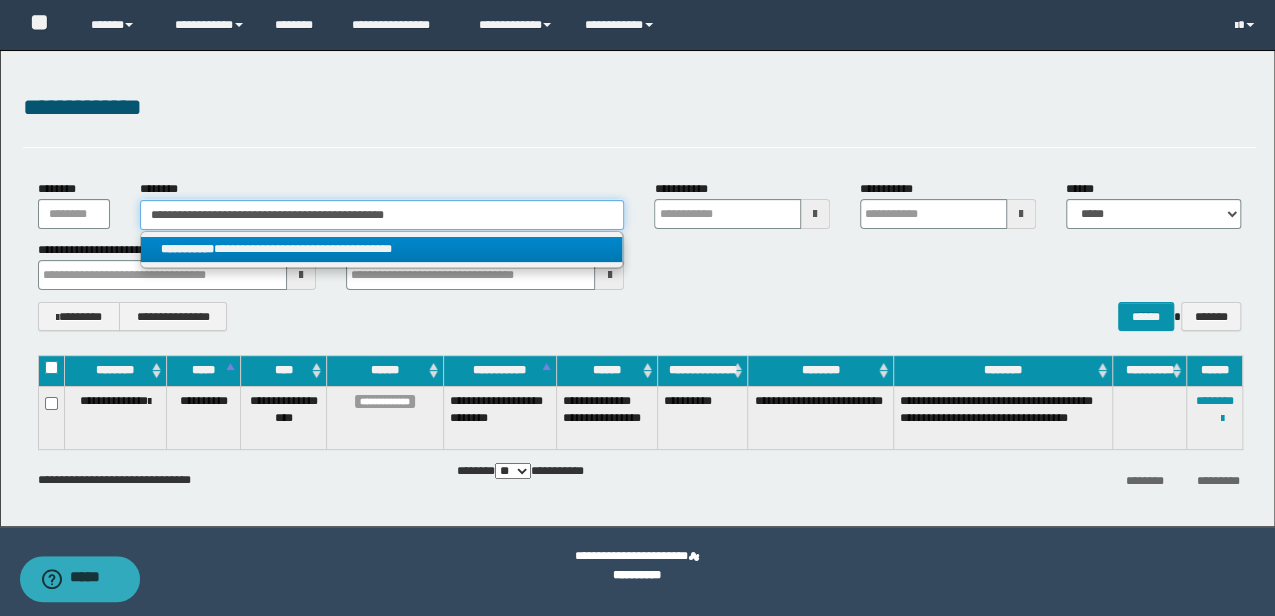 type on "**********" 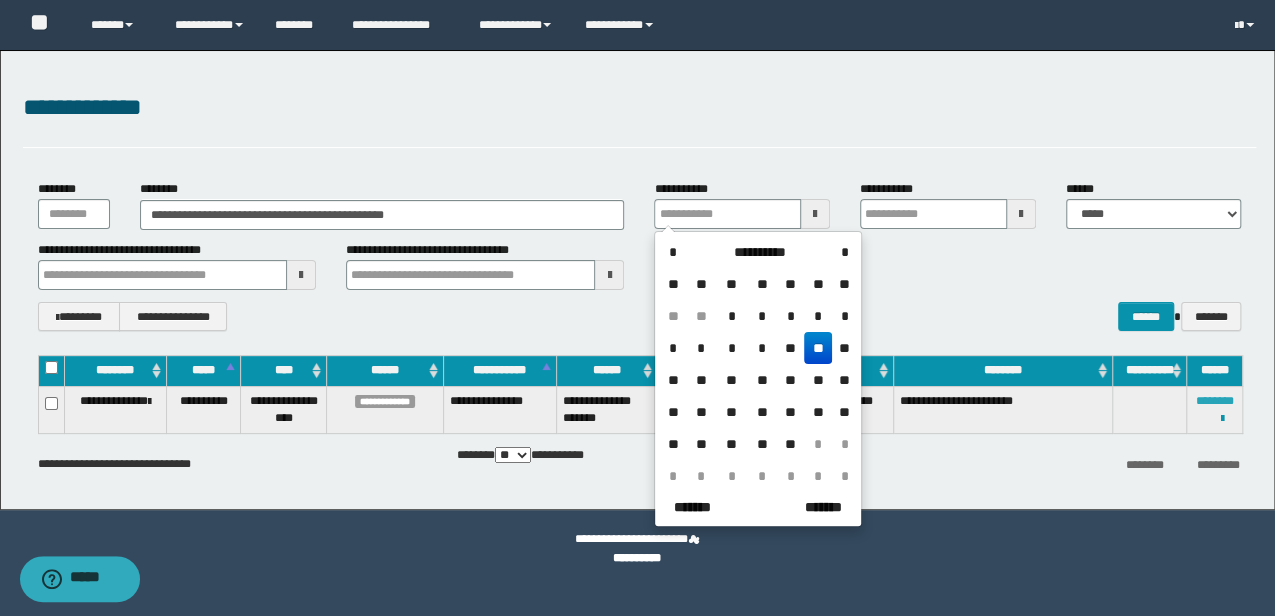 click on "********" at bounding box center [1214, 401] 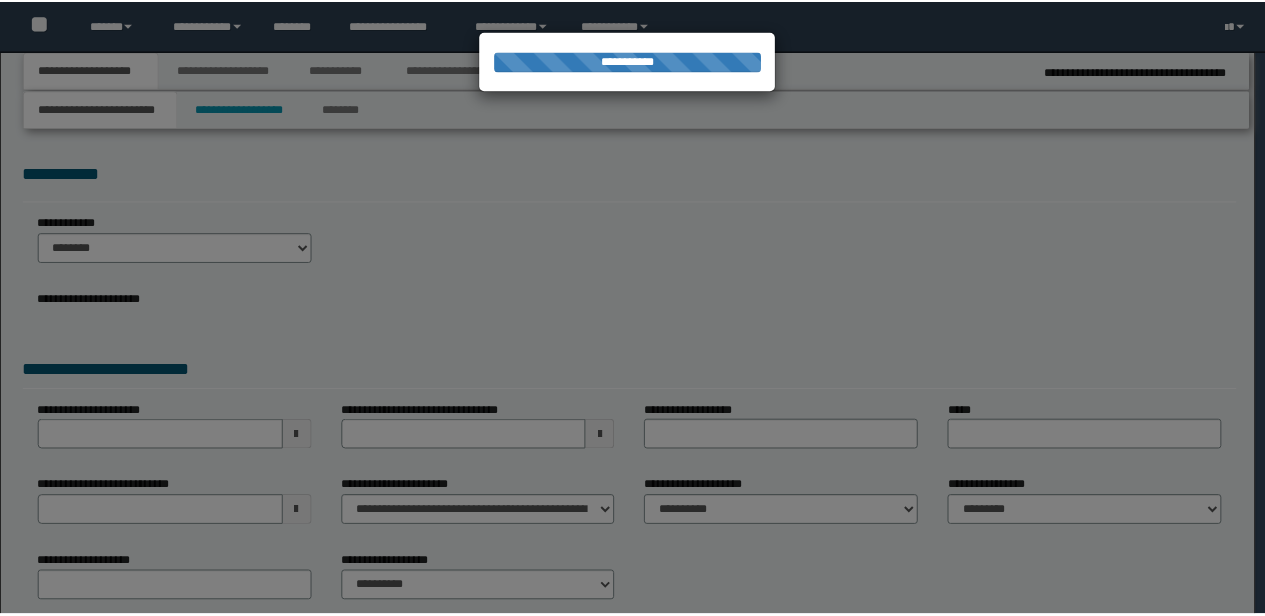 scroll, scrollTop: 0, scrollLeft: 0, axis: both 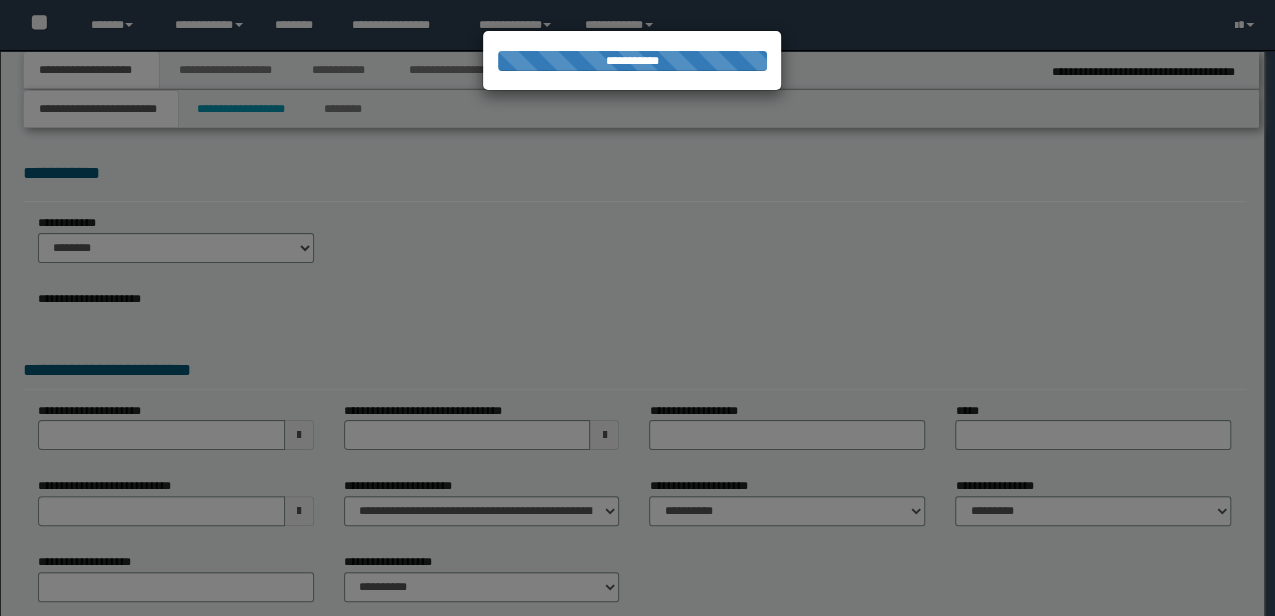 type on "**********" 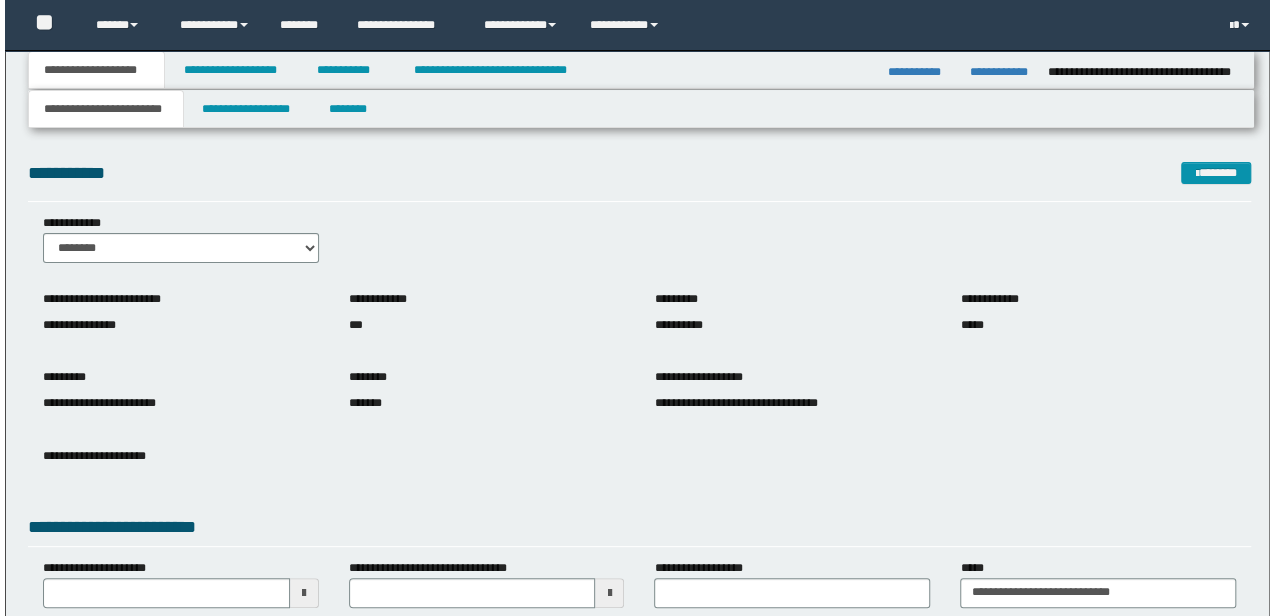 scroll, scrollTop: 0, scrollLeft: 0, axis: both 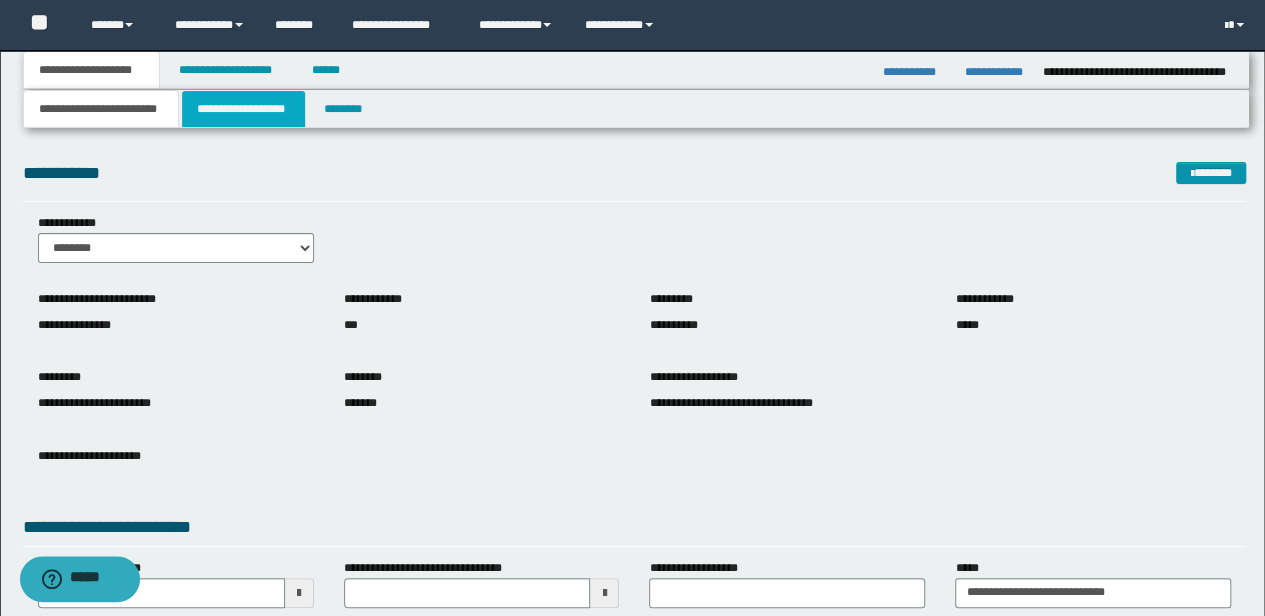 click on "**********" at bounding box center [243, 109] 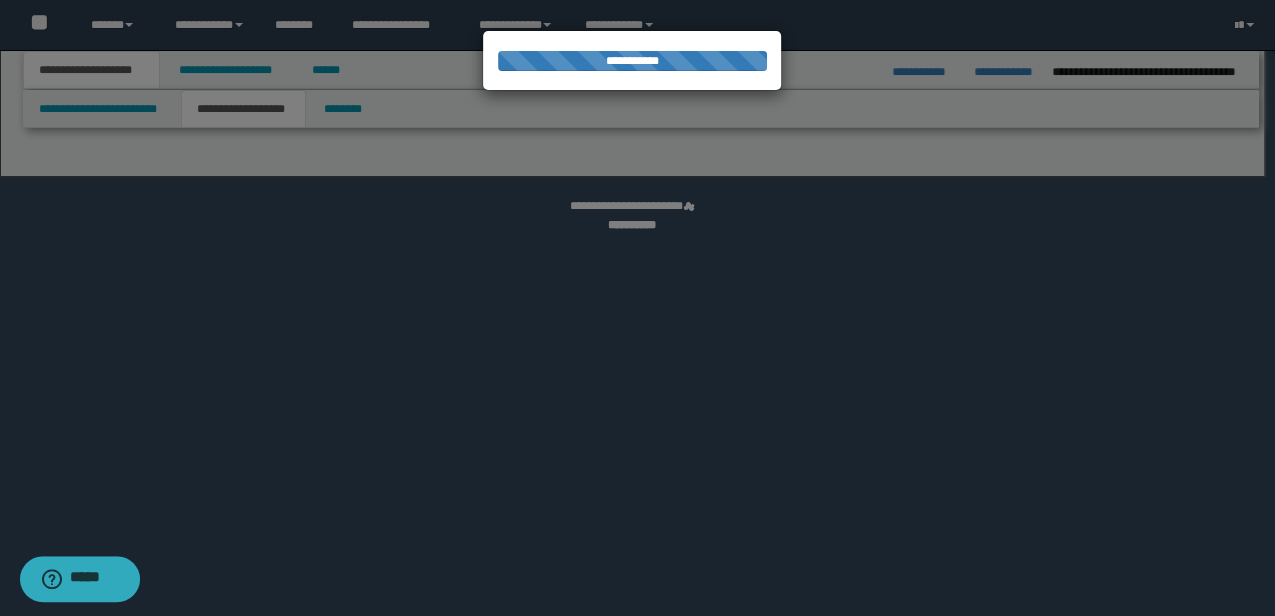 select on "*" 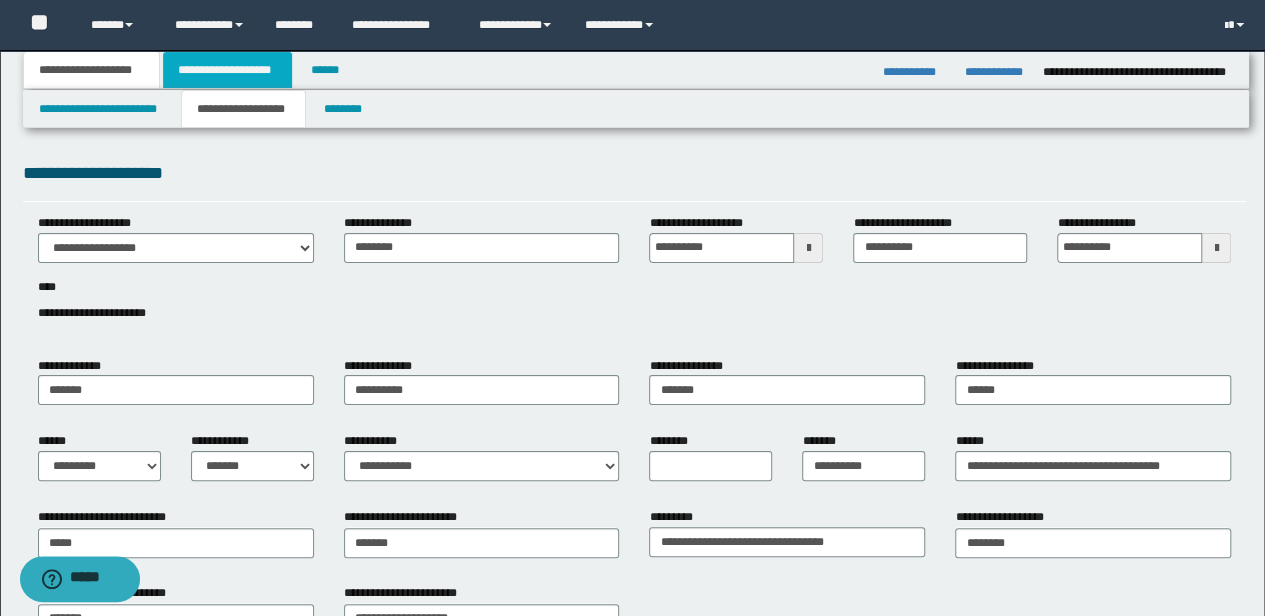 click on "**********" at bounding box center [227, 70] 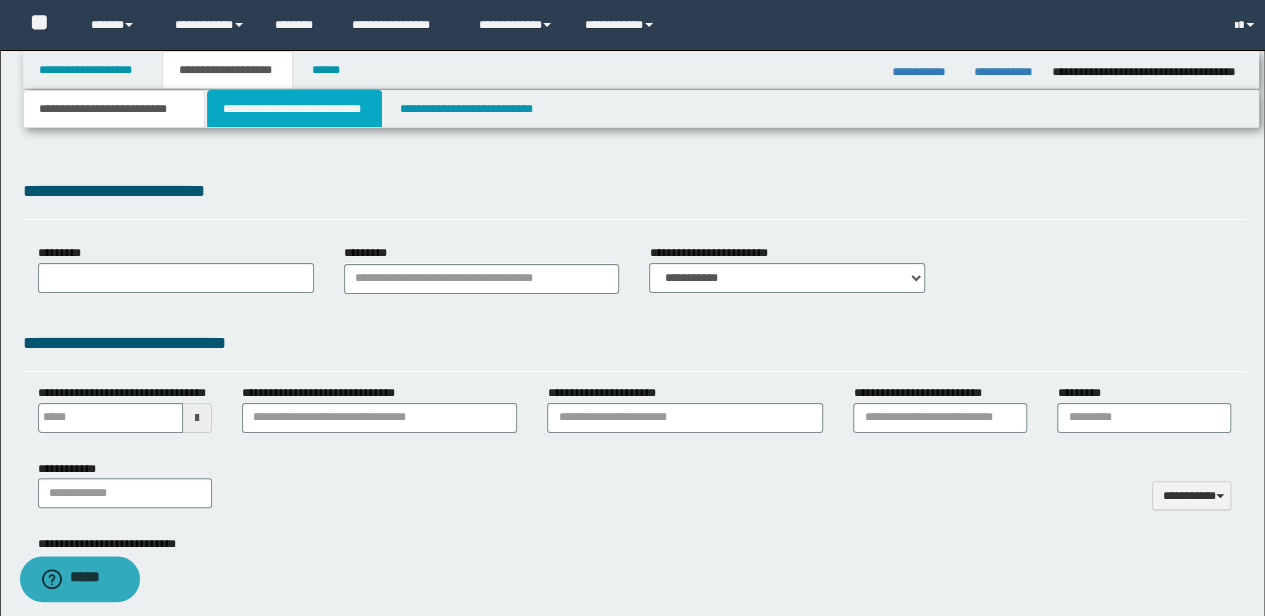 click on "**********" at bounding box center [294, 109] 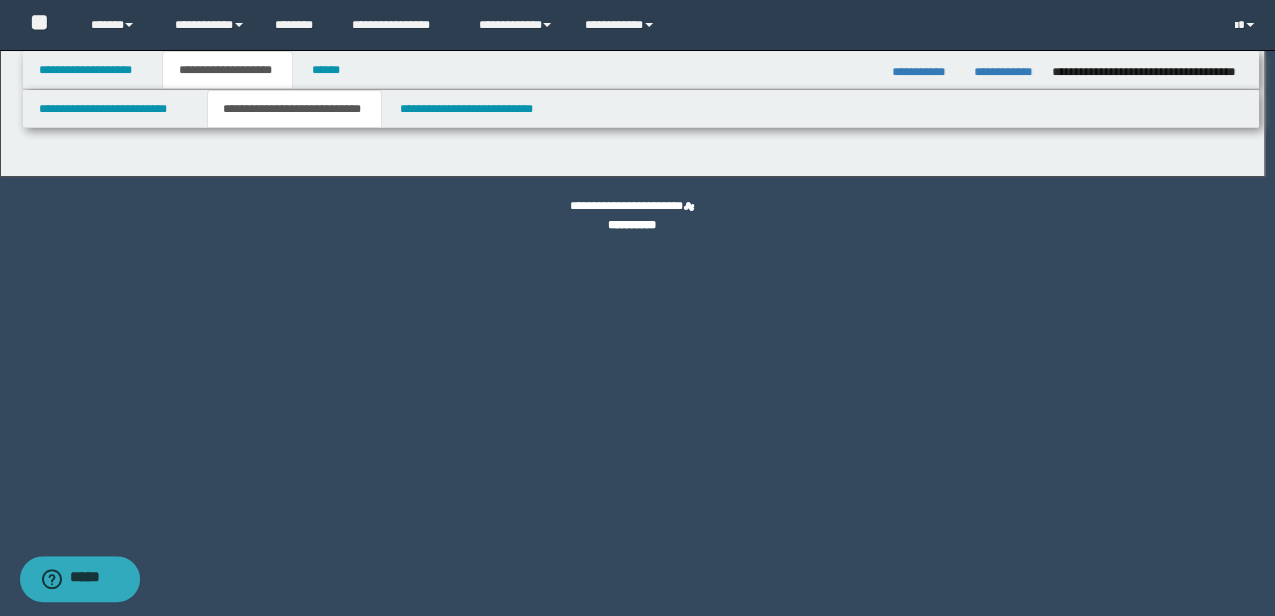 scroll, scrollTop: 0, scrollLeft: 0, axis: both 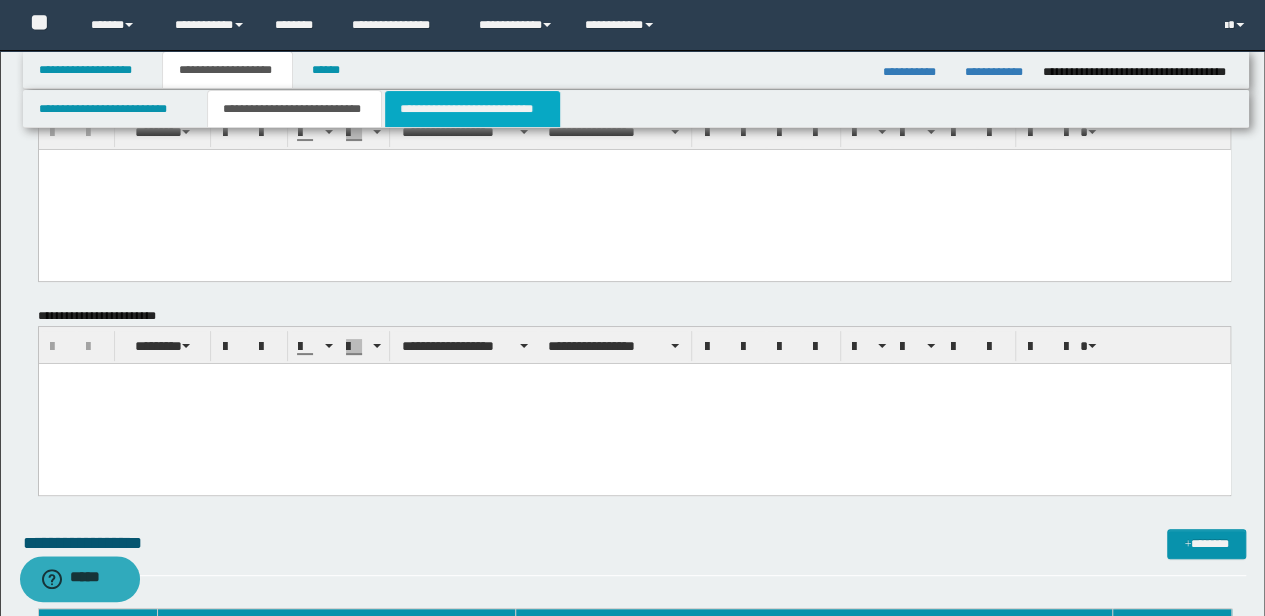click on "**********" at bounding box center (472, 109) 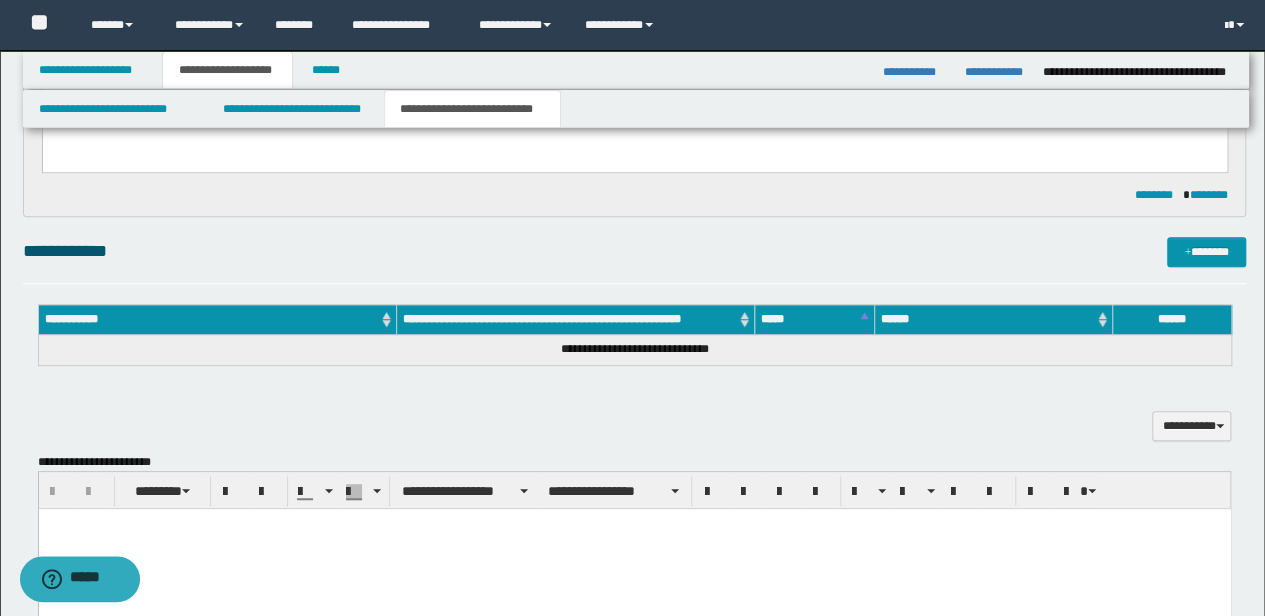 scroll, scrollTop: 400, scrollLeft: 0, axis: vertical 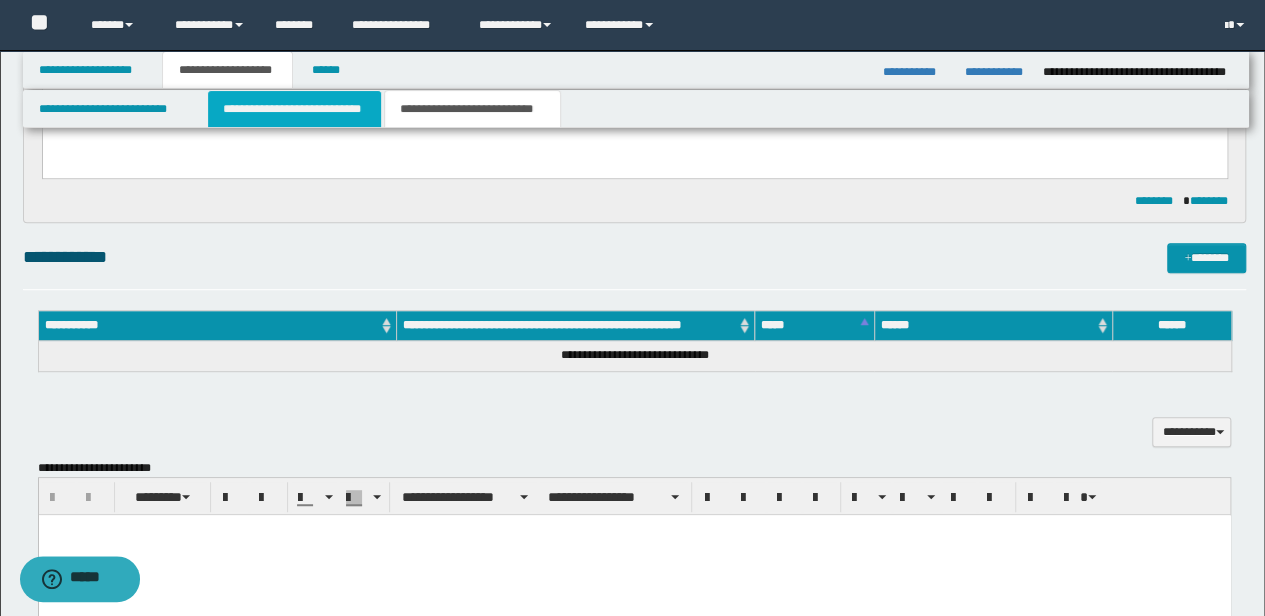 click on "**********" at bounding box center (294, 109) 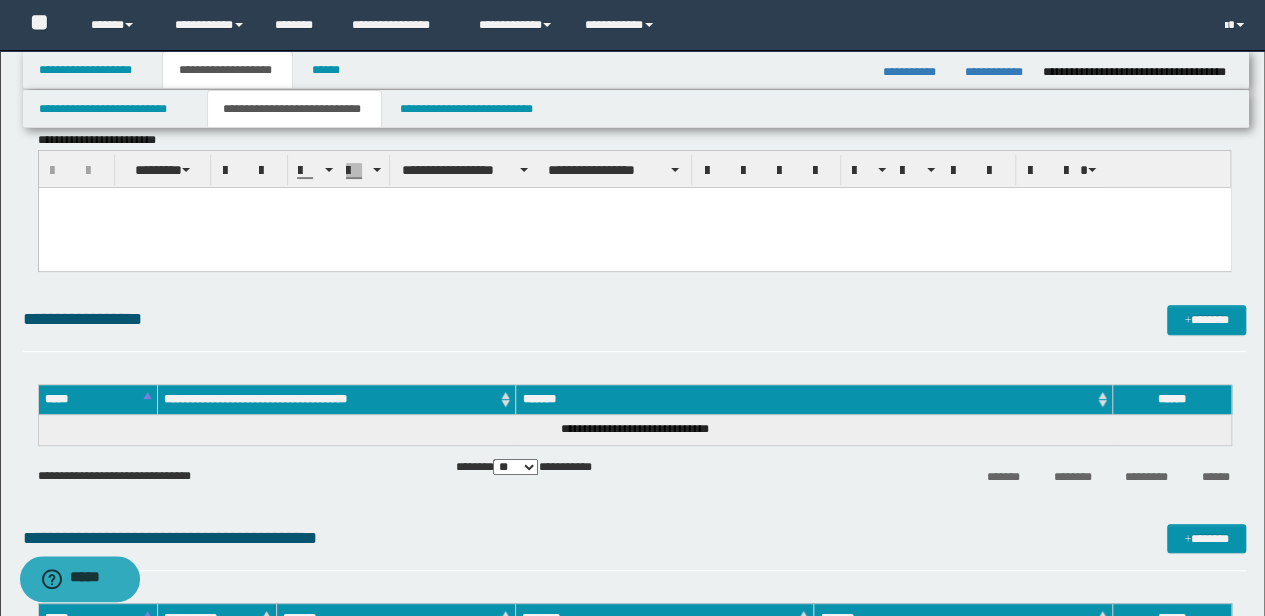 scroll, scrollTop: 0, scrollLeft: 0, axis: both 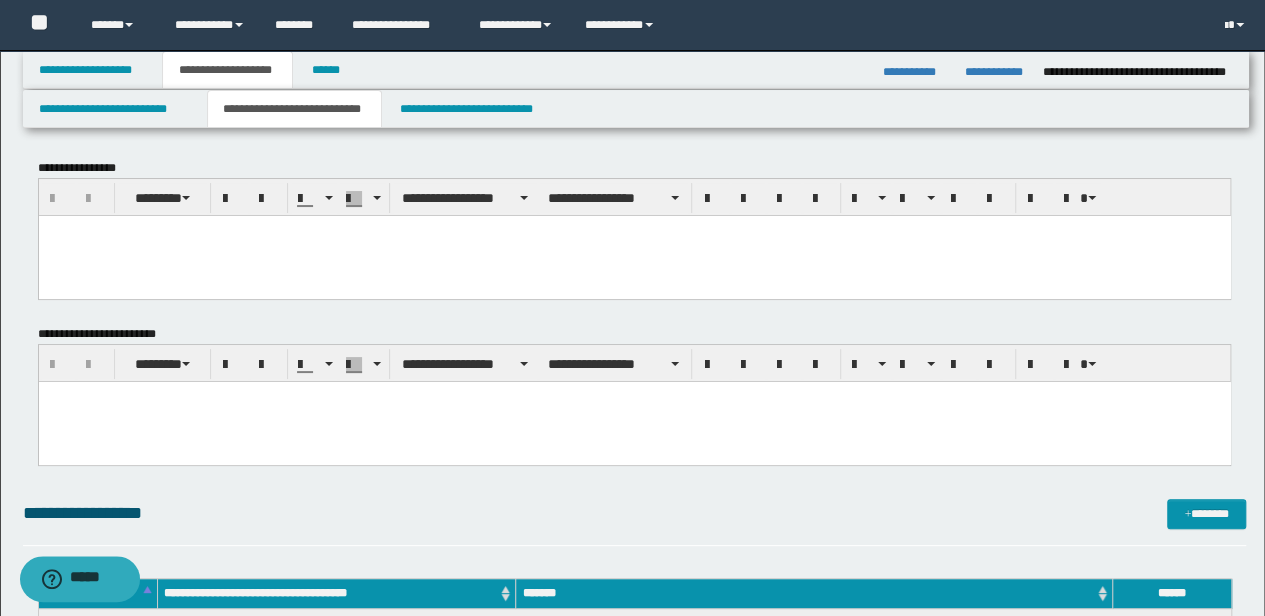 click at bounding box center [634, 255] 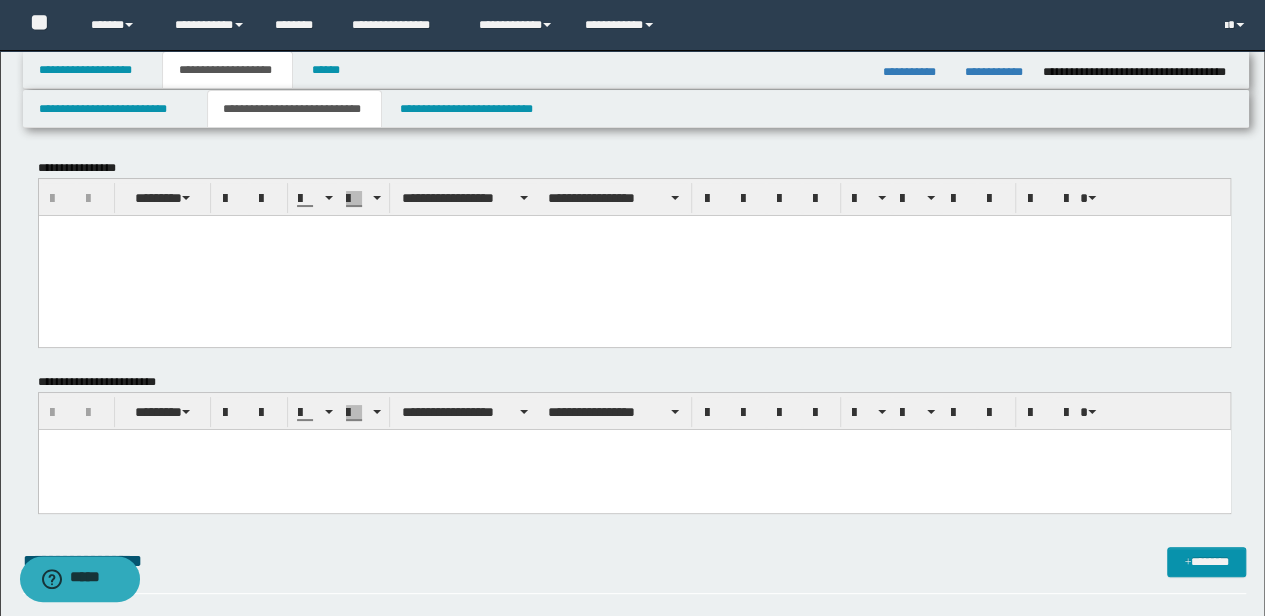 paste 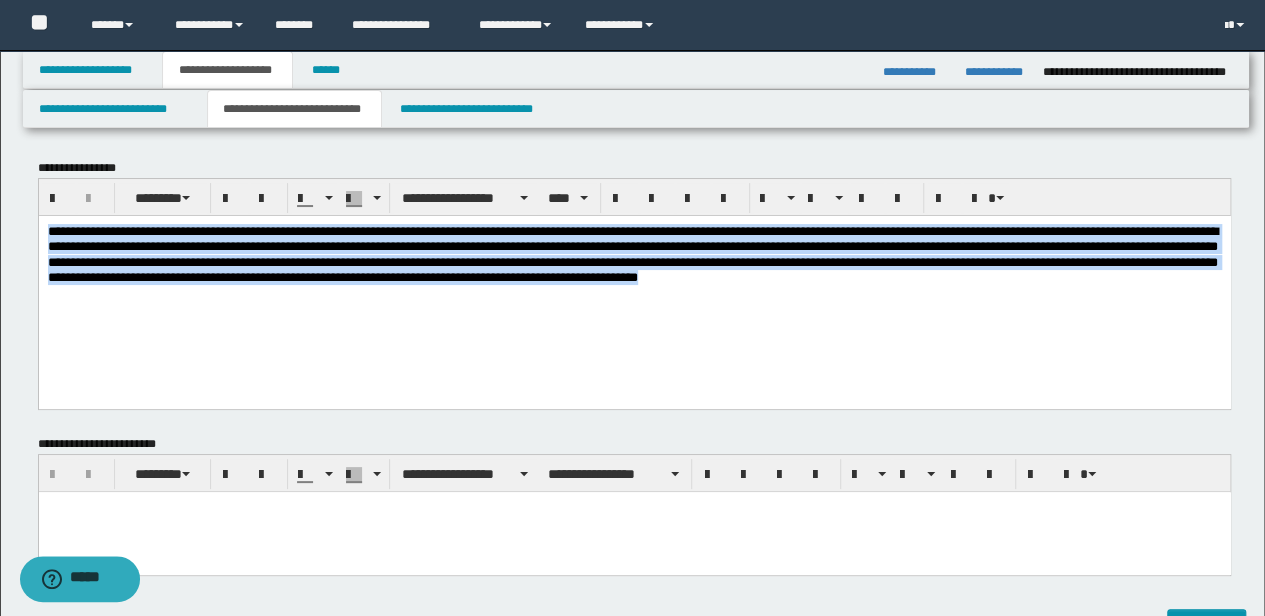 drag, startPoint x: 360, startPoint y: 300, endPoint x: -3, endPoint y: 134, distance: 399.15536 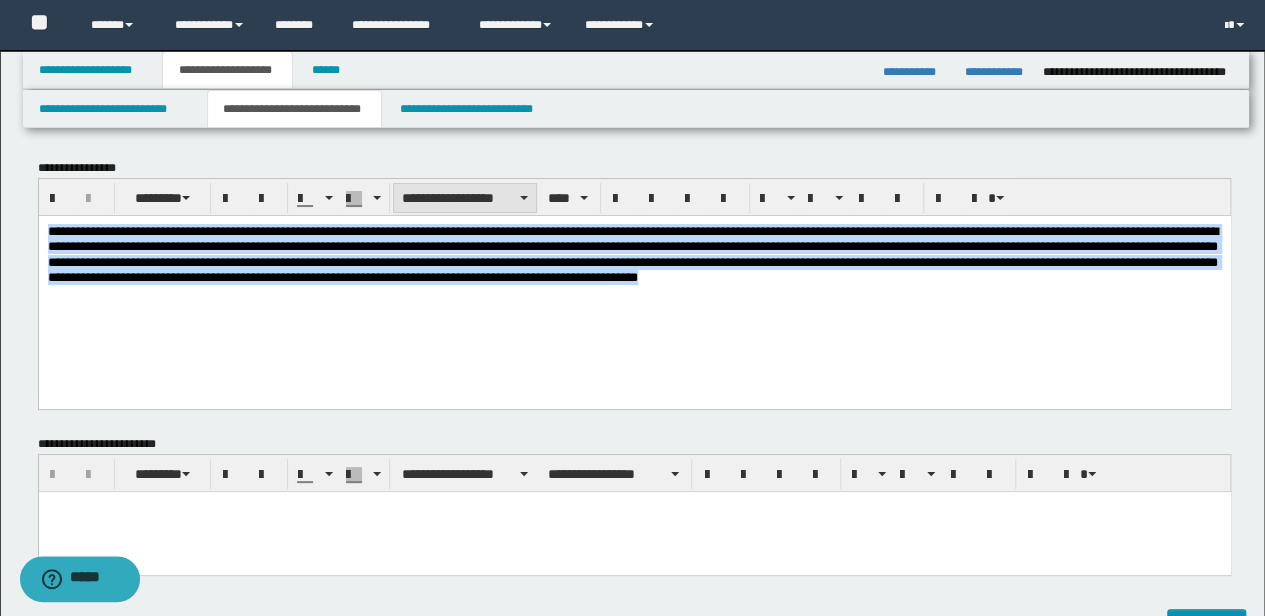 click on "**********" at bounding box center (465, 198) 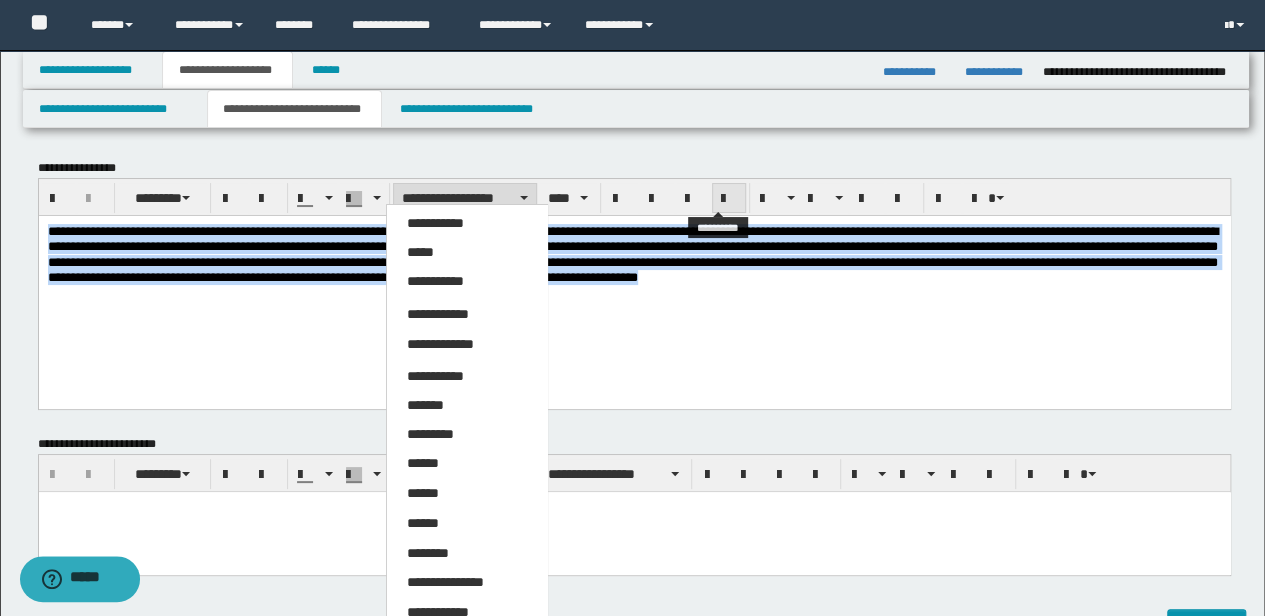 click at bounding box center (729, 199) 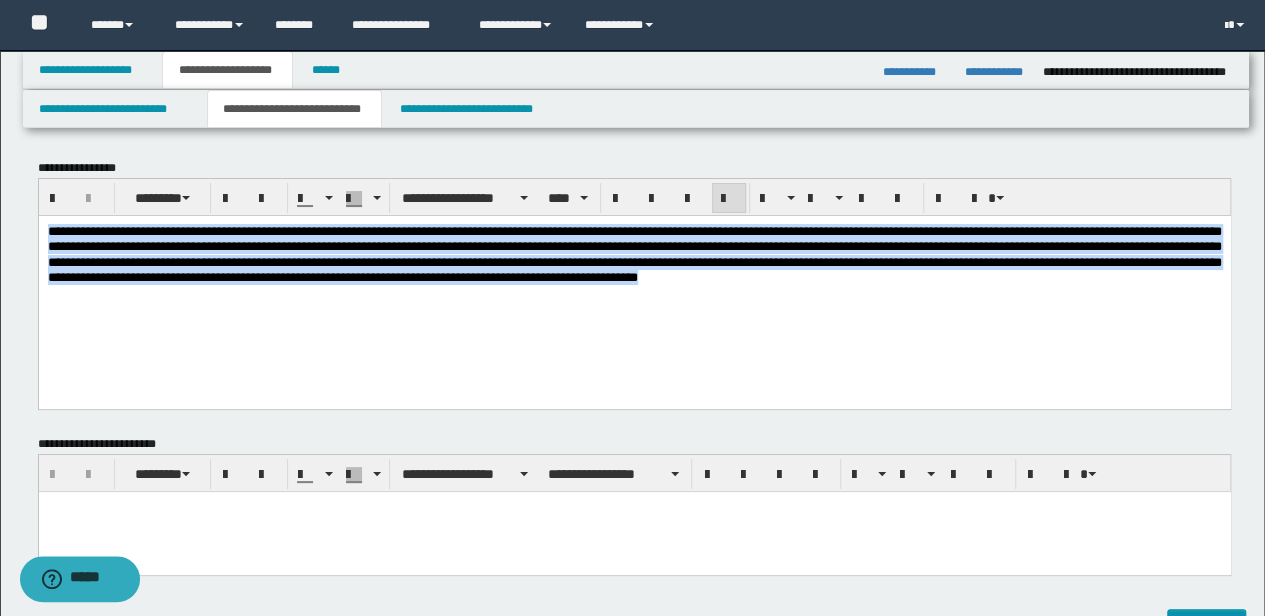 click on "**********" at bounding box center (634, 278) 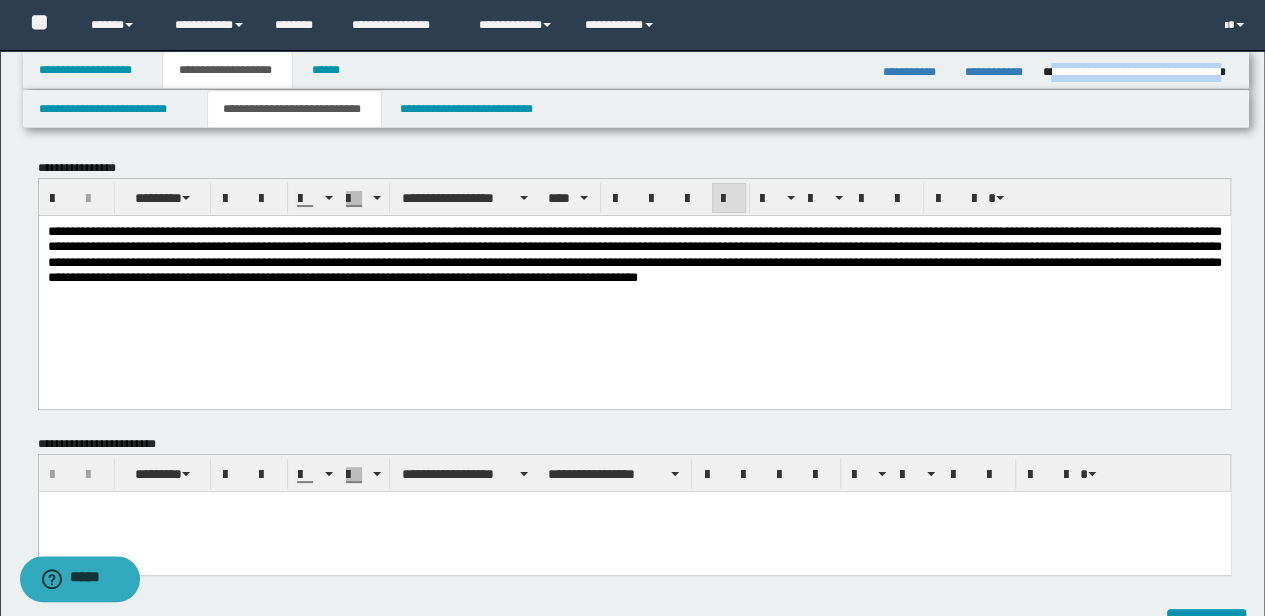 drag, startPoint x: 1056, startPoint y: 71, endPoint x: 1232, endPoint y: 80, distance: 176.22997 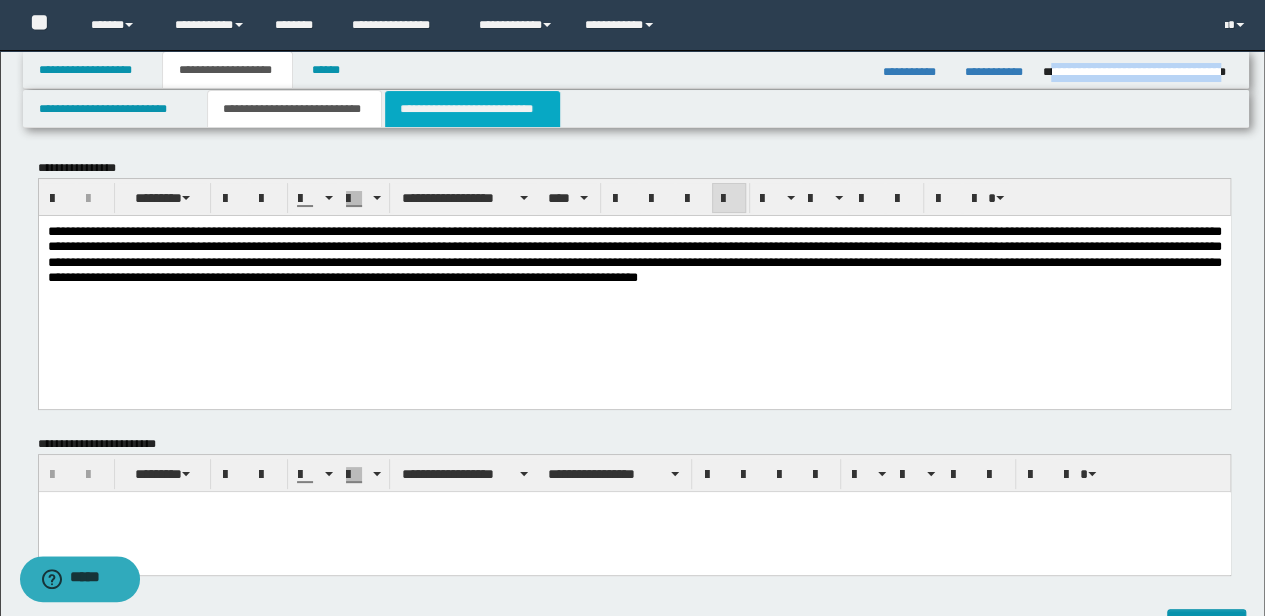 click on "**********" at bounding box center [472, 109] 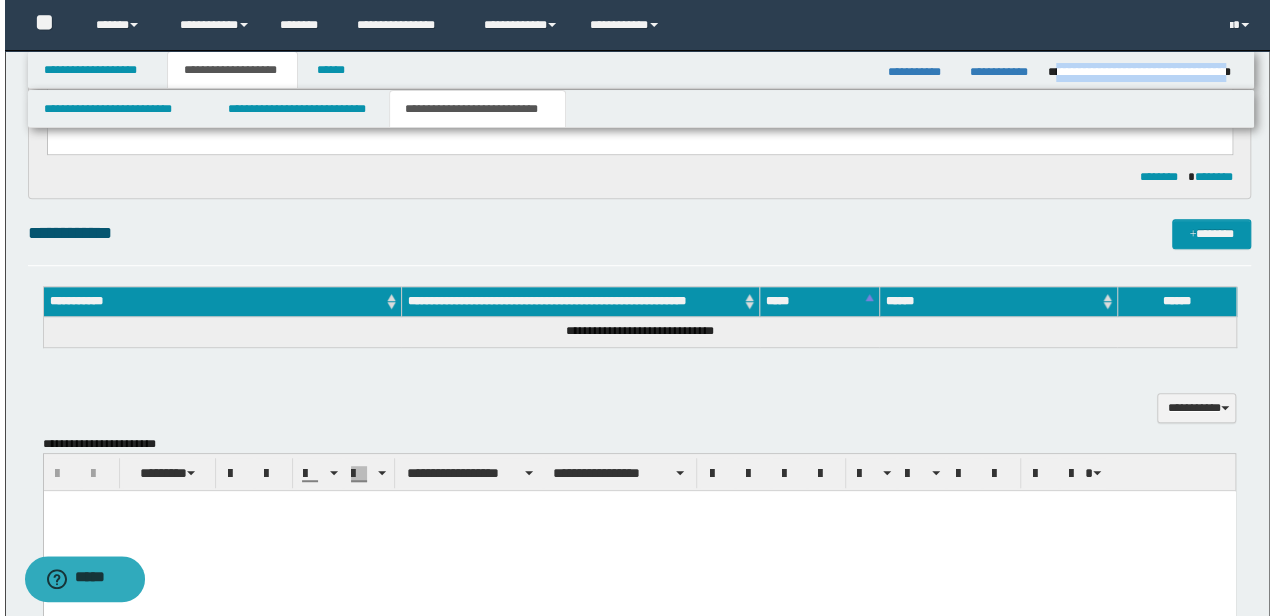 scroll, scrollTop: 400, scrollLeft: 0, axis: vertical 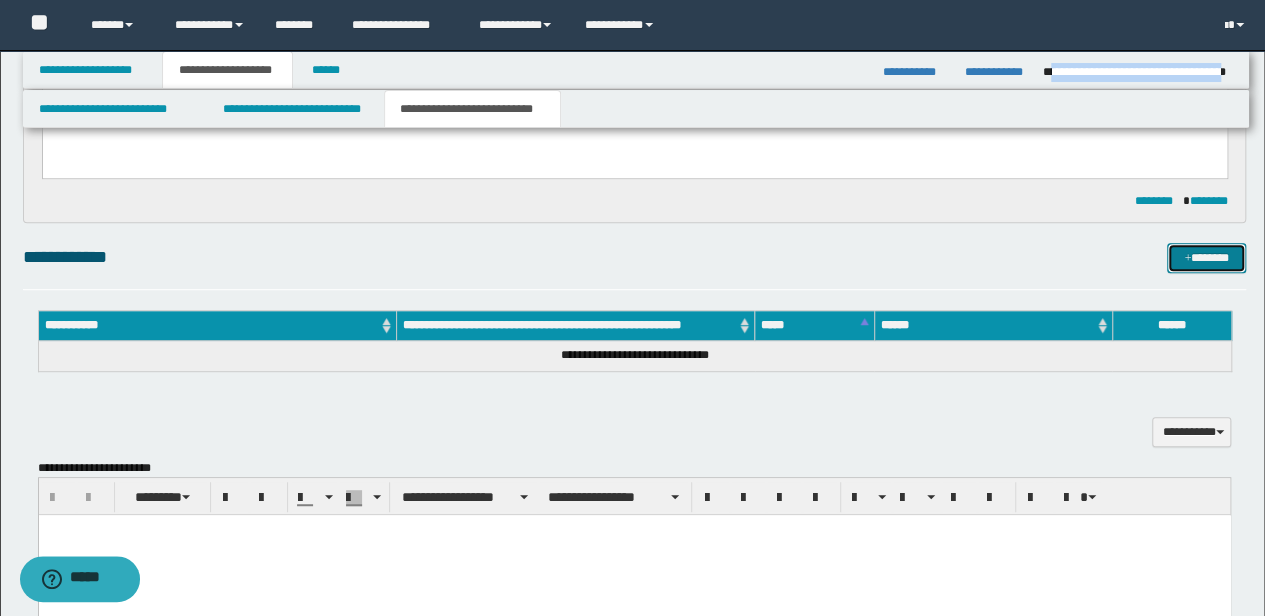 click on "*******" at bounding box center (1206, 257) 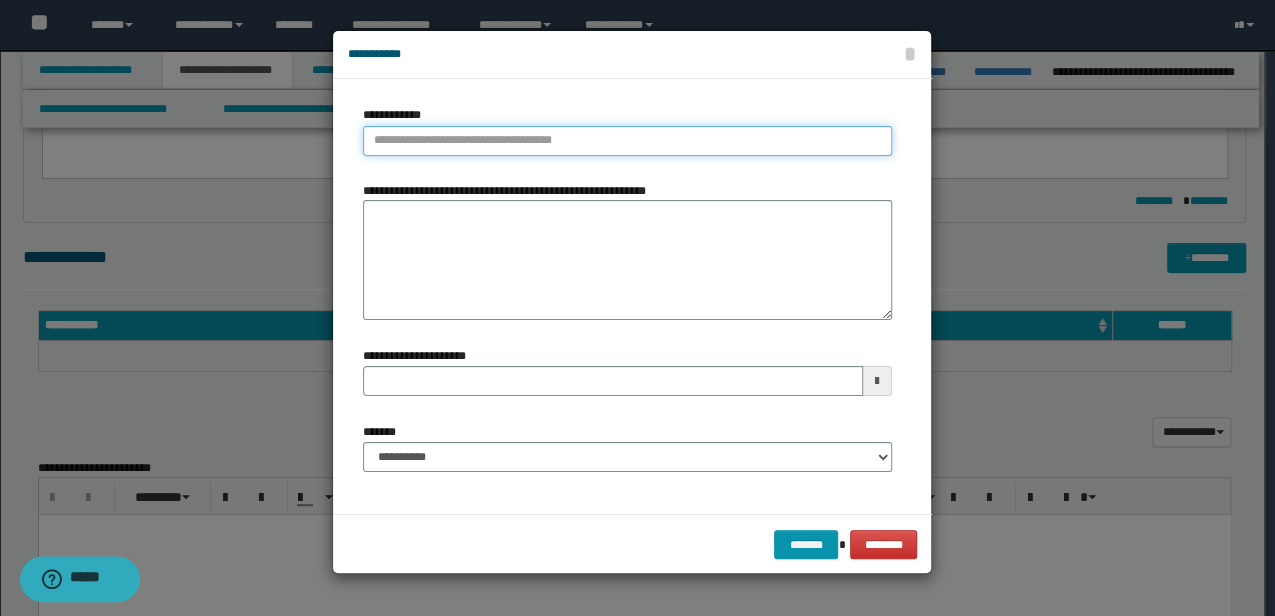click on "**********" at bounding box center [627, 141] 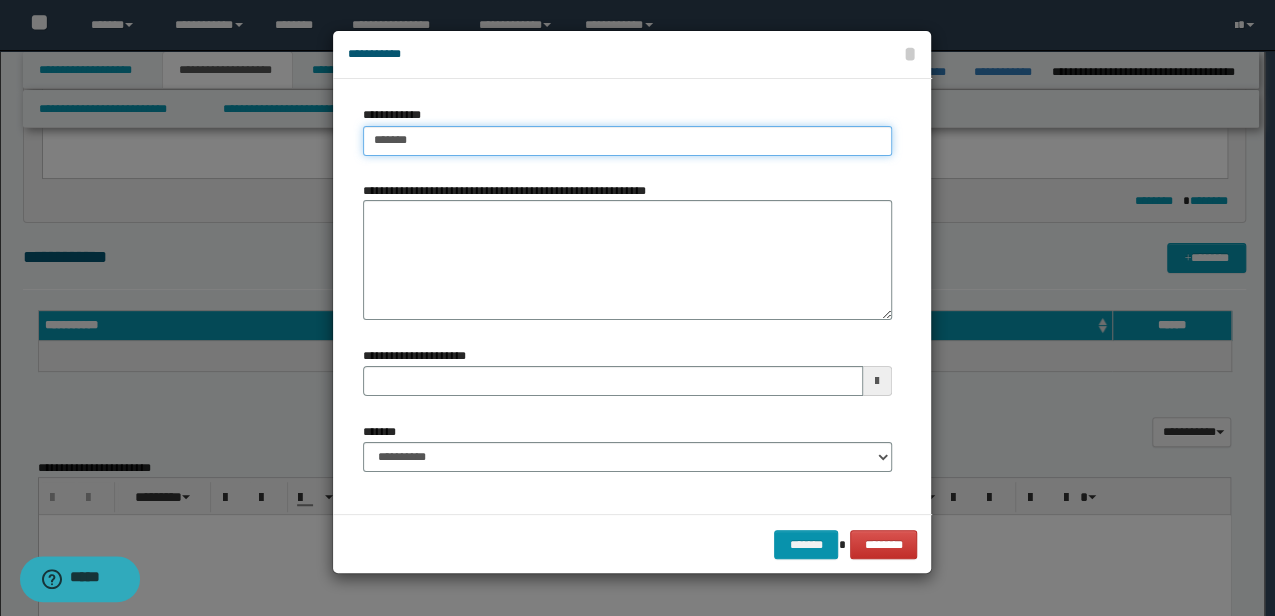 type on "********" 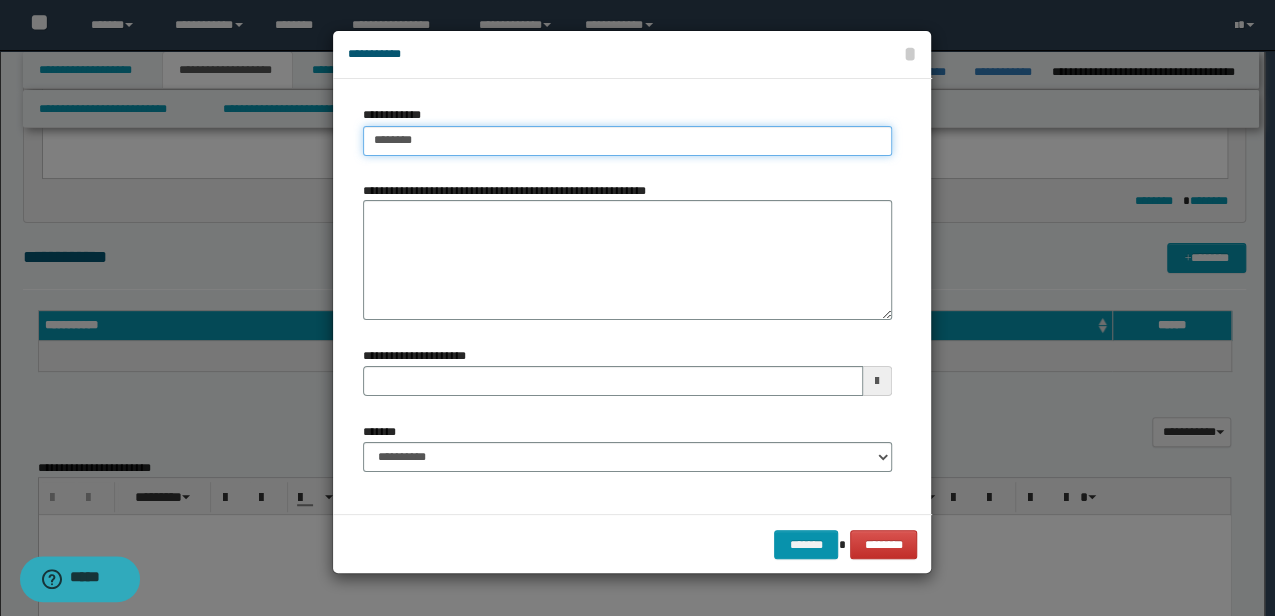 type on "********" 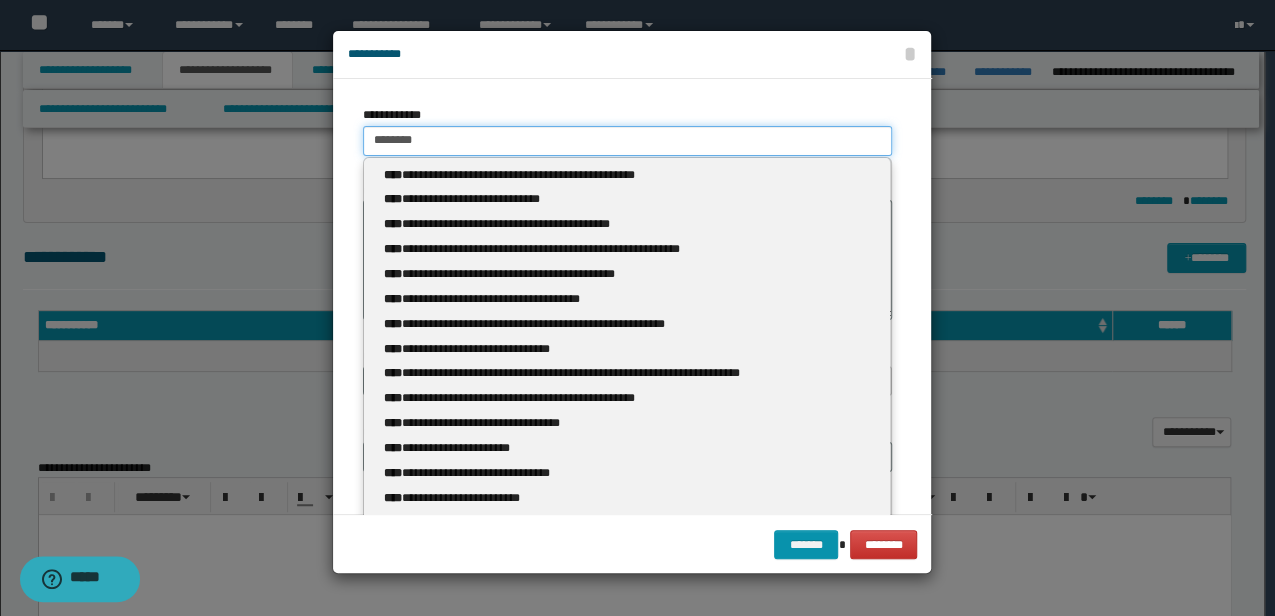 type 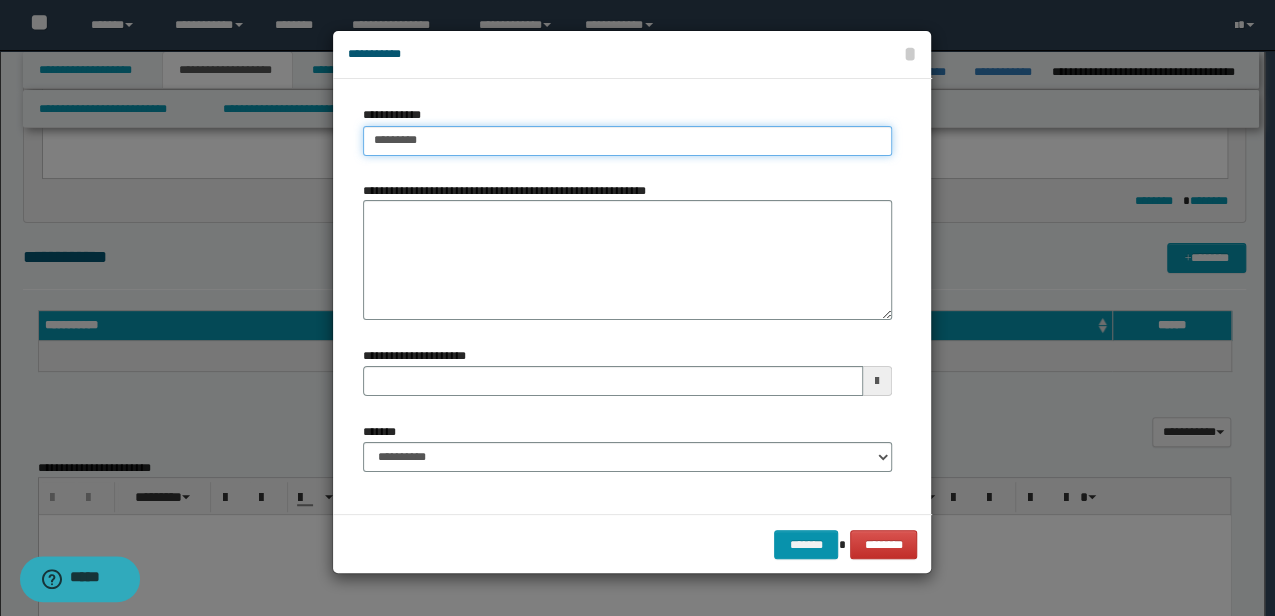 type on "********" 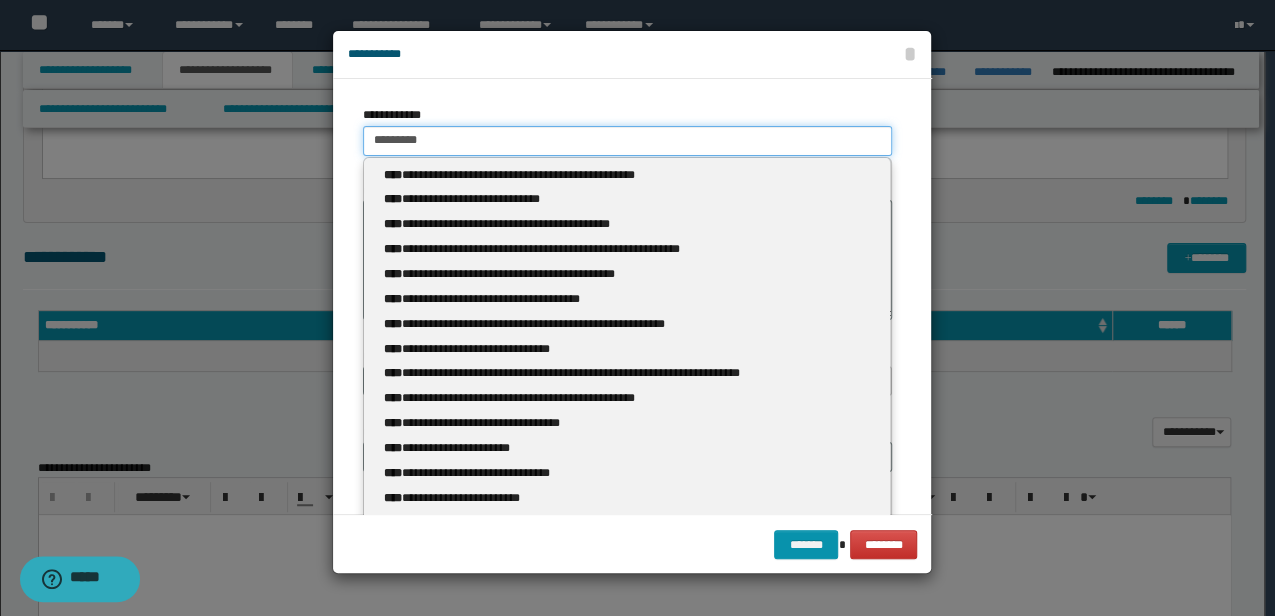 type 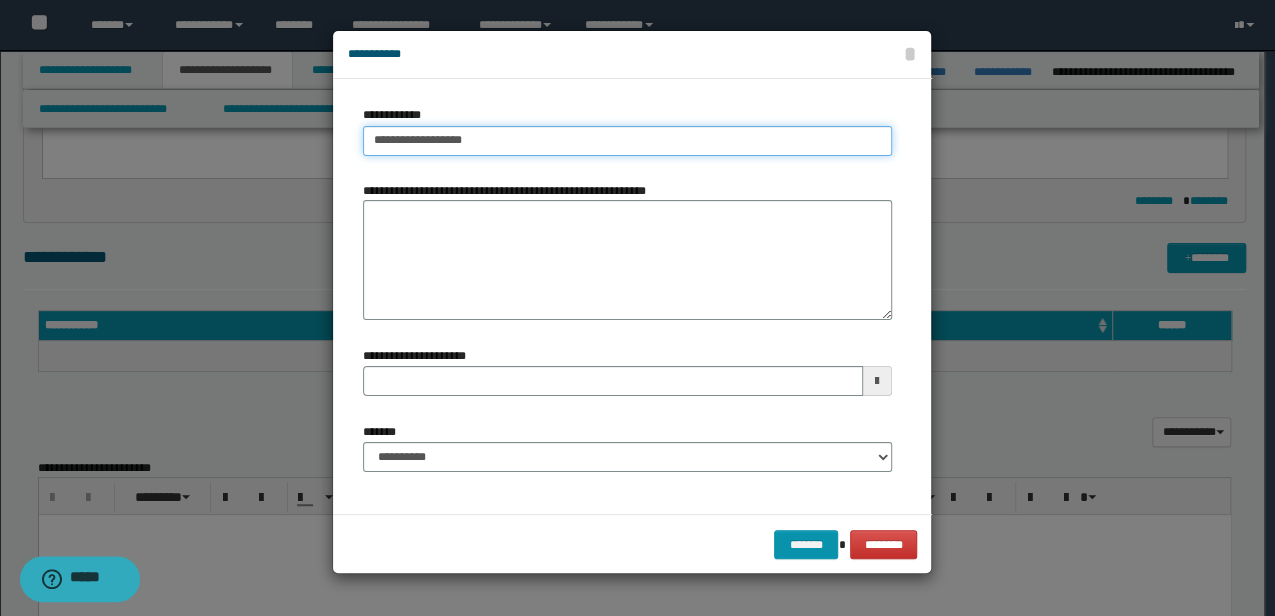 type on "**********" 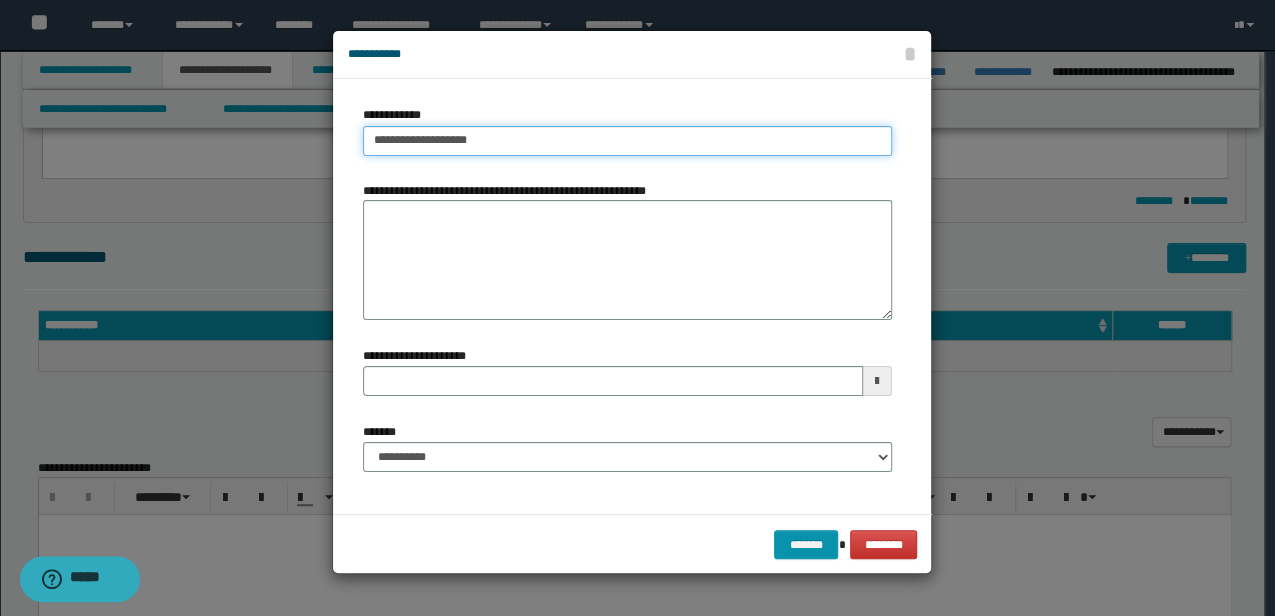 type on "**********" 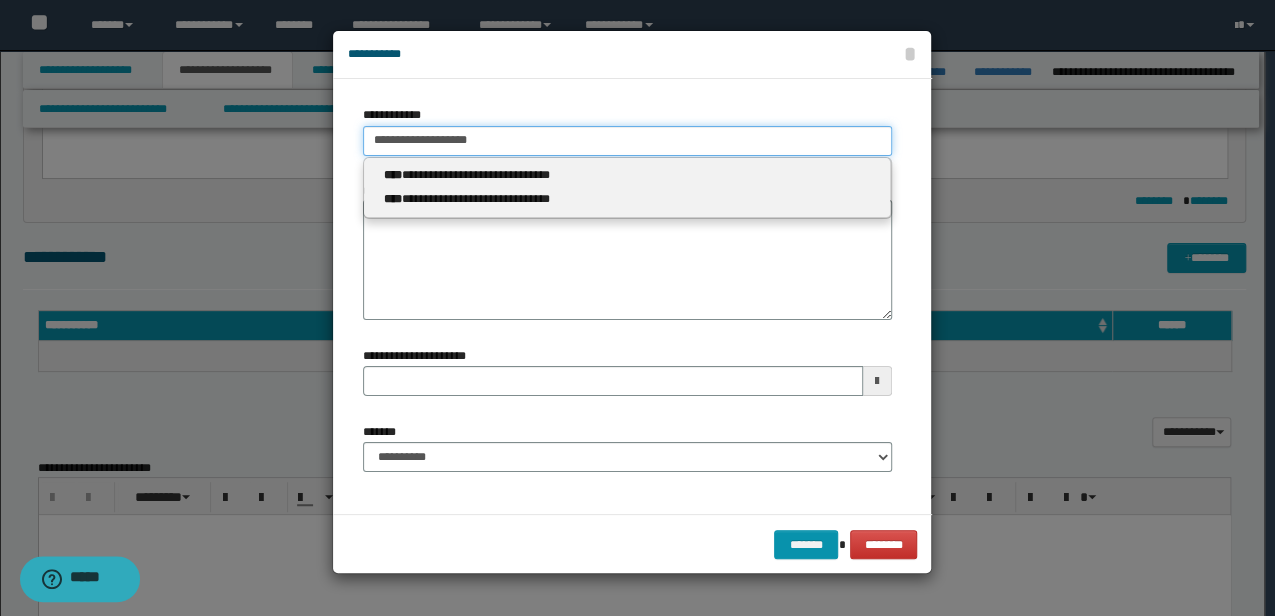 type 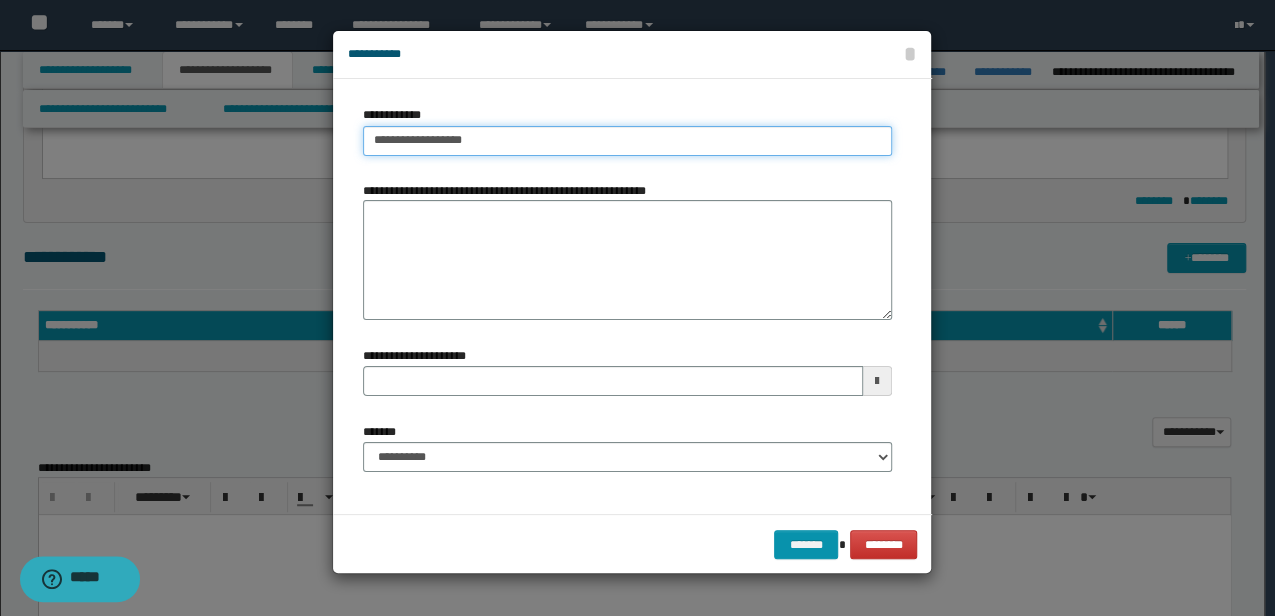 type on "**********" 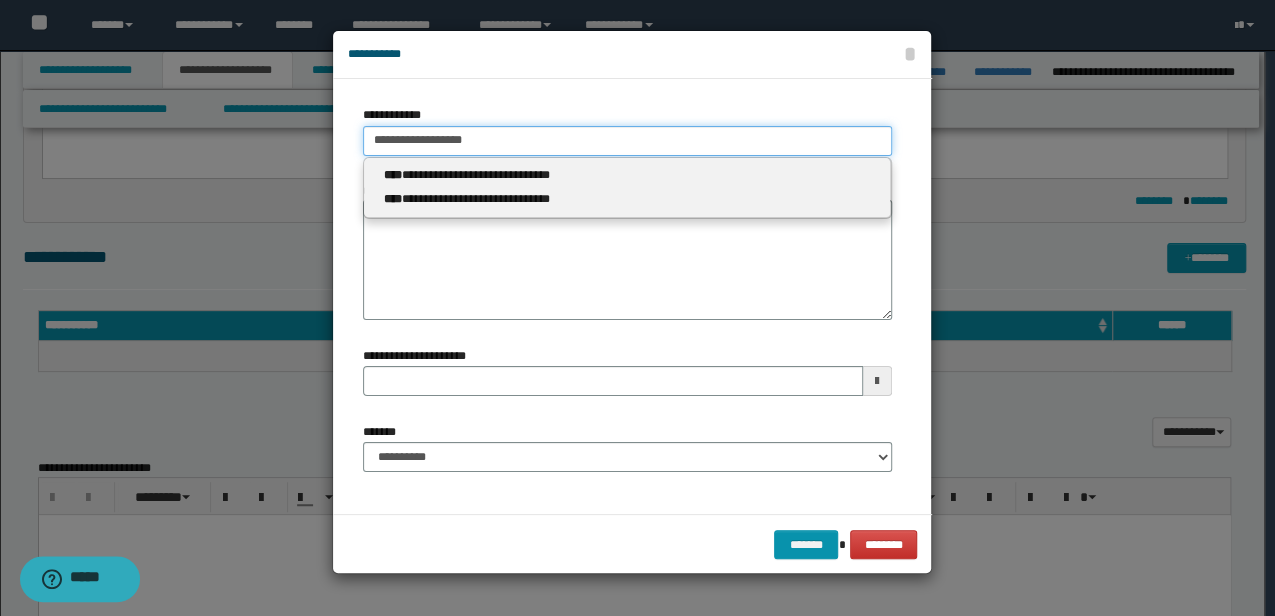 type 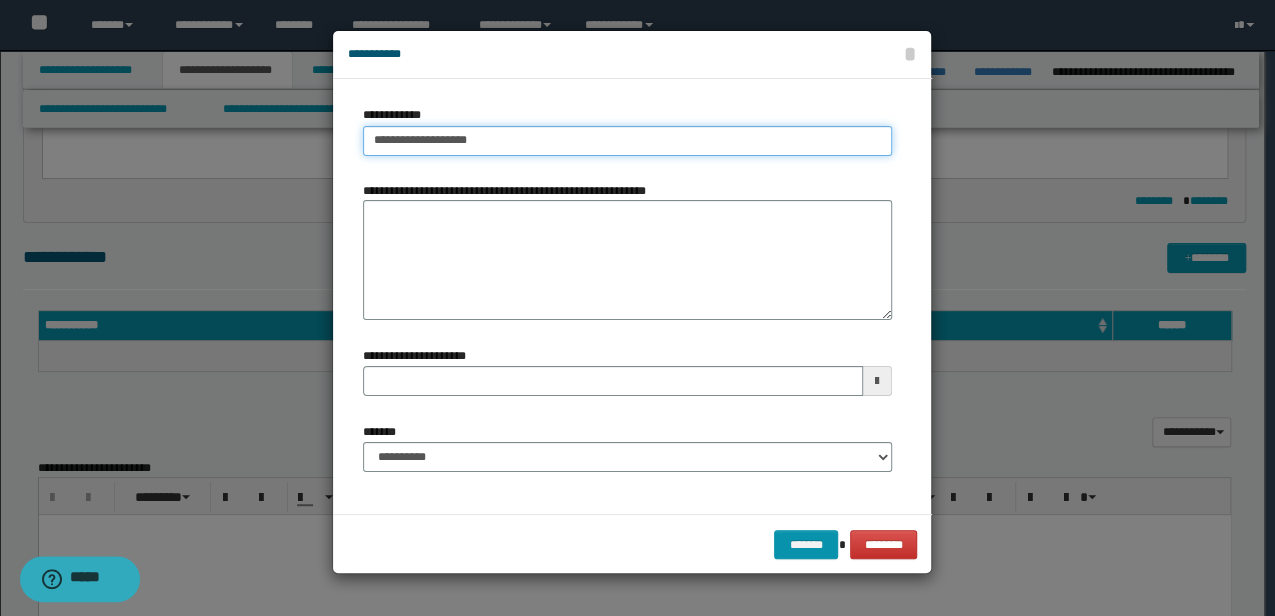 type on "**********" 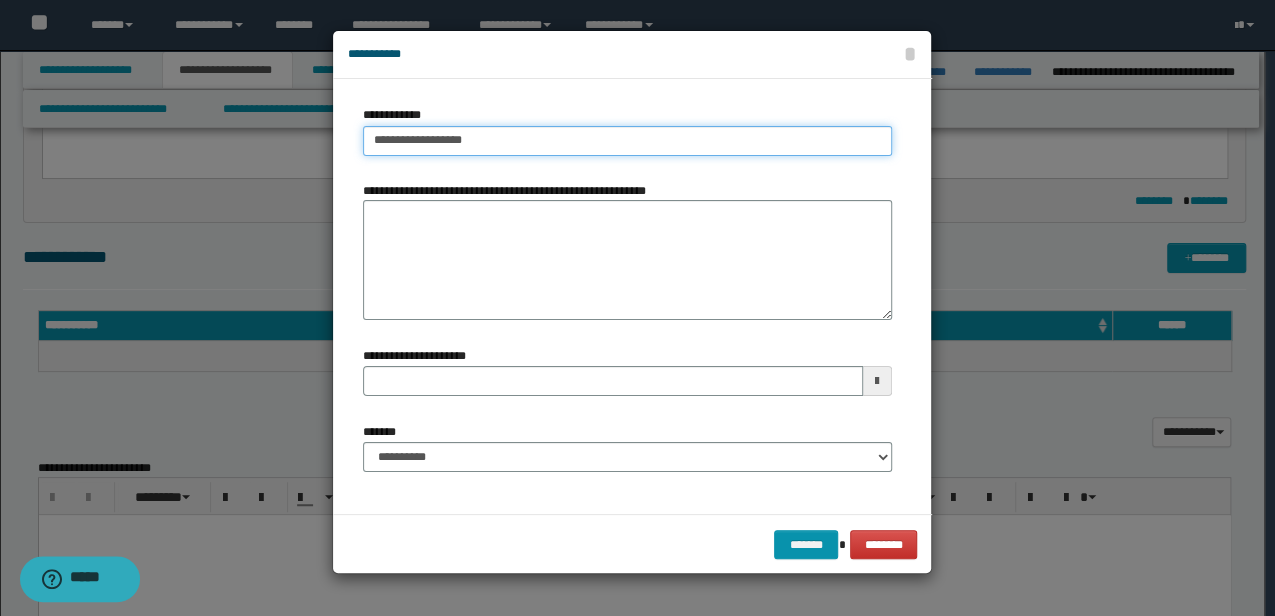 type on "**********" 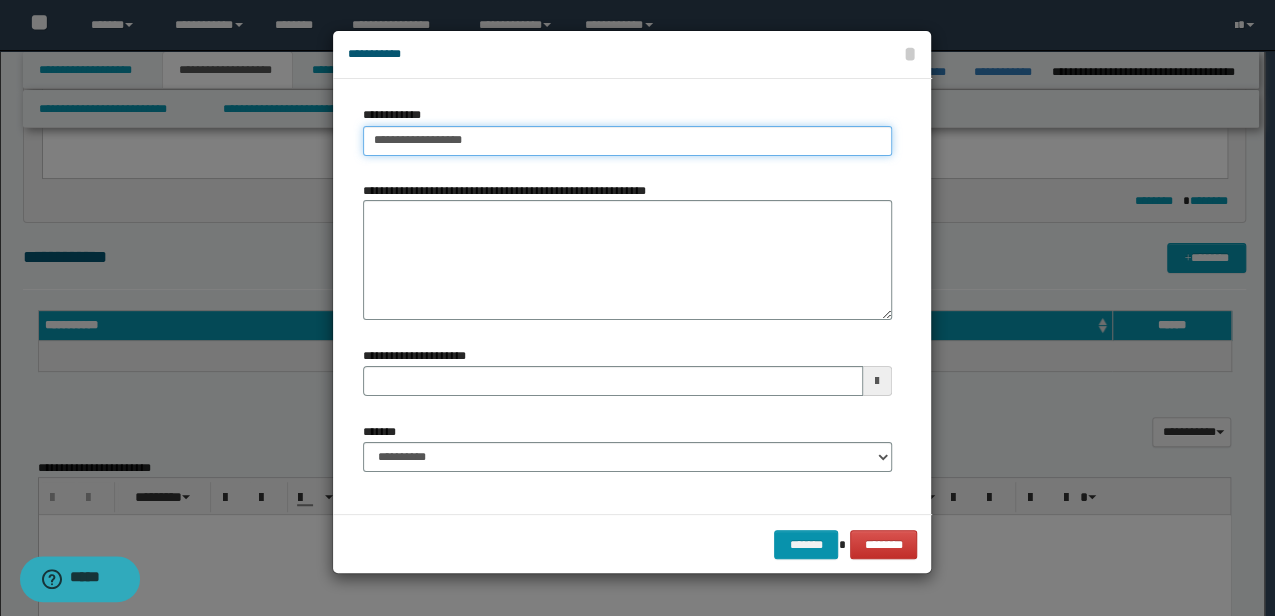 type 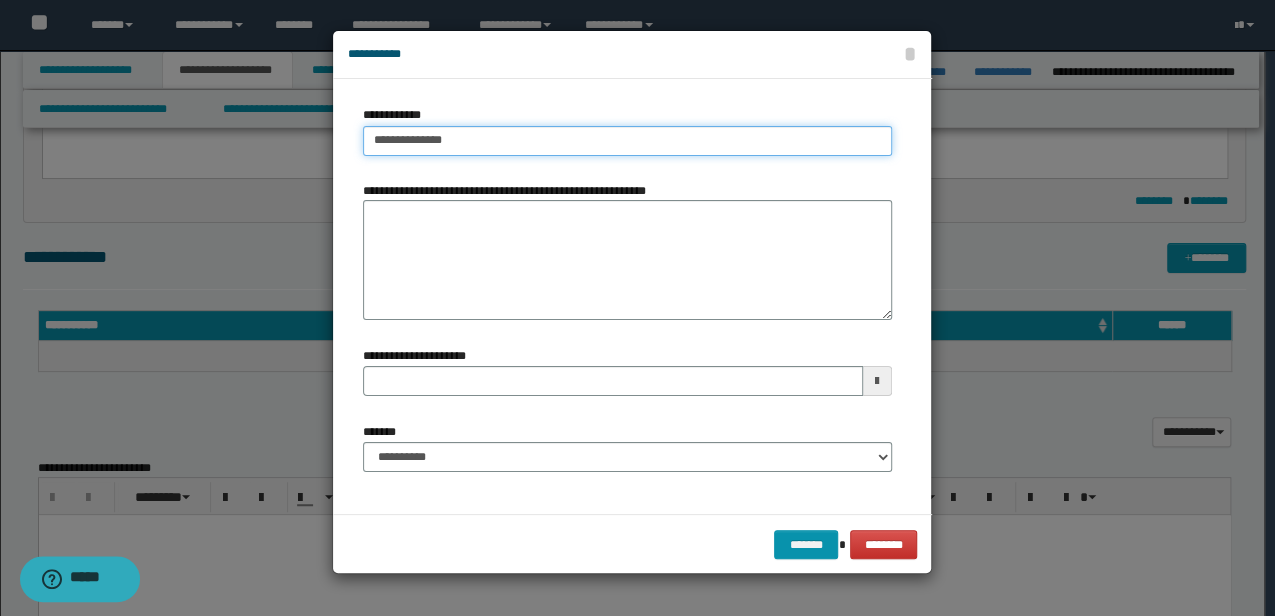 type on "**********" 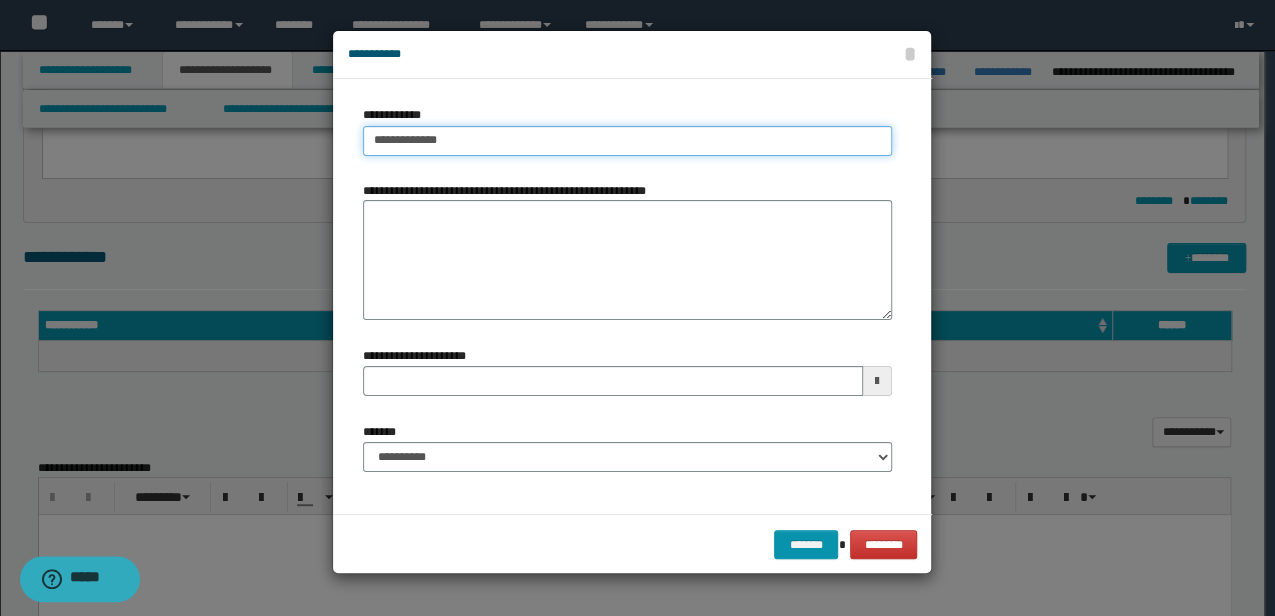 type on "**********" 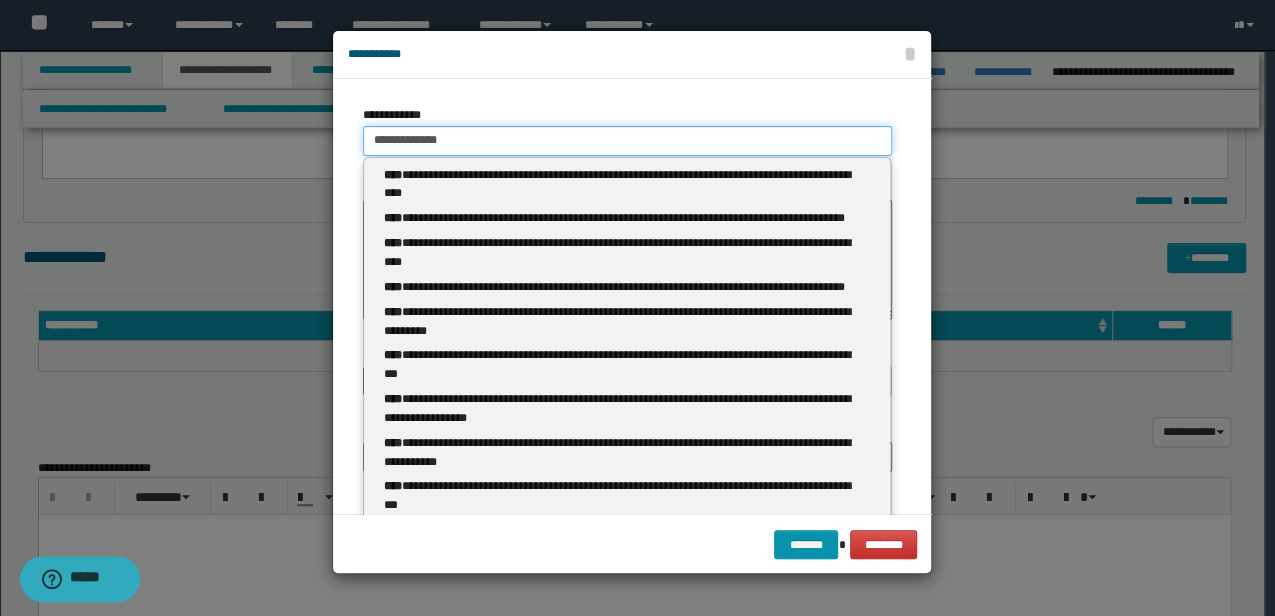 type 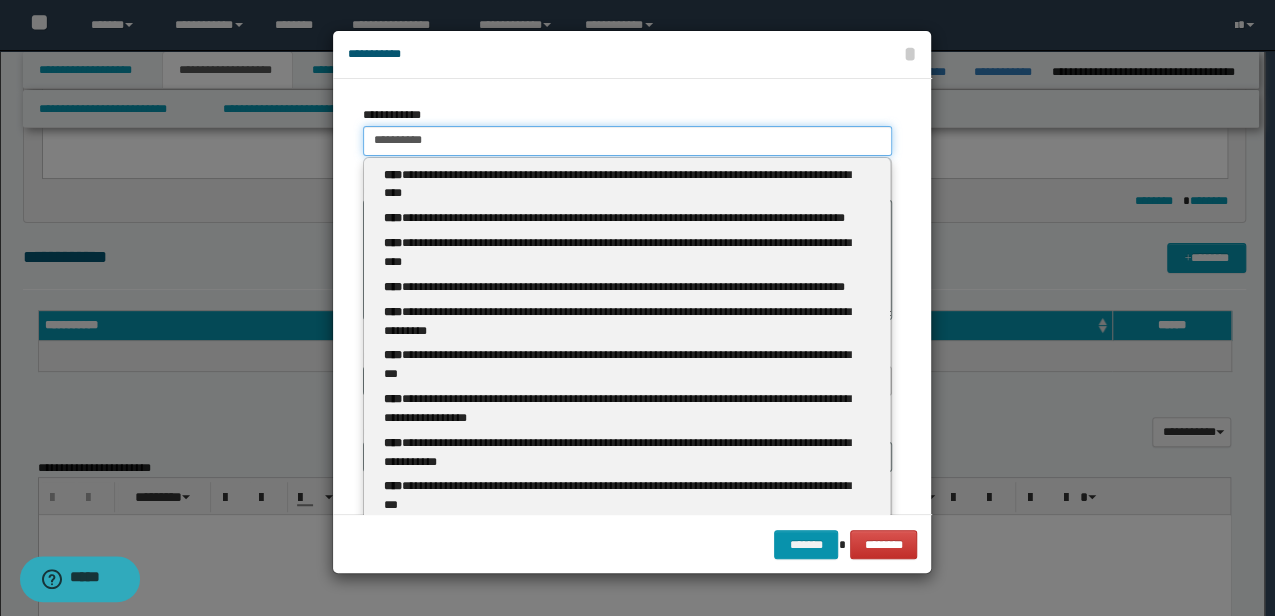 type on "********" 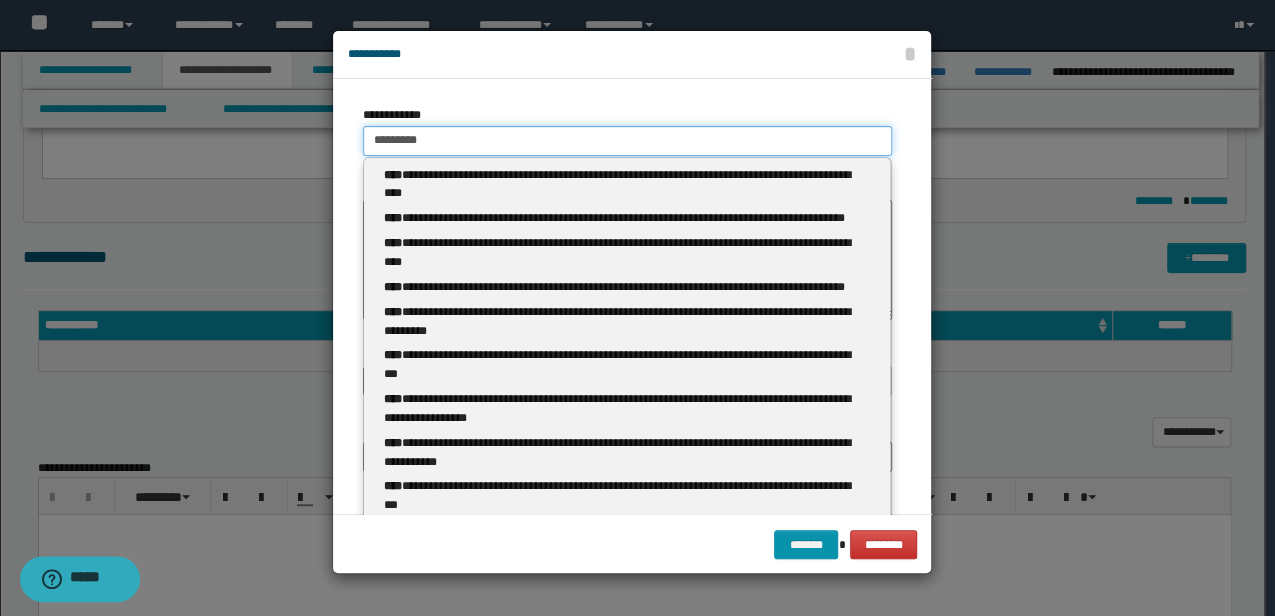 type on "********" 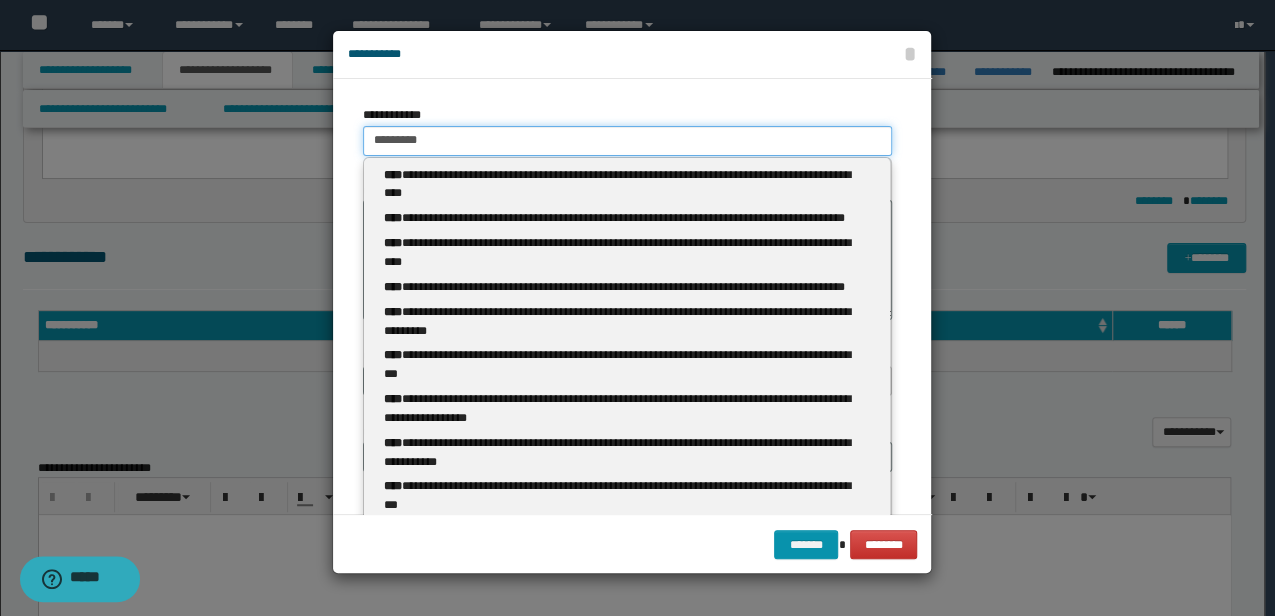type 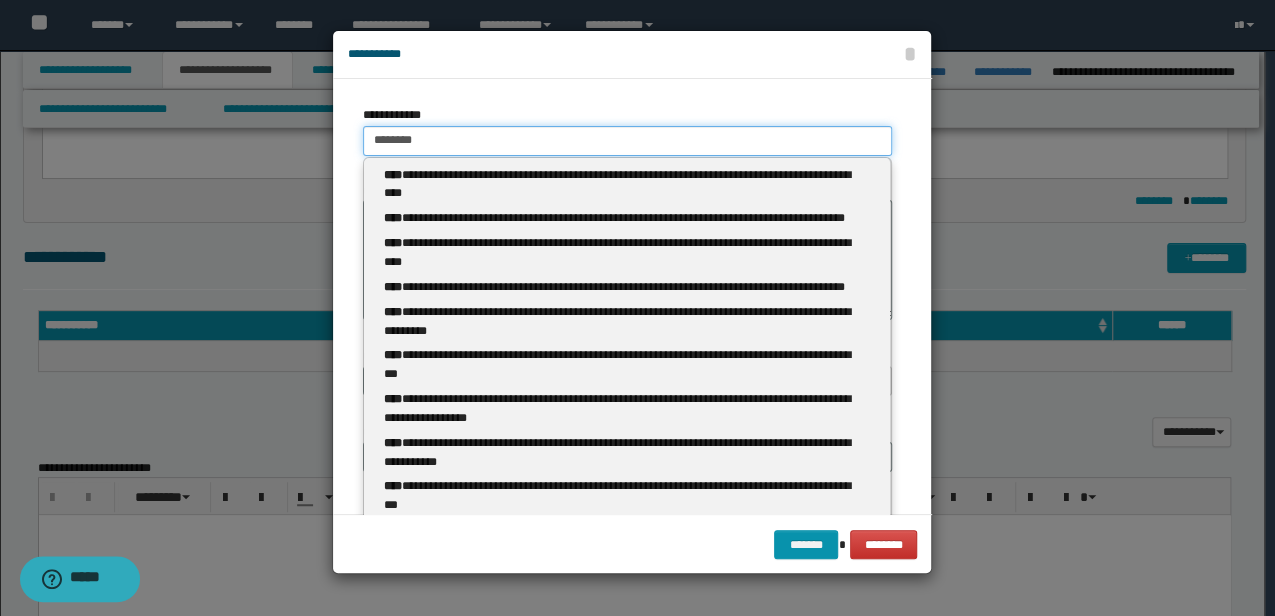 type on "********" 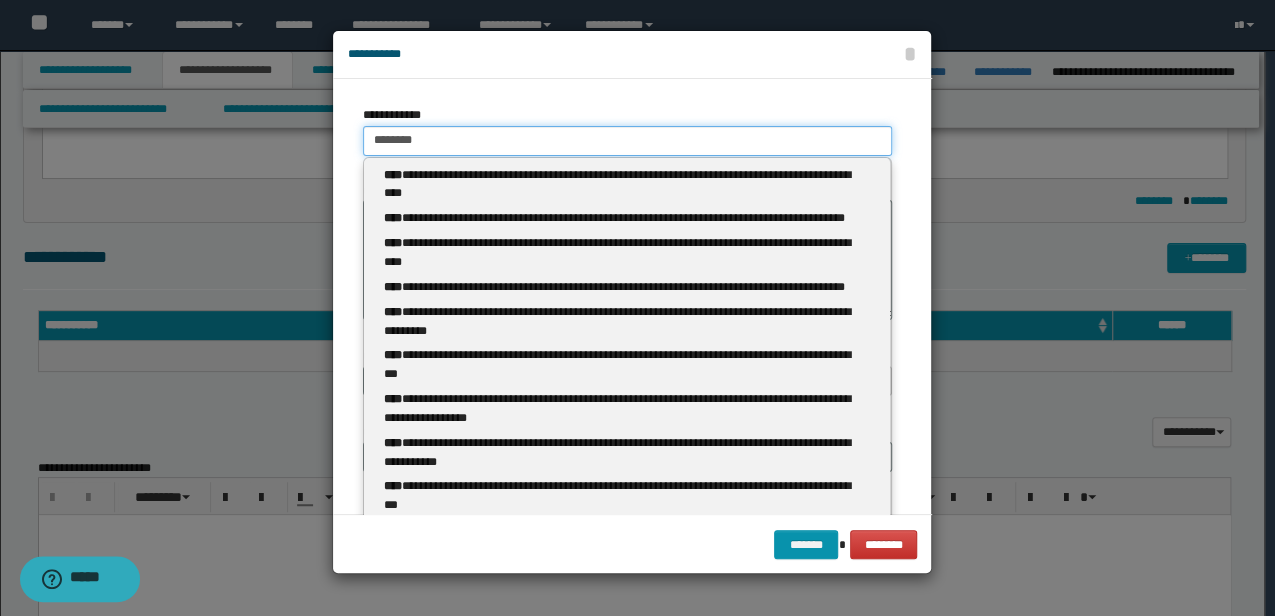 type 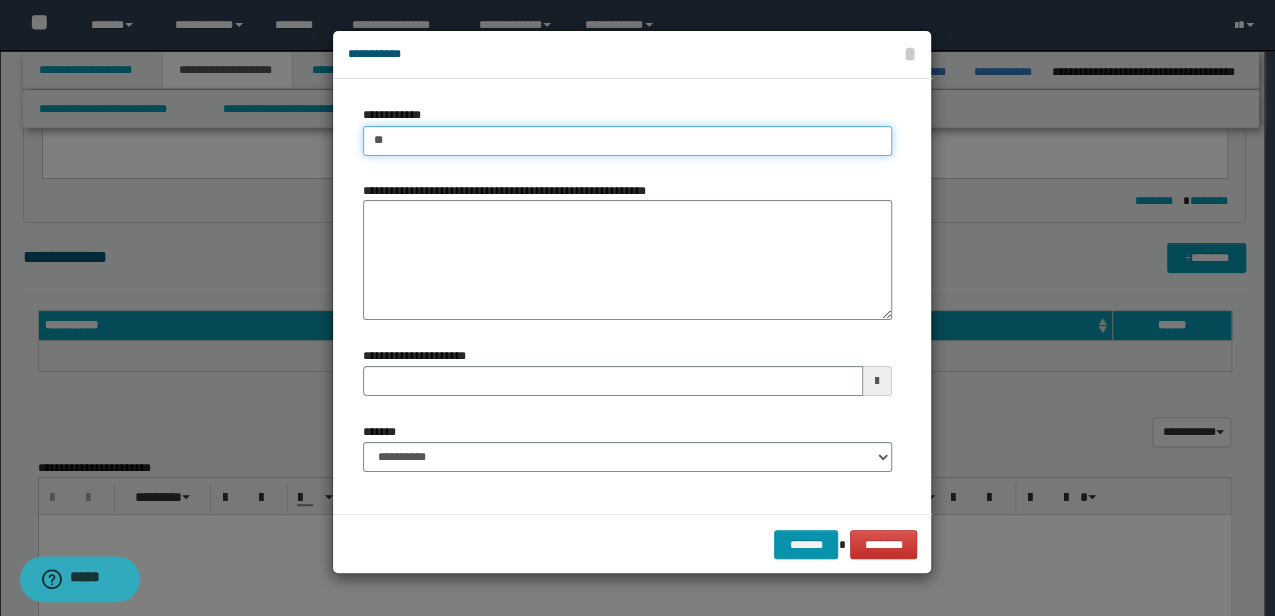 type on "*" 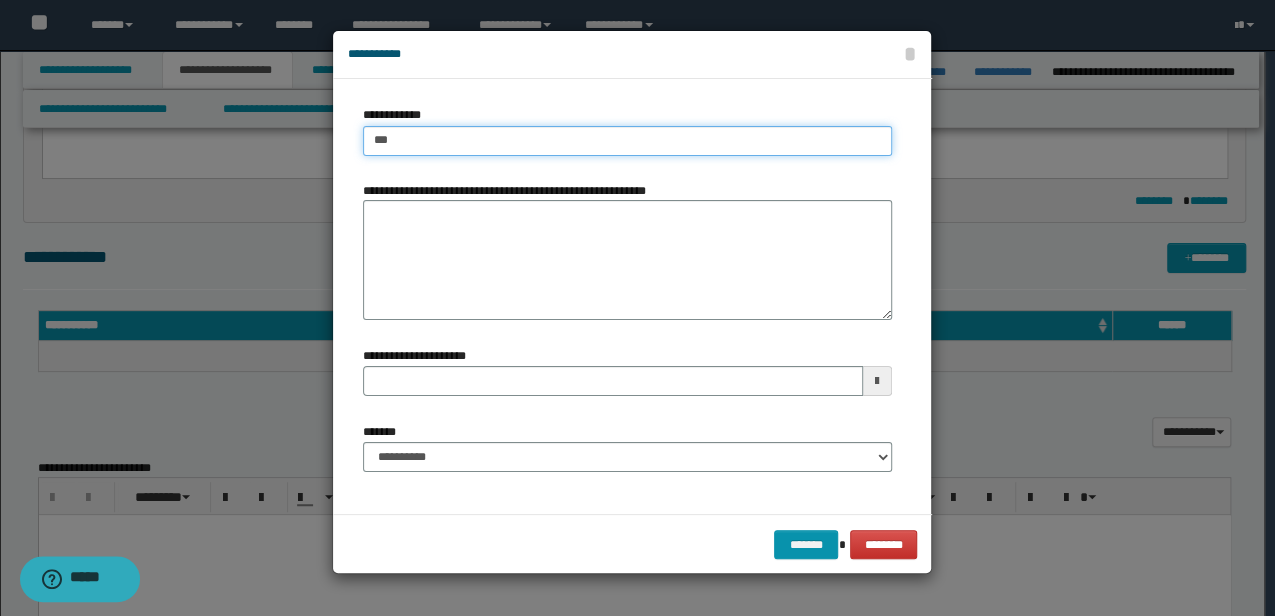 type on "****" 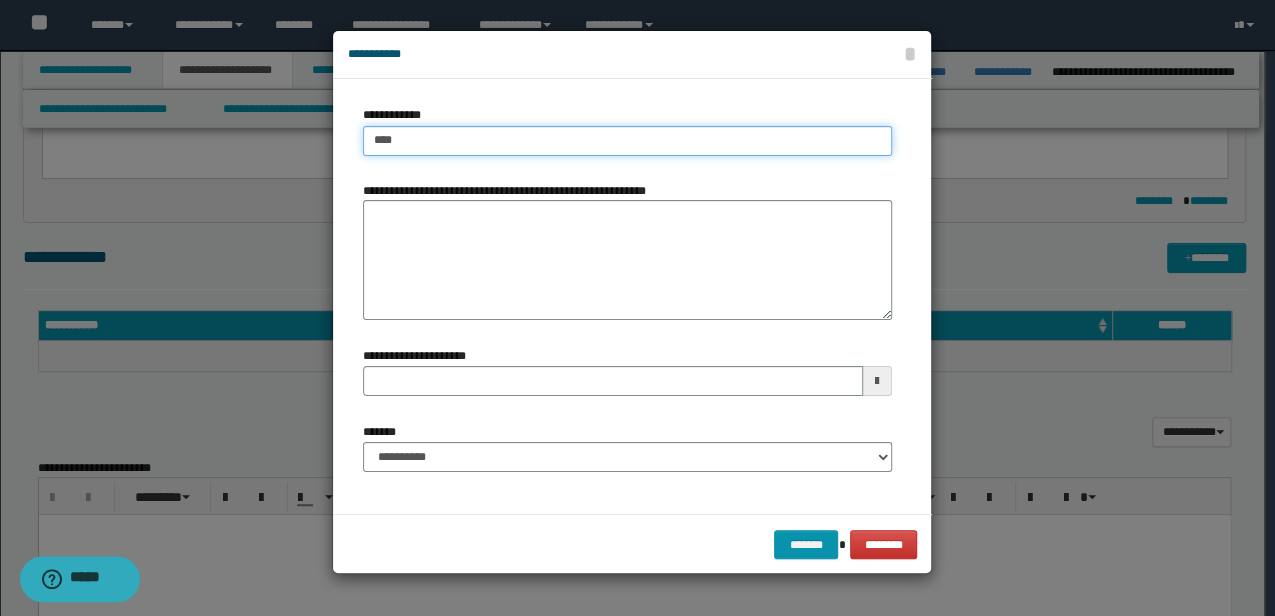 type on "****" 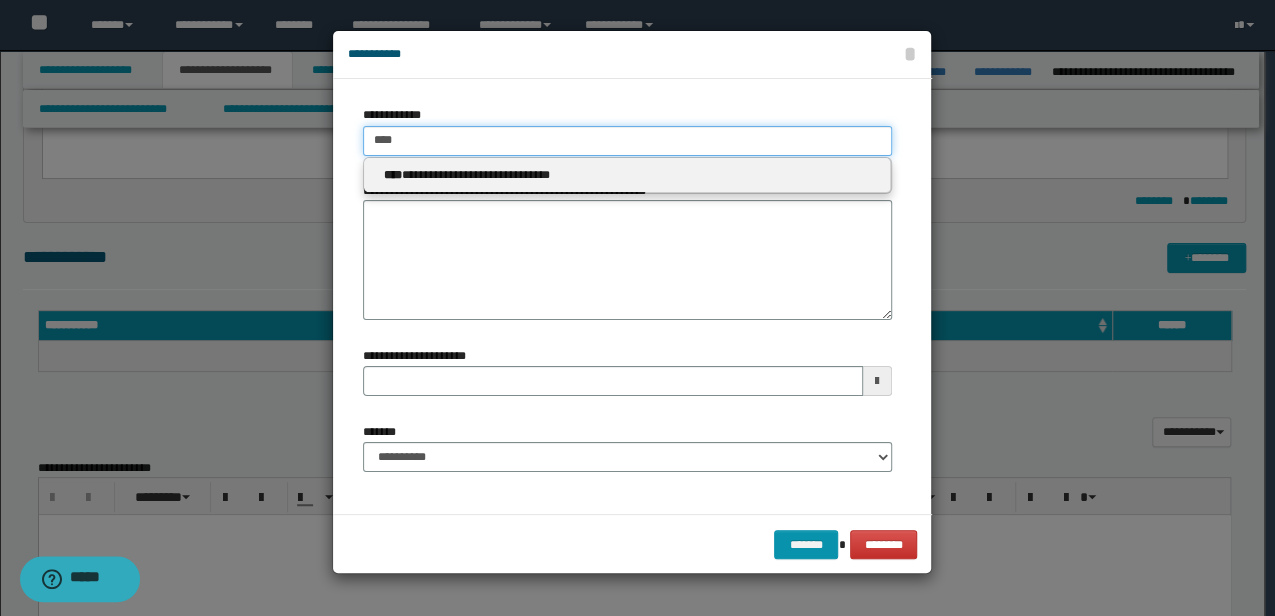 type 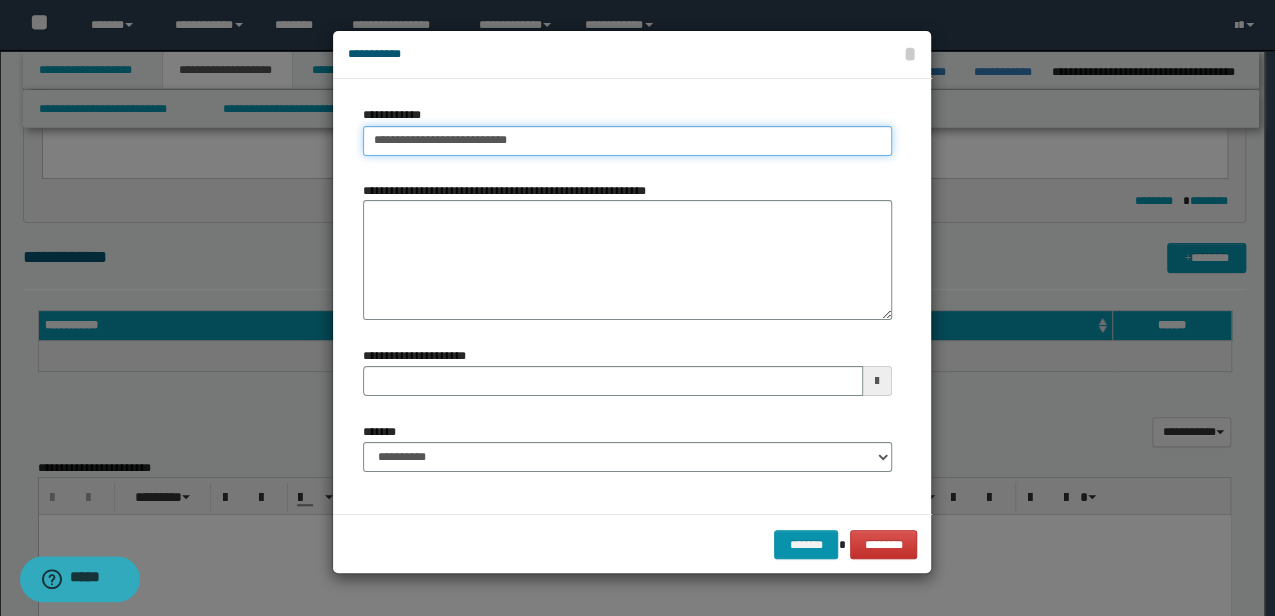 type on "**********" 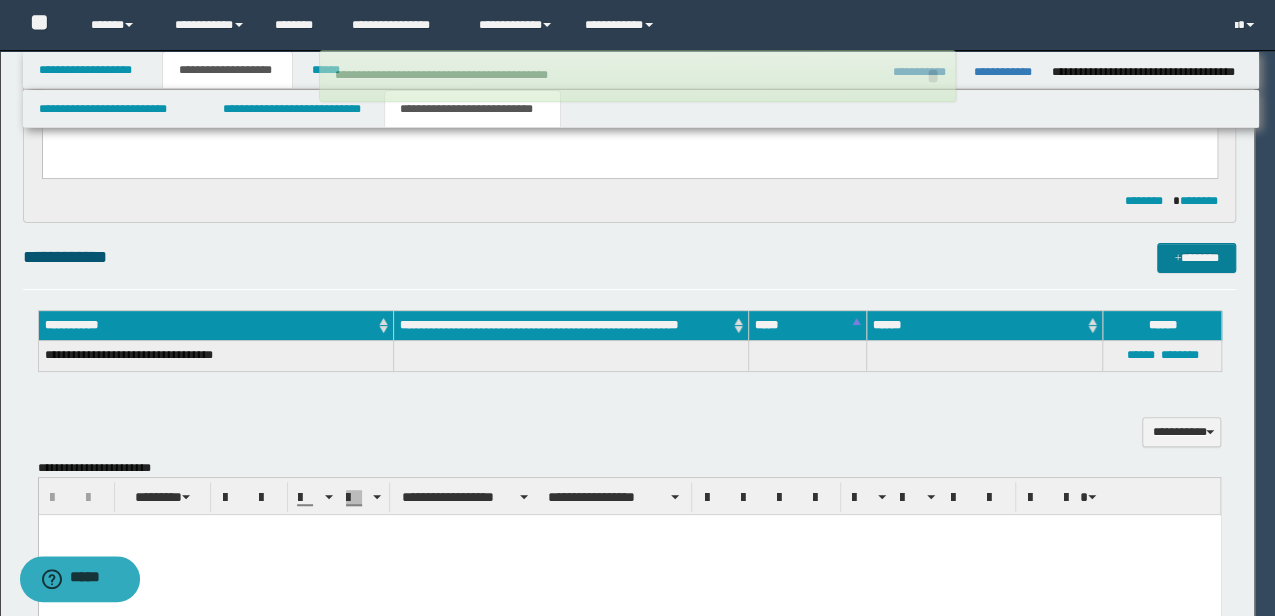 type 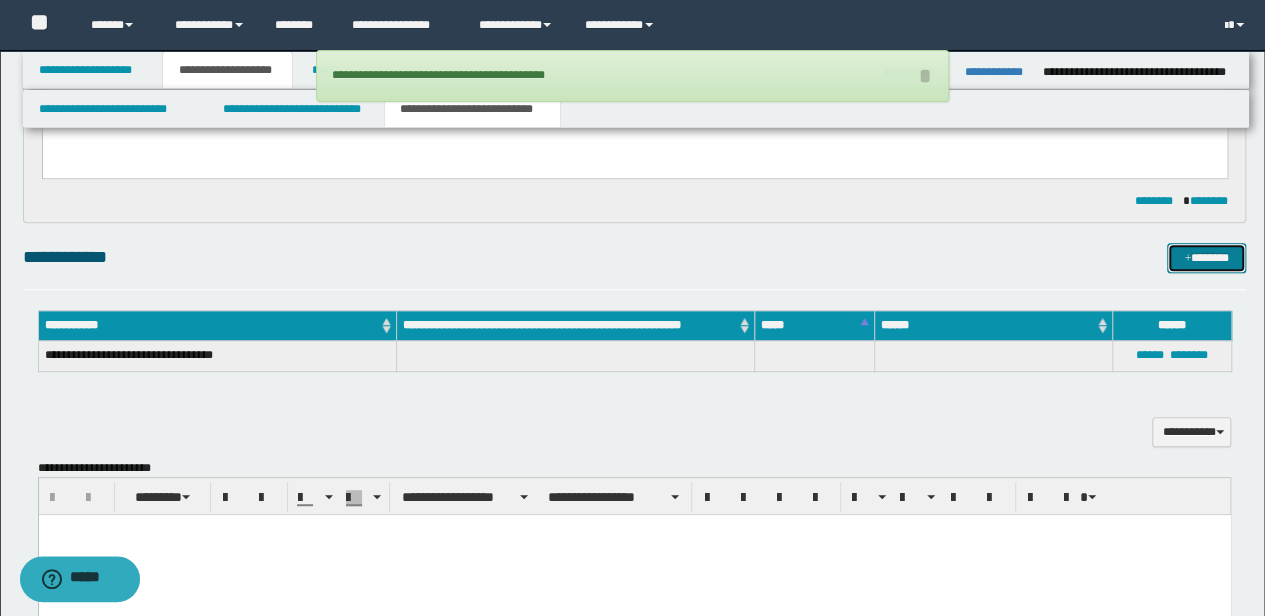 click on "*******" at bounding box center [1206, 257] 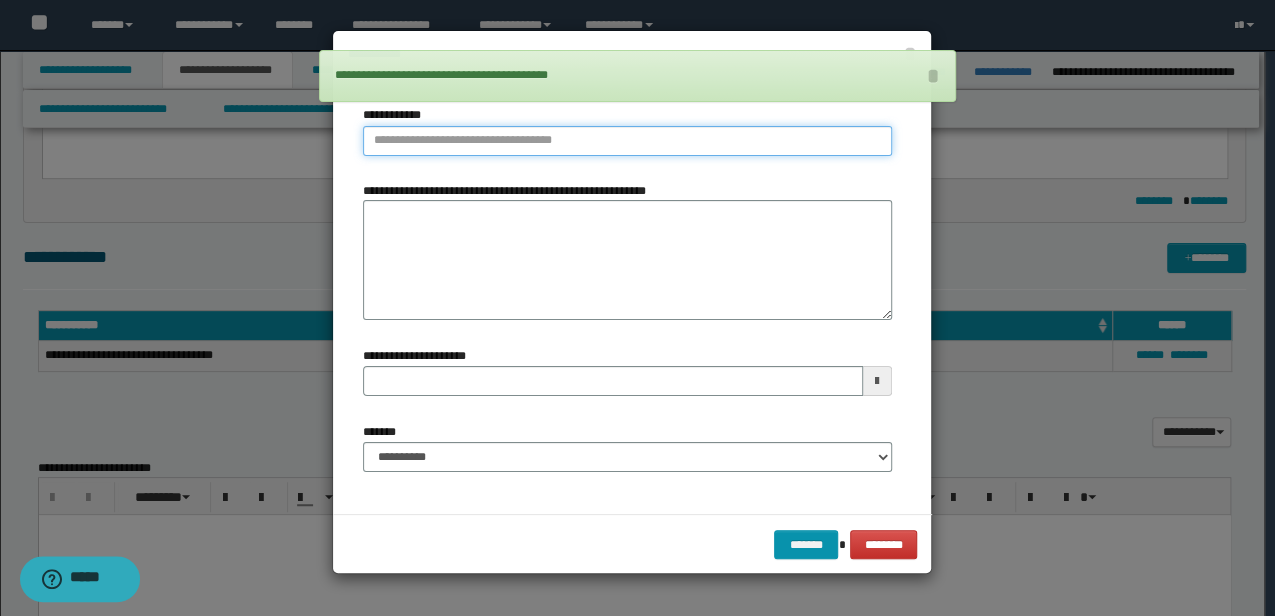 type on "**********" 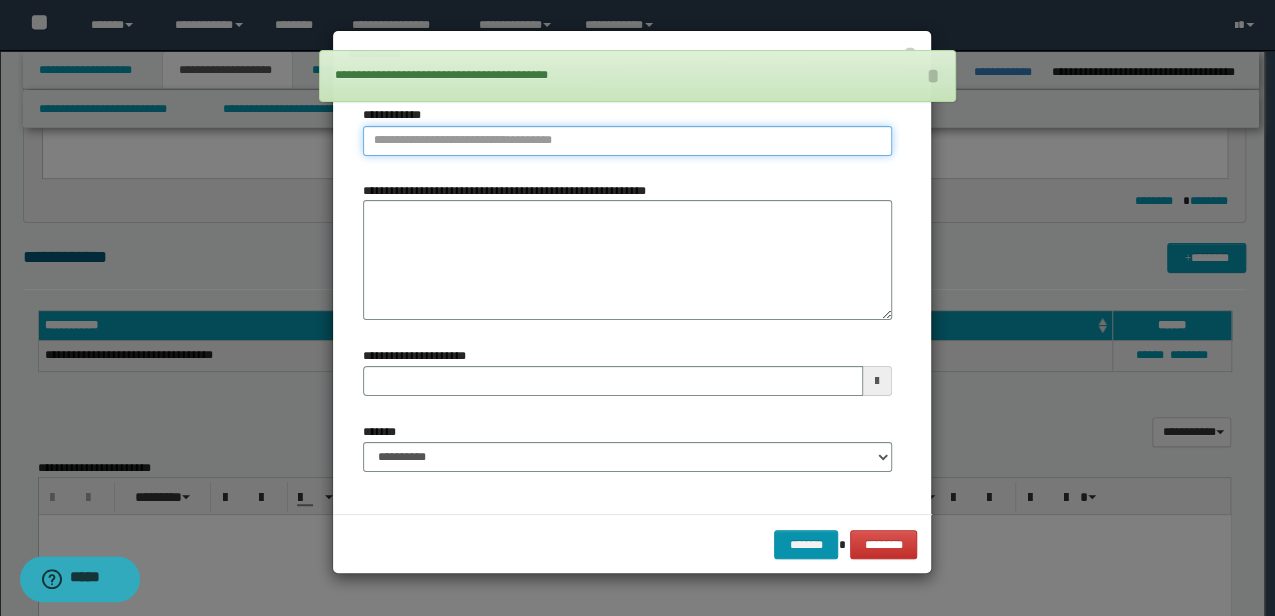 click on "**********" at bounding box center (627, 141) 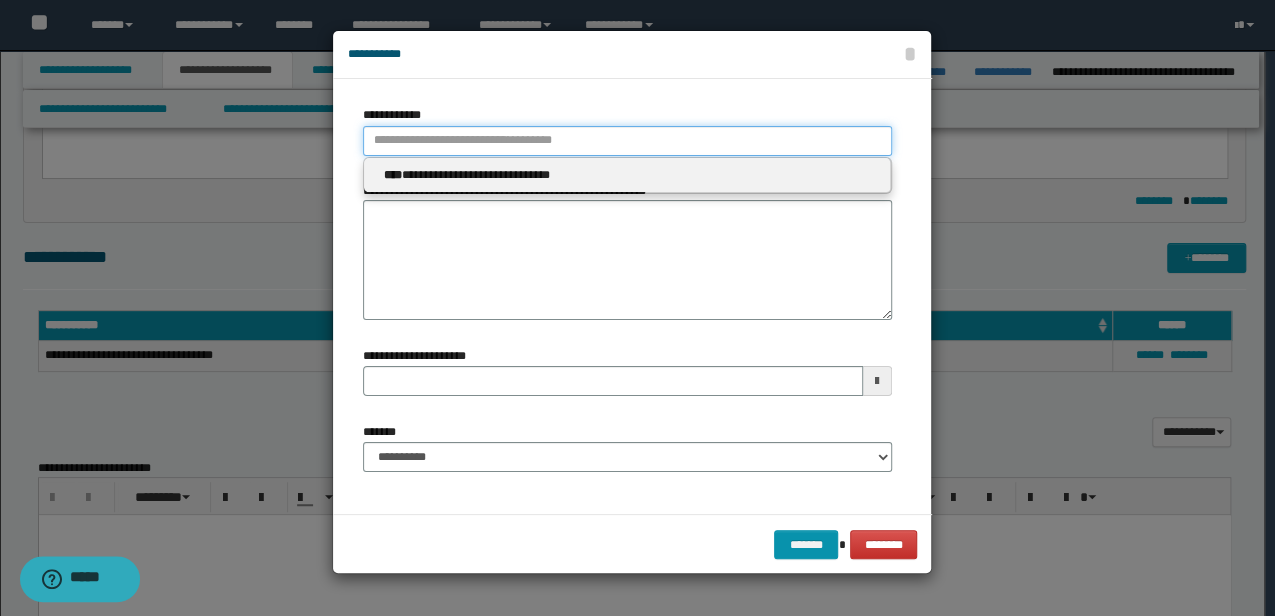 type 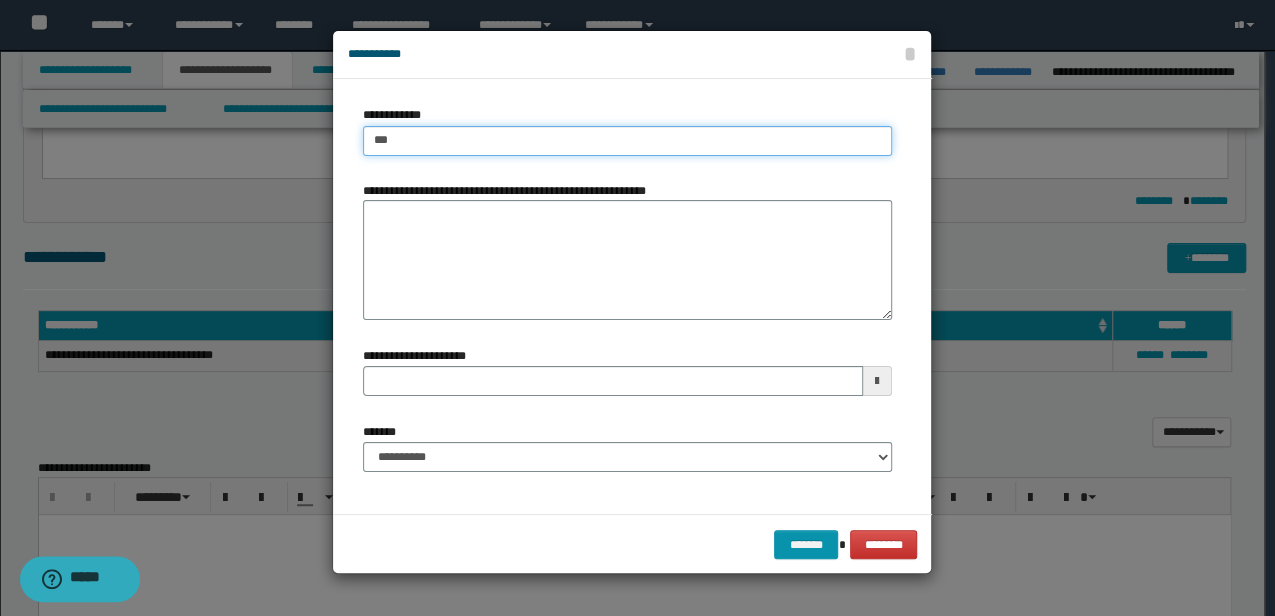 type on "****" 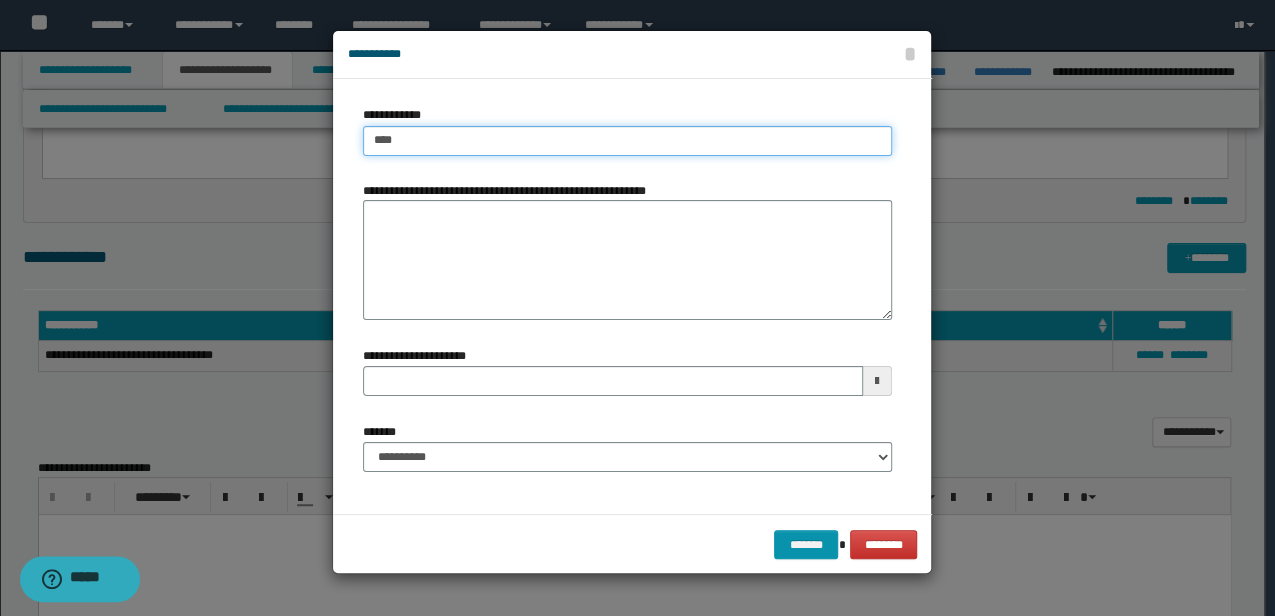 type on "****" 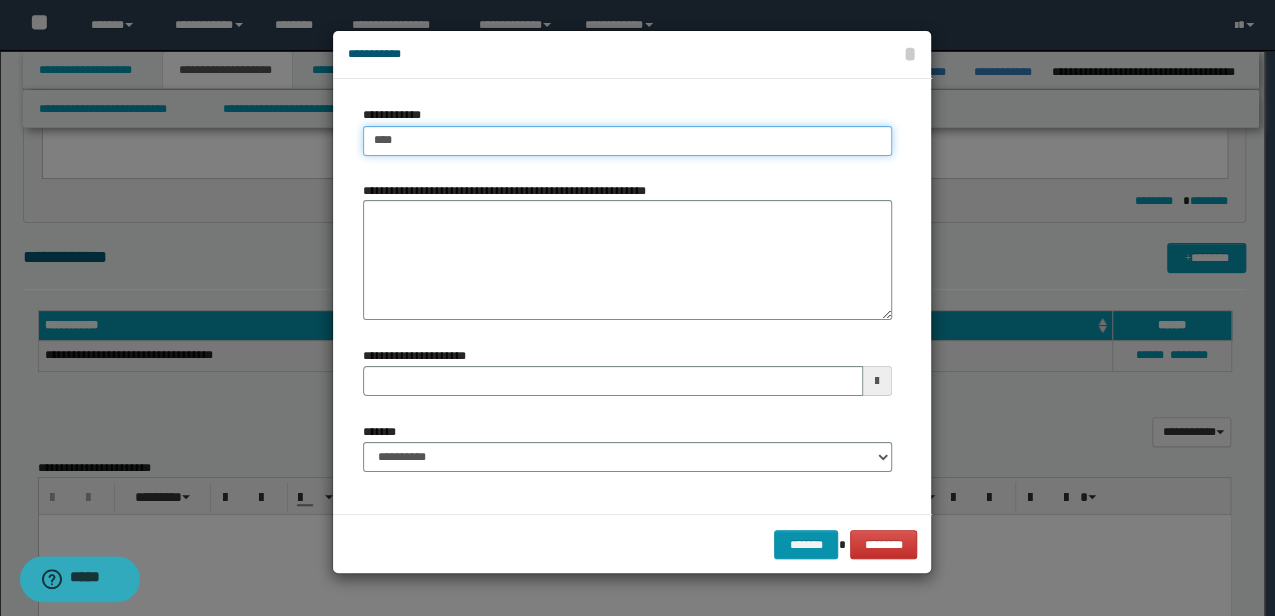 type 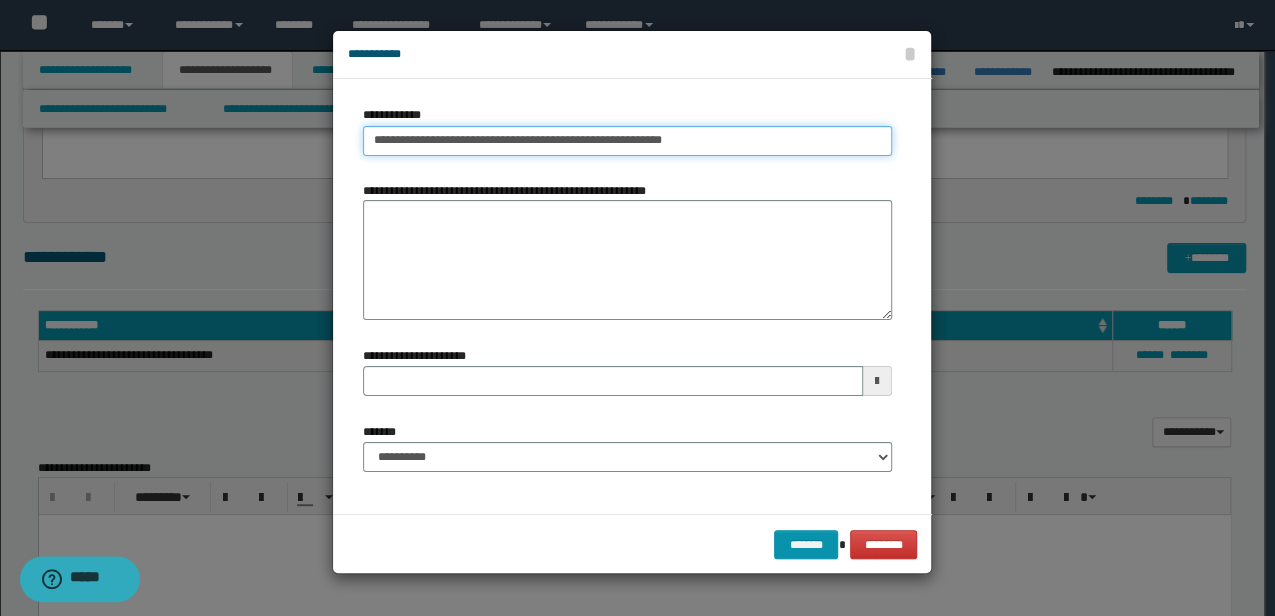 type on "**********" 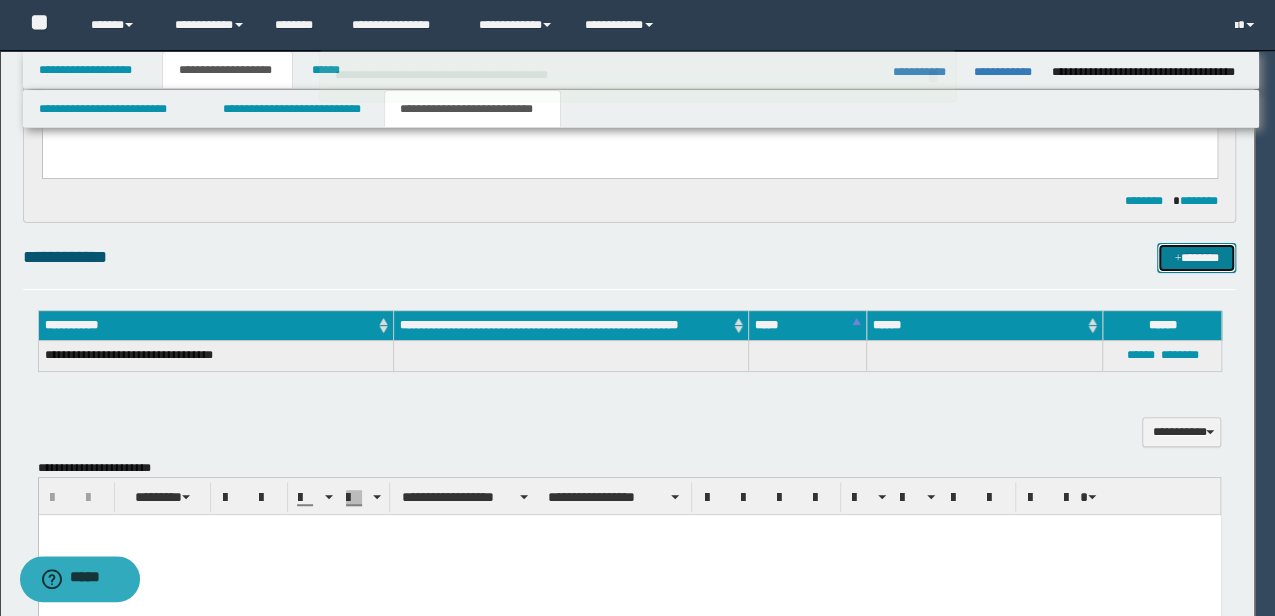 type 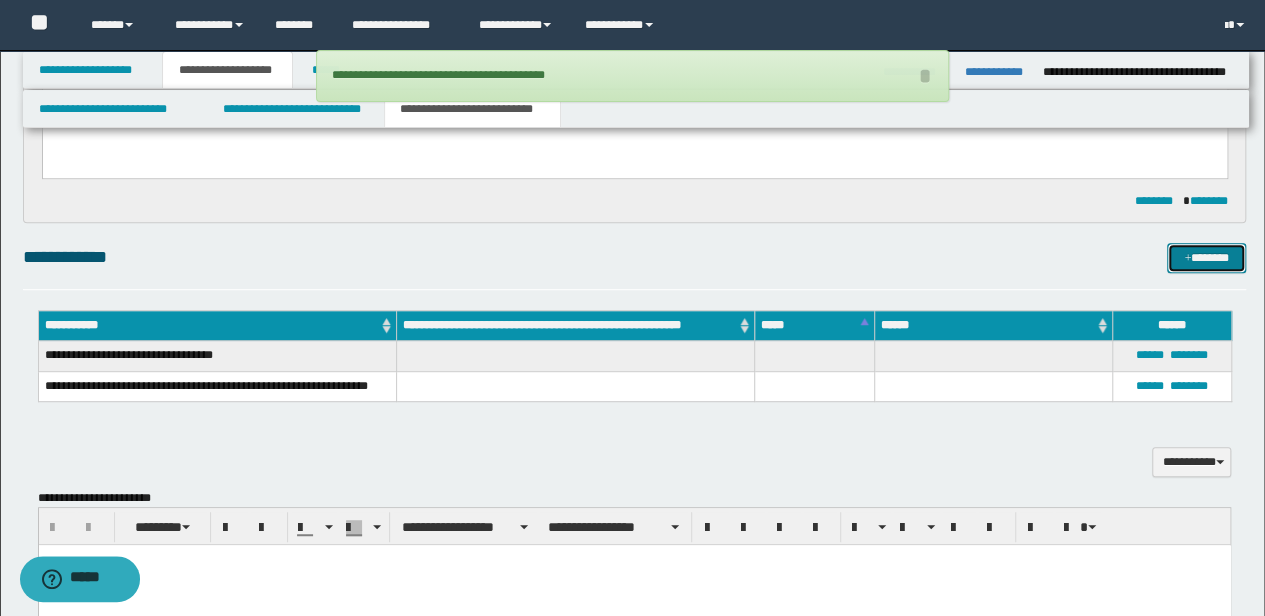 click on "*******" at bounding box center [1206, 257] 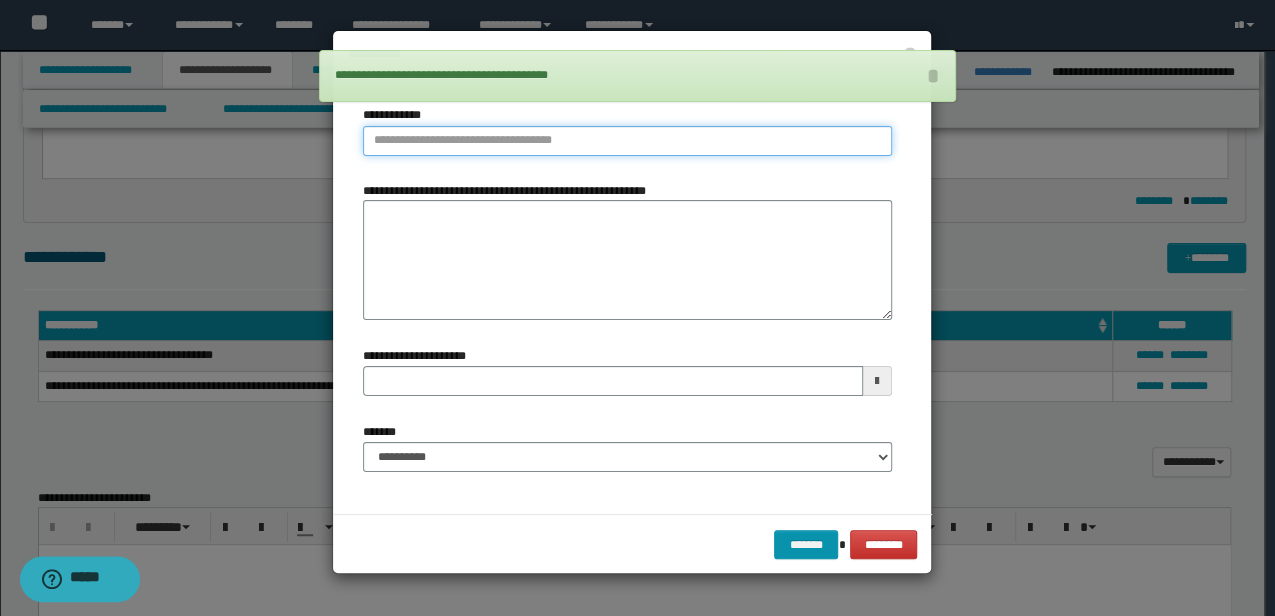 type on "**********" 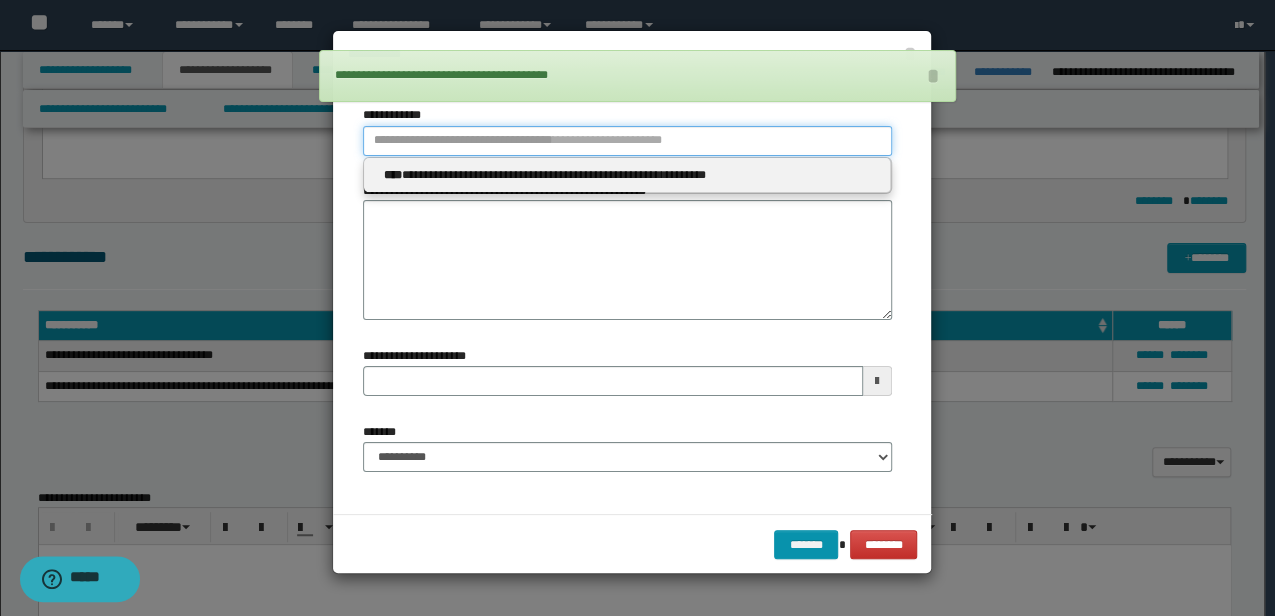 click on "**********" at bounding box center (627, 141) 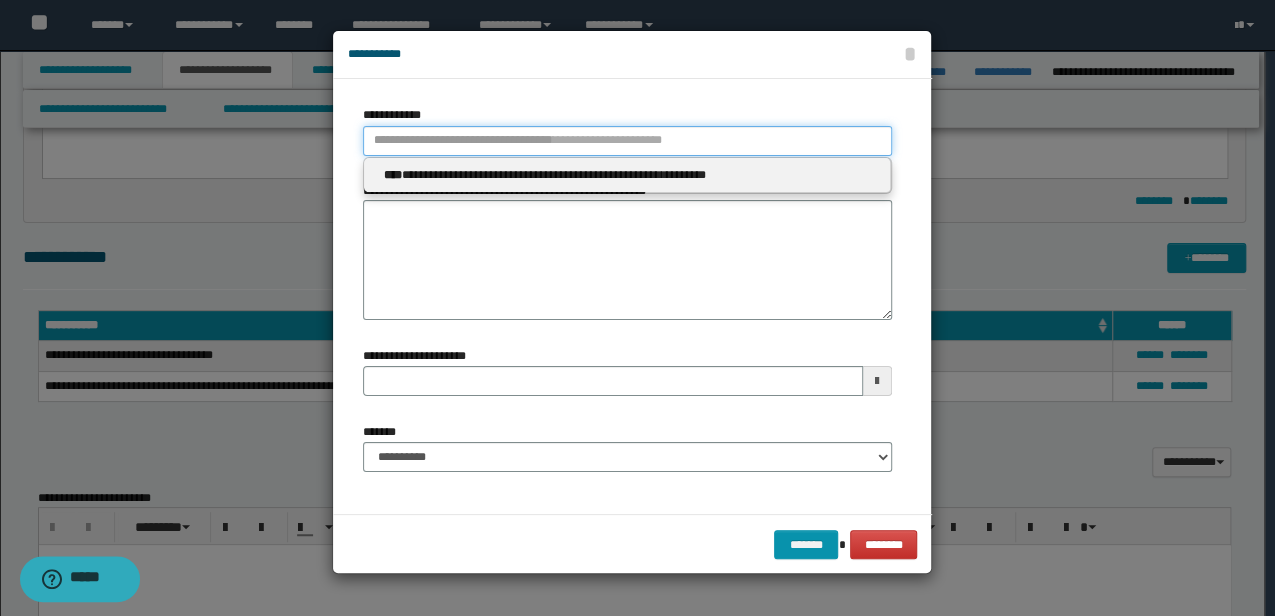type 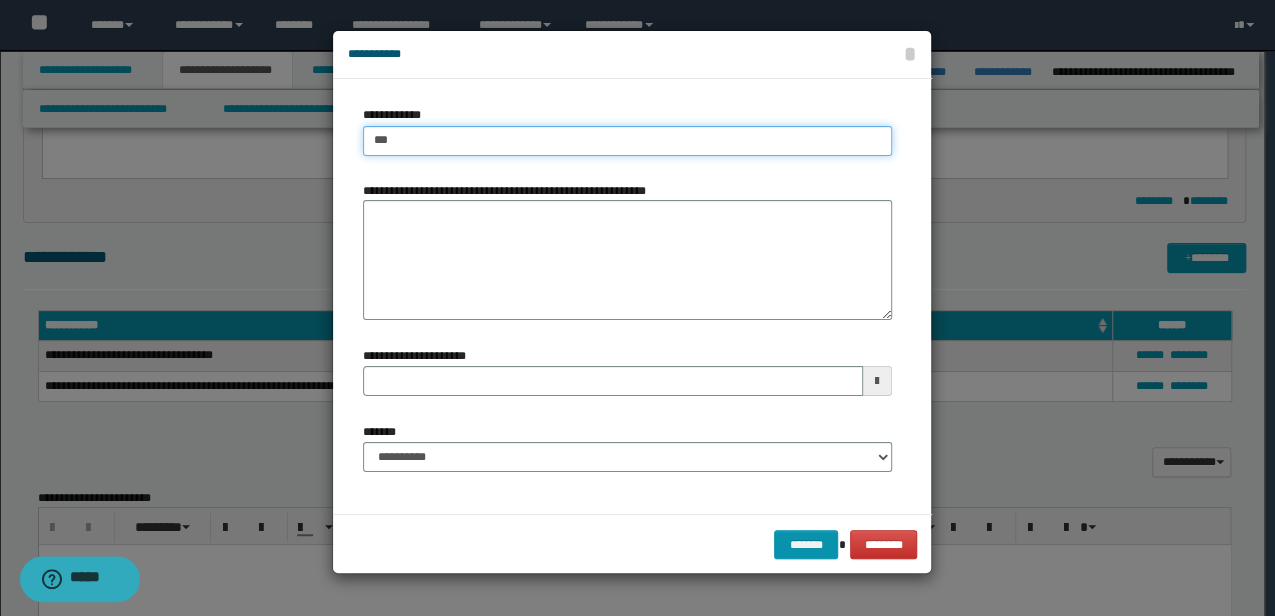 type on "****" 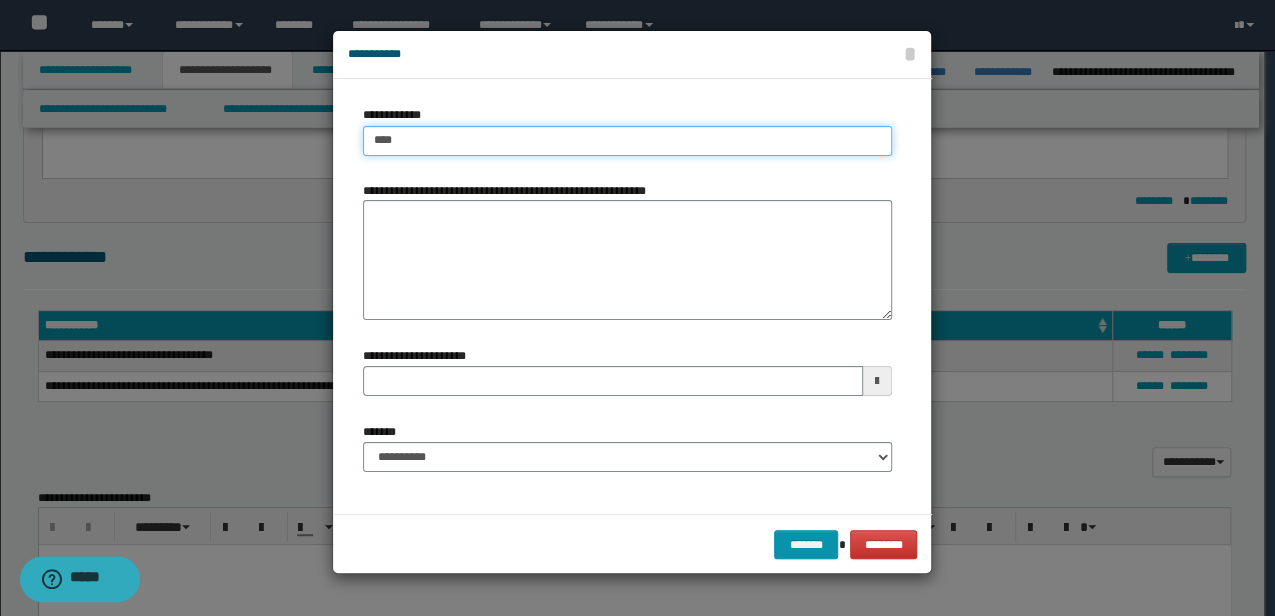 type on "****" 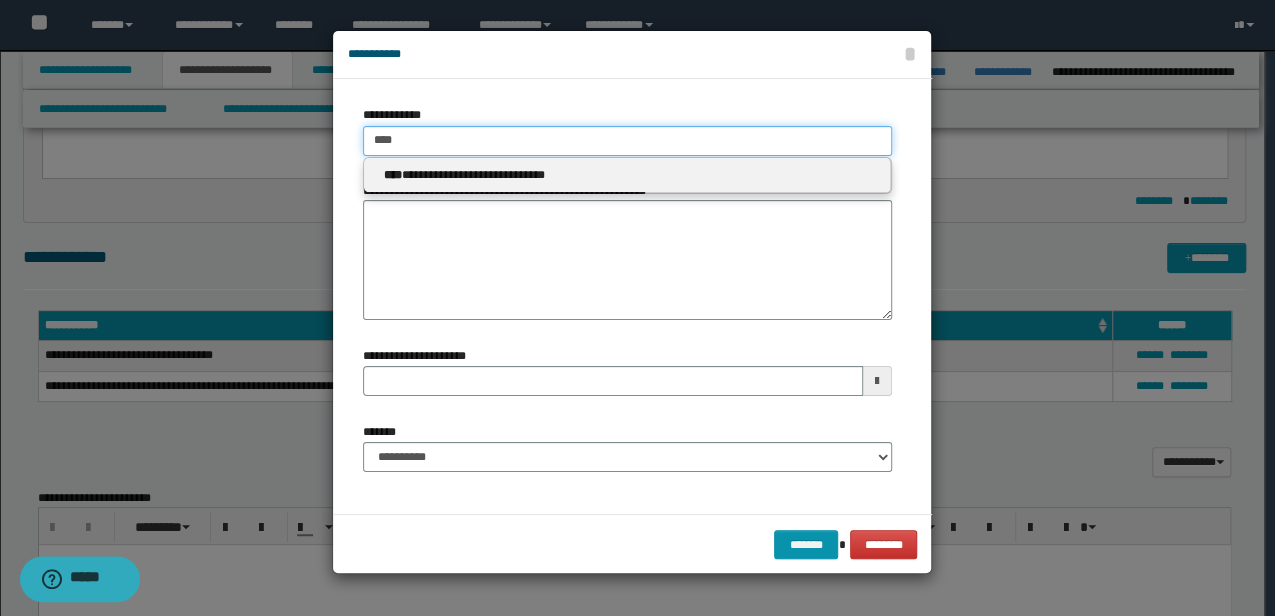 type 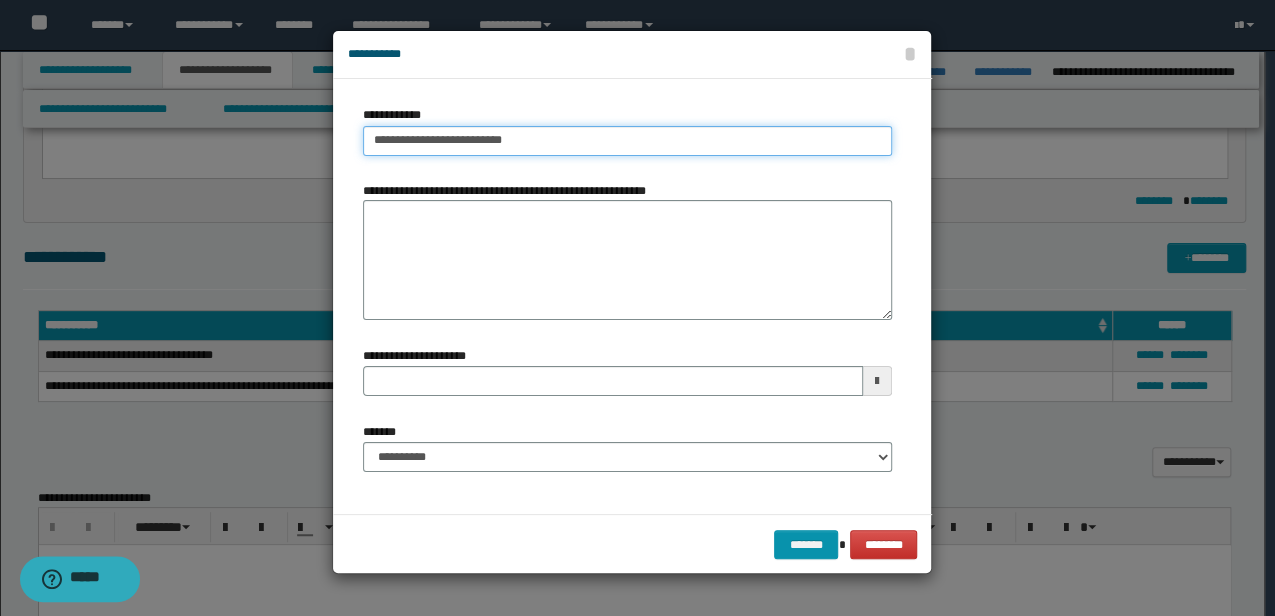 type on "**********" 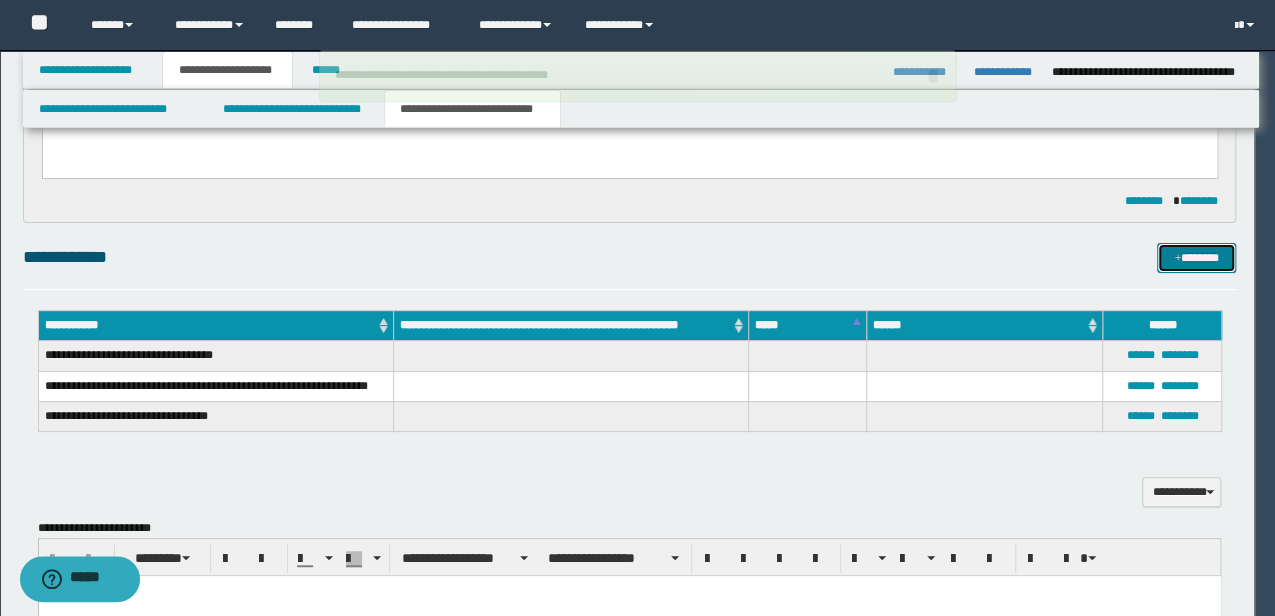 type 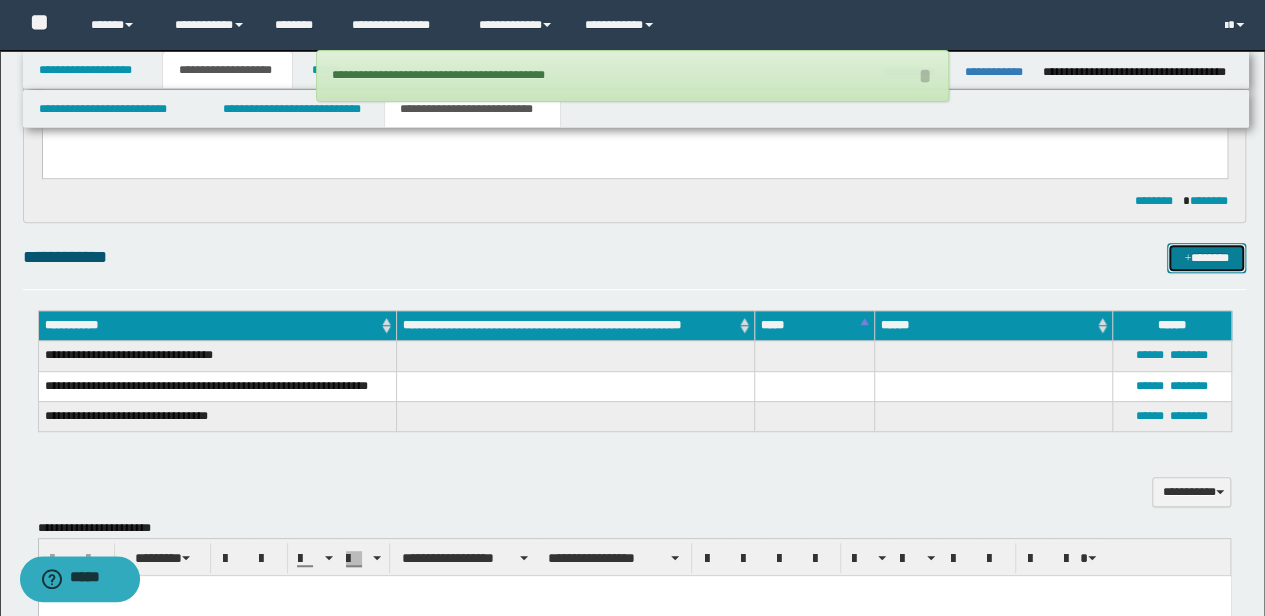 click on "*******" at bounding box center [1206, 257] 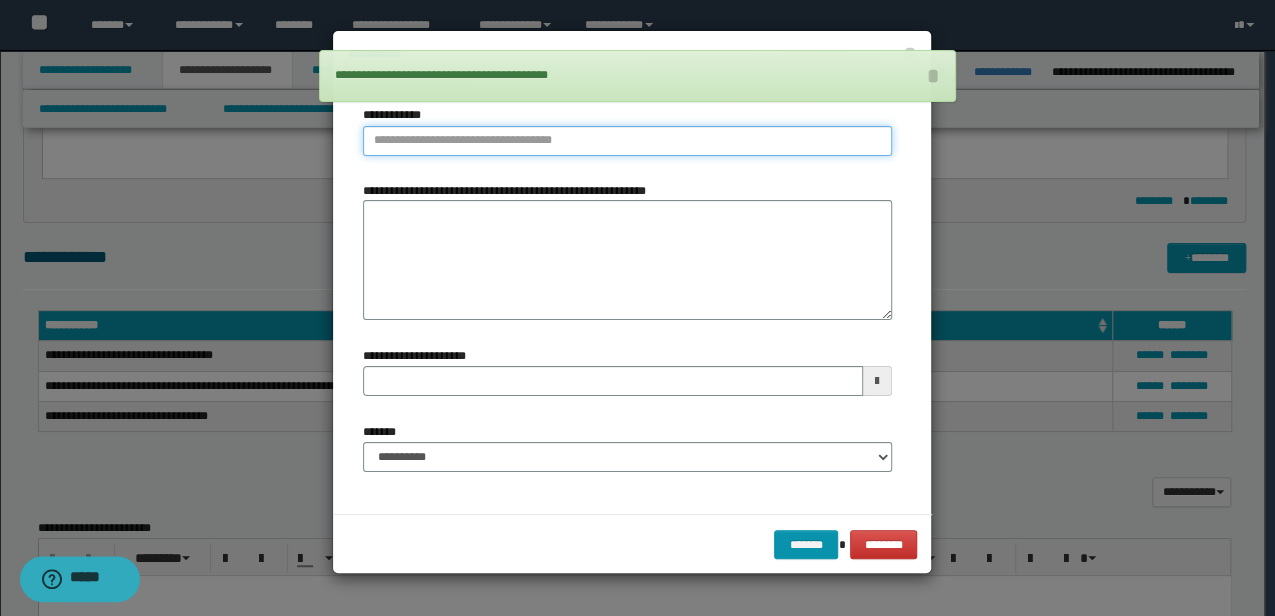type on "**********" 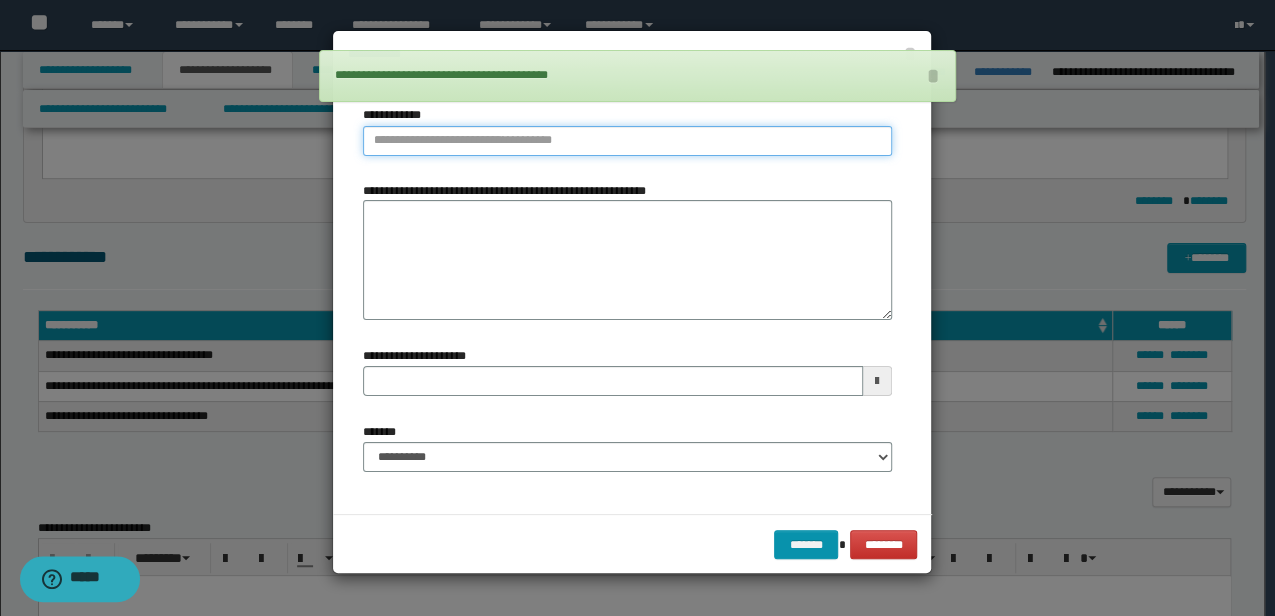 click on "**********" at bounding box center [627, 141] 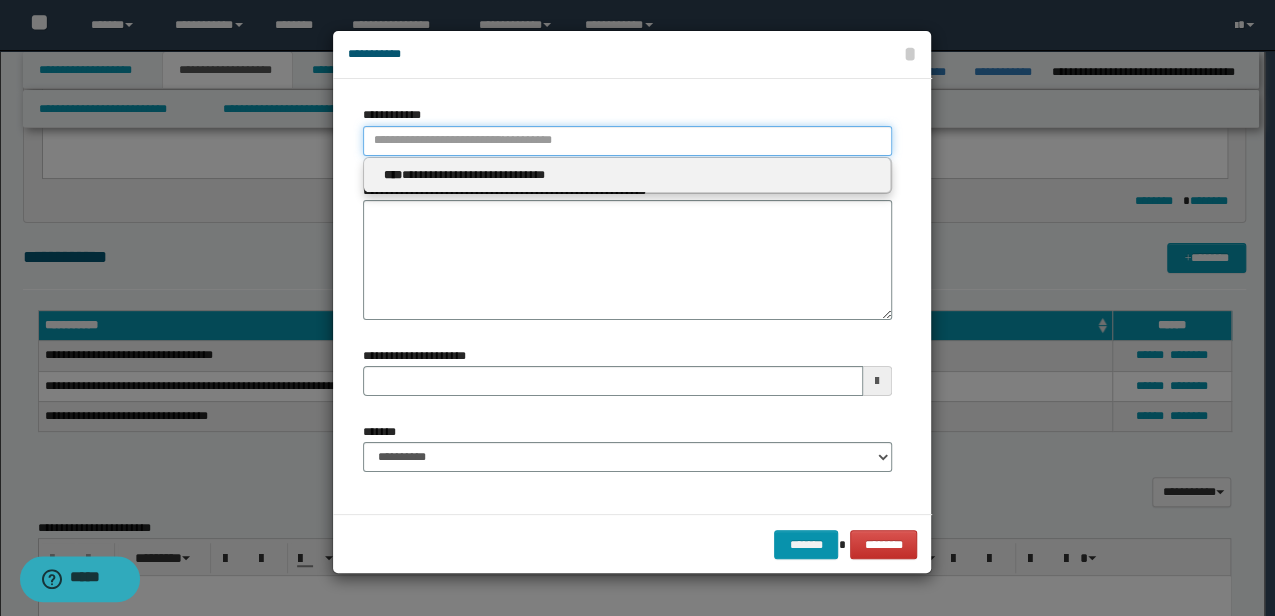 type 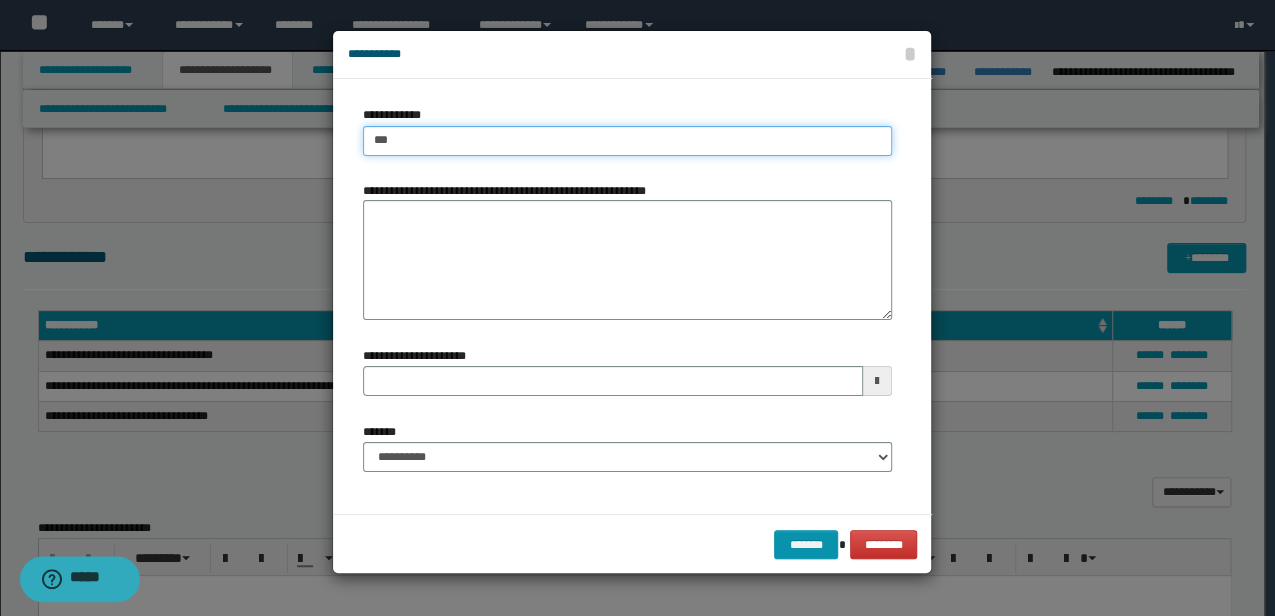 type on "****" 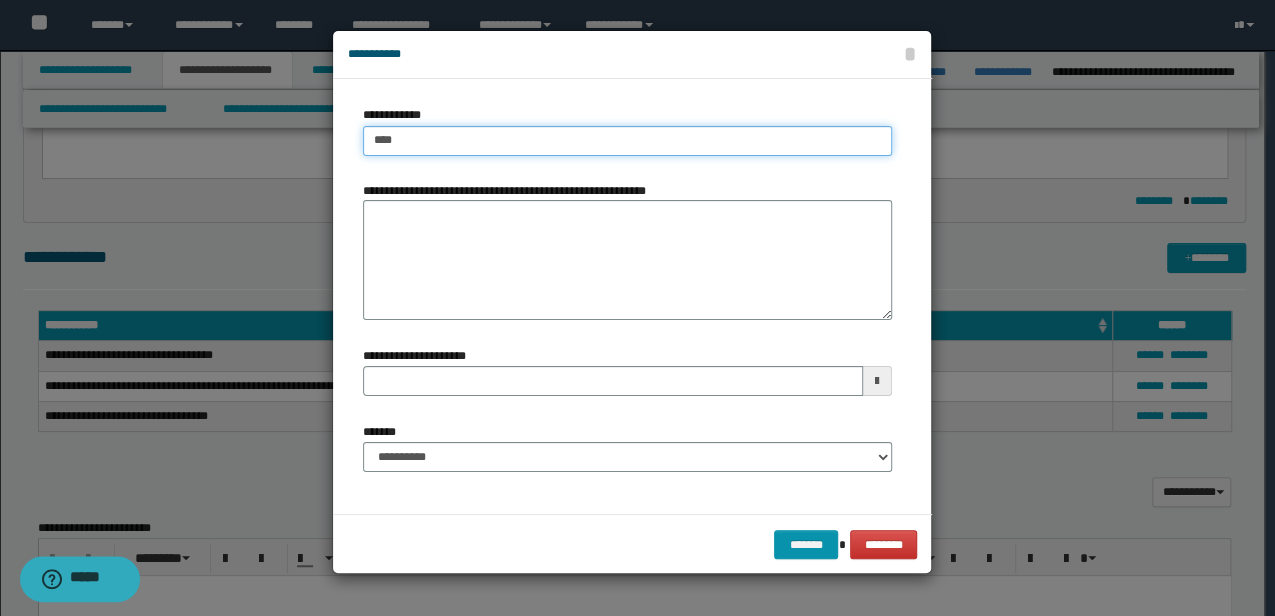 type on "****" 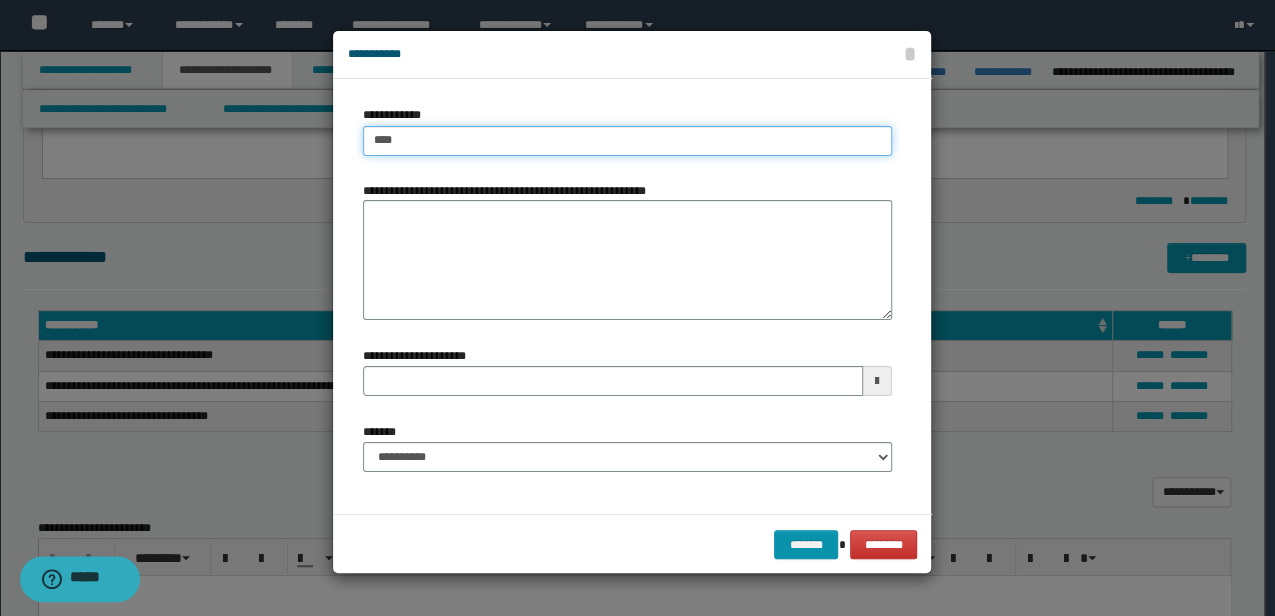 type 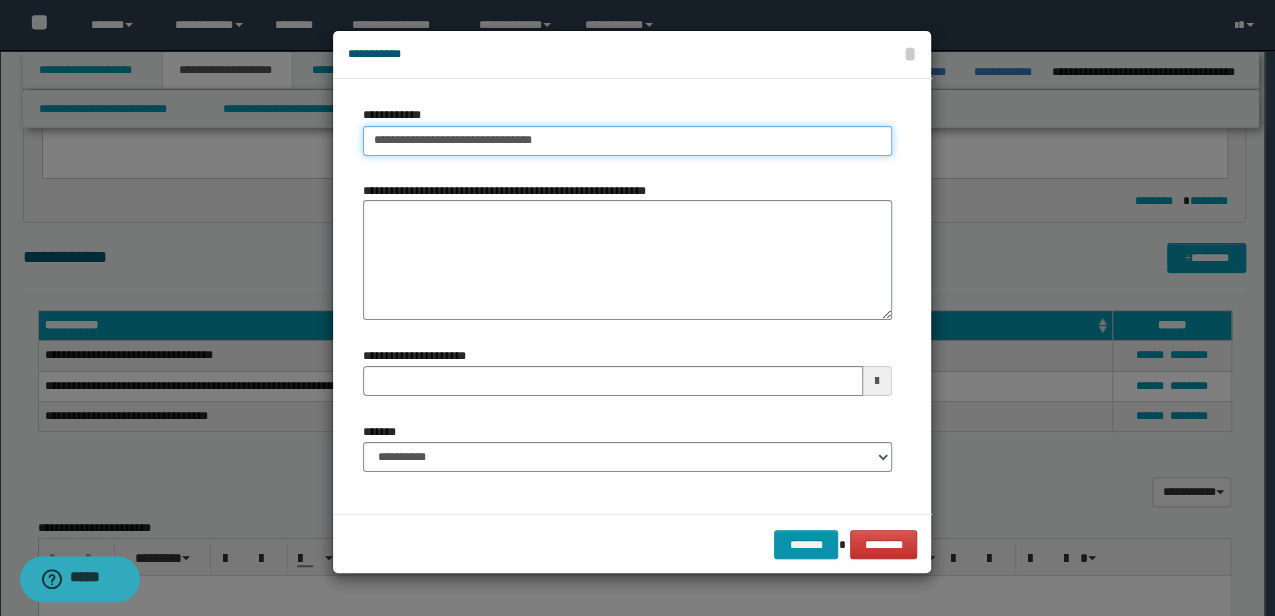 type on "**********" 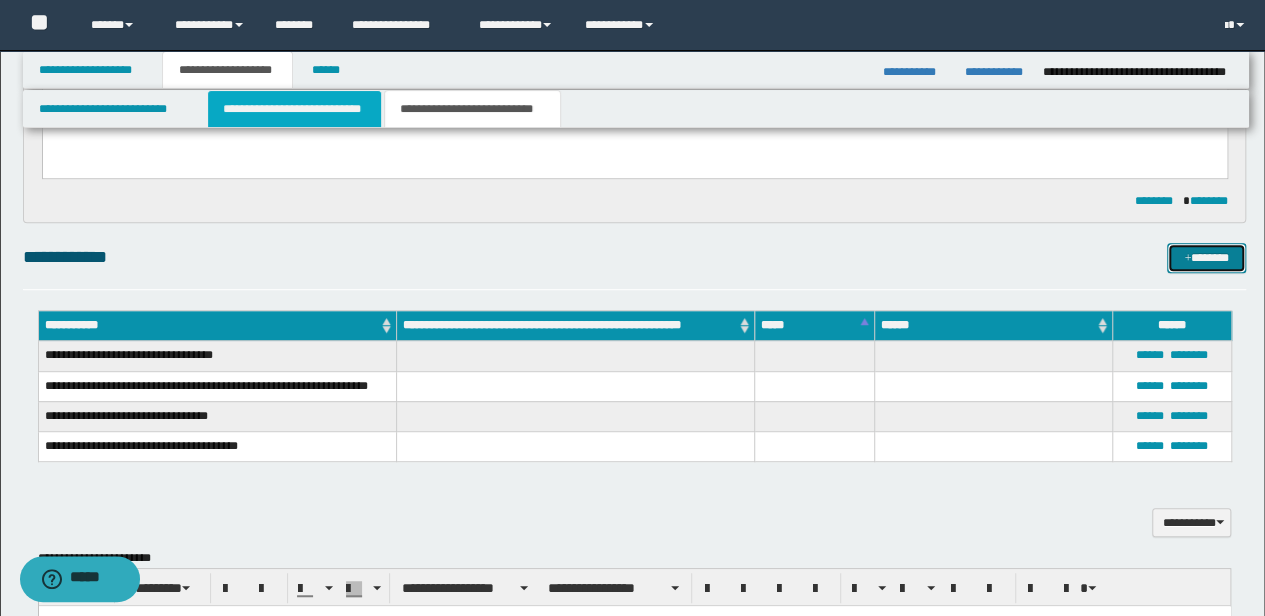 type 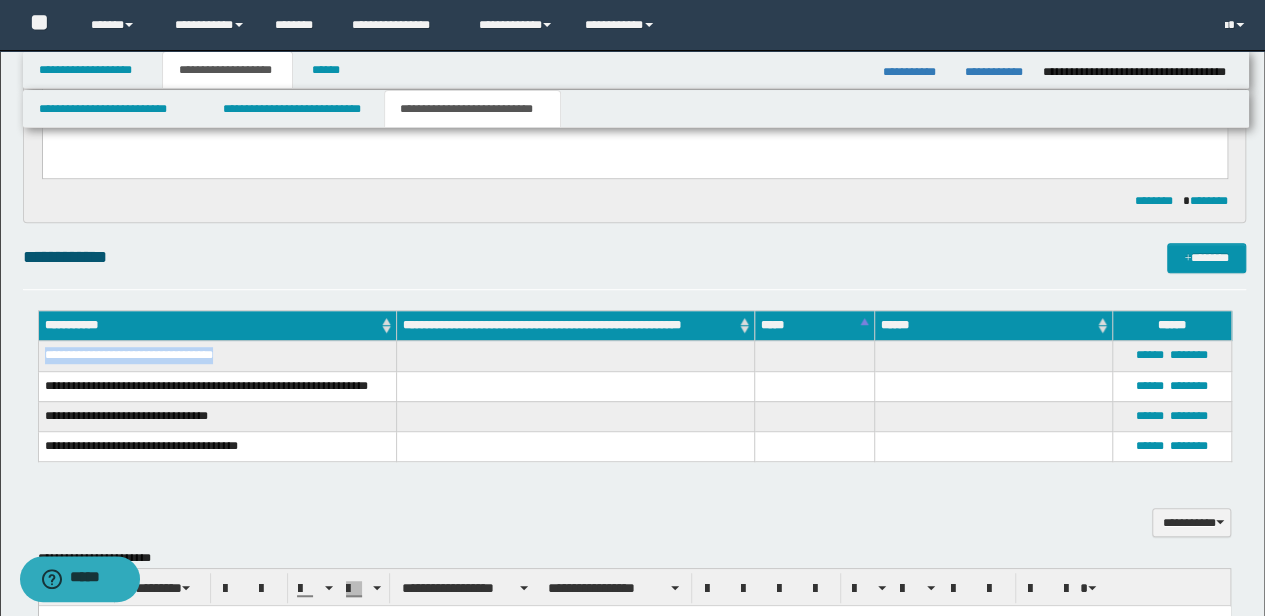 drag, startPoint x: 278, startPoint y: 356, endPoint x: 46, endPoint y: 345, distance: 232.26064 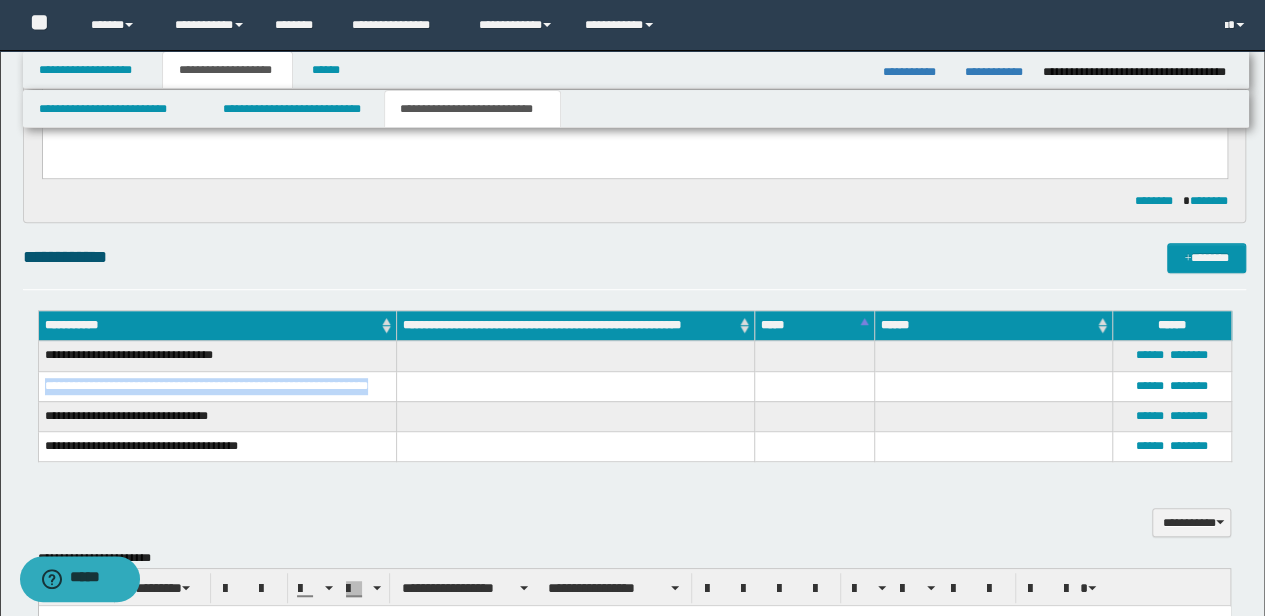 drag, startPoint x: 389, startPoint y: 382, endPoint x: 44, endPoint y: 382, distance: 345 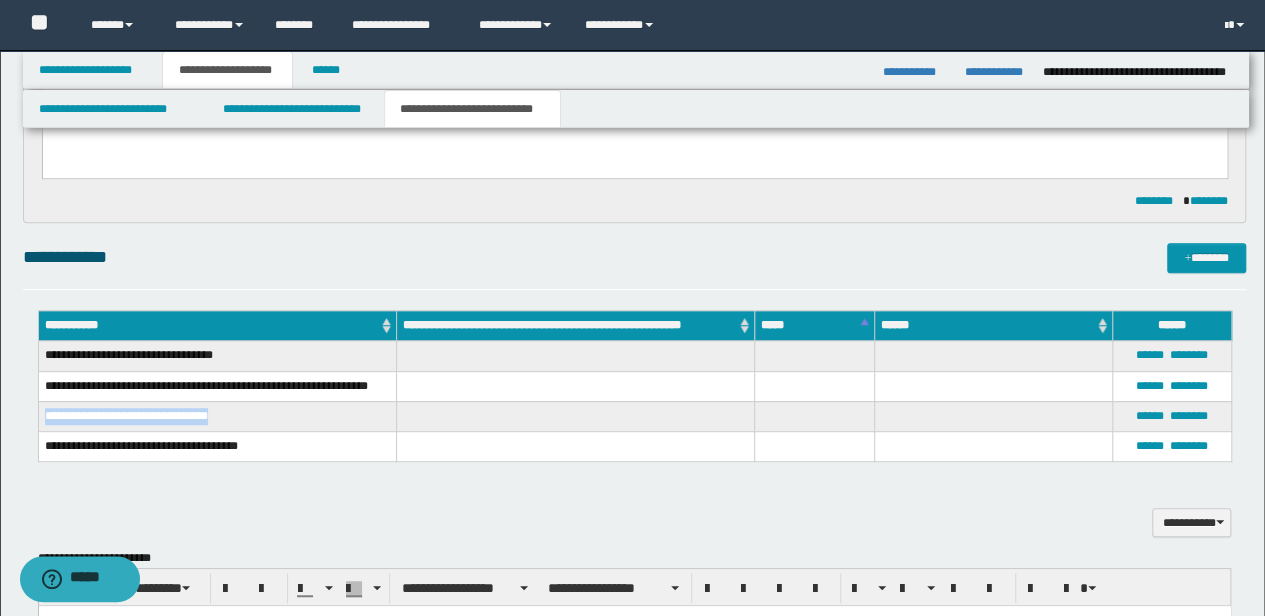 drag, startPoint x: 236, startPoint y: 420, endPoint x: 38, endPoint y: 416, distance: 198.0404 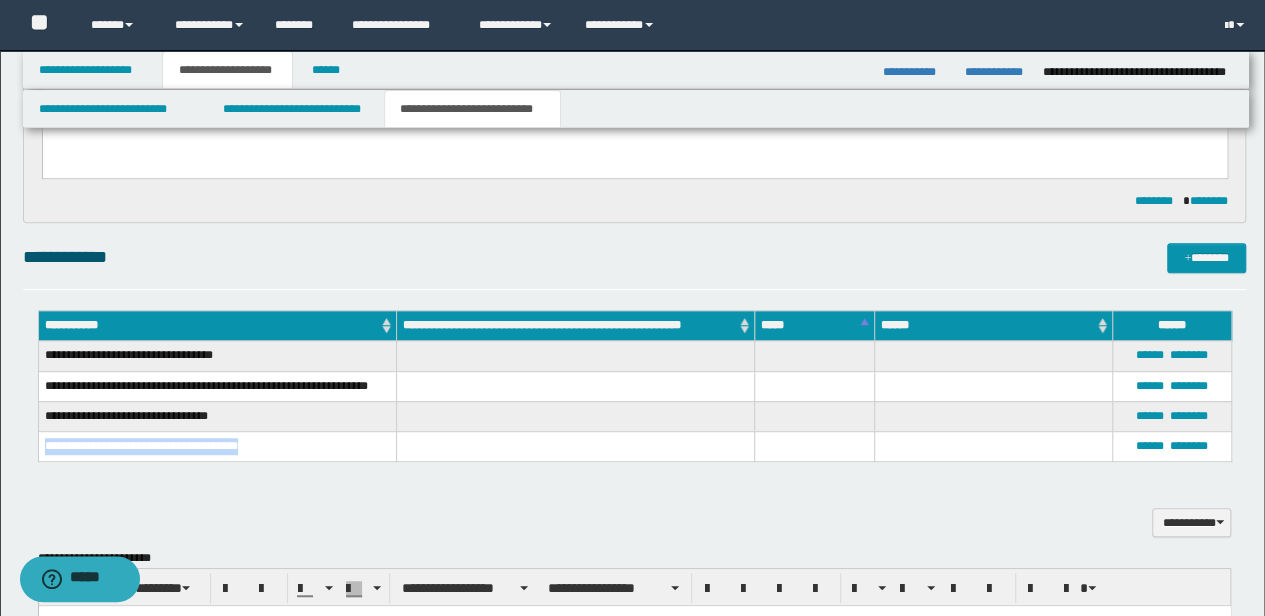drag, startPoint x: 276, startPoint y: 448, endPoint x: 46, endPoint y: 439, distance: 230.17603 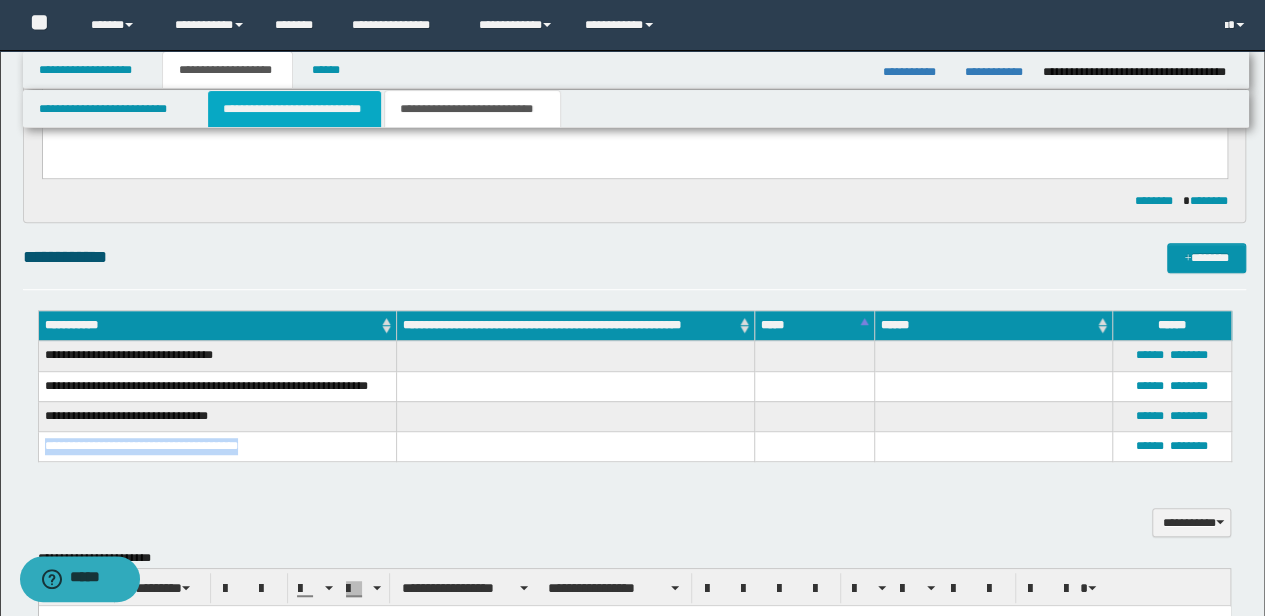 click on "**********" at bounding box center [294, 109] 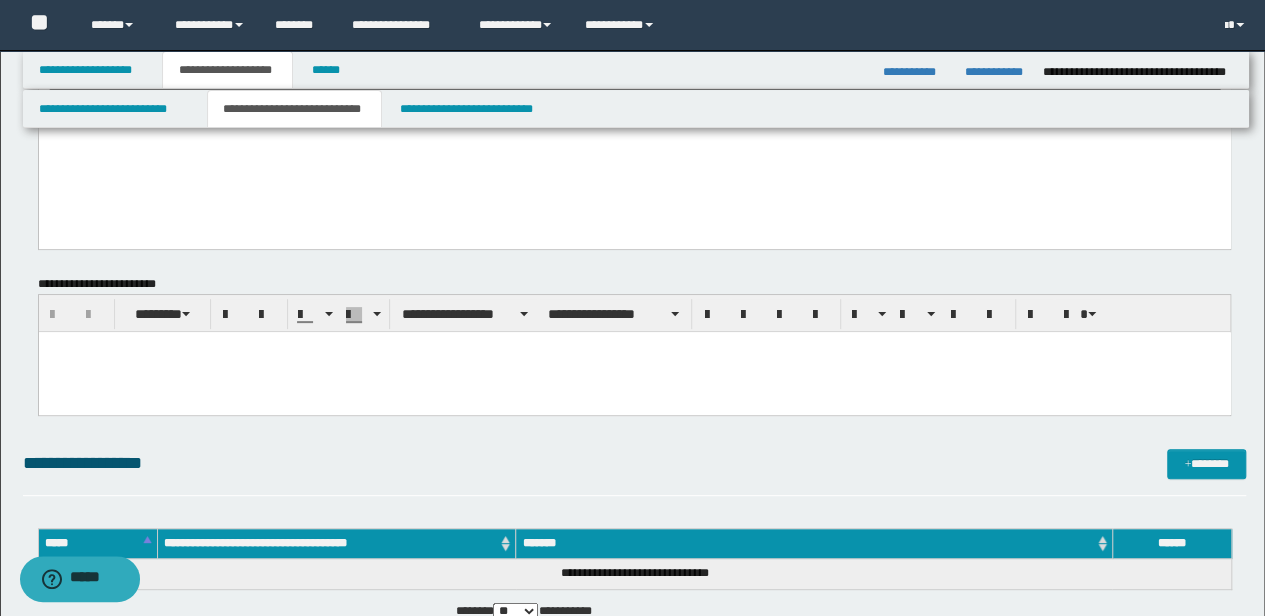 scroll, scrollTop: 0, scrollLeft: 0, axis: both 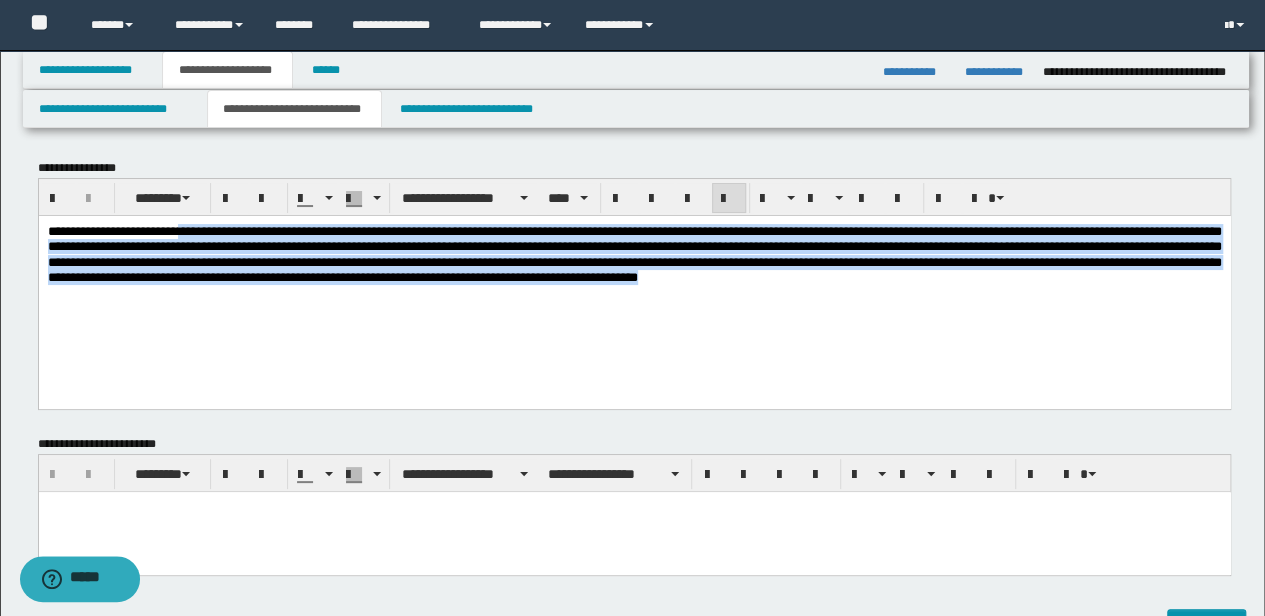drag, startPoint x: 508, startPoint y: 322, endPoint x: -3, endPoint y: 138, distance: 543.11786 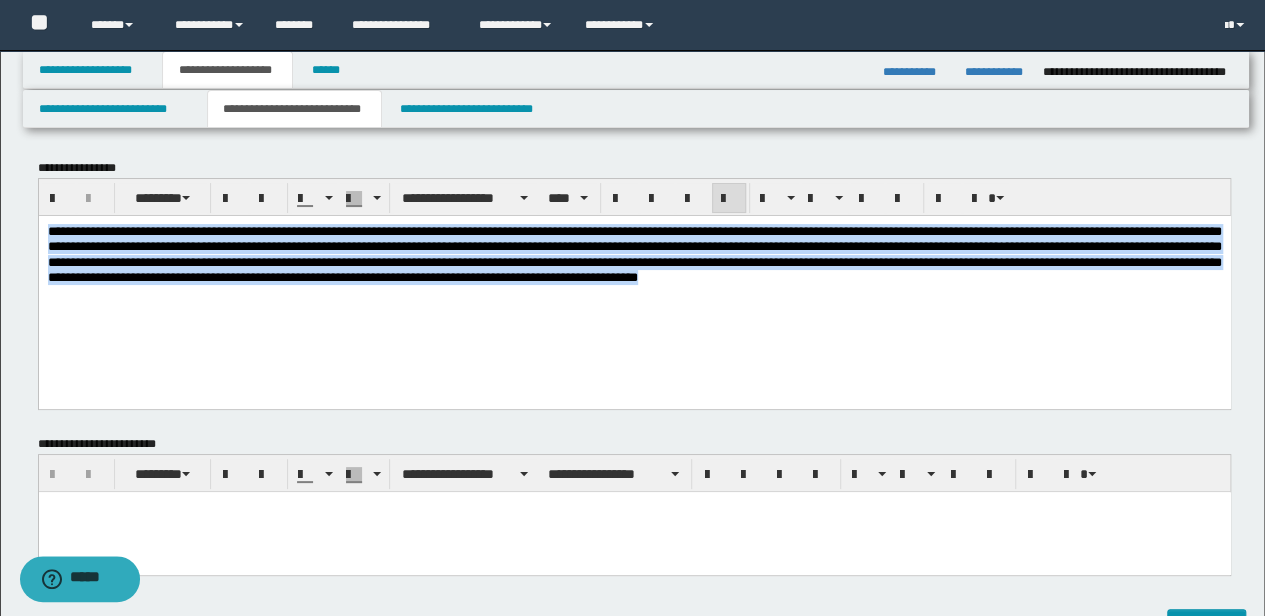 click on "**********" at bounding box center (634, 278) 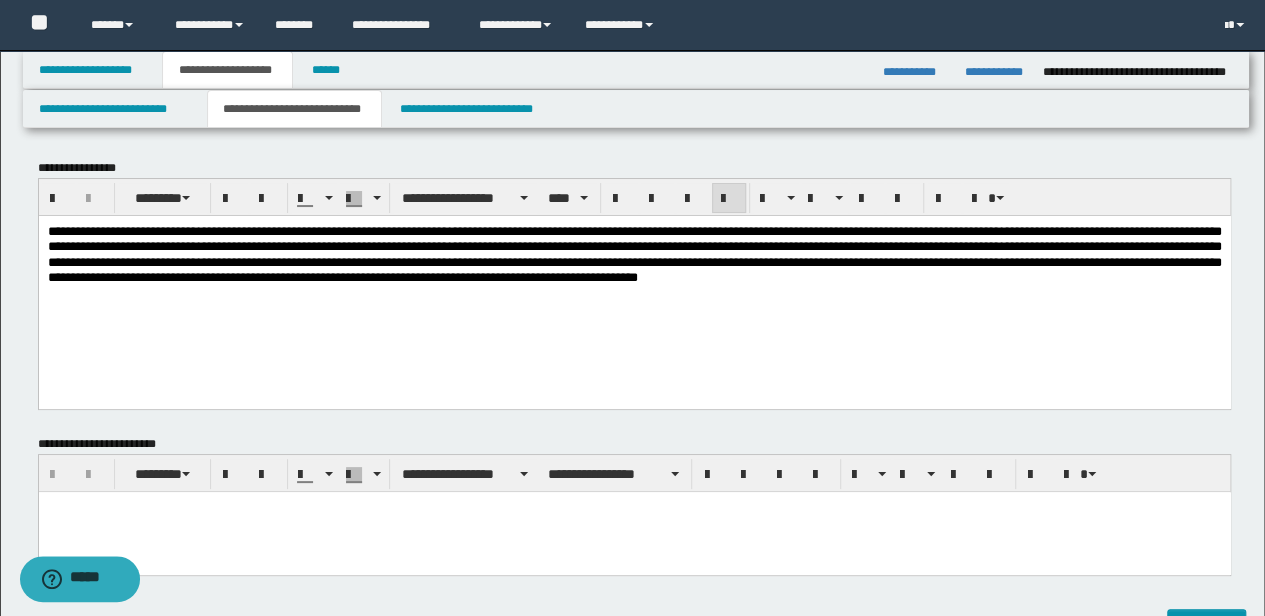 click on "**********" at bounding box center [634, 253] 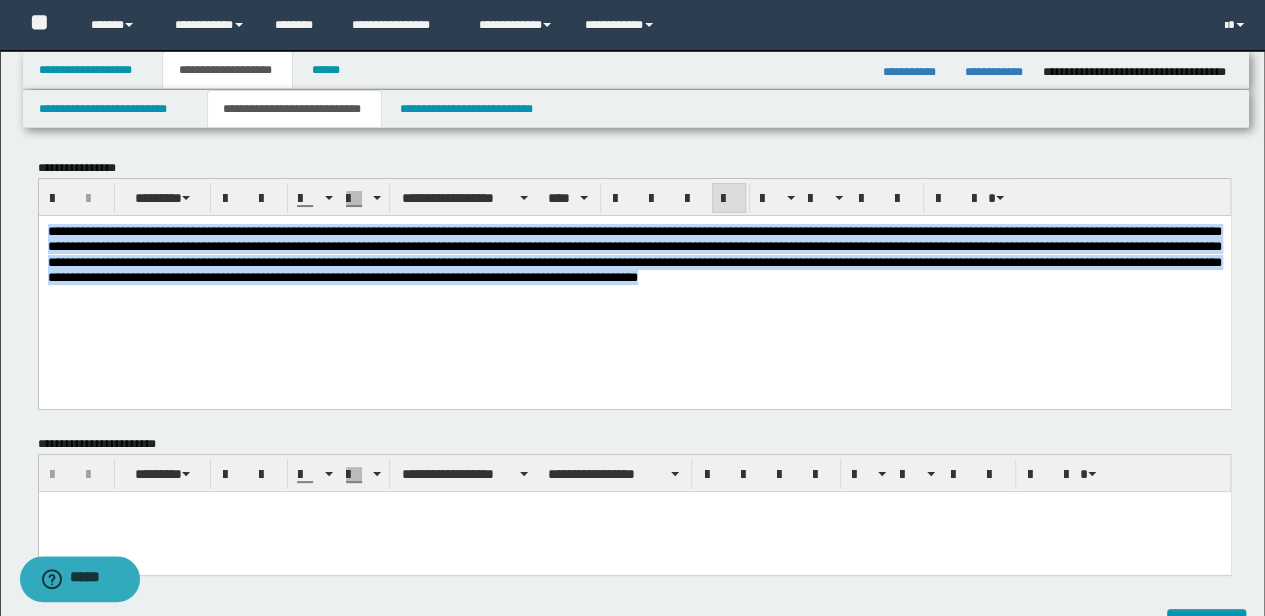 drag, startPoint x: 340, startPoint y: 323, endPoint x: -3, endPoint y: 138, distance: 389.71014 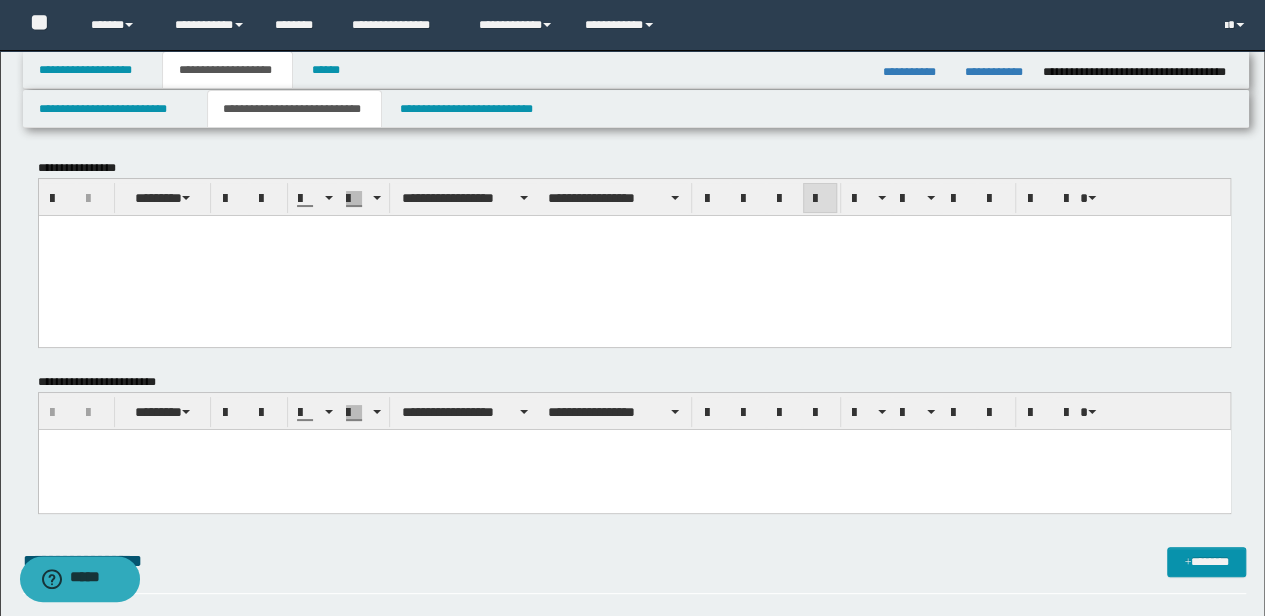 click at bounding box center [634, 470] 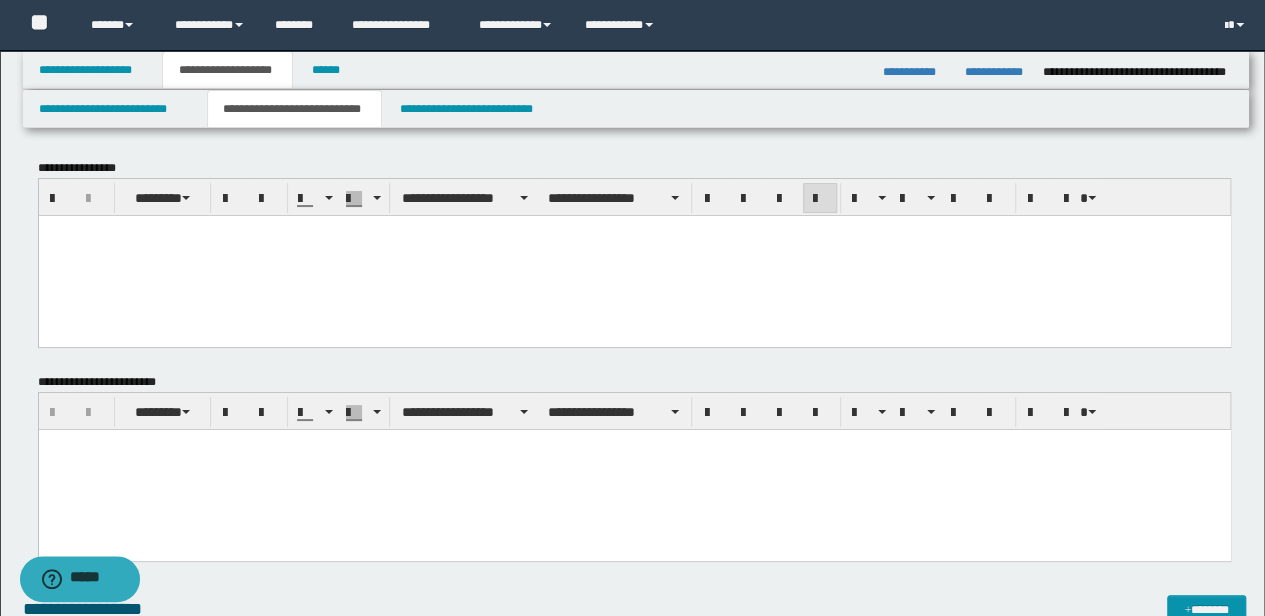 type 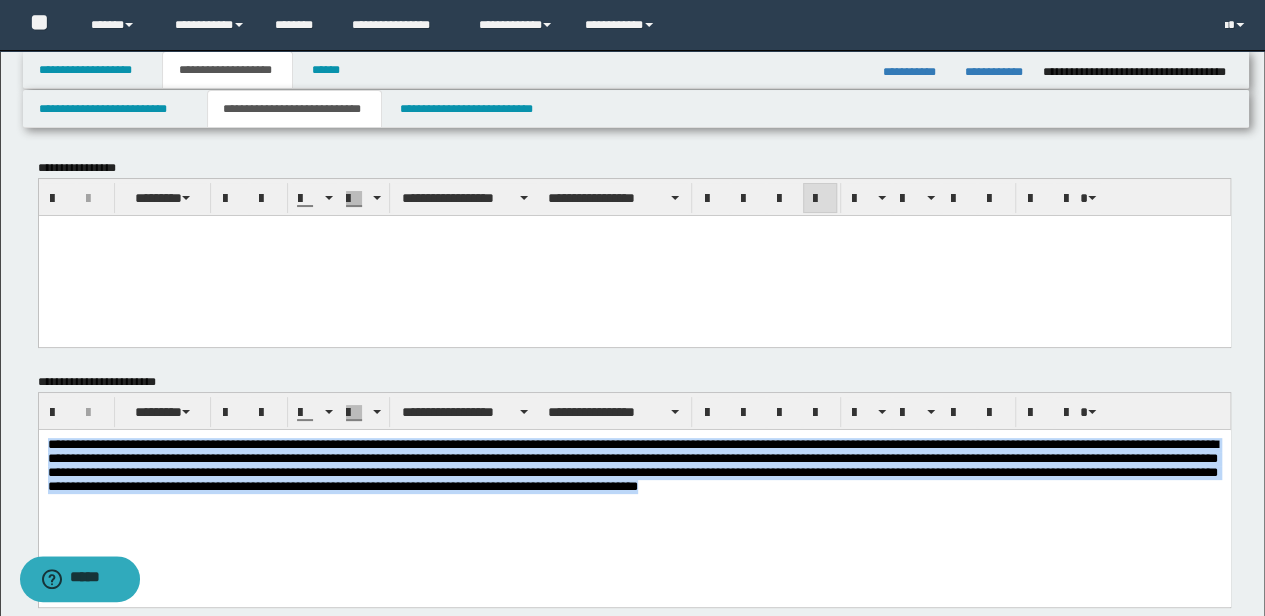 drag, startPoint x: 1054, startPoint y: 528, endPoint x: -3, endPoint y: 262, distance: 1089.9564 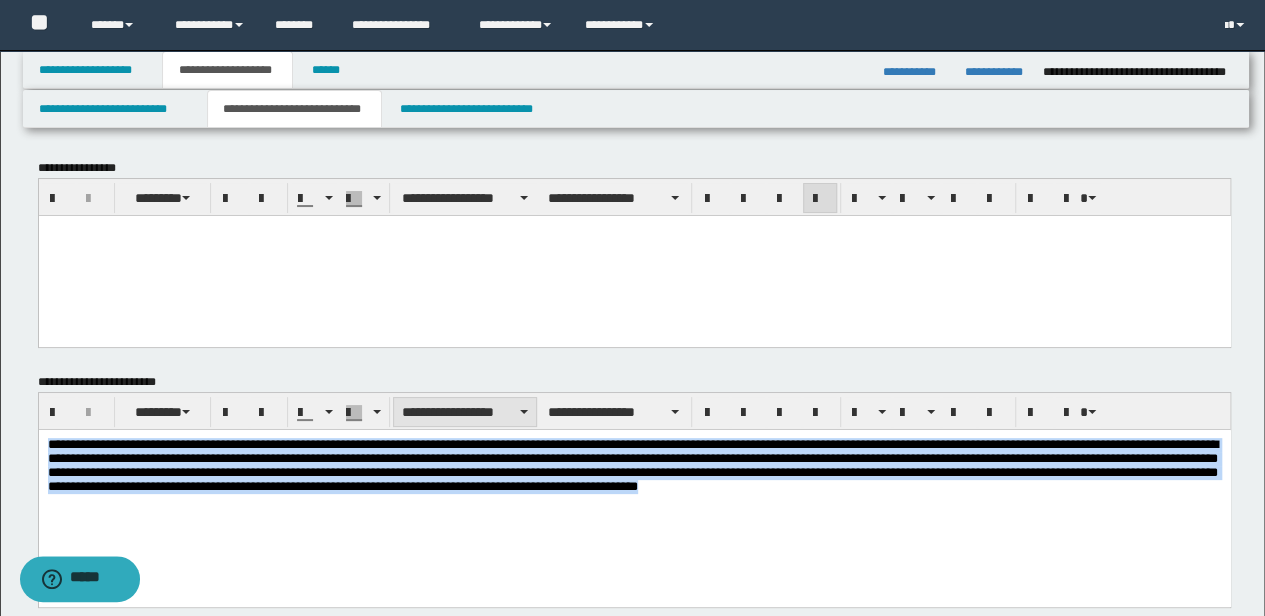 click on "**********" at bounding box center [465, 412] 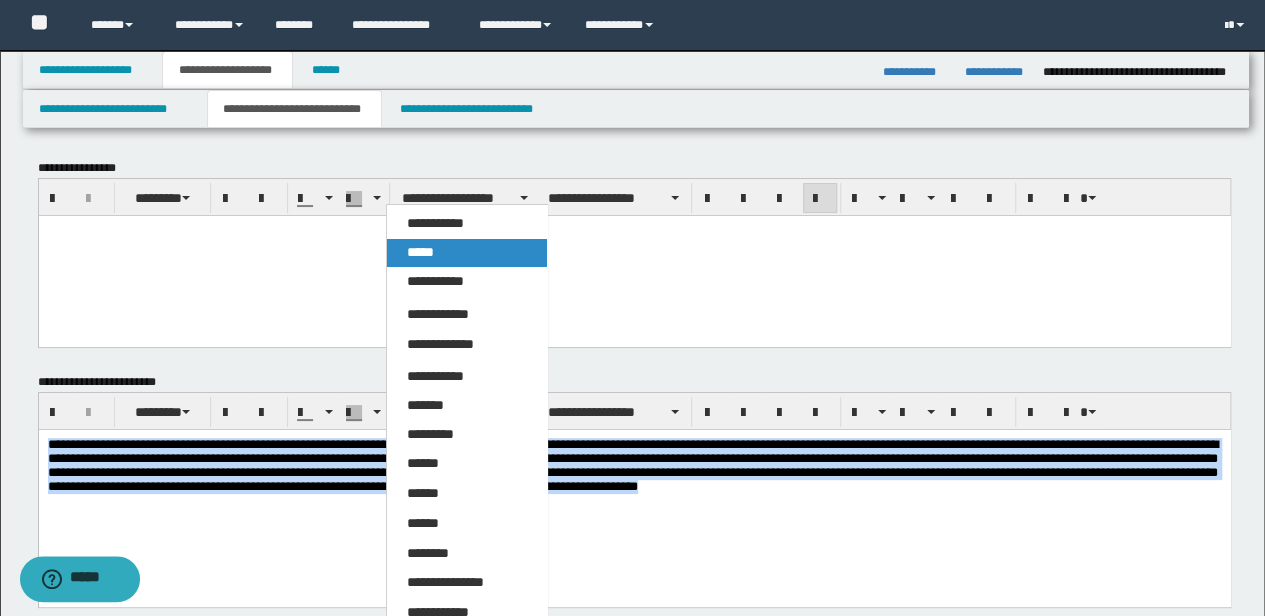 click on "*****" at bounding box center [466, 253] 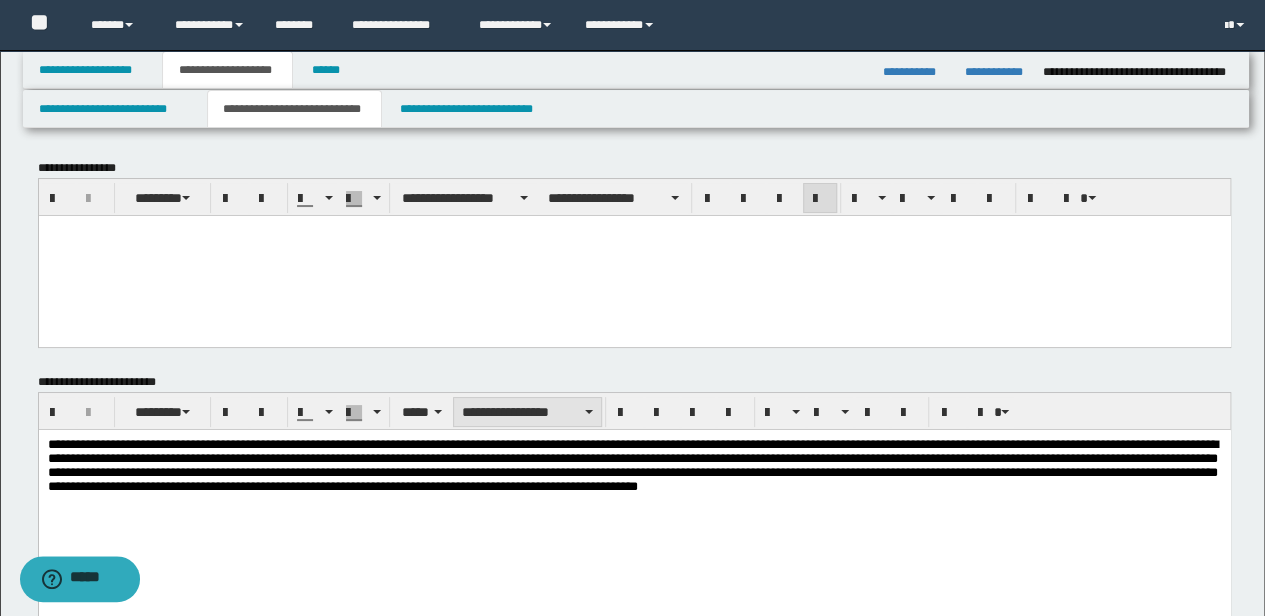 click on "**********" at bounding box center [527, 412] 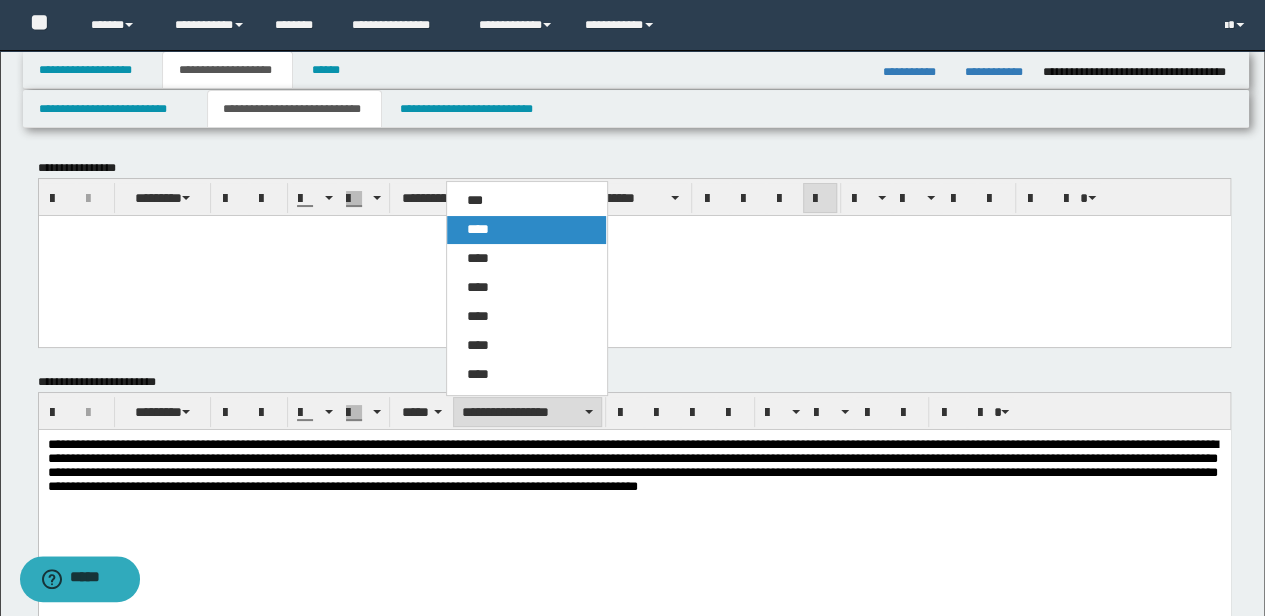 click on "****" at bounding box center (526, 230) 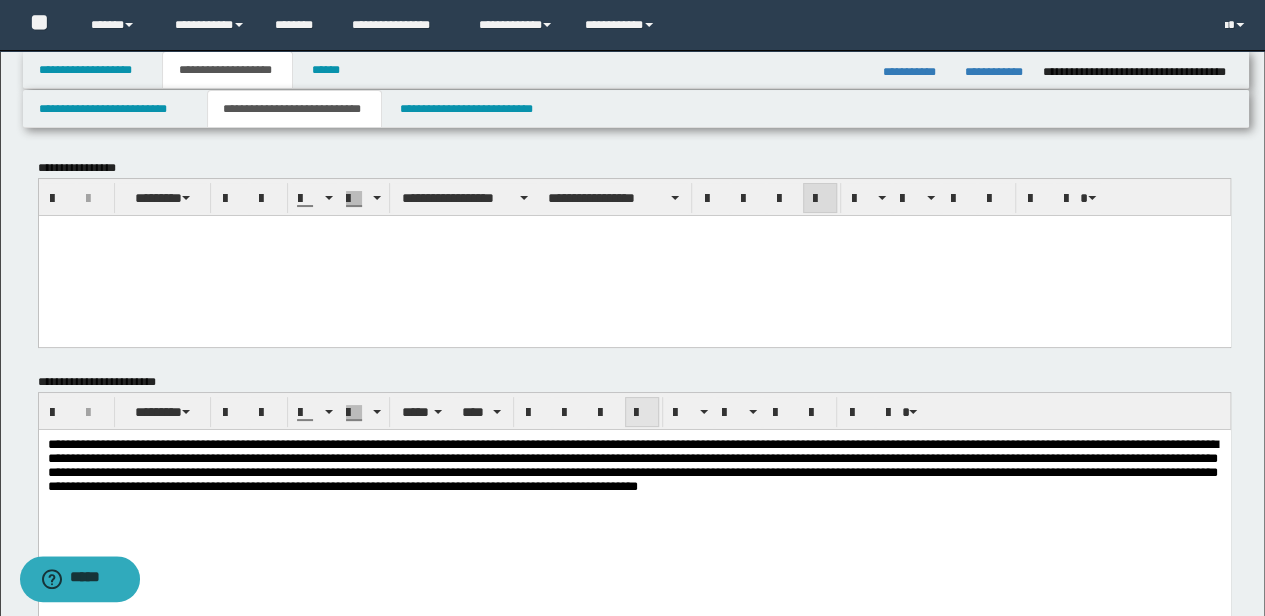 click at bounding box center [642, 413] 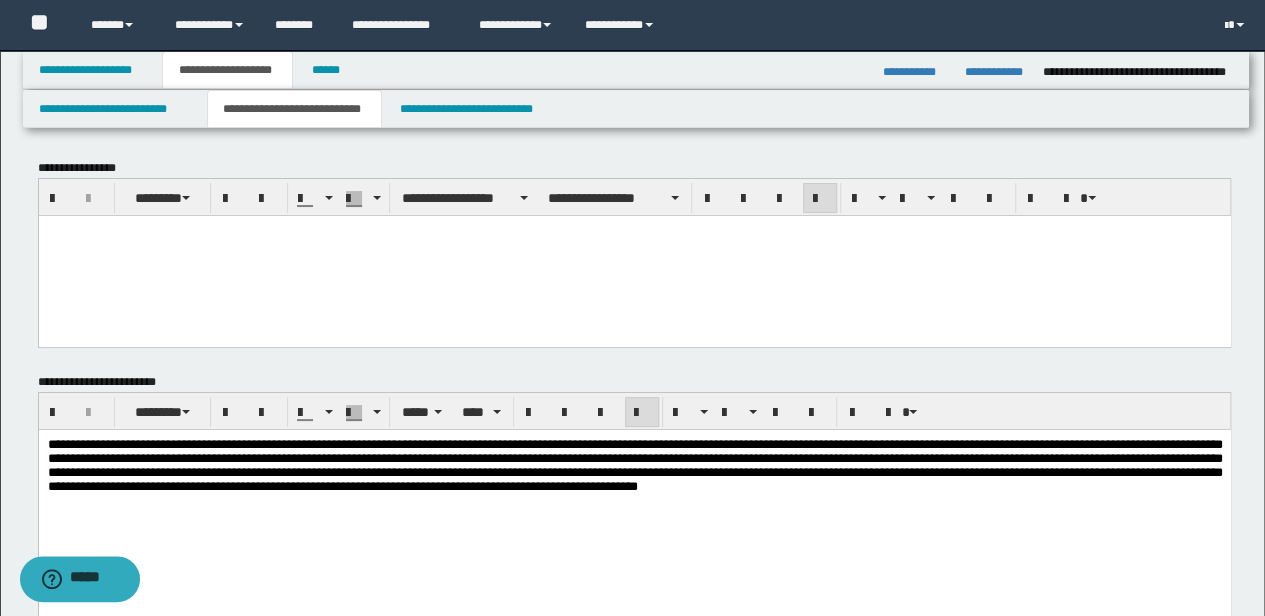 click at bounding box center [634, 255] 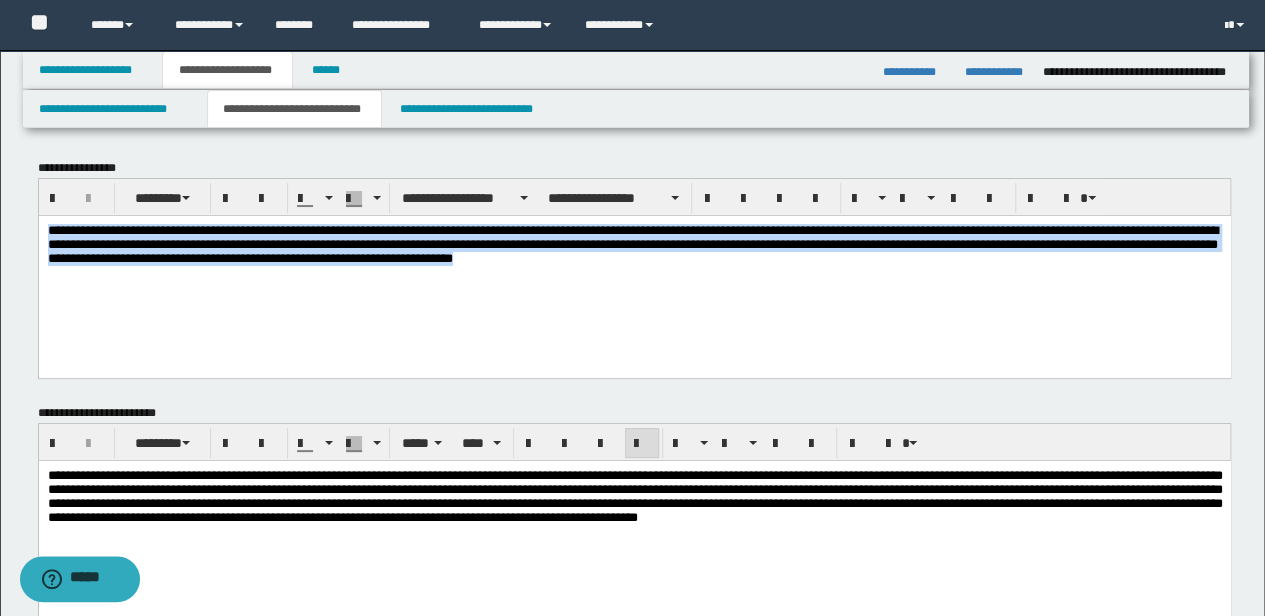 drag, startPoint x: 823, startPoint y: 273, endPoint x: -3, endPoint y: 96, distance: 844.75146 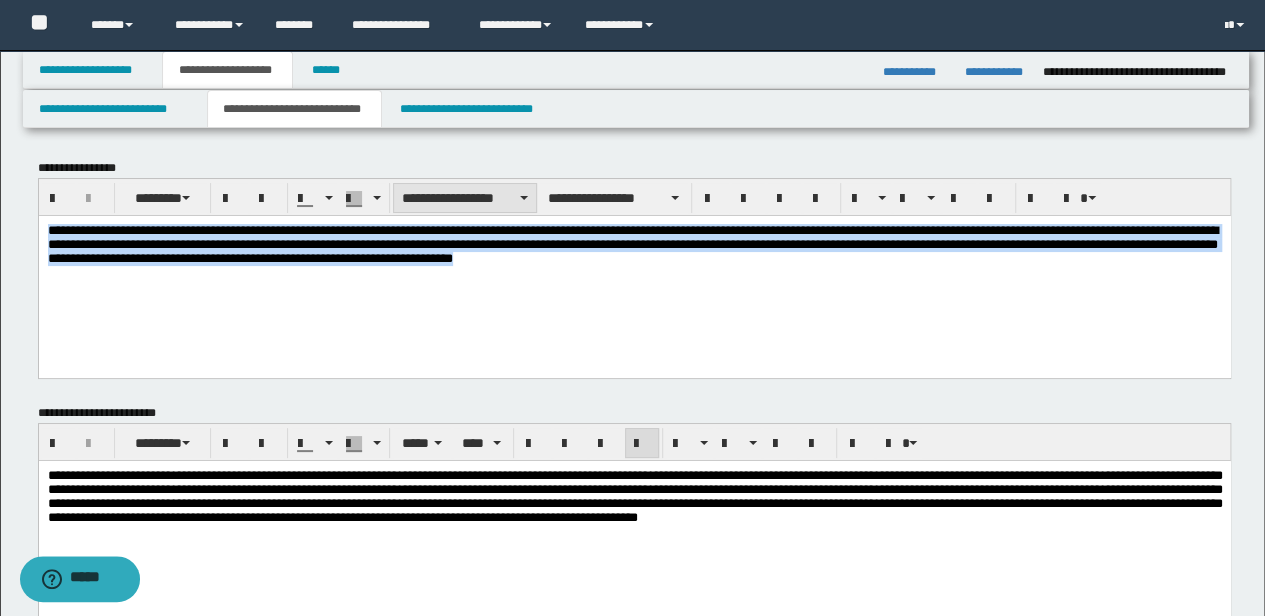 drag, startPoint x: 498, startPoint y: 186, endPoint x: 498, endPoint y: 222, distance: 36 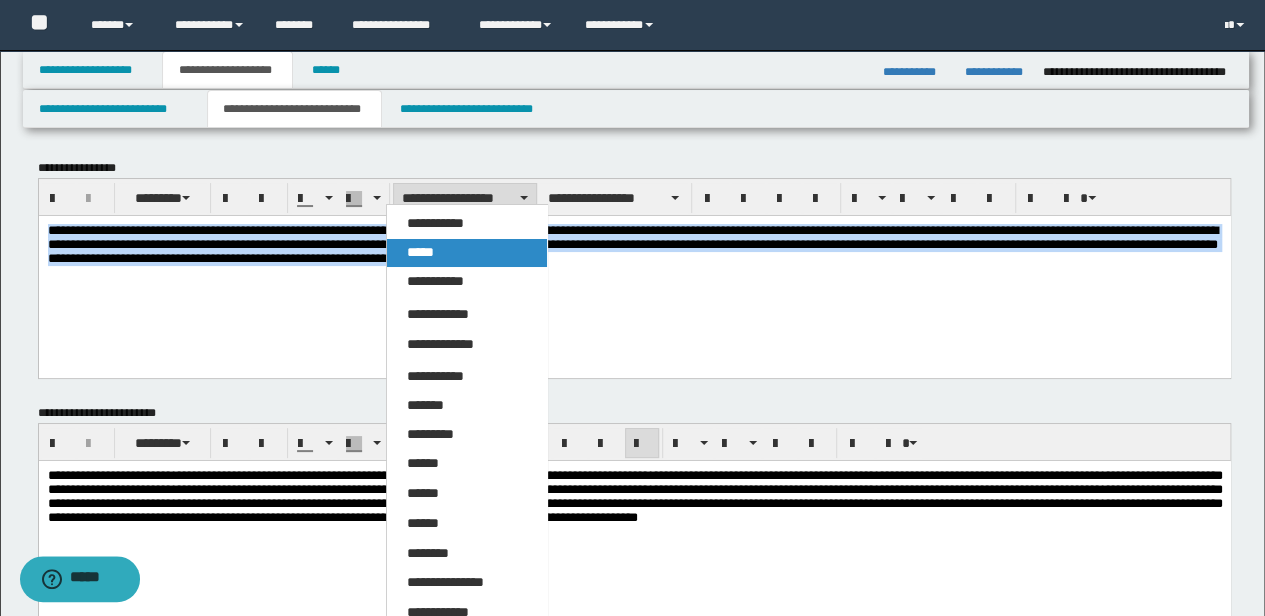click on "*****" at bounding box center (466, 253) 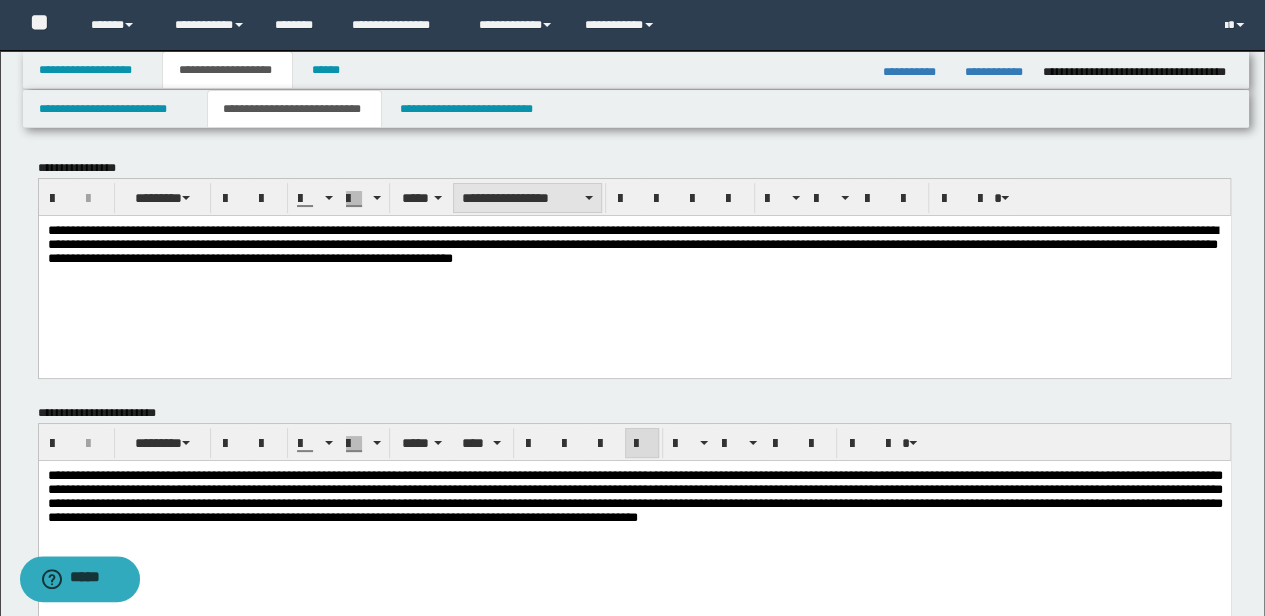 click on "**********" at bounding box center [527, 198] 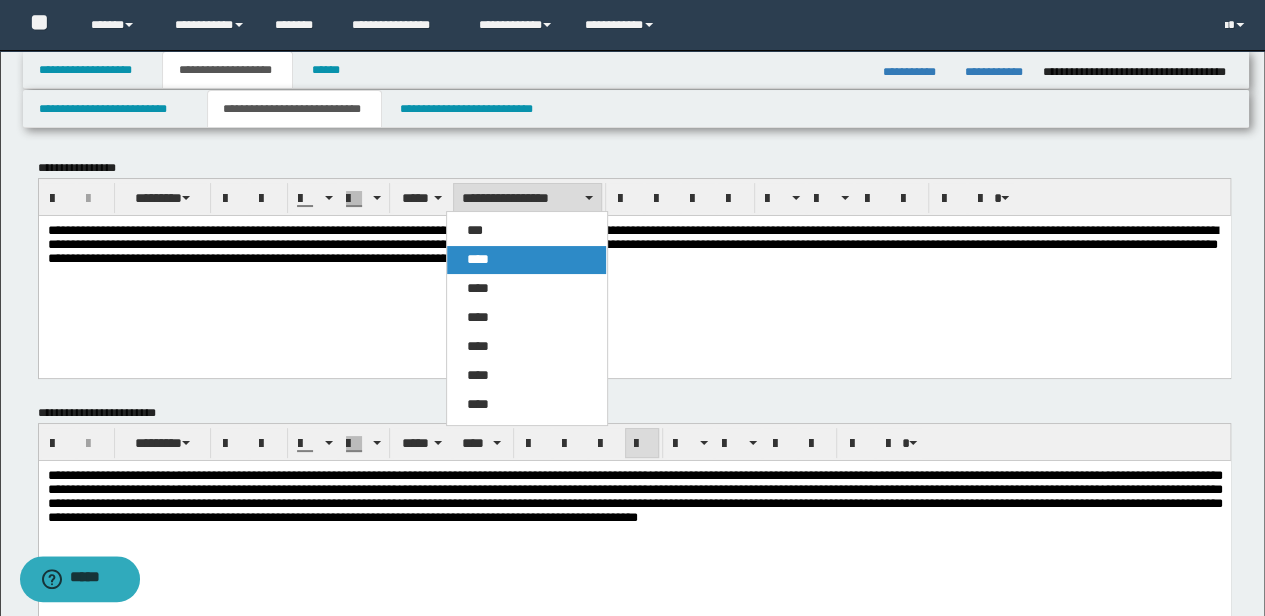 drag, startPoint x: 516, startPoint y: 252, endPoint x: 561, endPoint y: 6, distance: 250.08199 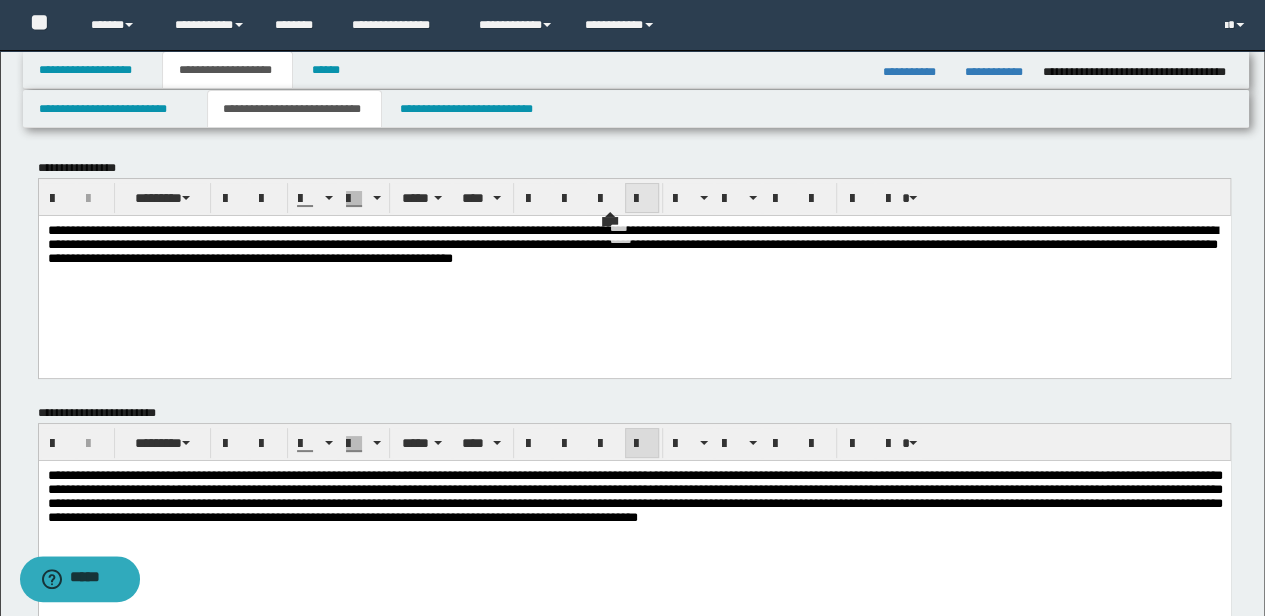 click at bounding box center (642, 198) 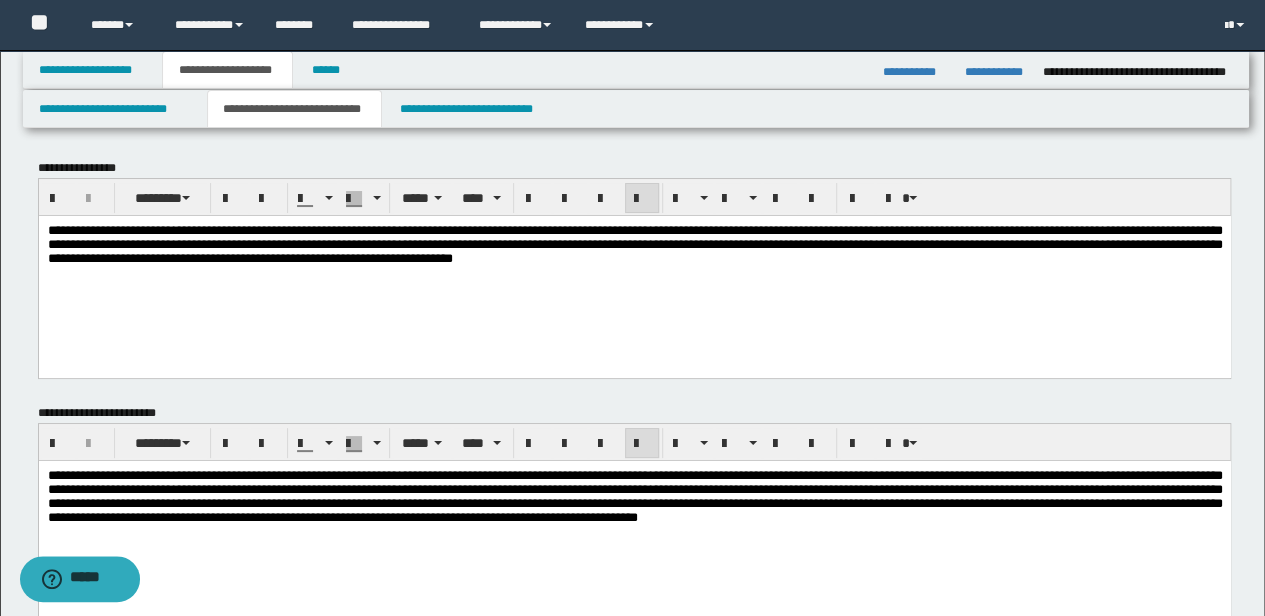 drag, startPoint x: 1164, startPoint y: 328, endPoint x: 1148, endPoint y: 328, distance: 16 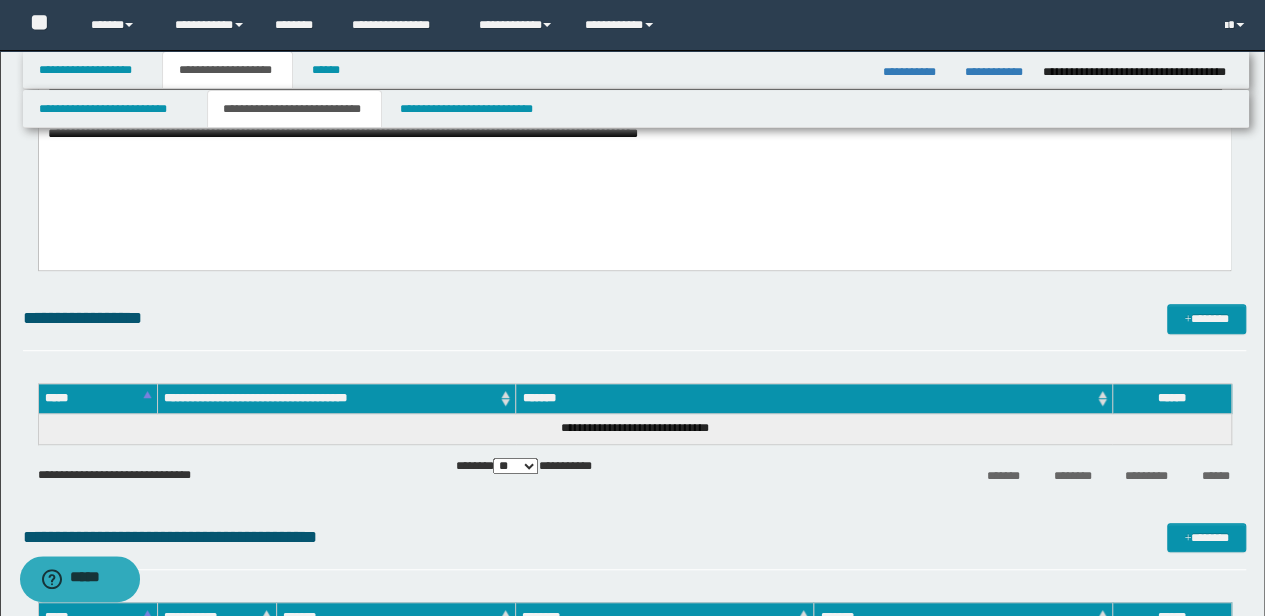 scroll, scrollTop: 200, scrollLeft: 0, axis: vertical 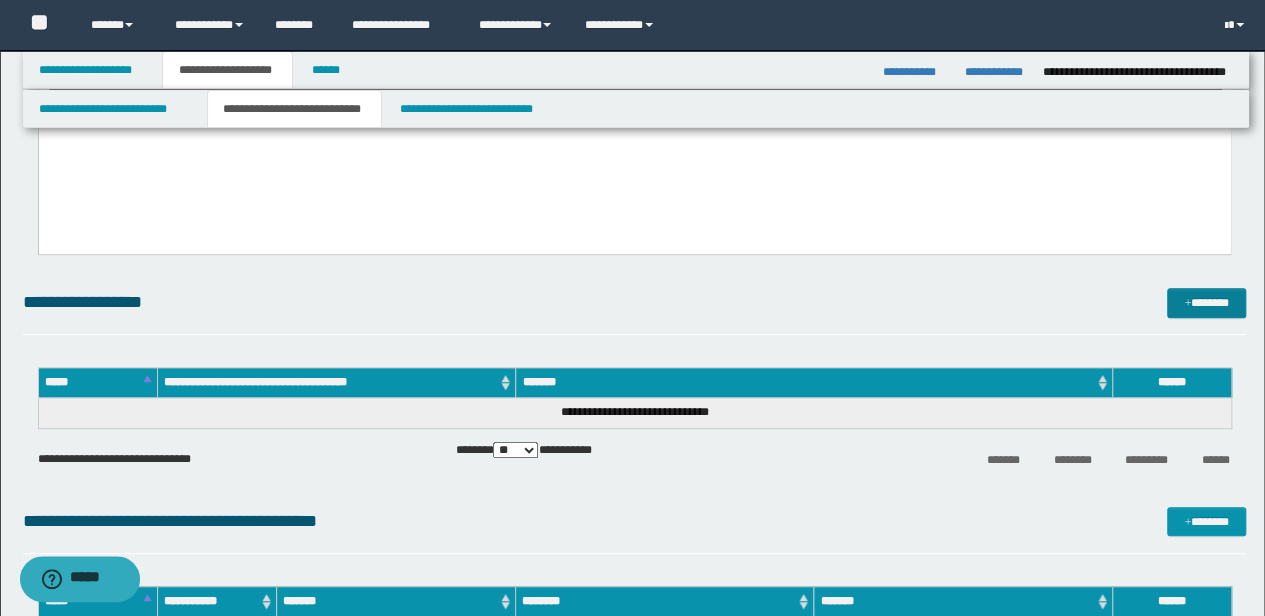 click on "*******" at bounding box center [1206, 302] 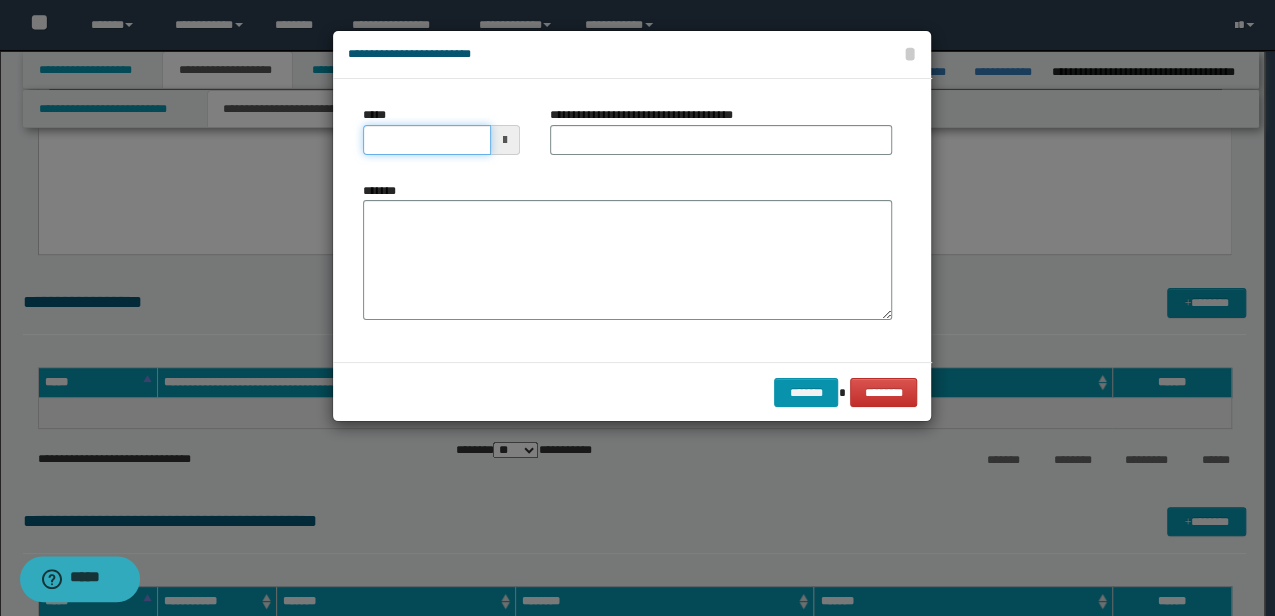 drag, startPoint x: 461, startPoint y: 140, endPoint x: 290, endPoint y: 142, distance: 171.01169 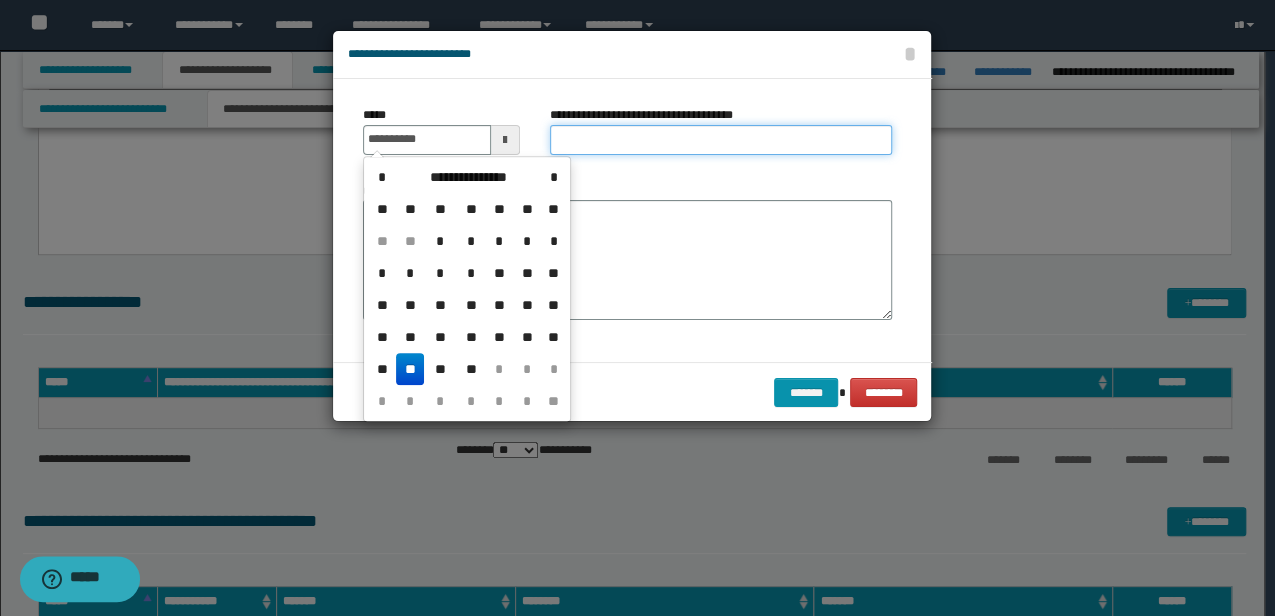 type on "**********" 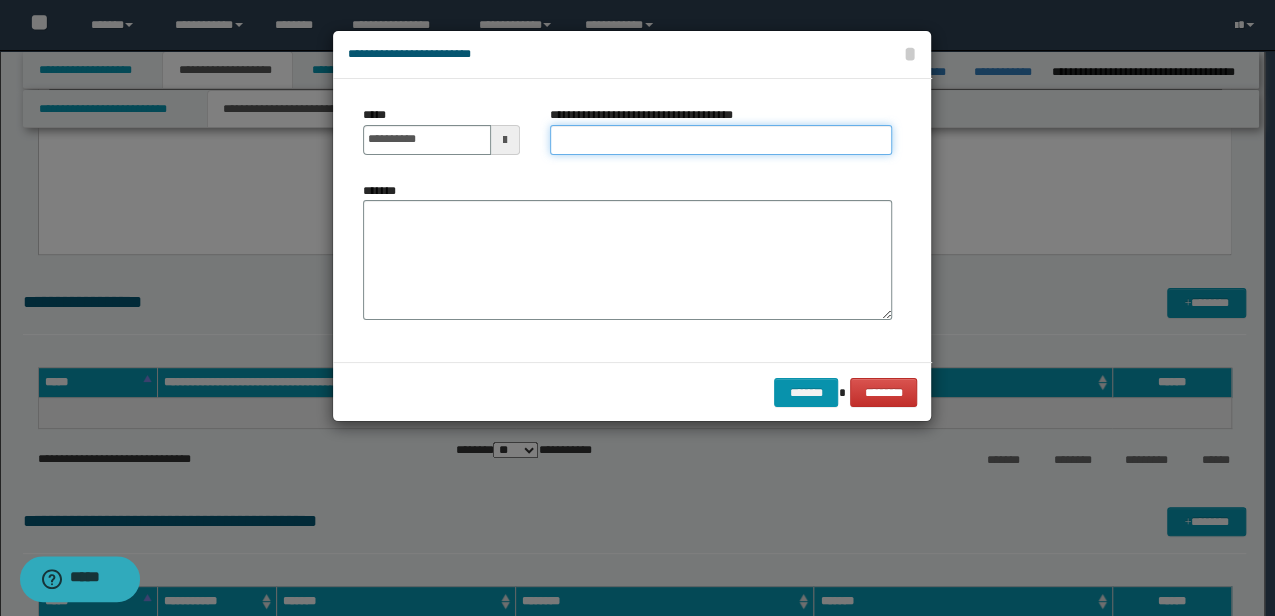 click on "**********" at bounding box center (721, 140) 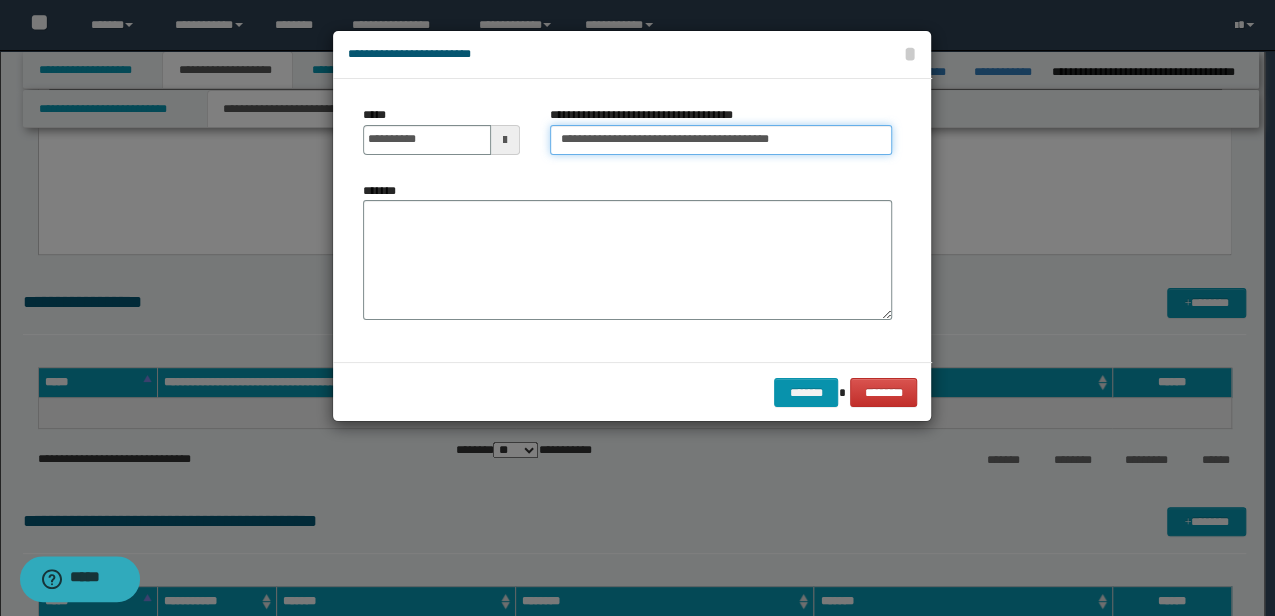 click on "**********" at bounding box center [721, 140] 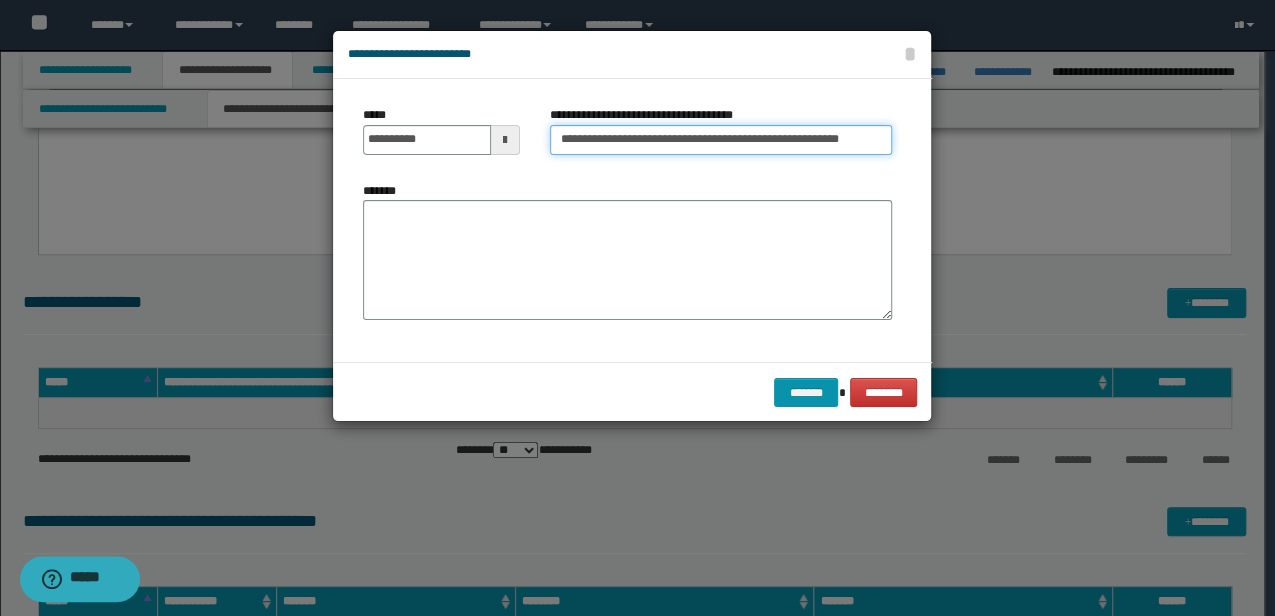 scroll, scrollTop: 0, scrollLeft: 24, axis: horizontal 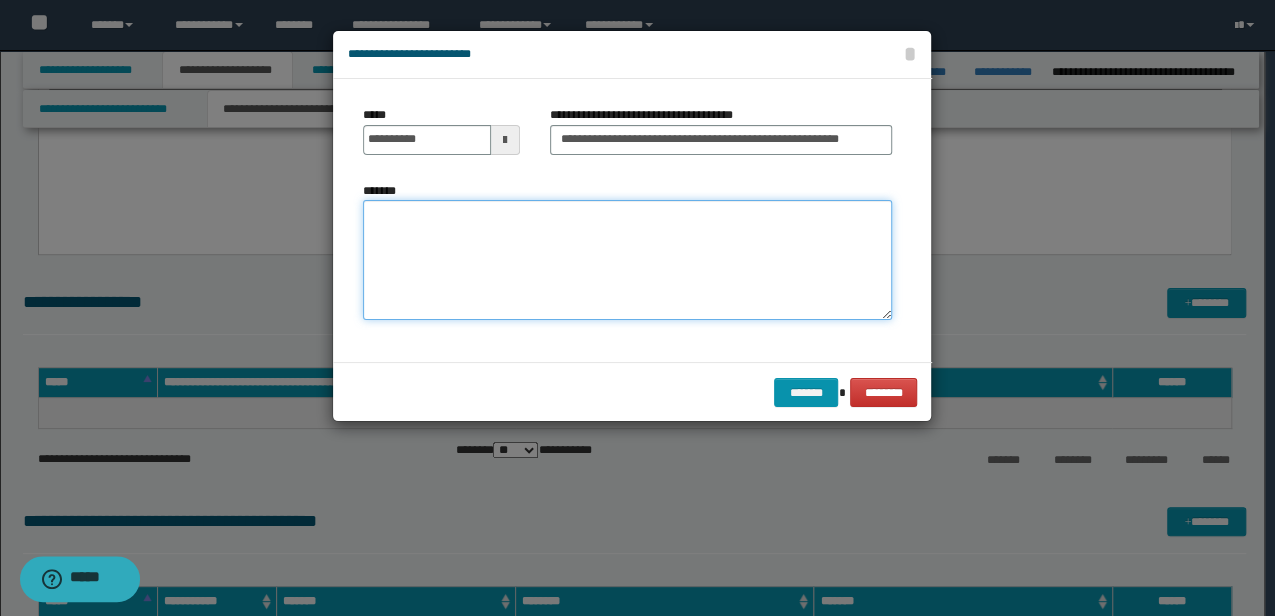 click on "*******" at bounding box center [627, 260] 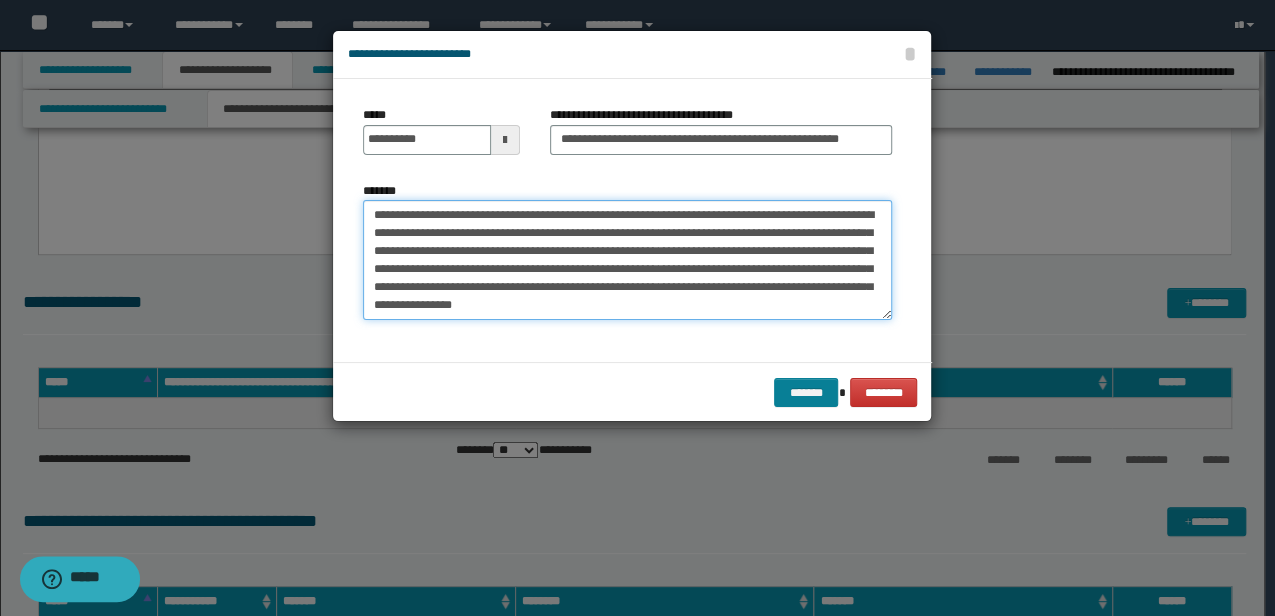 type on "**********" 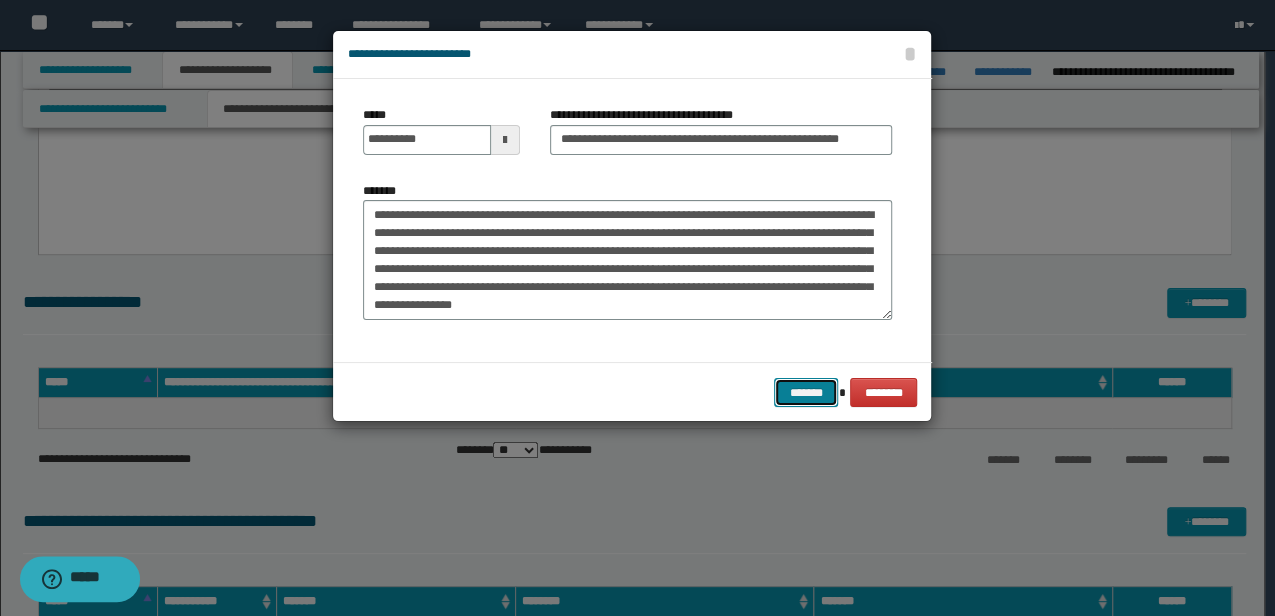 click on "*******" at bounding box center [806, 392] 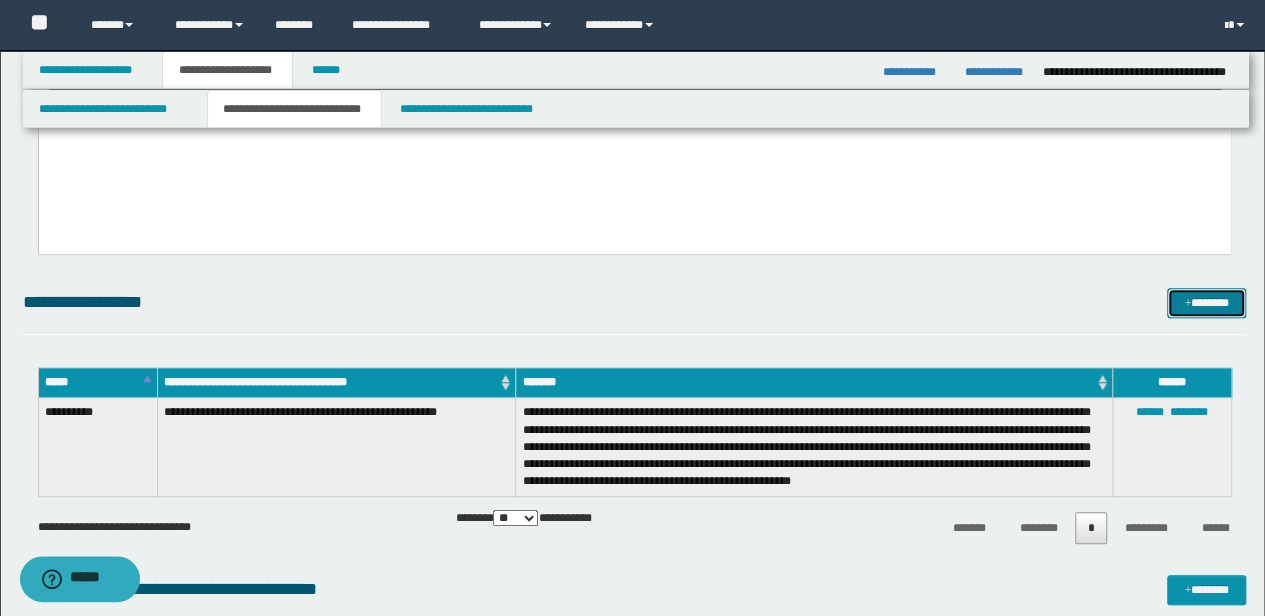 click on "*******" at bounding box center [1206, 302] 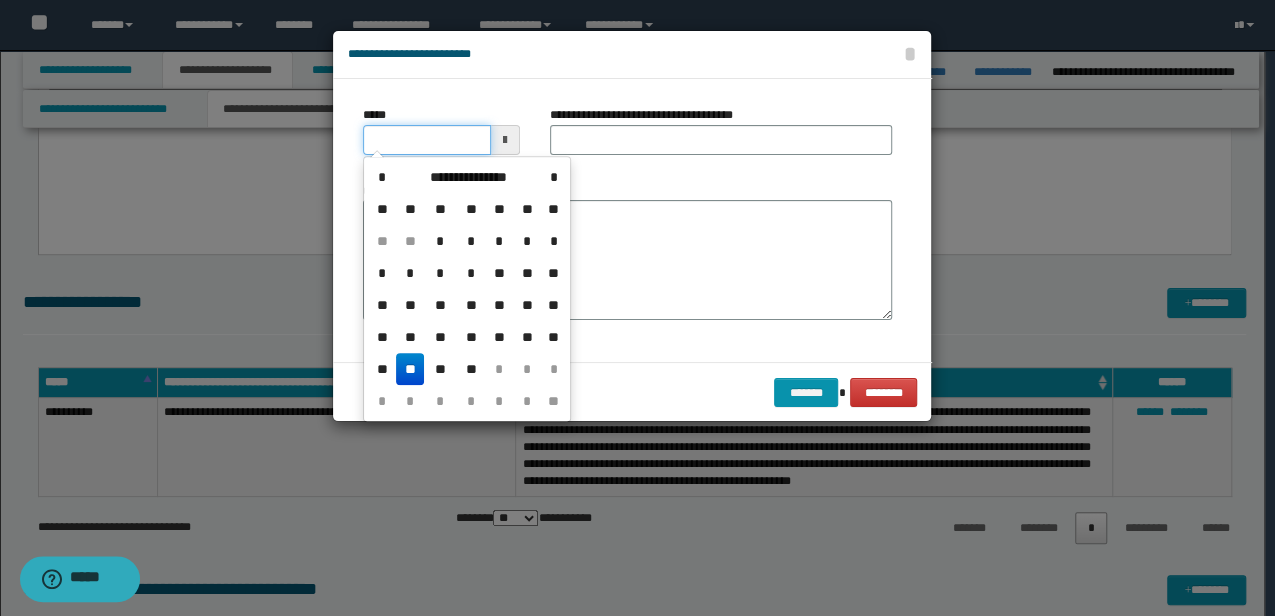 drag, startPoint x: 460, startPoint y: 126, endPoint x: 338, endPoint y: 131, distance: 122.10242 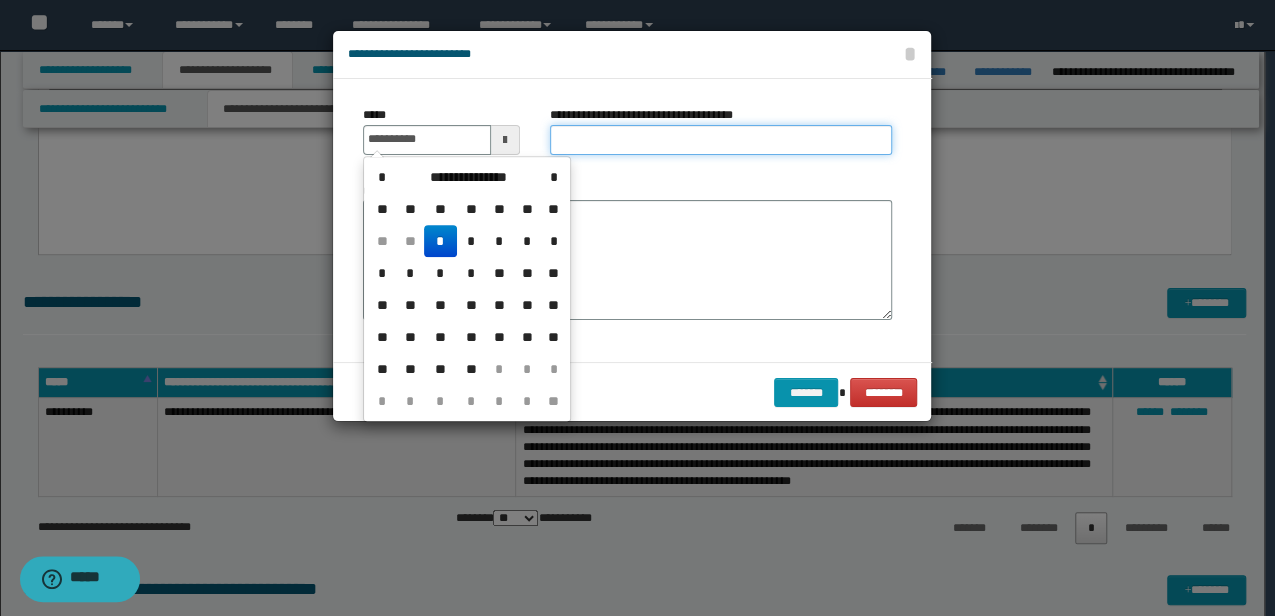 type on "**********" 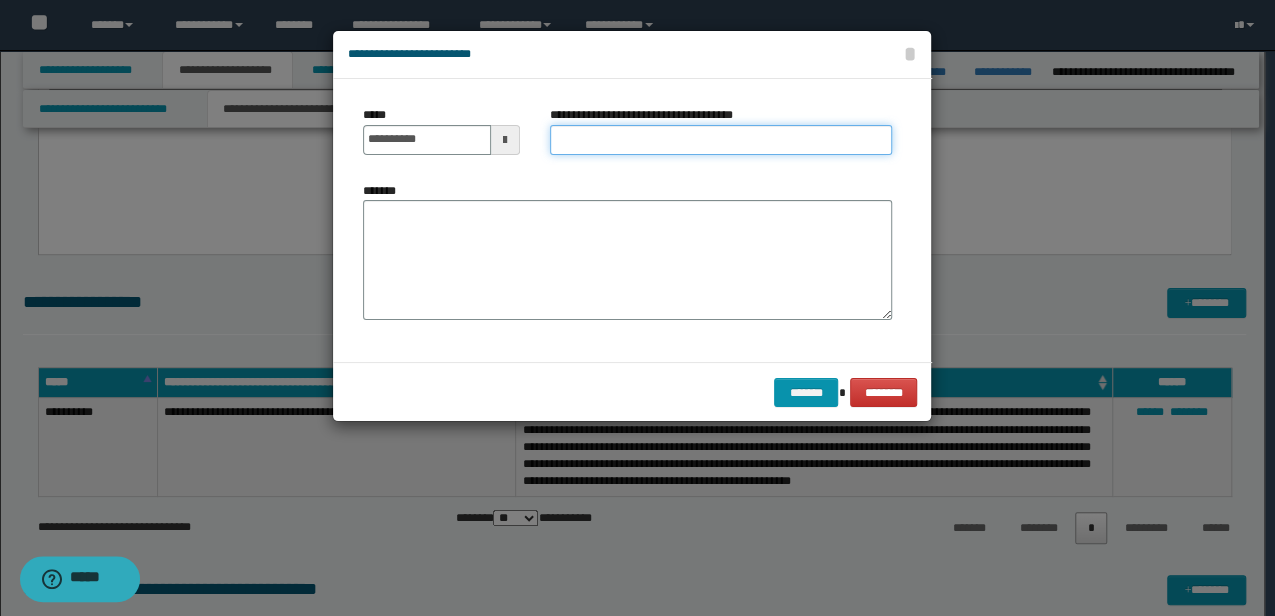 drag, startPoint x: 768, startPoint y: 139, endPoint x: 752, endPoint y: 146, distance: 17.464249 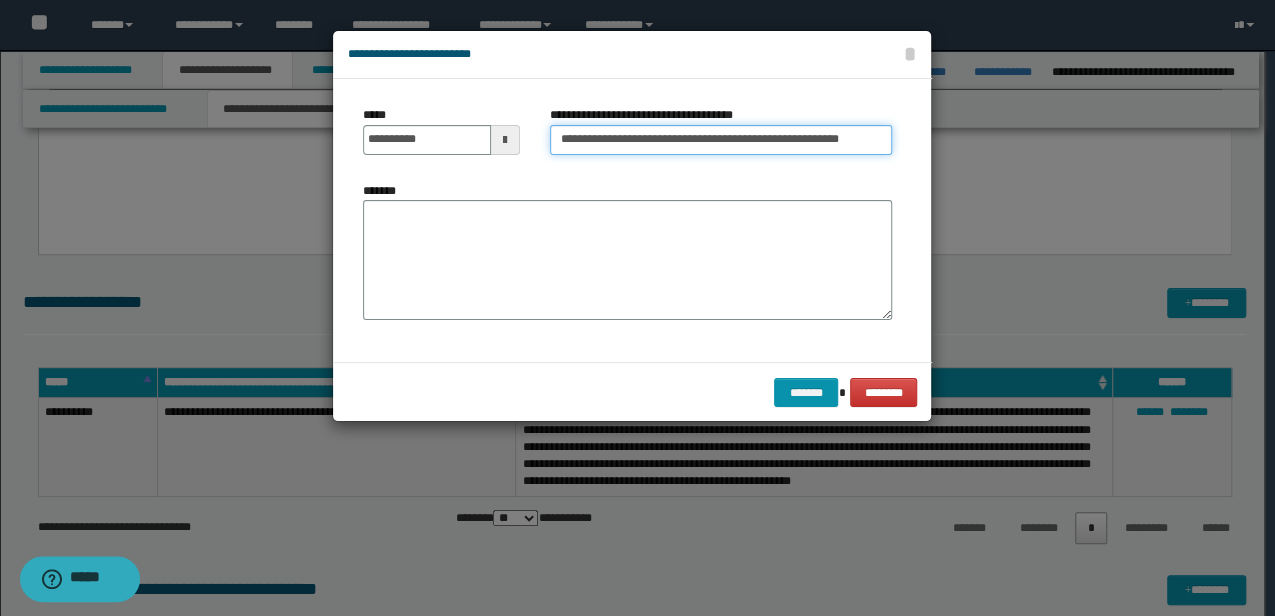 scroll, scrollTop: 0, scrollLeft: 24, axis: horizontal 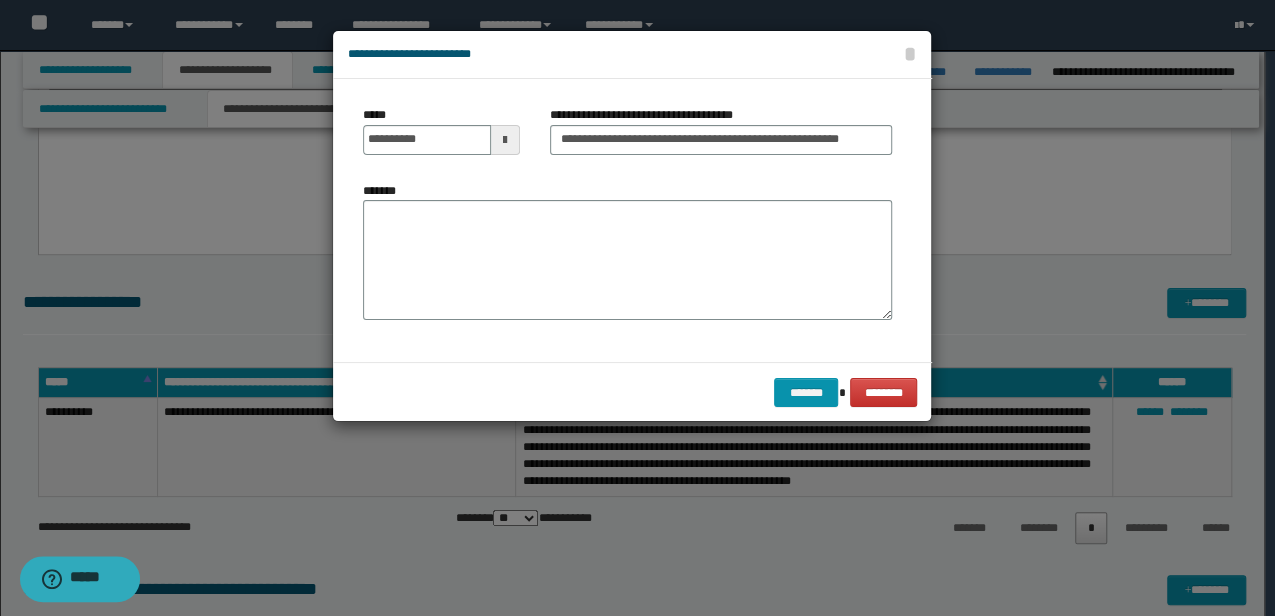 click on "**********" at bounding box center [721, 138] 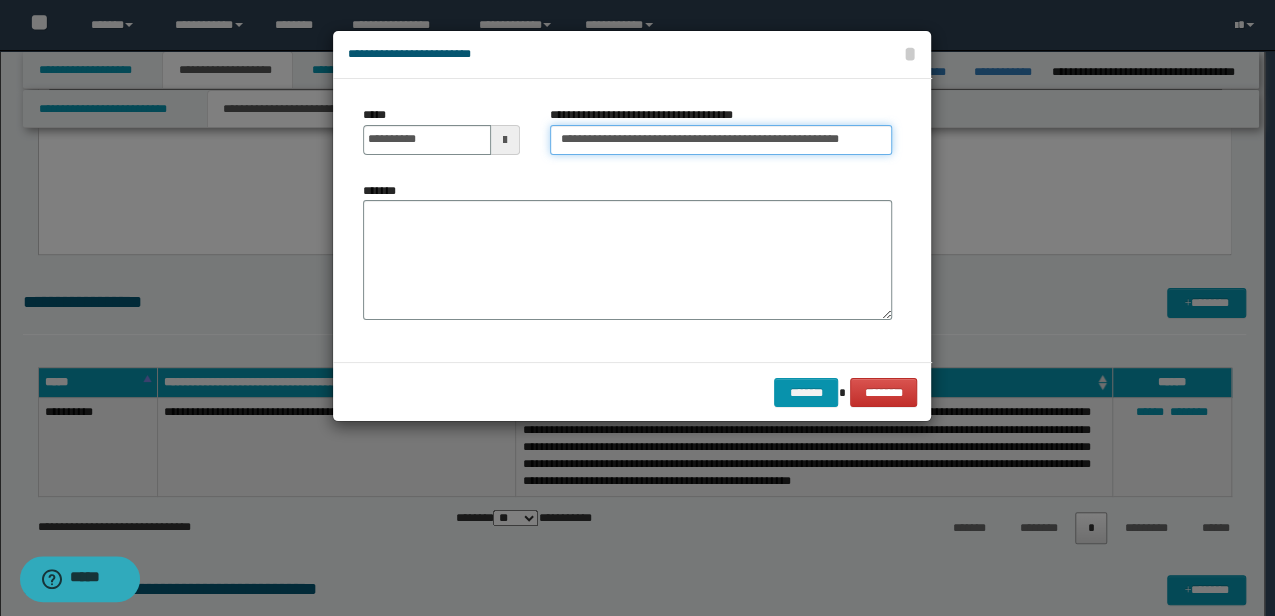 scroll, scrollTop: 0, scrollLeft: 24, axis: horizontal 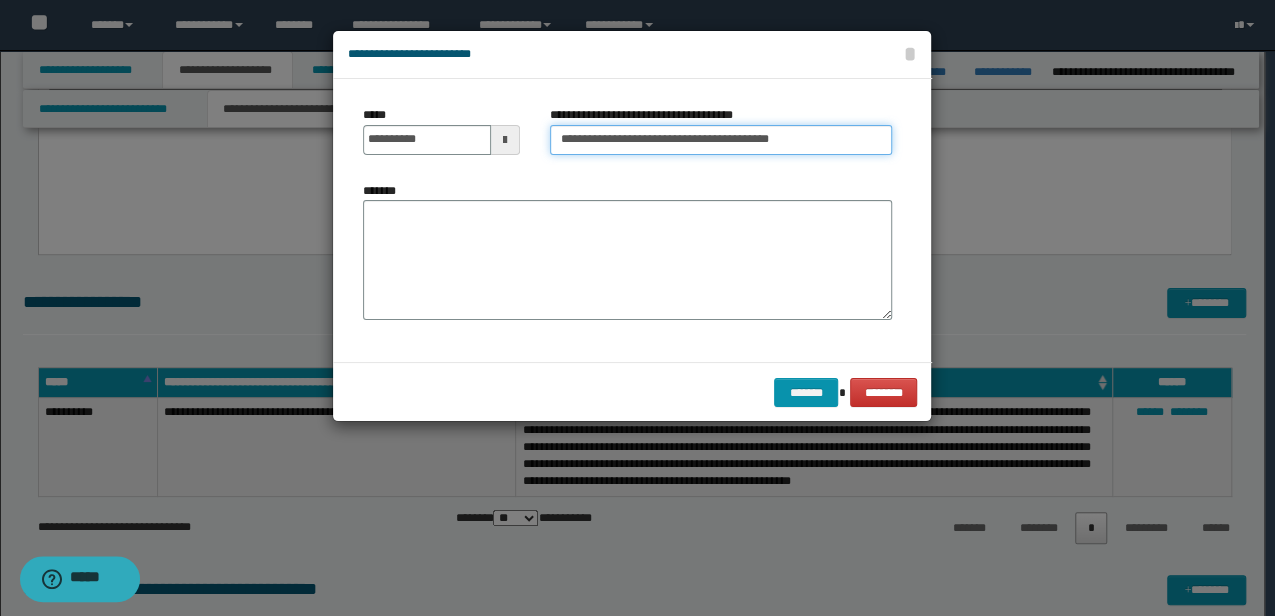 type on "**********" 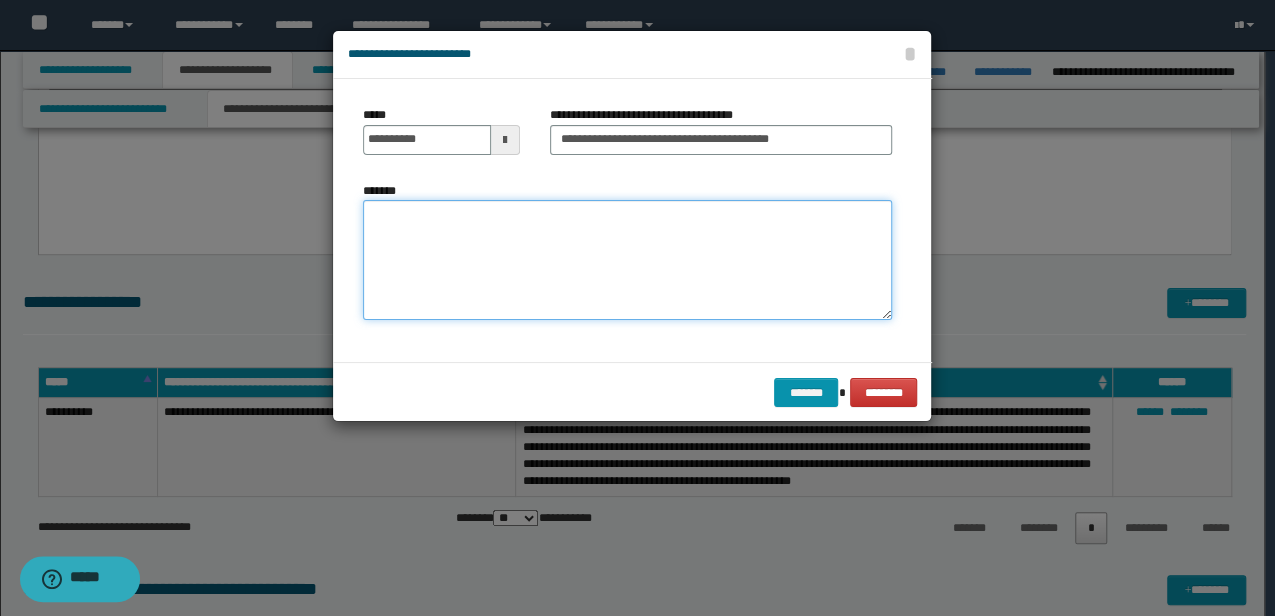 click on "*******" at bounding box center [627, 260] 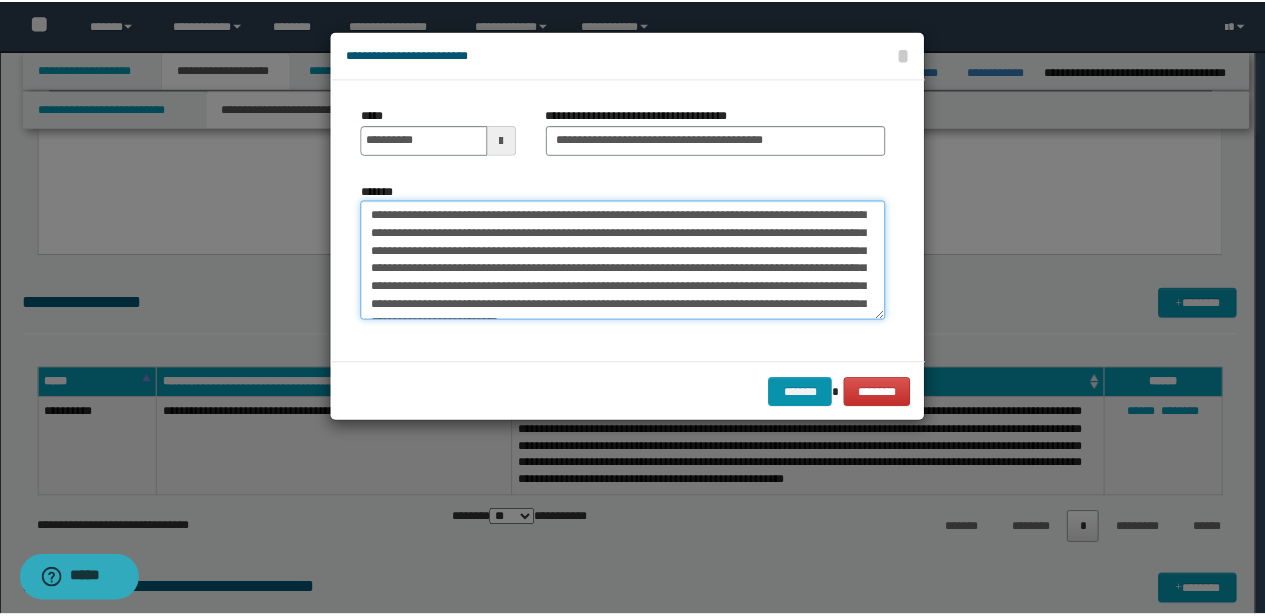 scroll, scrollTop: 12, scrollLeft: 0, axis: vertical 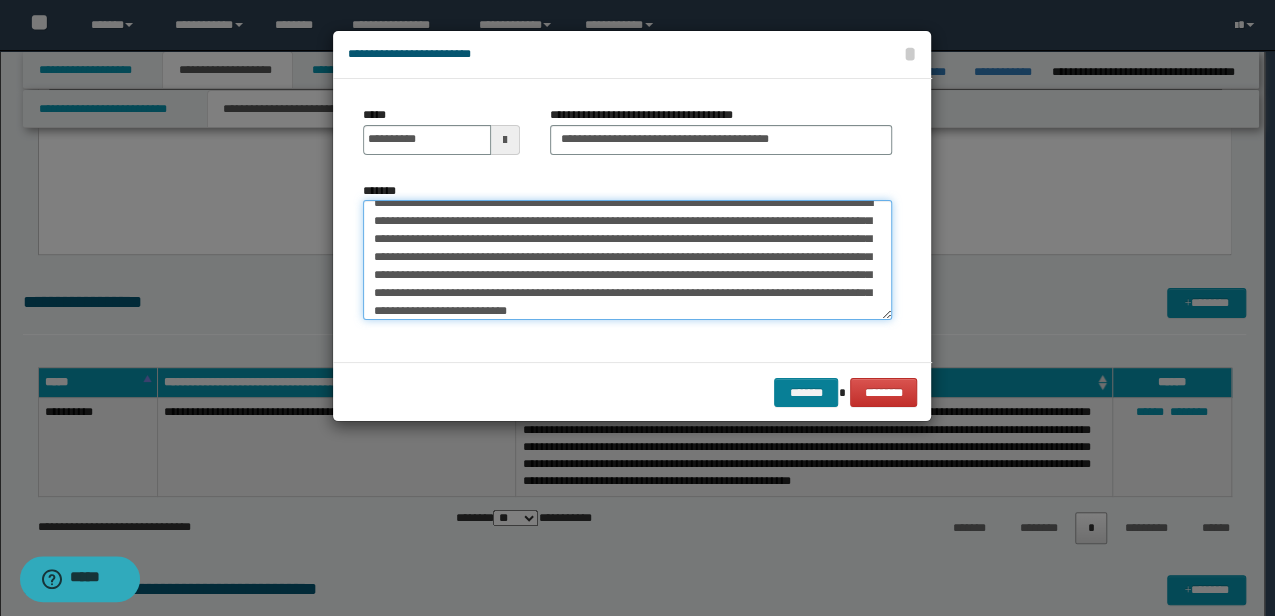 type on "**********" 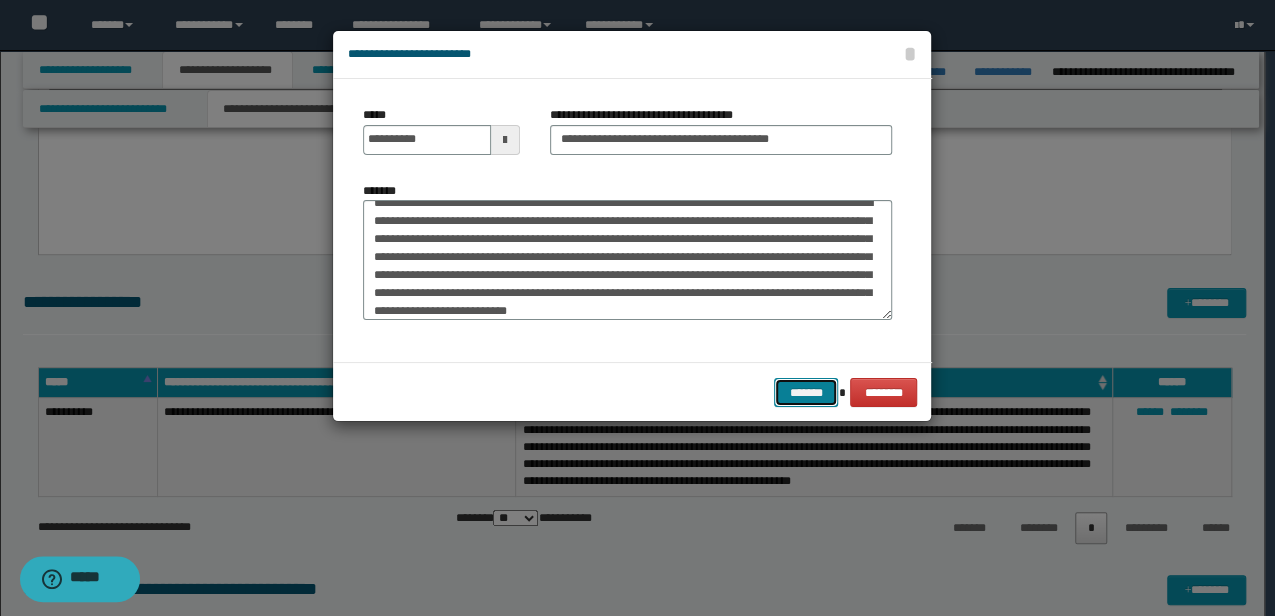 click on "*******" at bounding box center (806, 392) 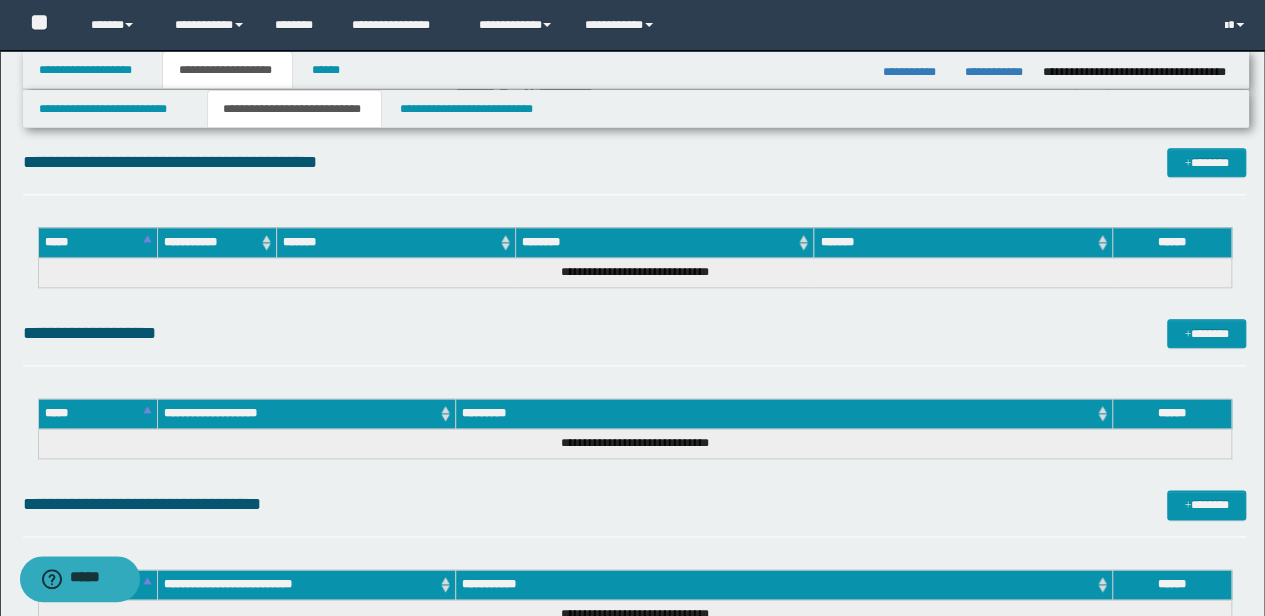 scroll, scrollTop: 811, scrollLeft: 0, axis: vertical 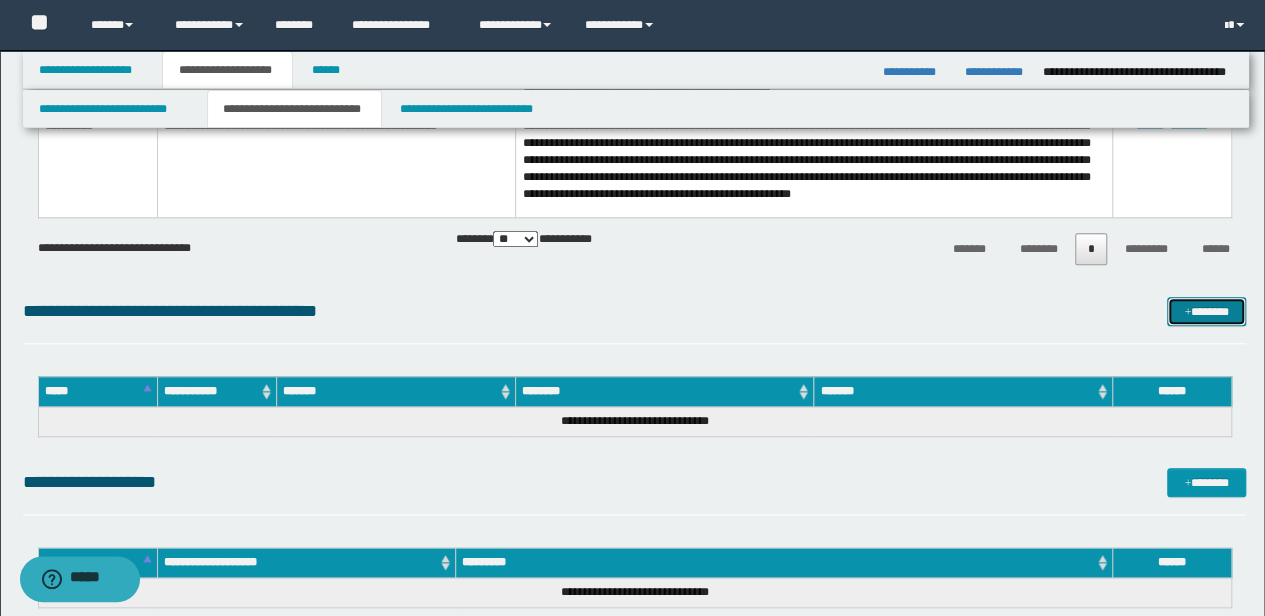 click on "*******" at bounding box center [1206, 311] 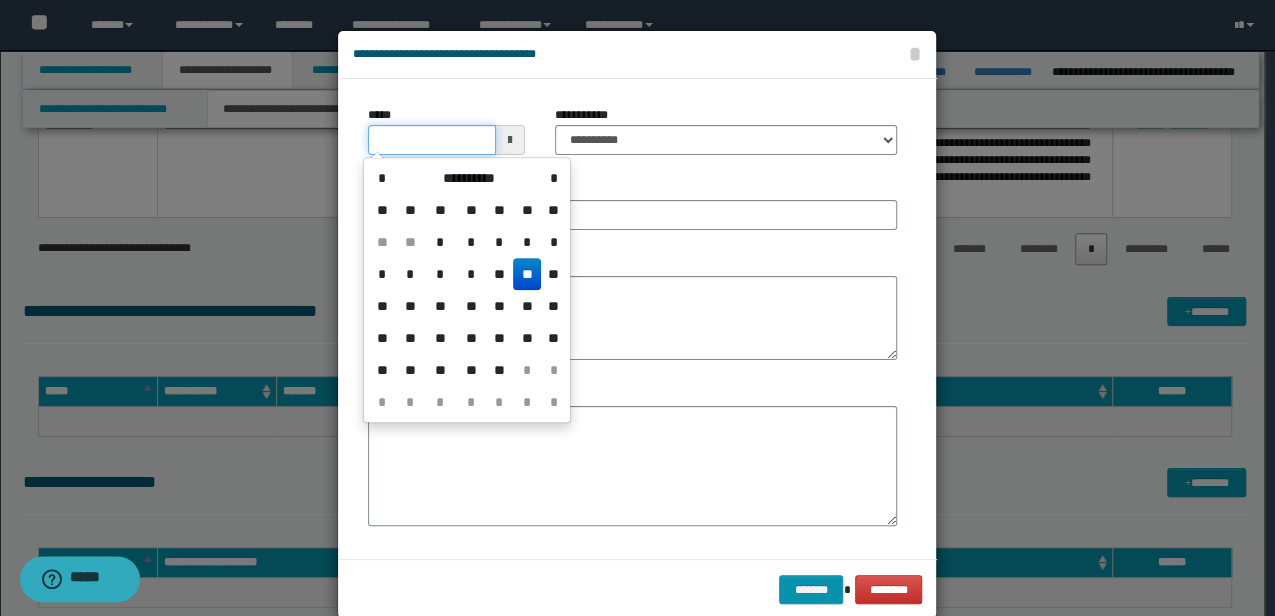 drag, startPoint x: 446, startPoint y: 146, endPoint x: 142, endPoint y: 124, distance: 304.795 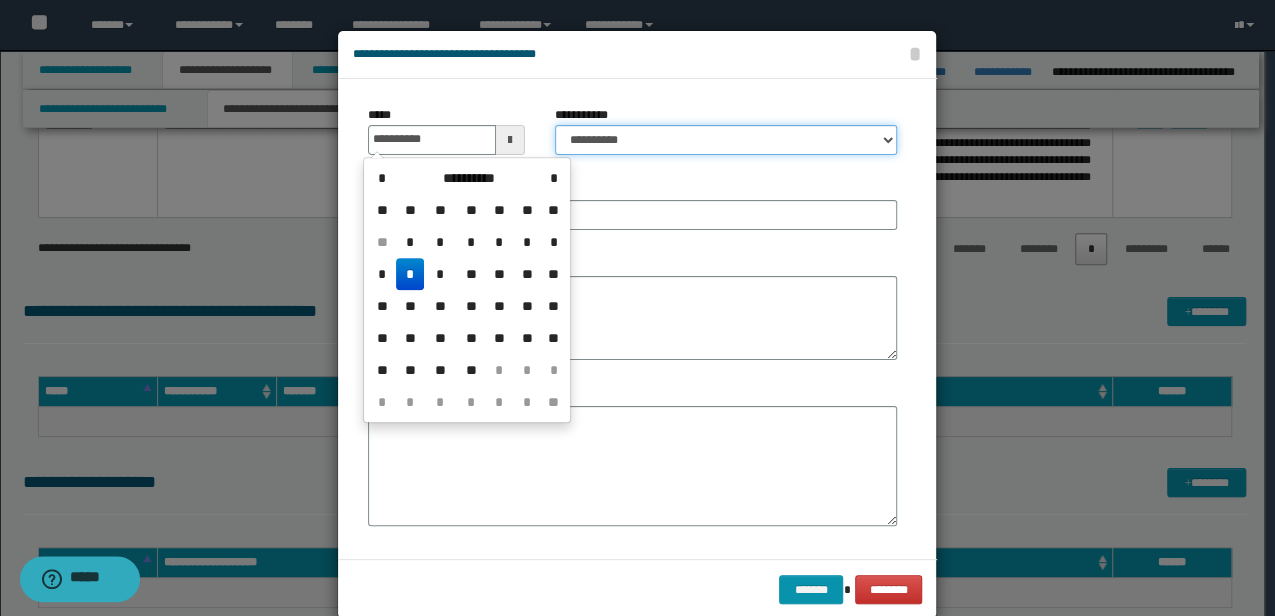 type on "**********" 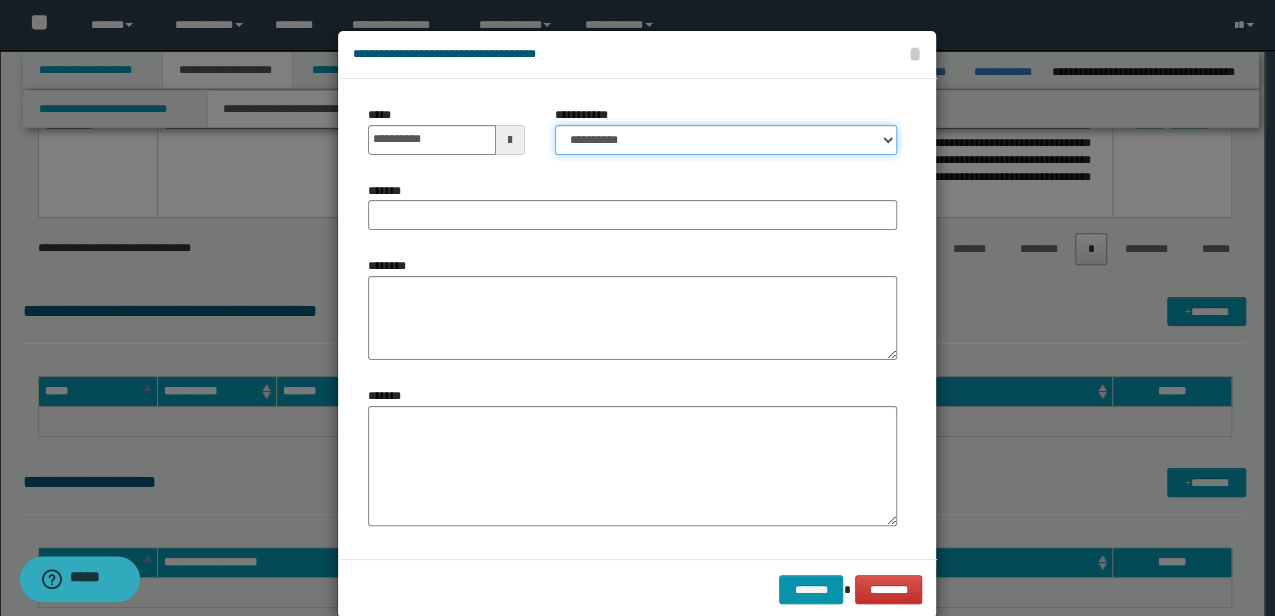select on "*" 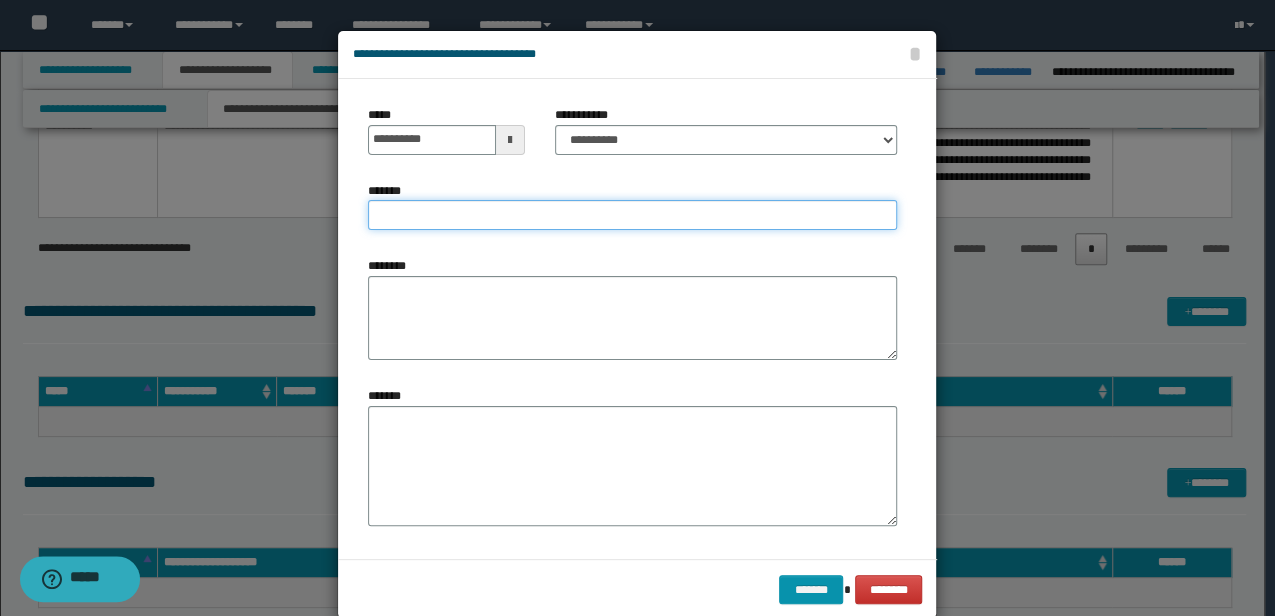 click on "*******" at bounding box center [632, 215] 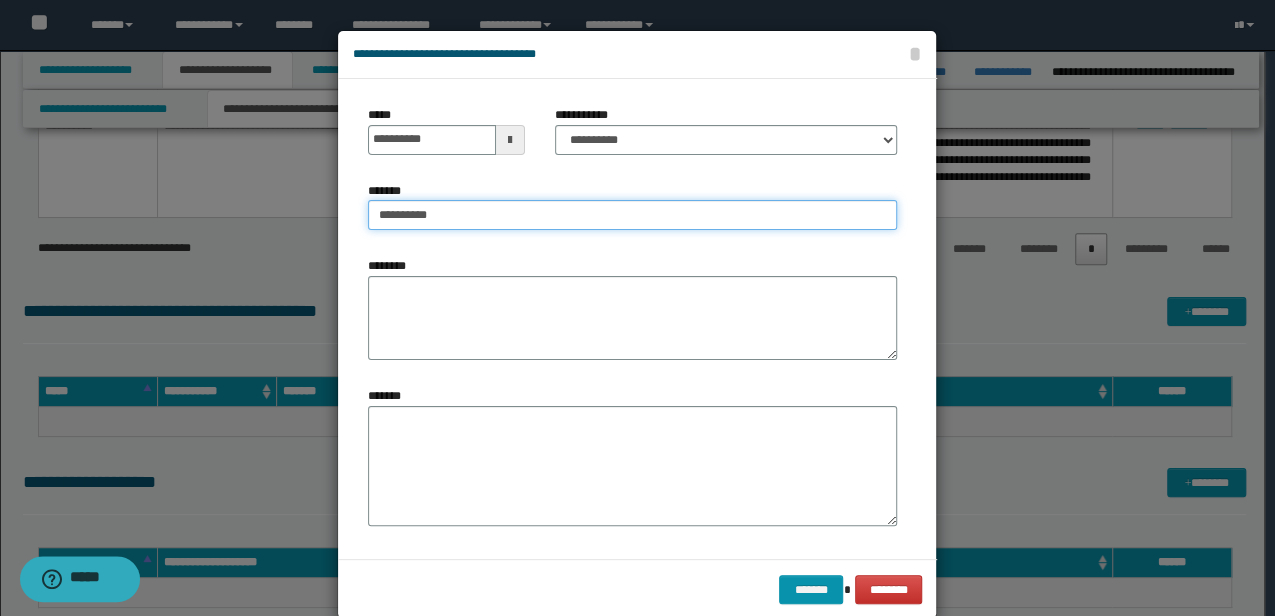 type on "*********" 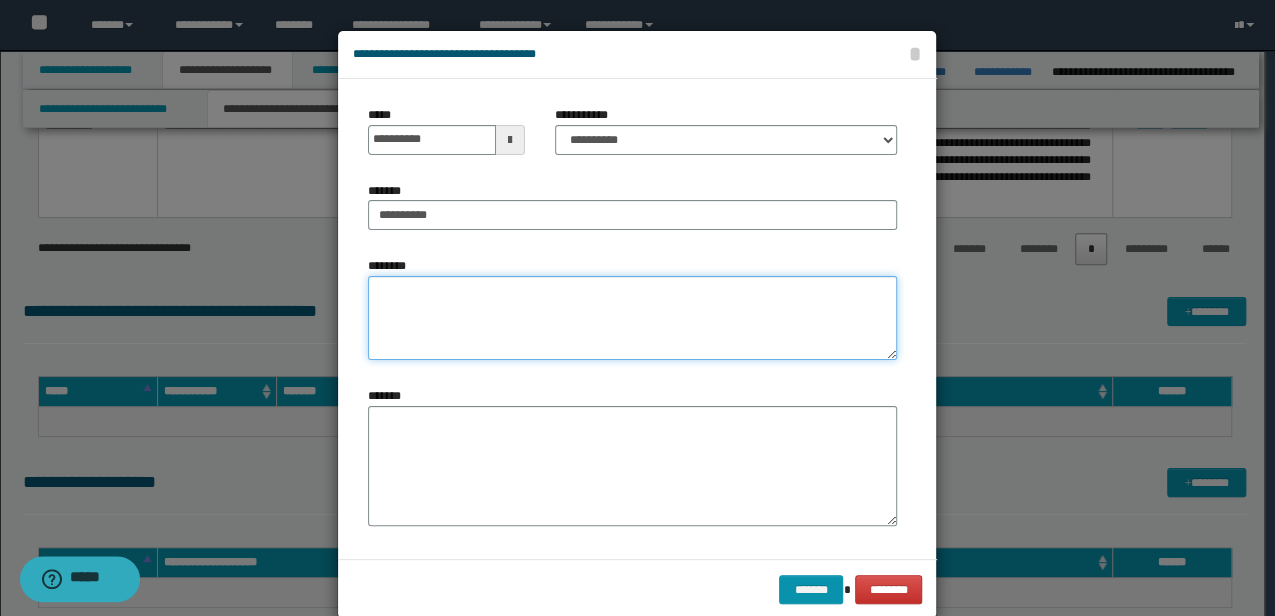 click on "********" at bounding box center (632, 318) 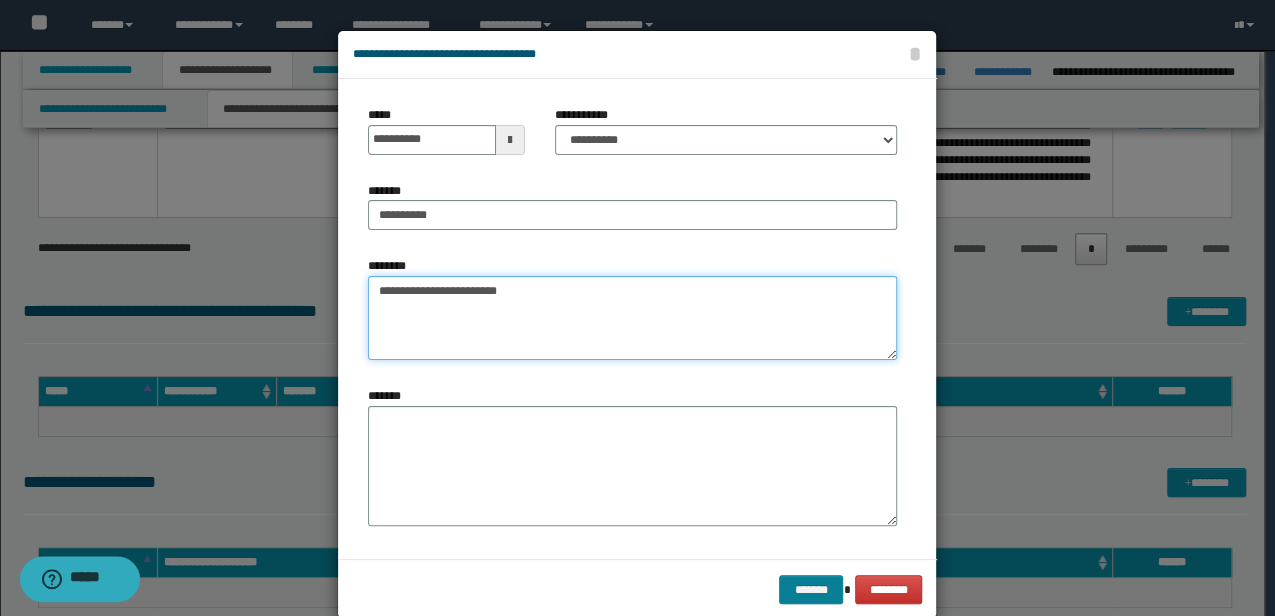 type on "**********" 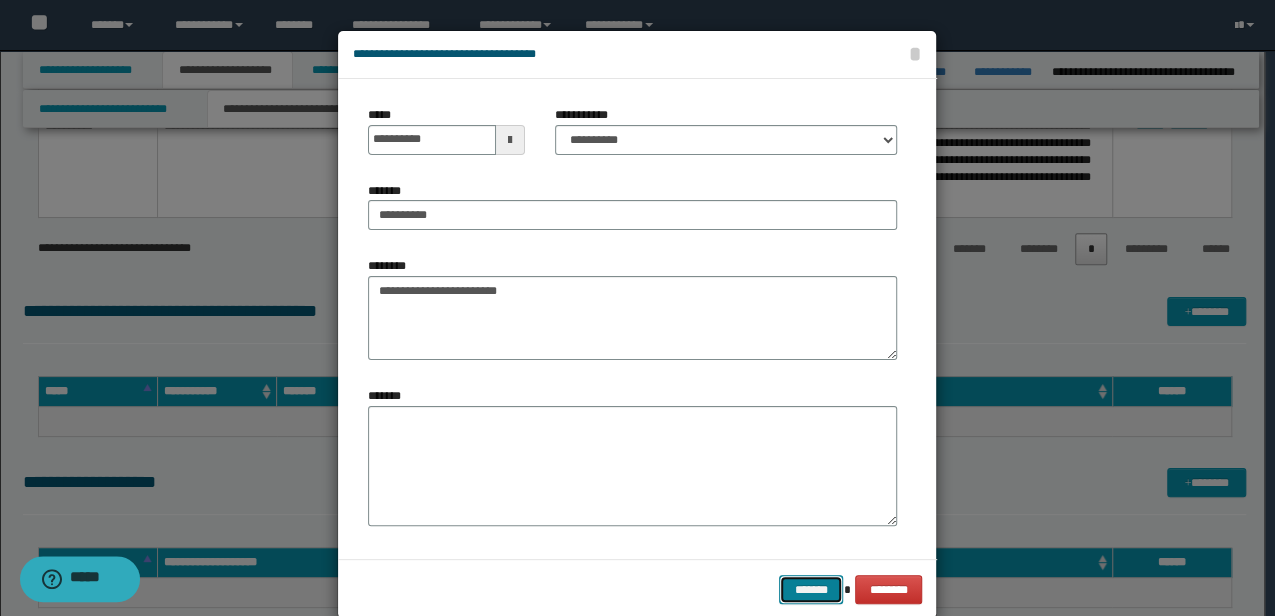 click on "*******" at bounding box center (811, 589) 